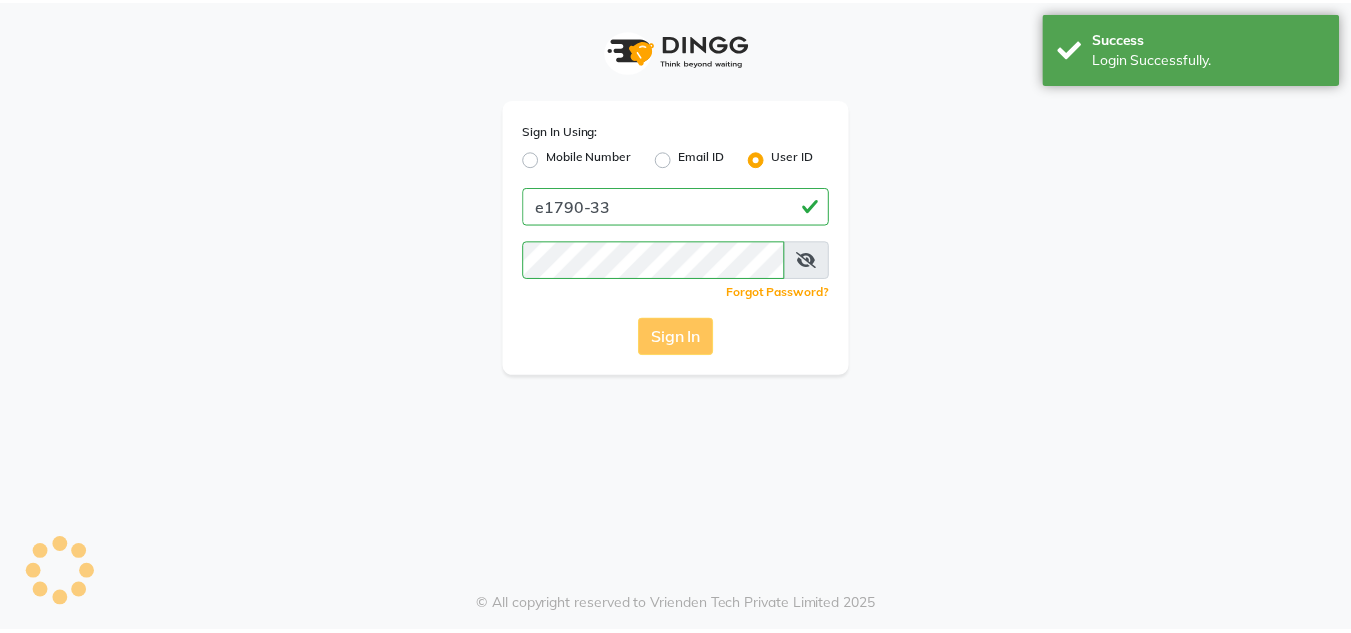 scroll, scrollTop: 0, scrollLeft: 0, axis: both 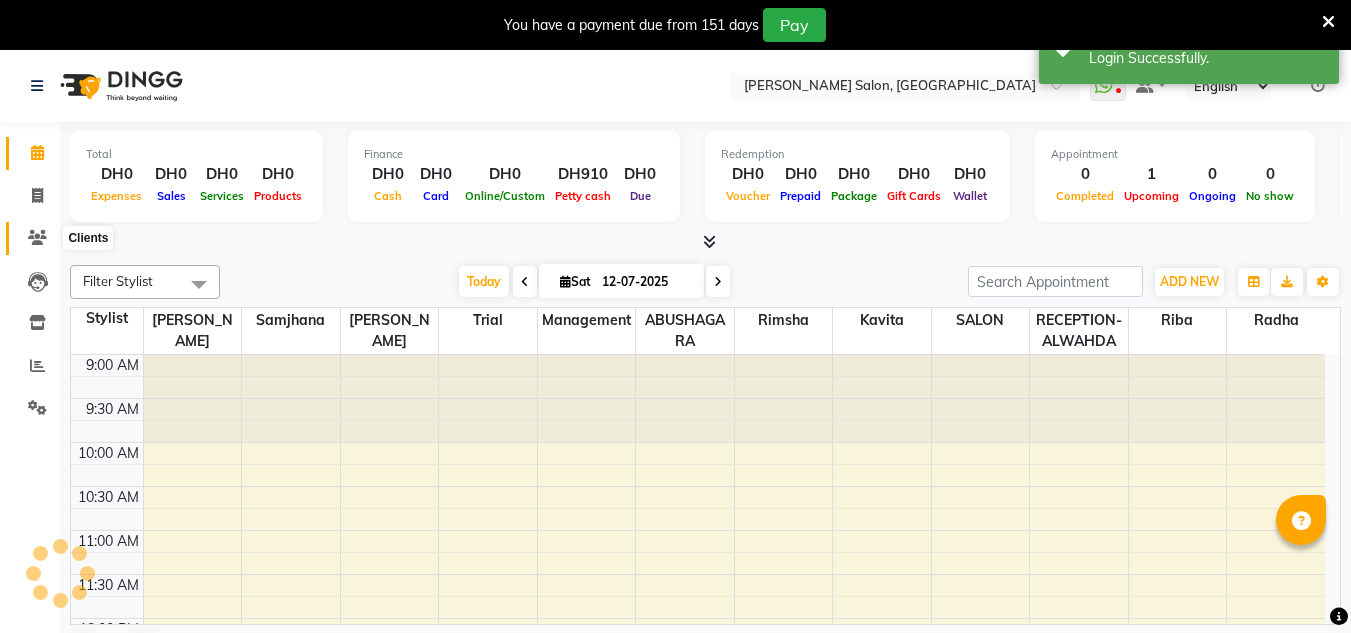 click 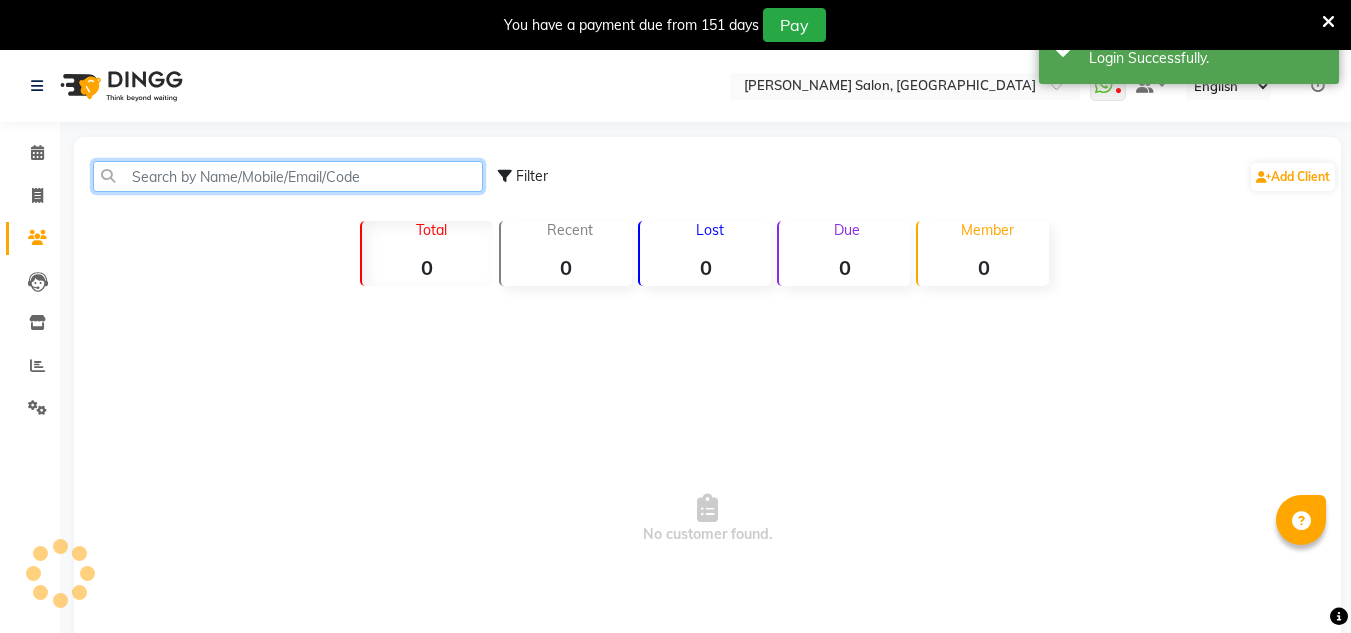 click 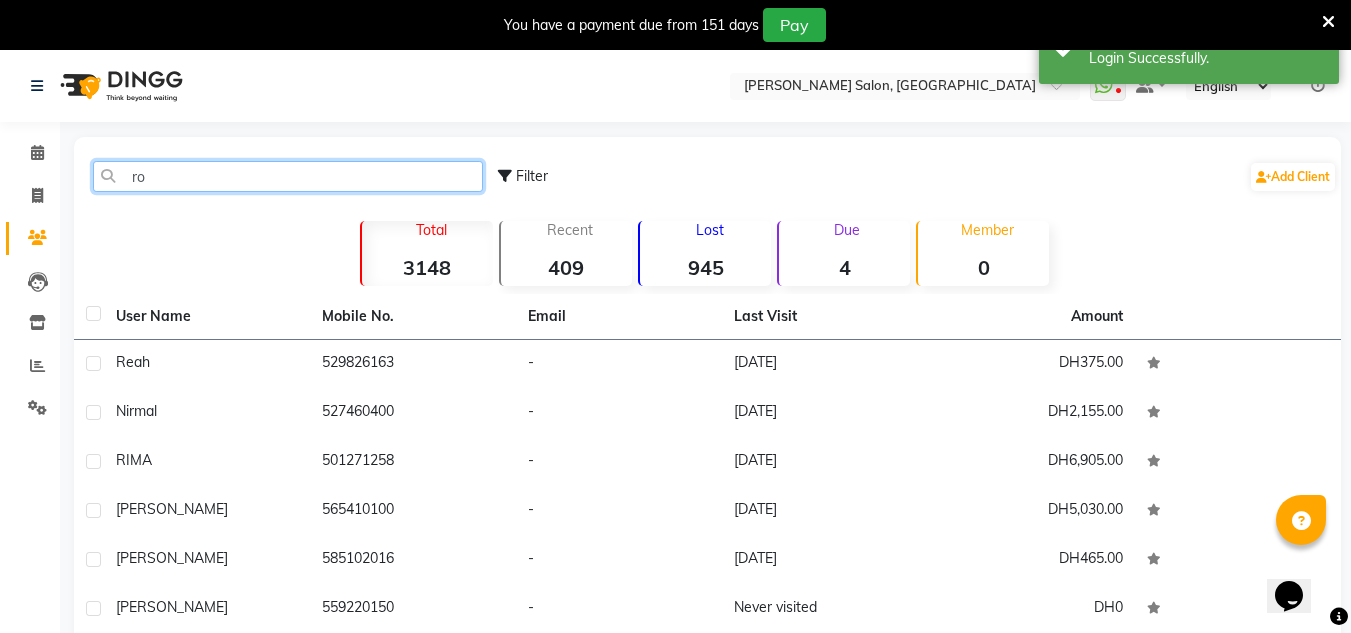 scroll, scrollTop: 0, scrollLeft: 0, axis: both 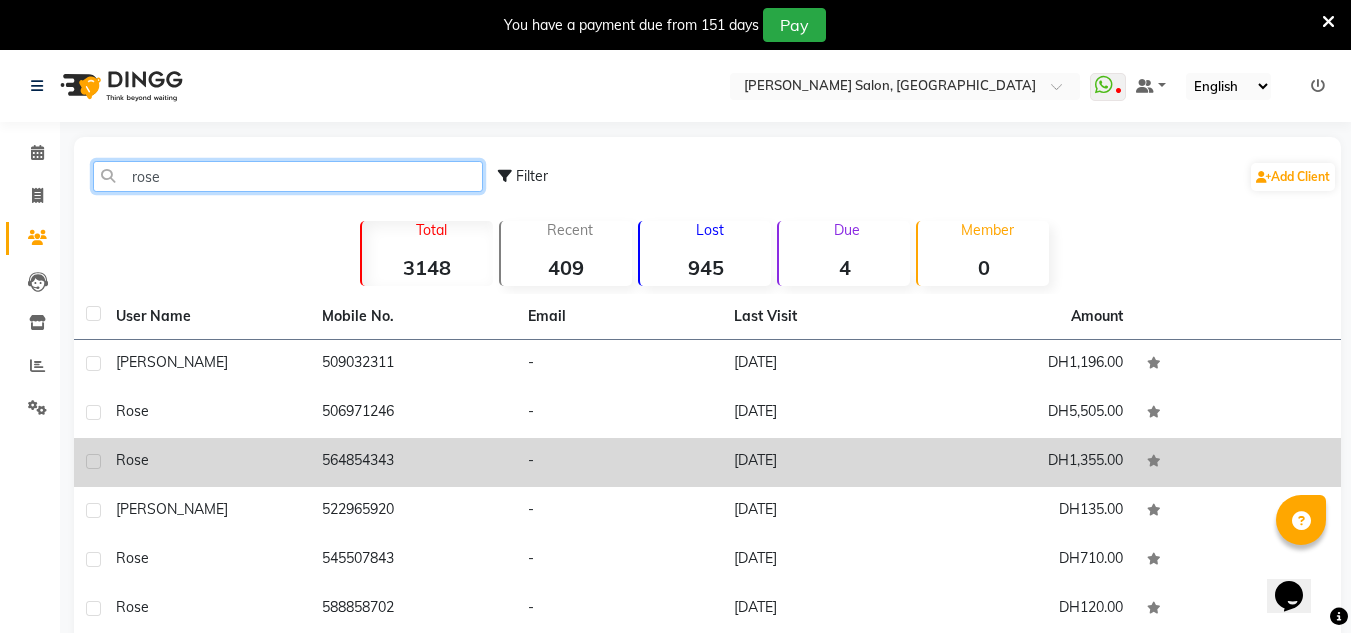 type on "rose" 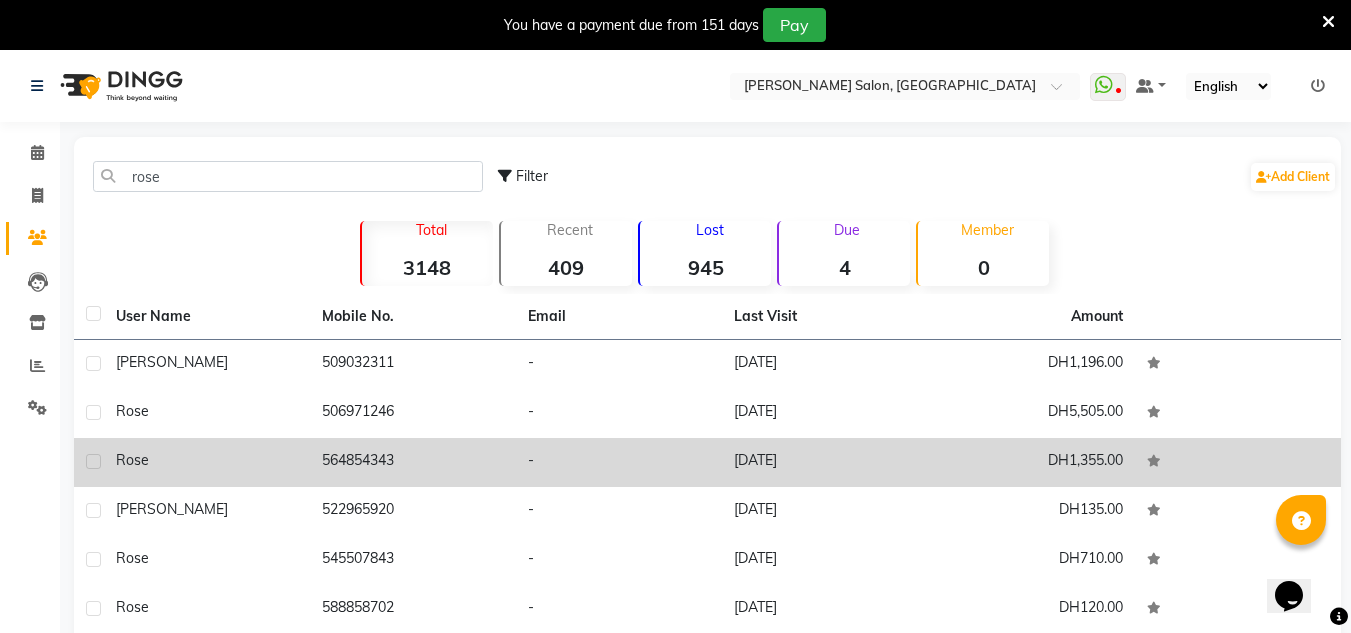 click on "Rose" 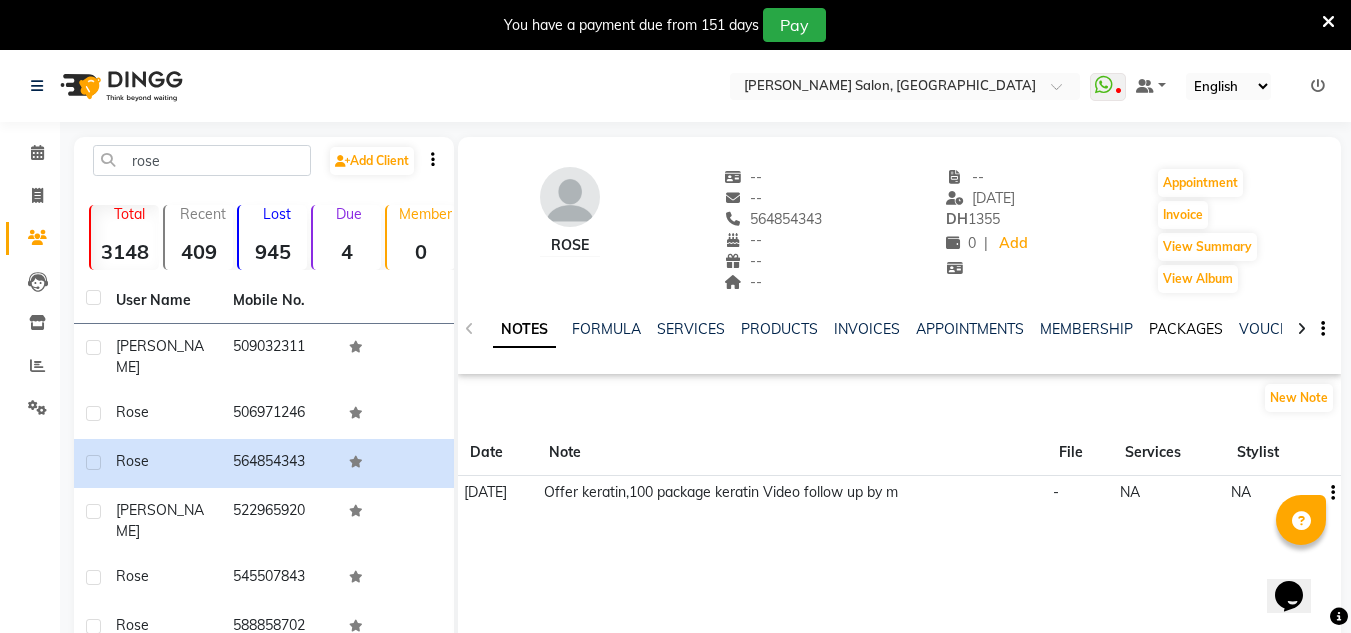 click on "PACKAGES" 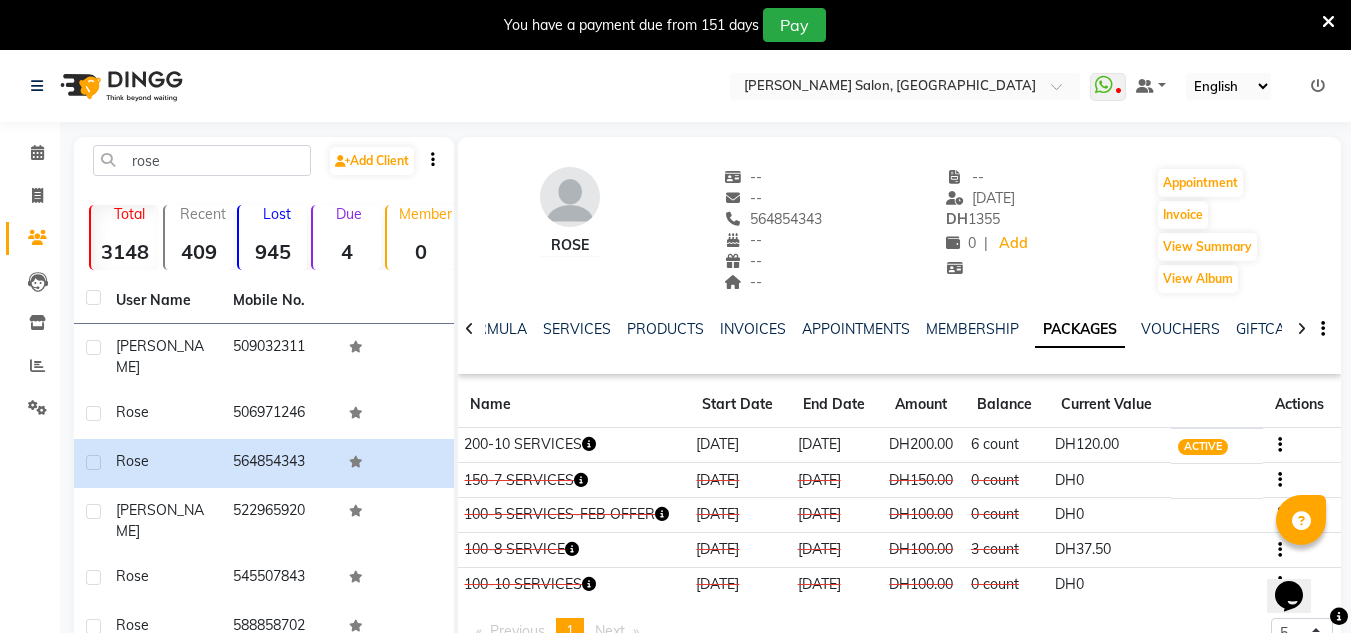 drag, startPoint x: 1323, startPoint y: 24, endPoint x: 1332, endPoint y: 7, distance: 19.235384 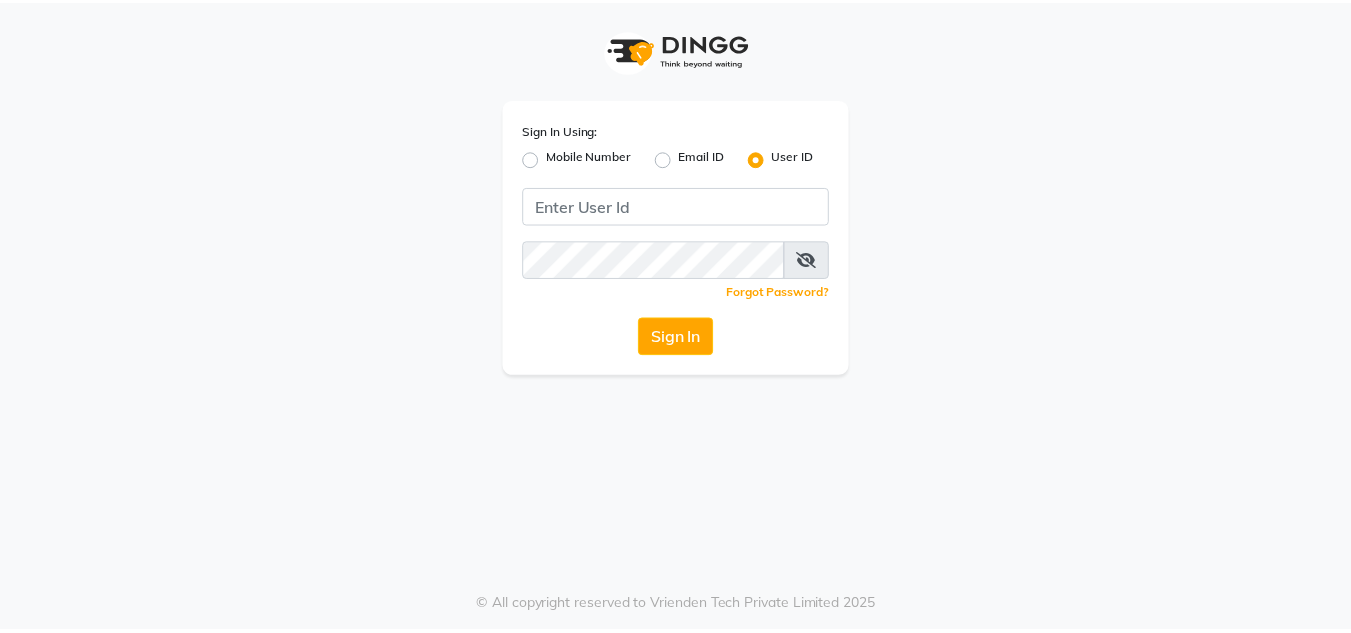 scroll, scrollTop: 0, scrollLeft: 0, axis: both 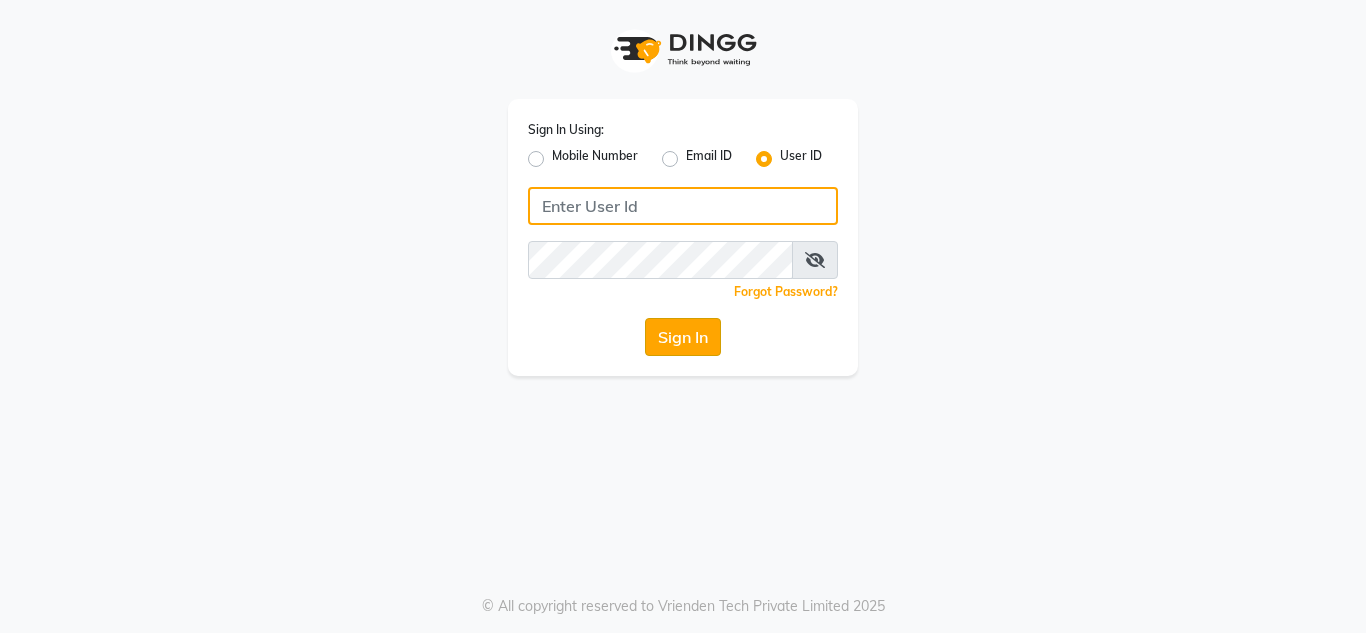 type on "e1790-33" 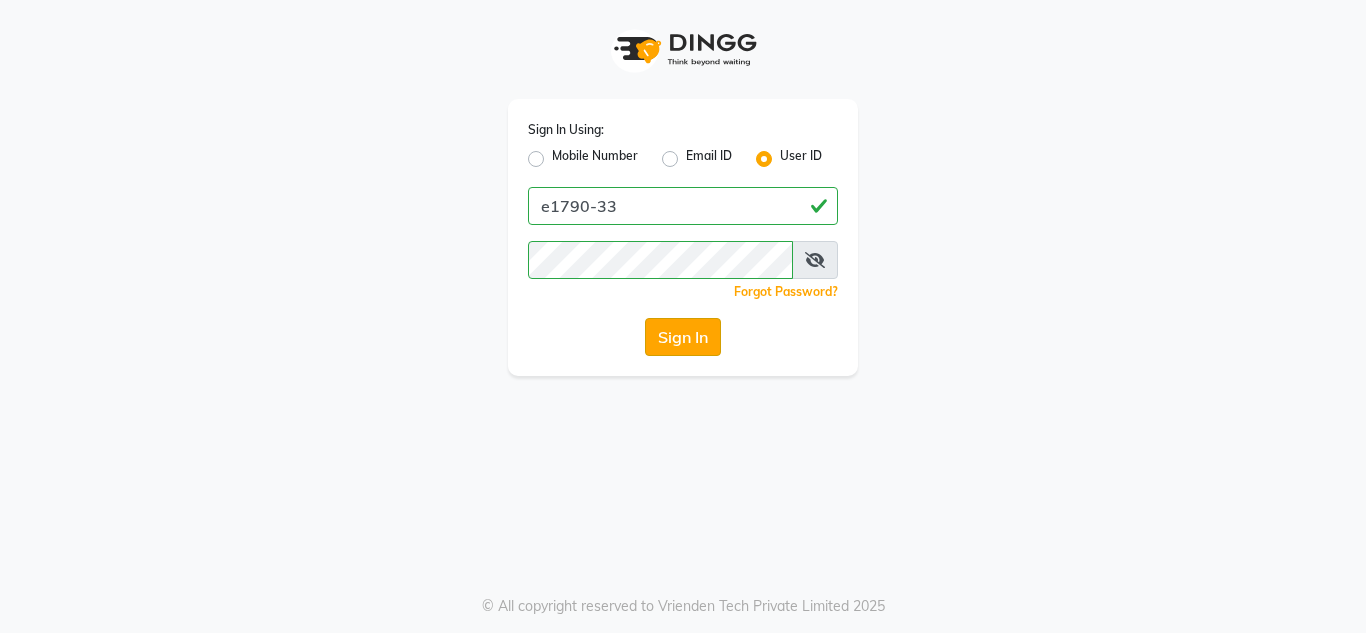 drag, startPoint x: 681, startPoint y: 345, endPoint x: 306, endPoint y: 297, distance: 378.0595 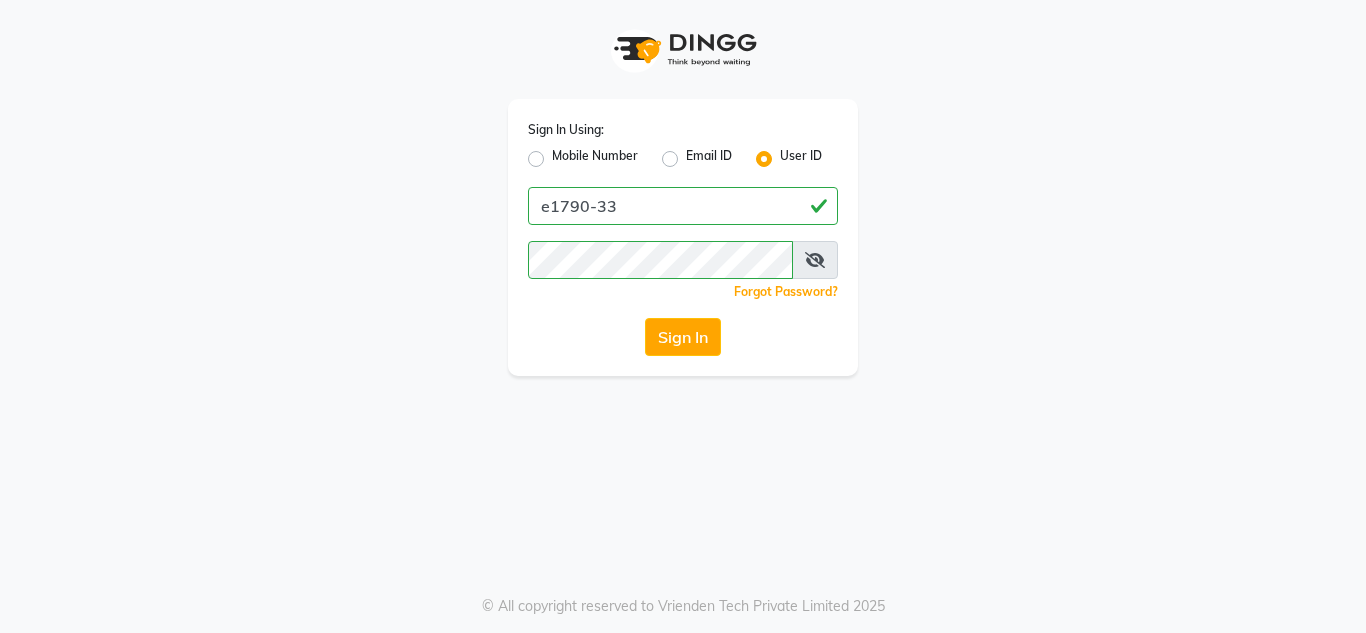 click on "Sign In" 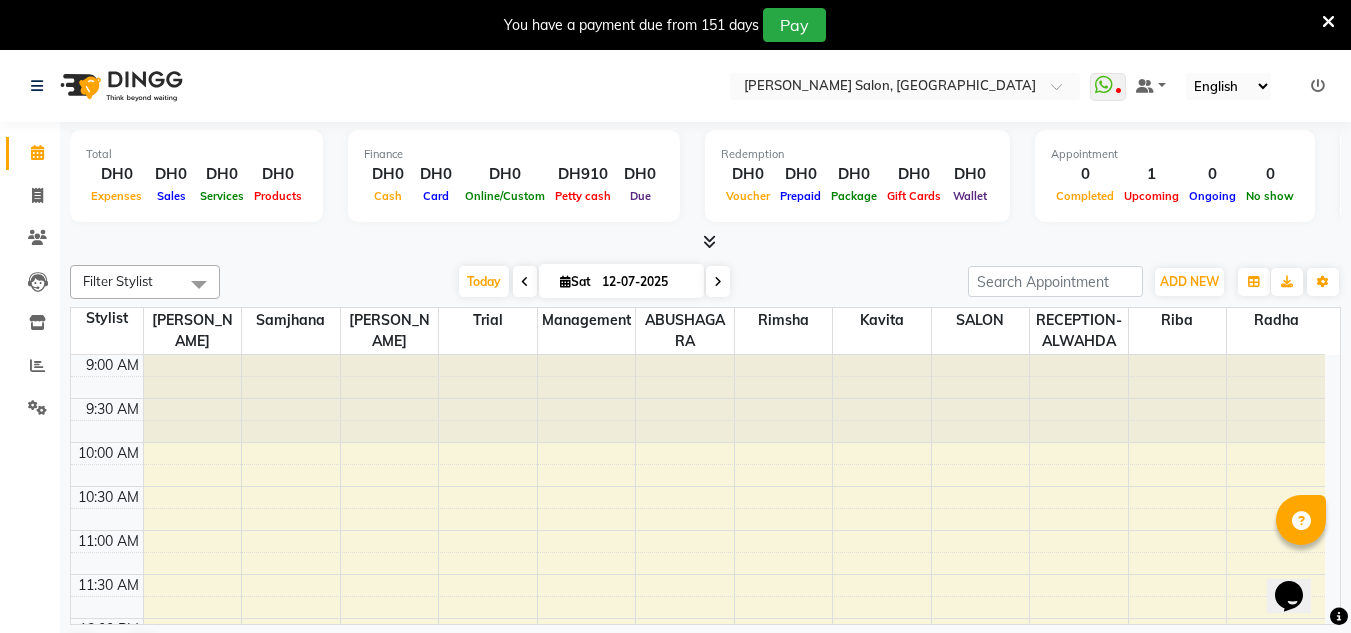 scroll, scrollTop: 353, scrollLeft: 0, axis: vertical 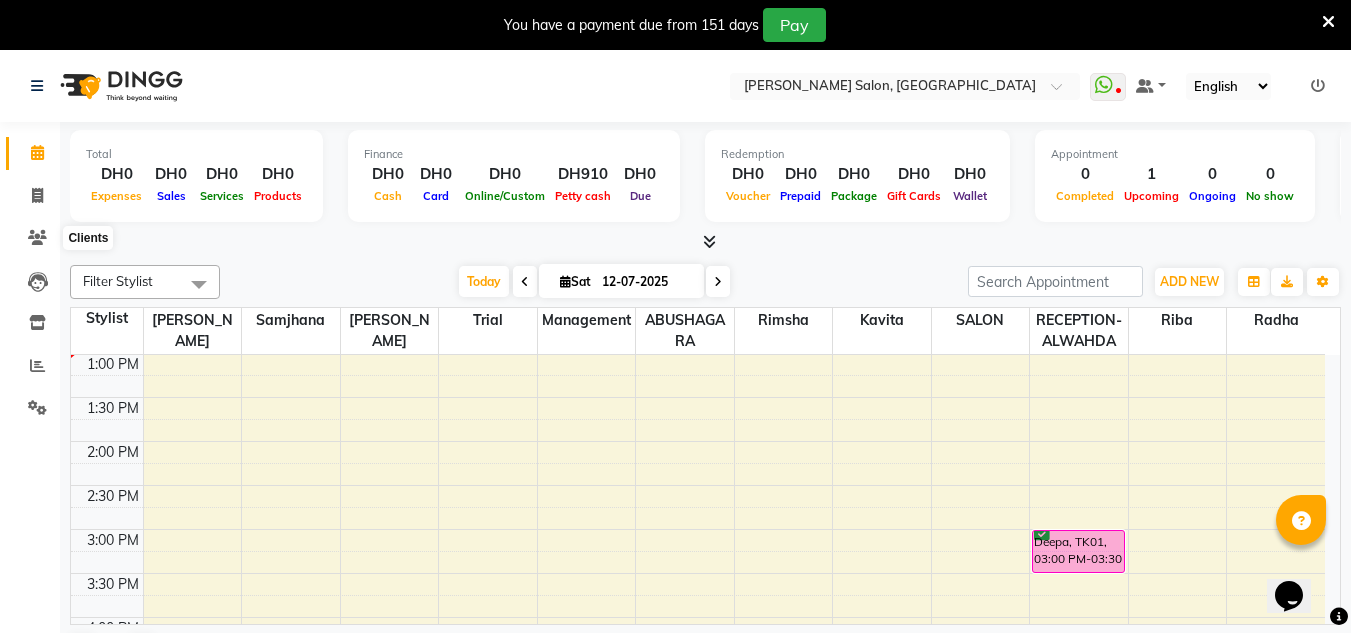 click on "Invoice" 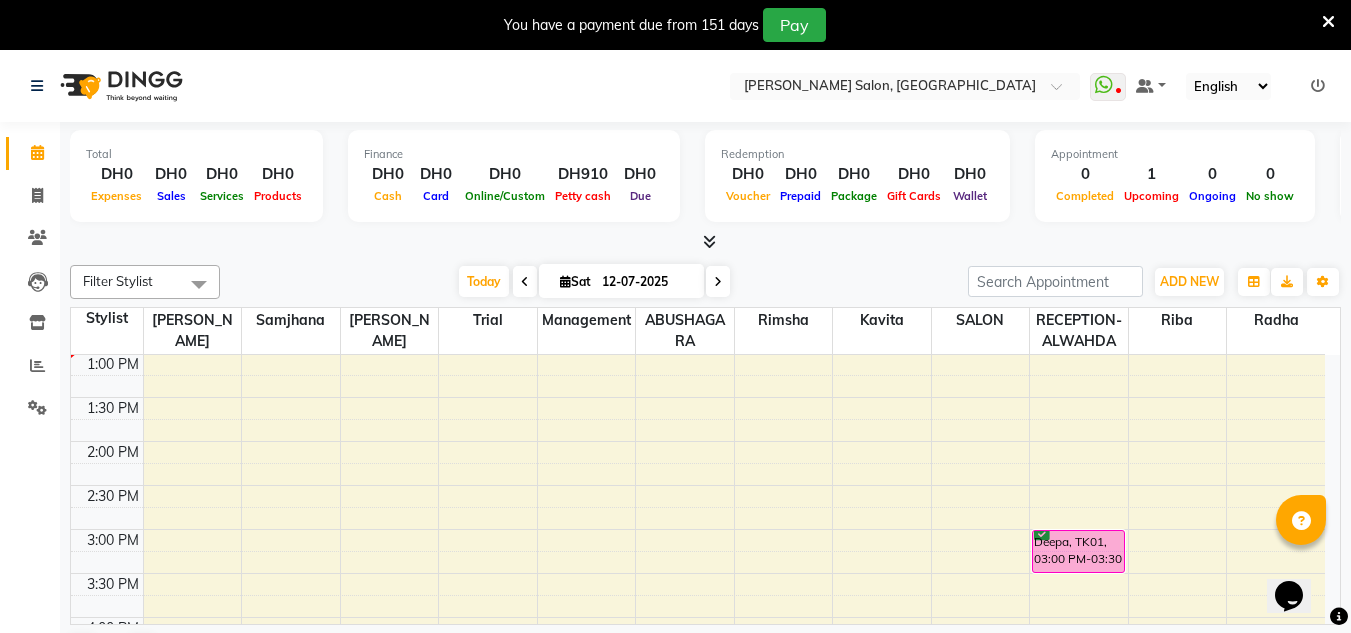 click at bounding box center (709, 241) 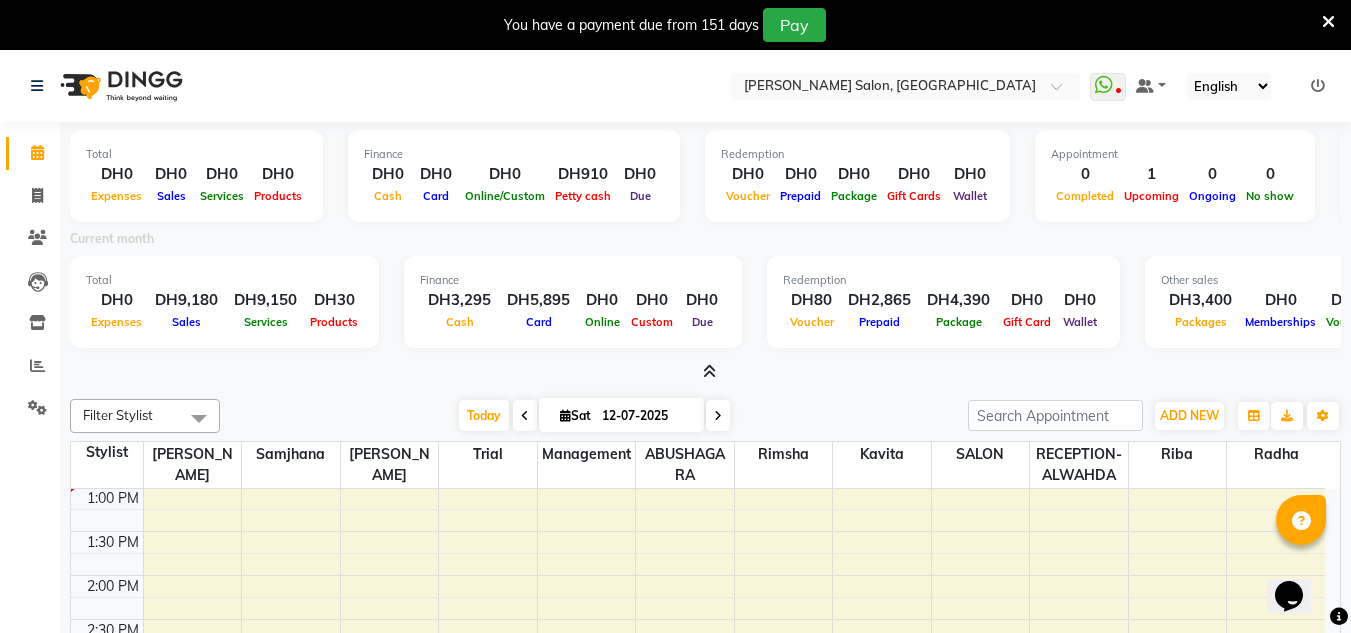 click at bounding box center (705, 372) 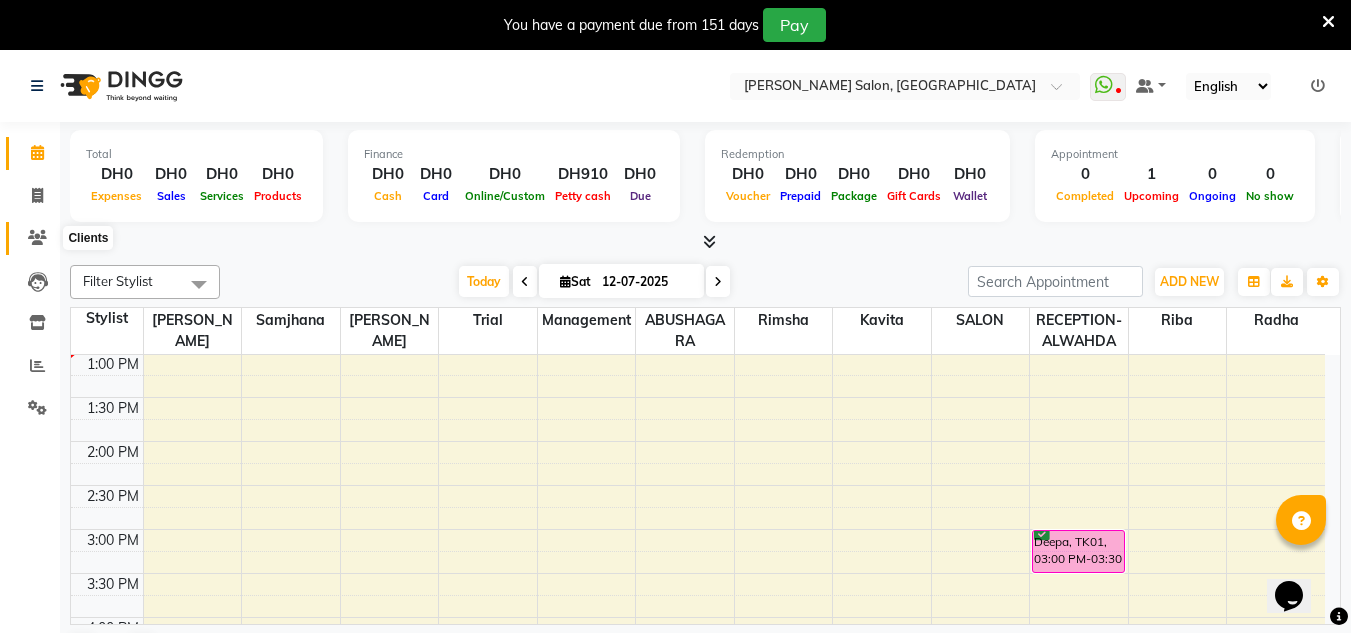 click 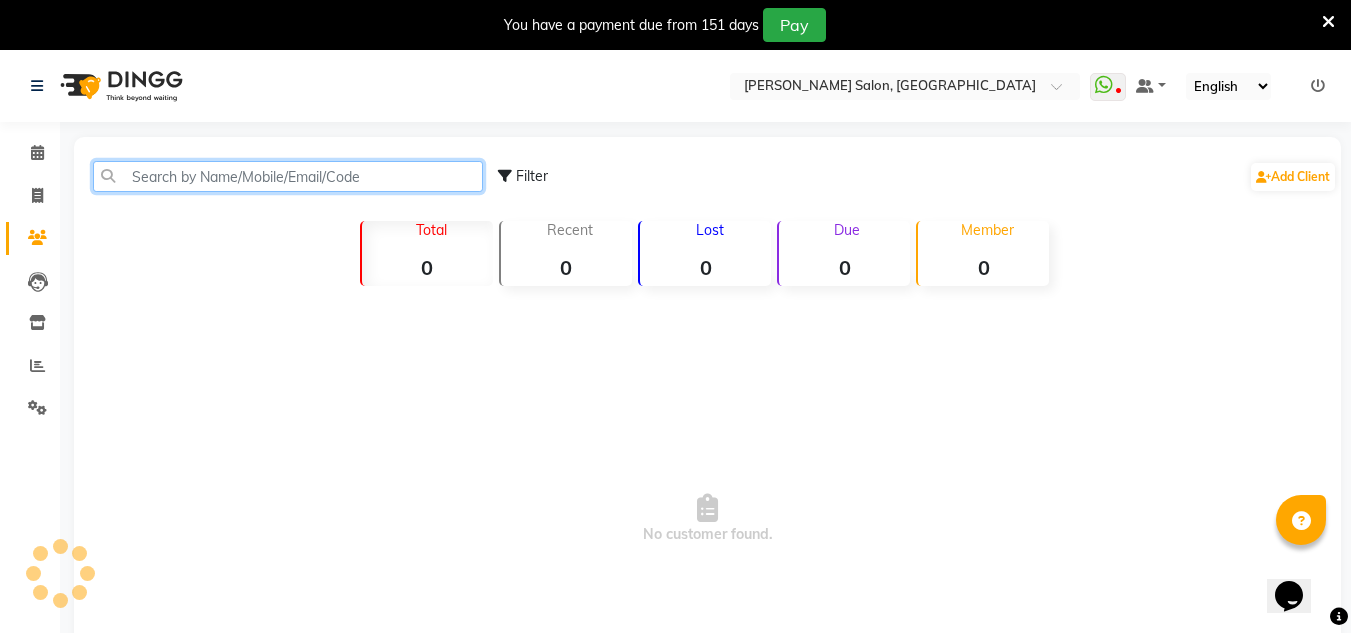 click 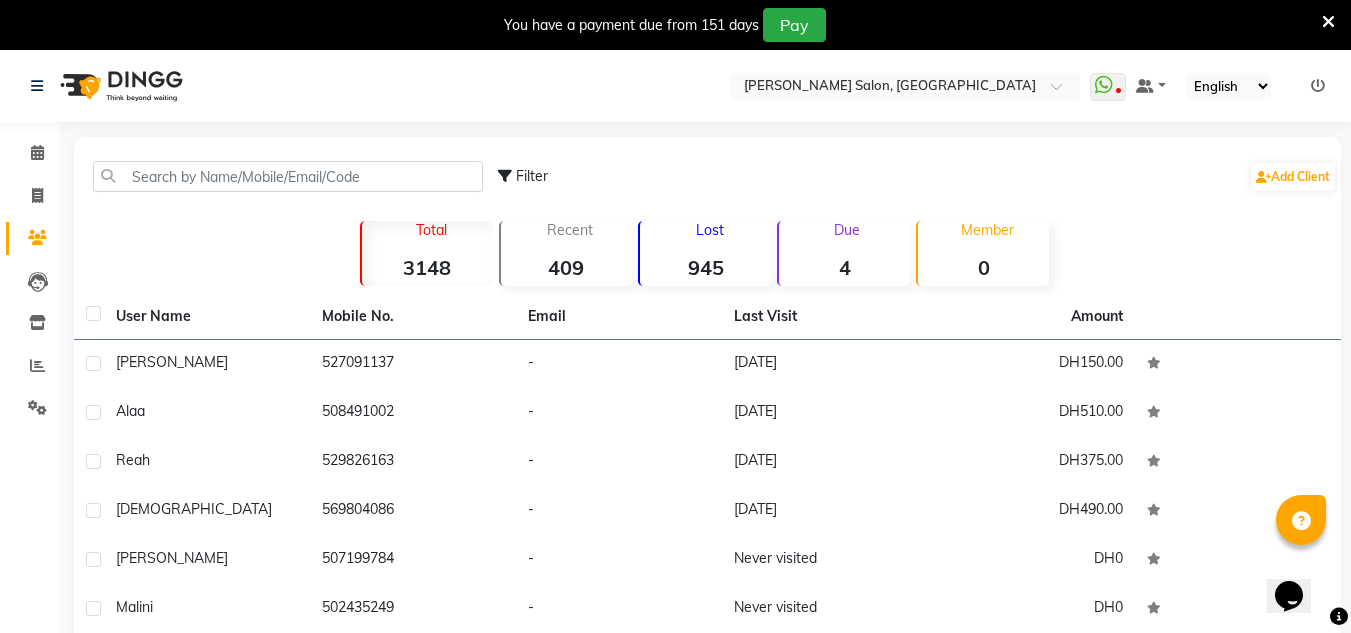 click on "You have a payment due from 151 days   Pay" at bounding box center [665, 25] 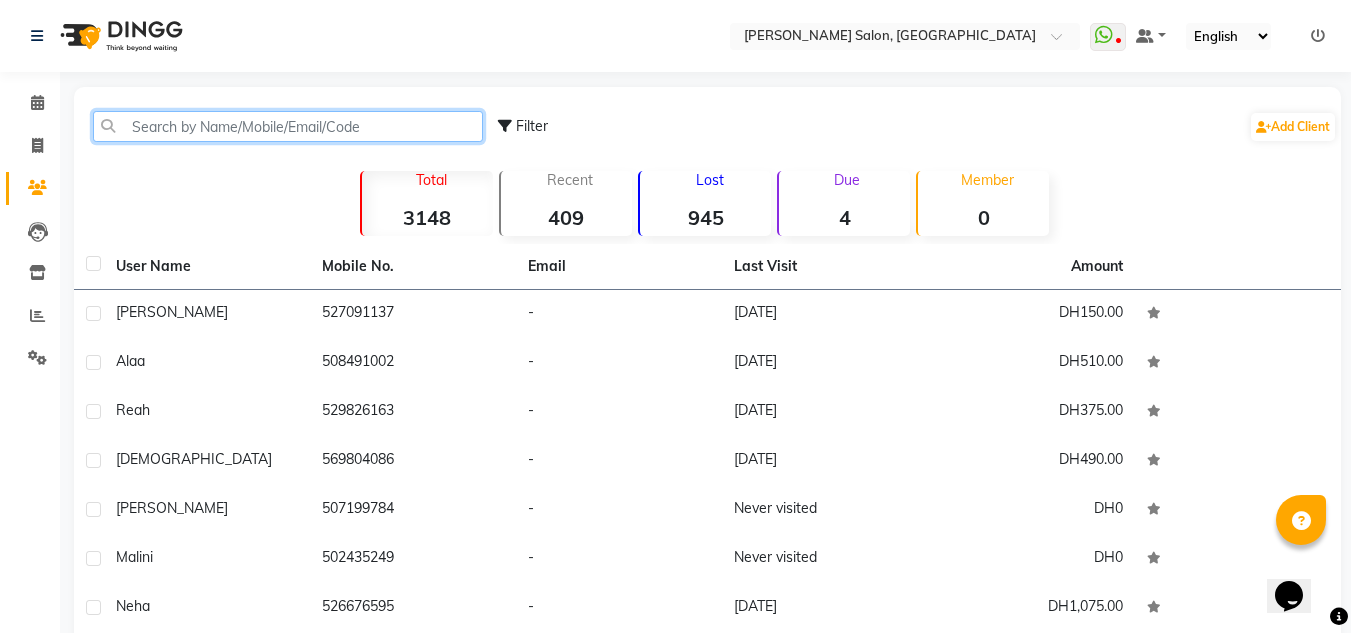 click 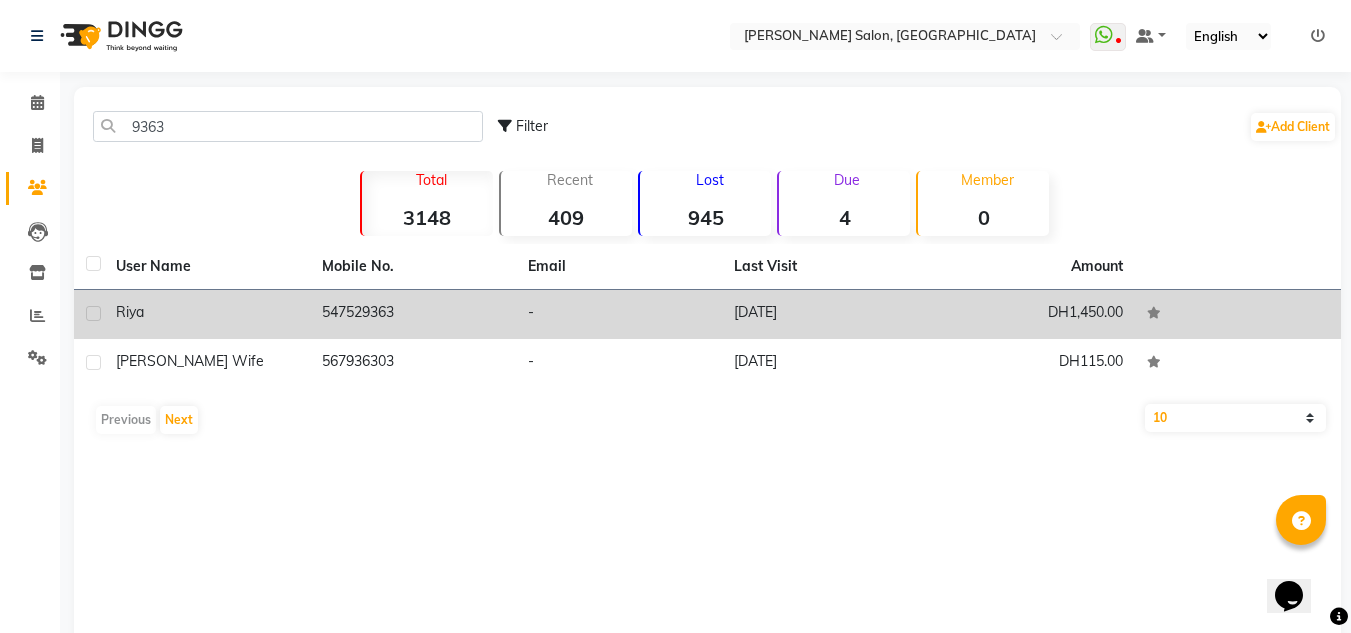 drag, startPoint x: 585, startPoint y: 285, endPoint x: 622, endPoint y: 298, distance: 39.217342 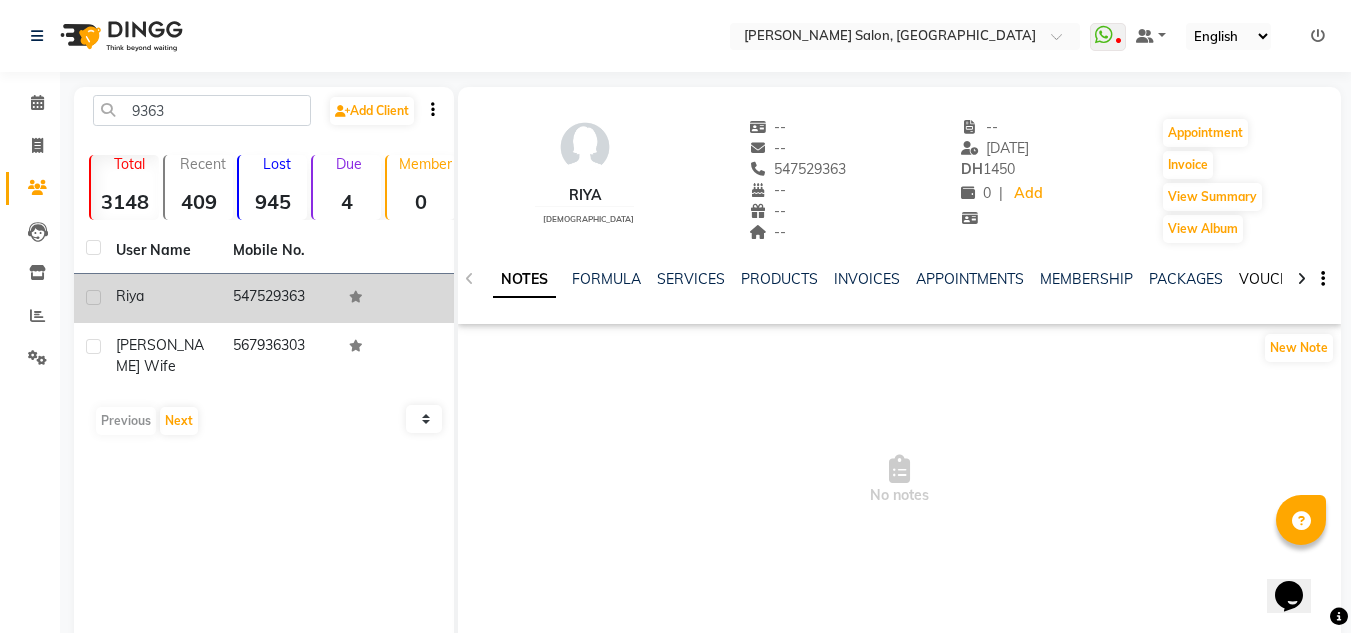 click on "VOUCHERS" 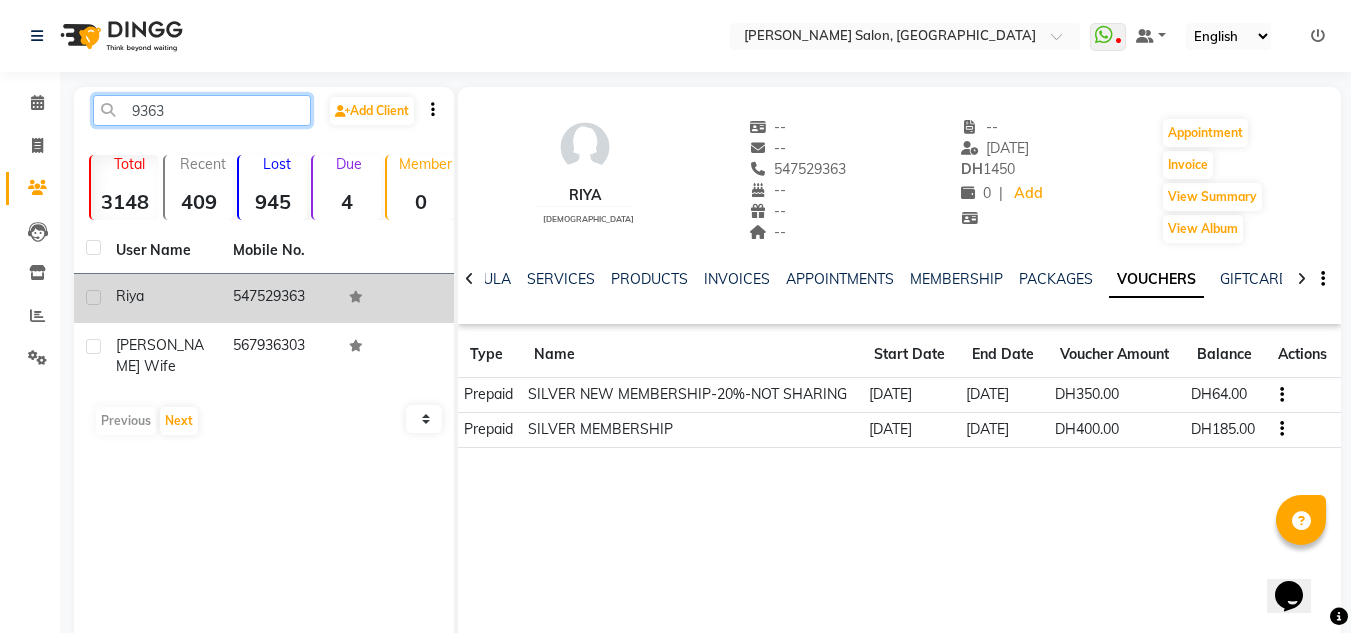 click on "9363" 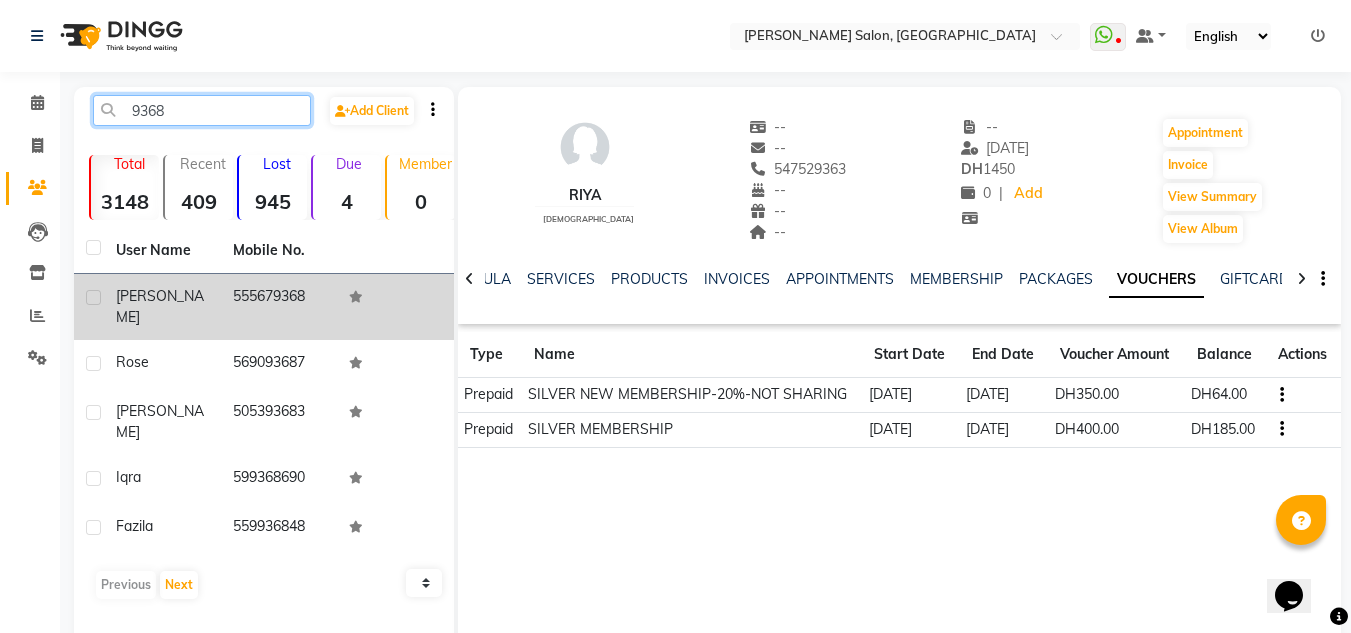 type on "9368" 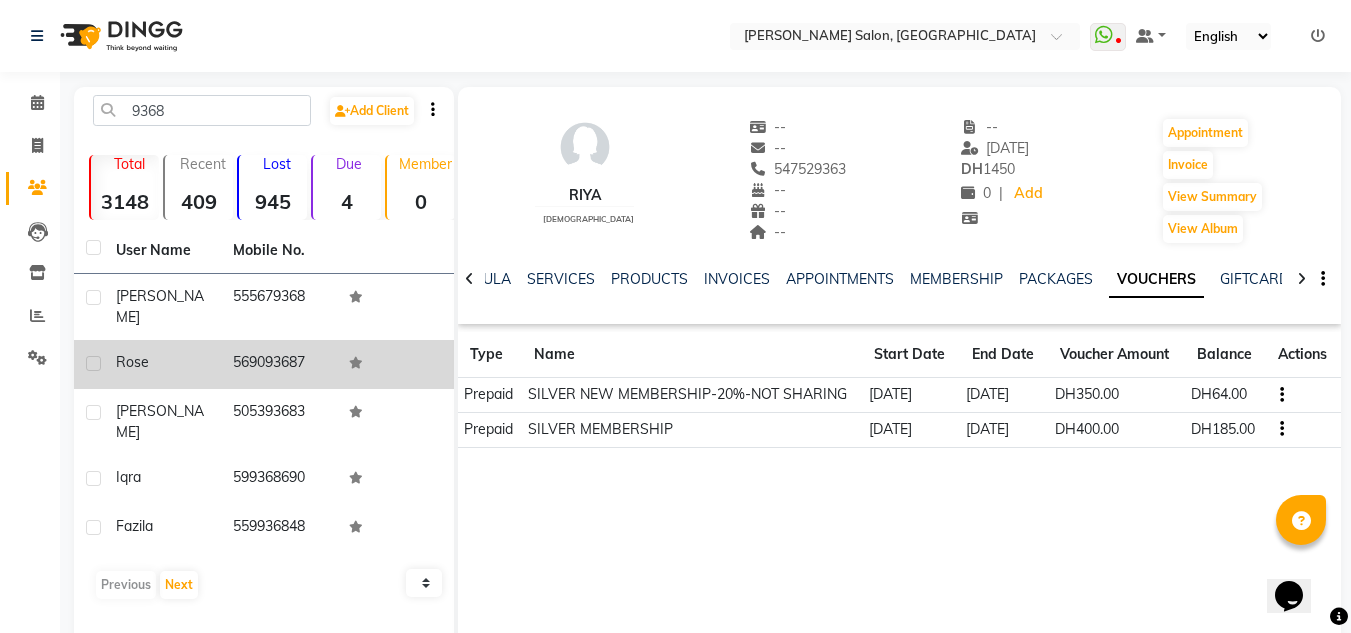 drag, startPoint x: 360, startPoint y: 316, endPoint x: 387, endPoint y: 323, distance: 27.89265 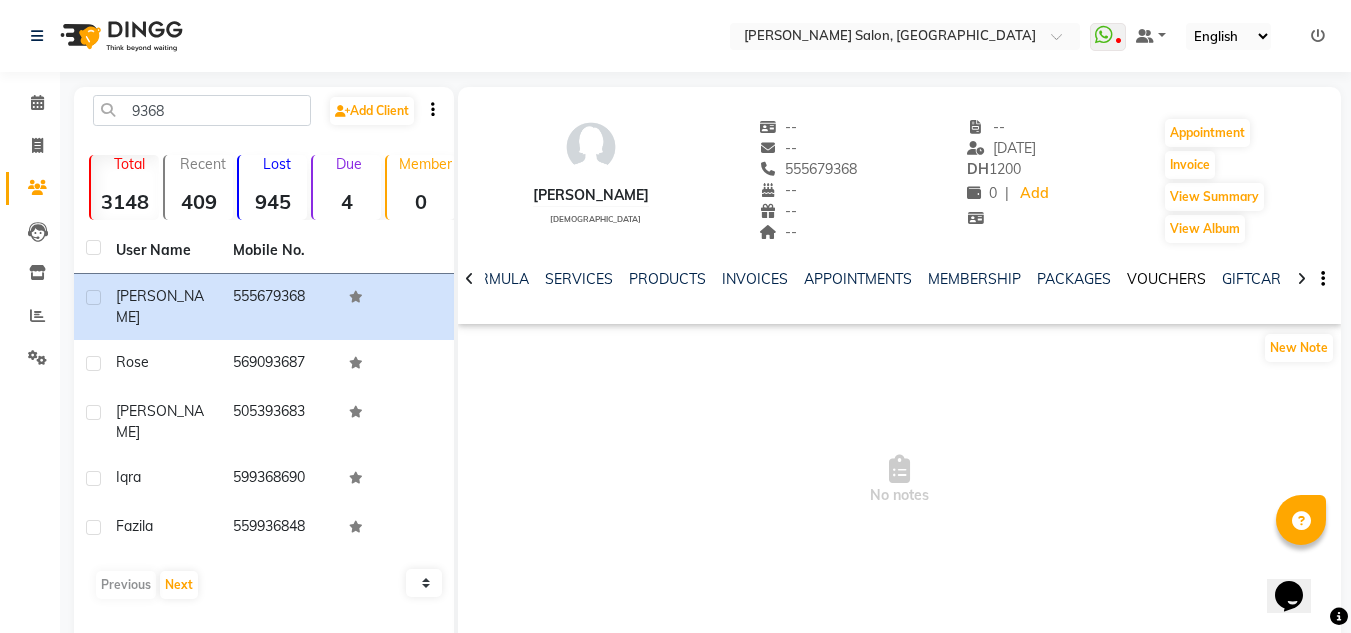 click on "VOUCHERS" 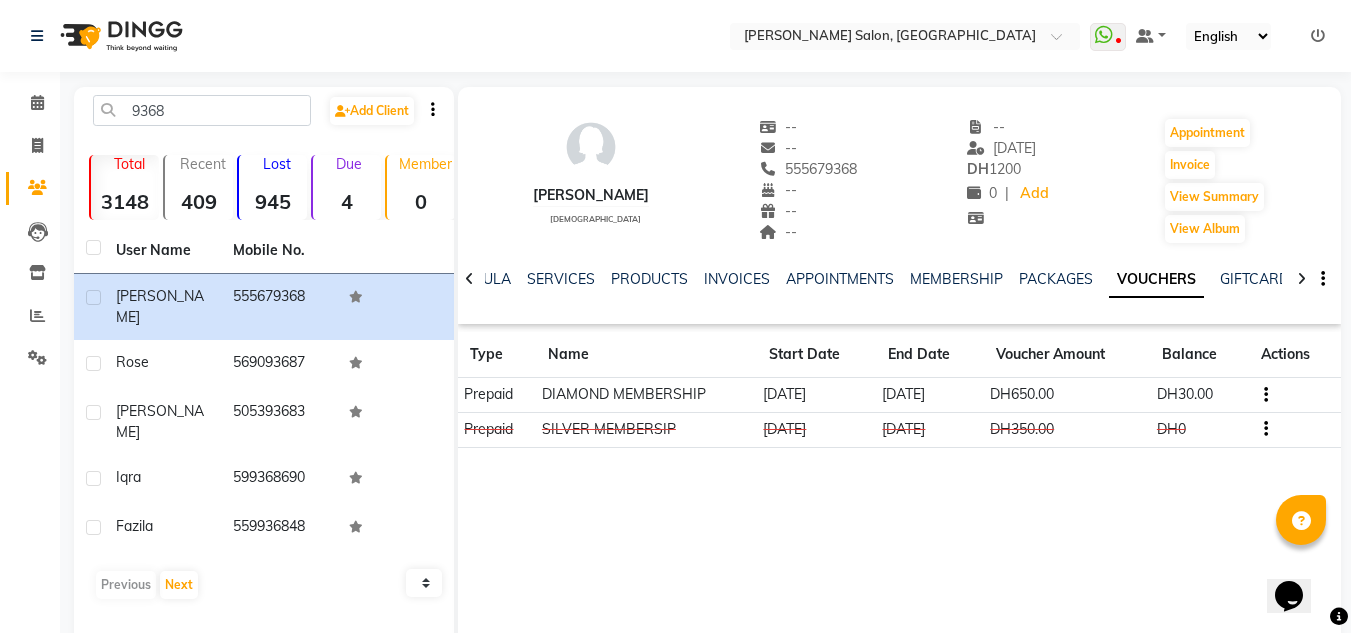 click on "View Summary" 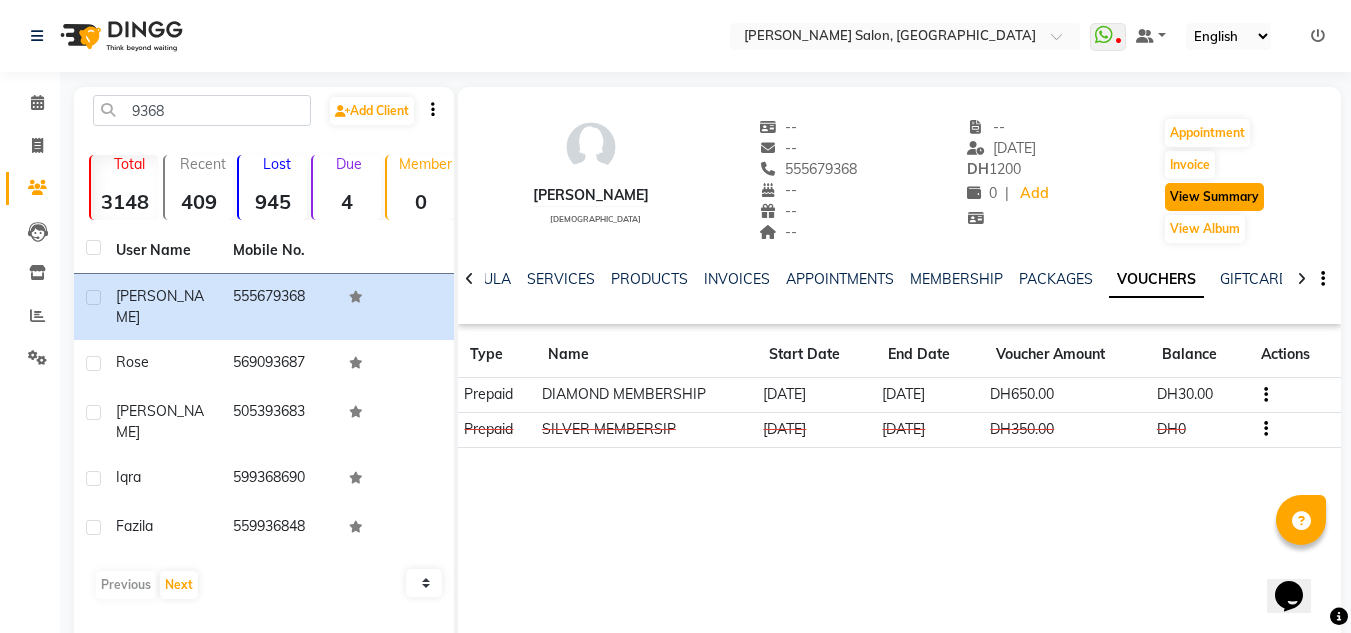 click on "View Summary" 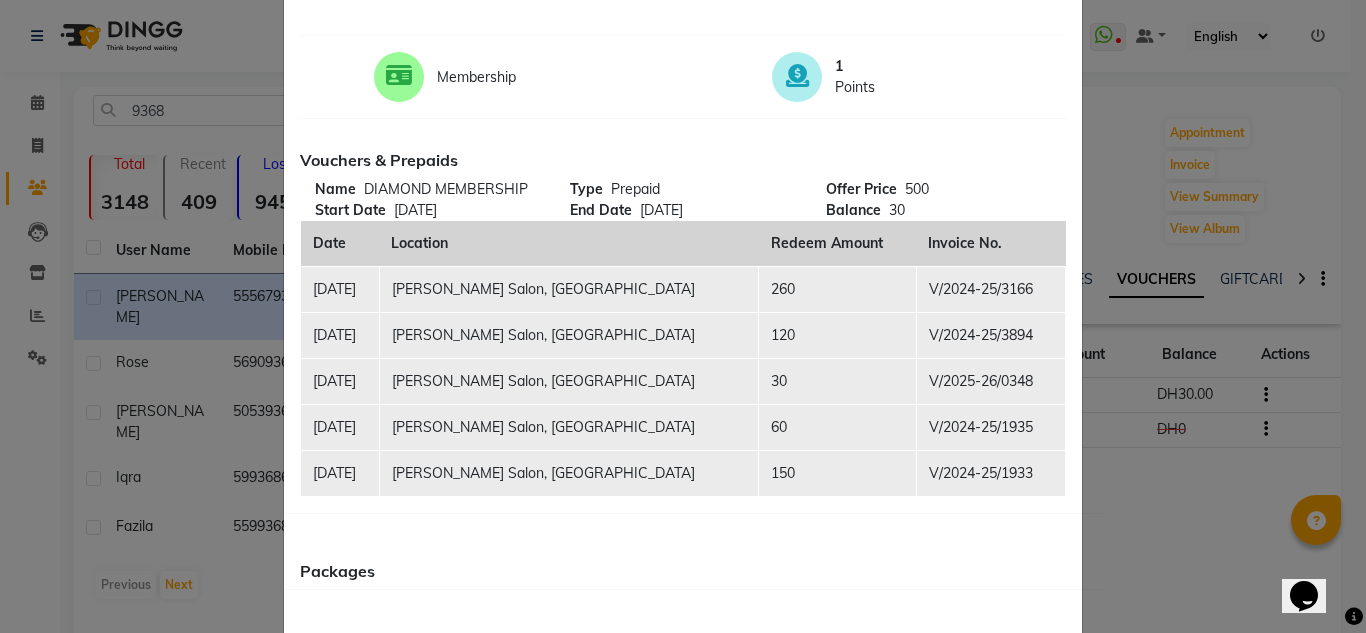 scroll, scrollTop: 173, scrollLeft: 0, axis: vertical 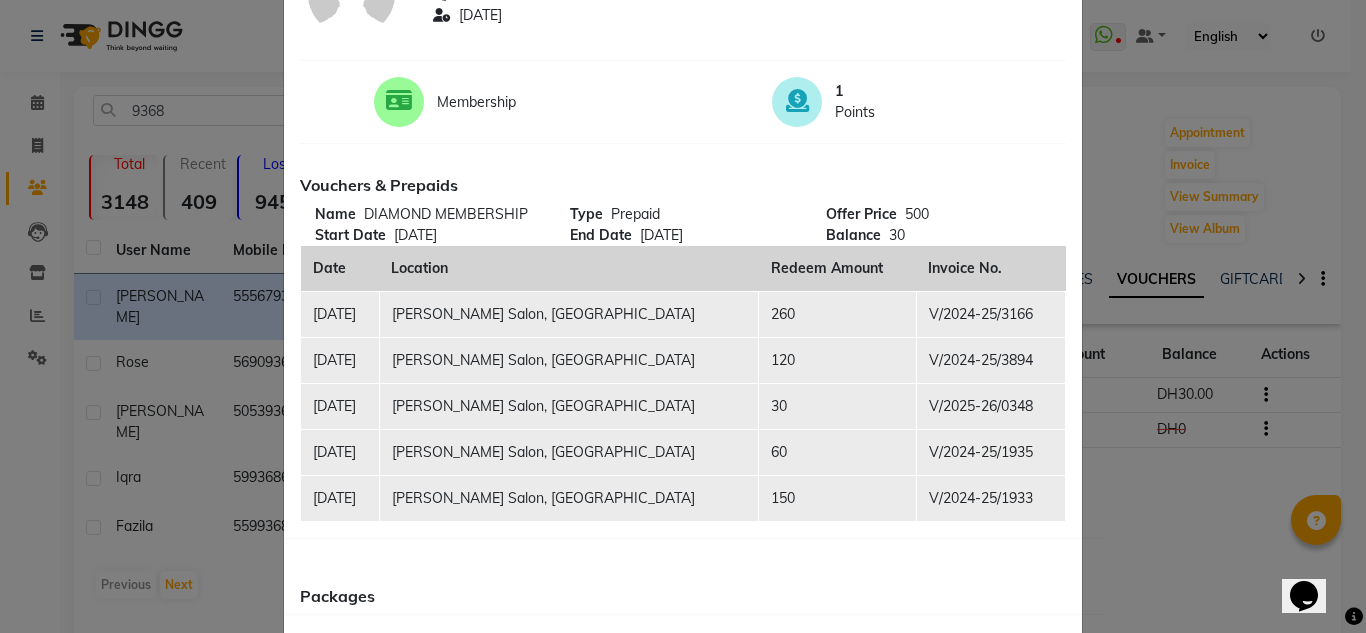 drag, startPoint x: 148, startPoint y: 390, endPoint x: 137, endPoint y: 395, distance: 12.083046 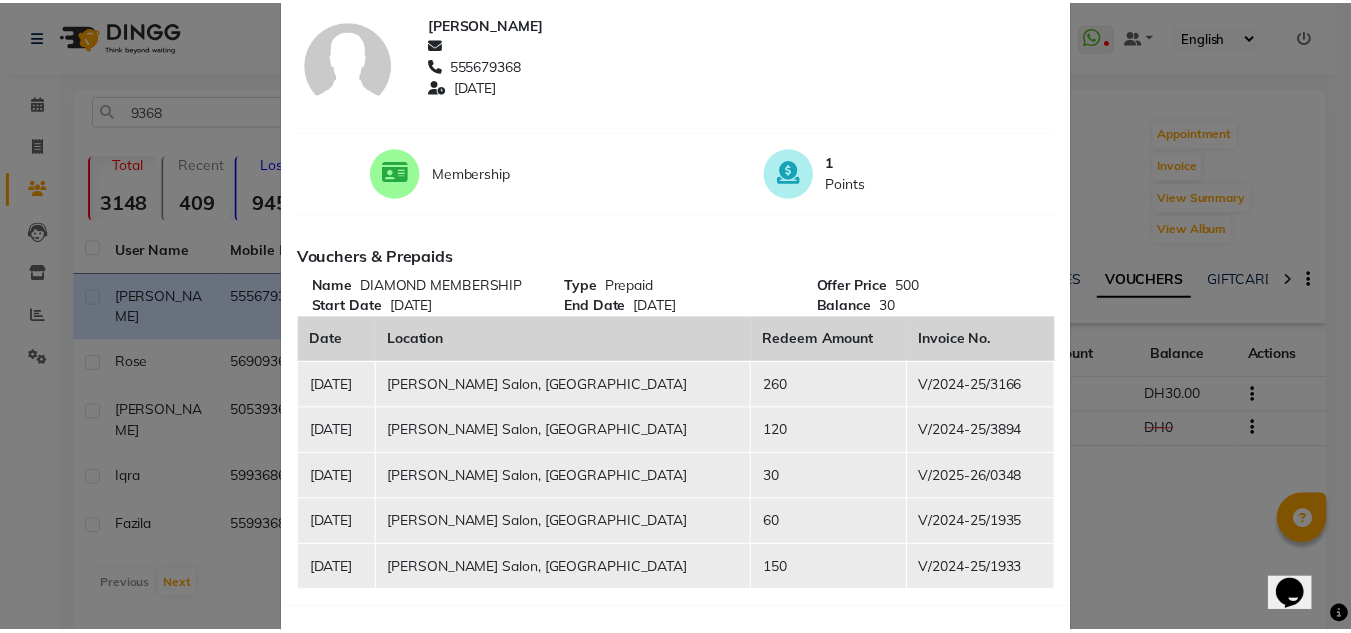scroll, scrollTop: 0, scrollLeft: 0, axis: both 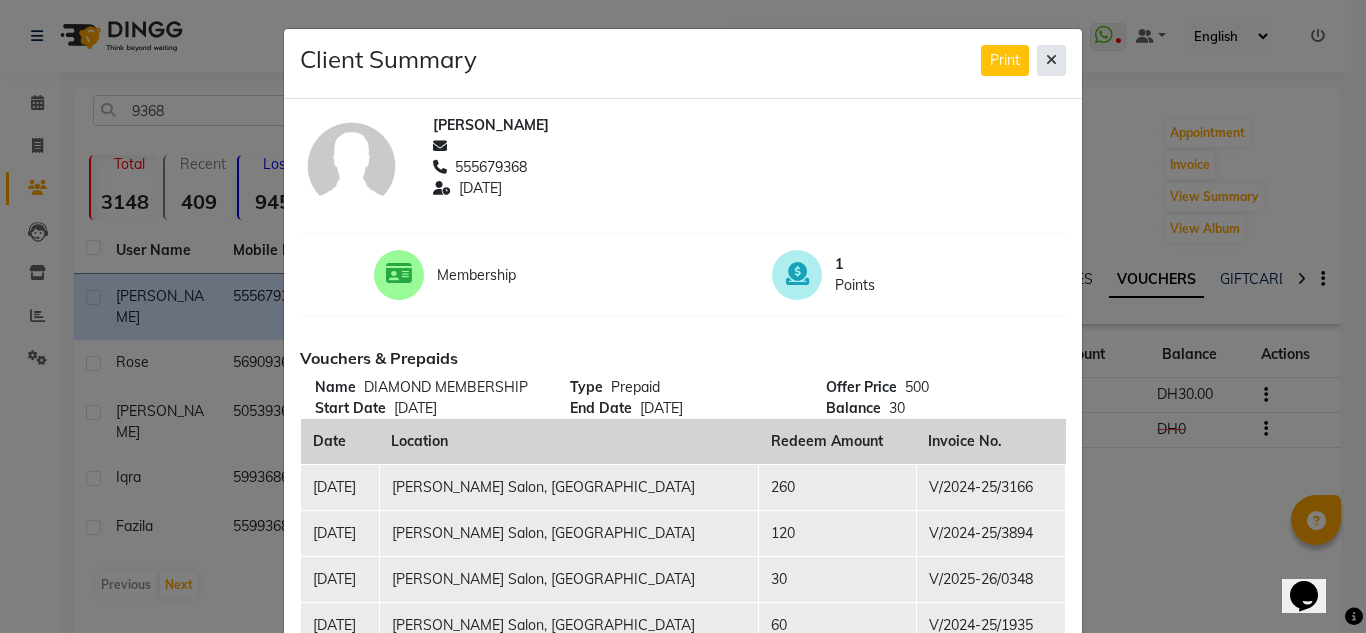 click 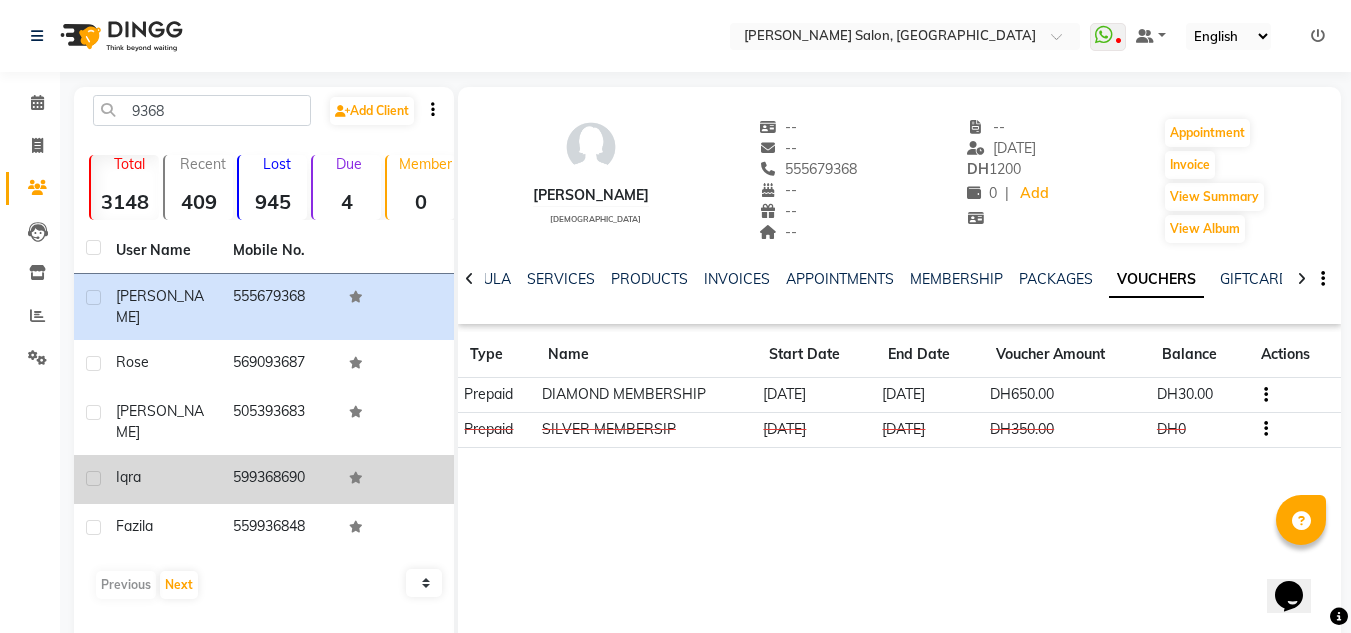 click 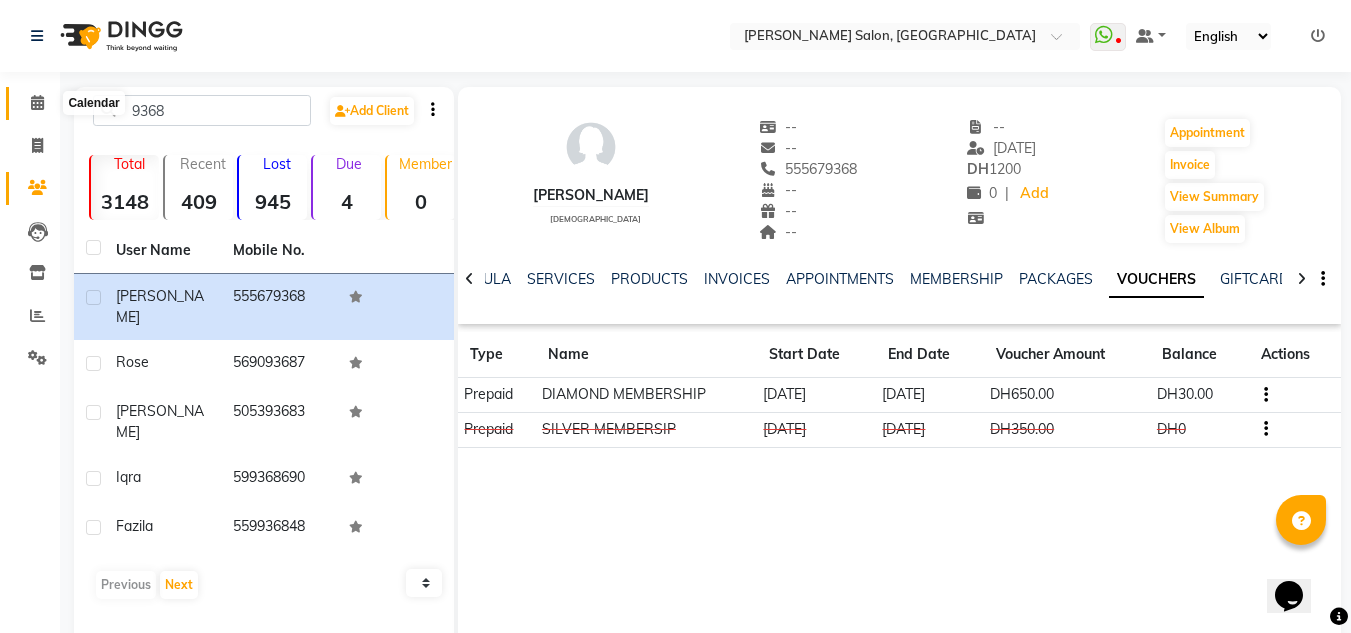 click 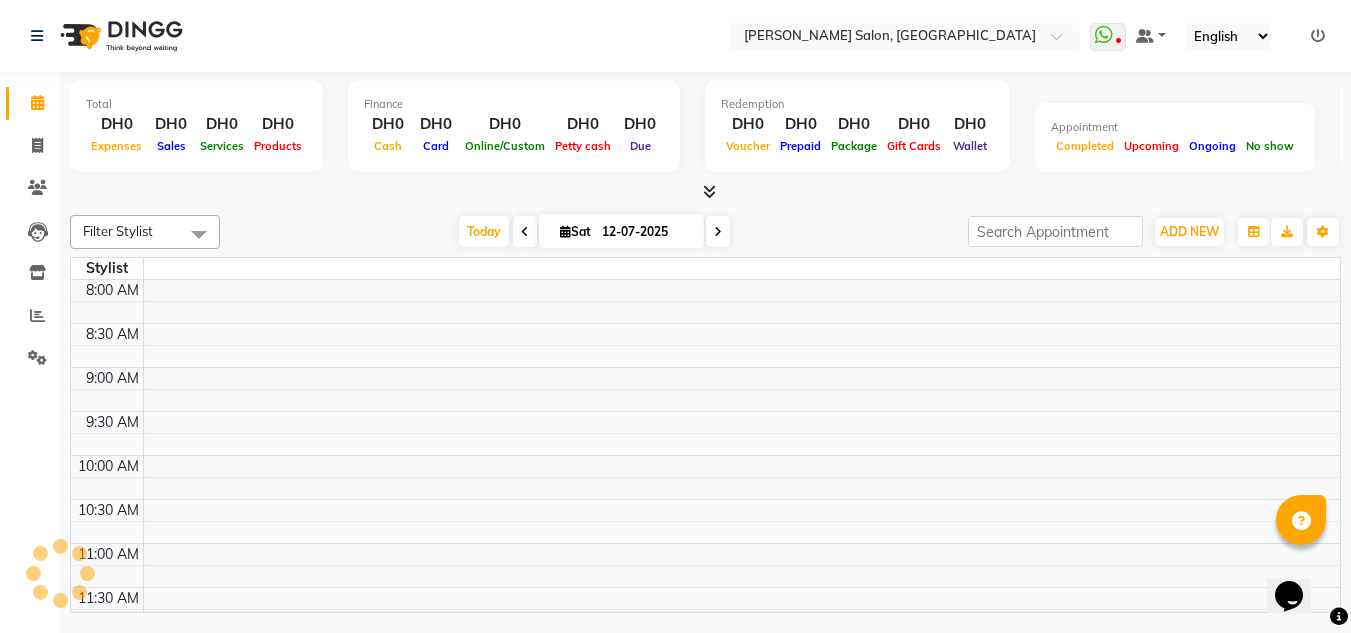 scroll, scrollTop: 0, scrollLeft: 0, axis: both 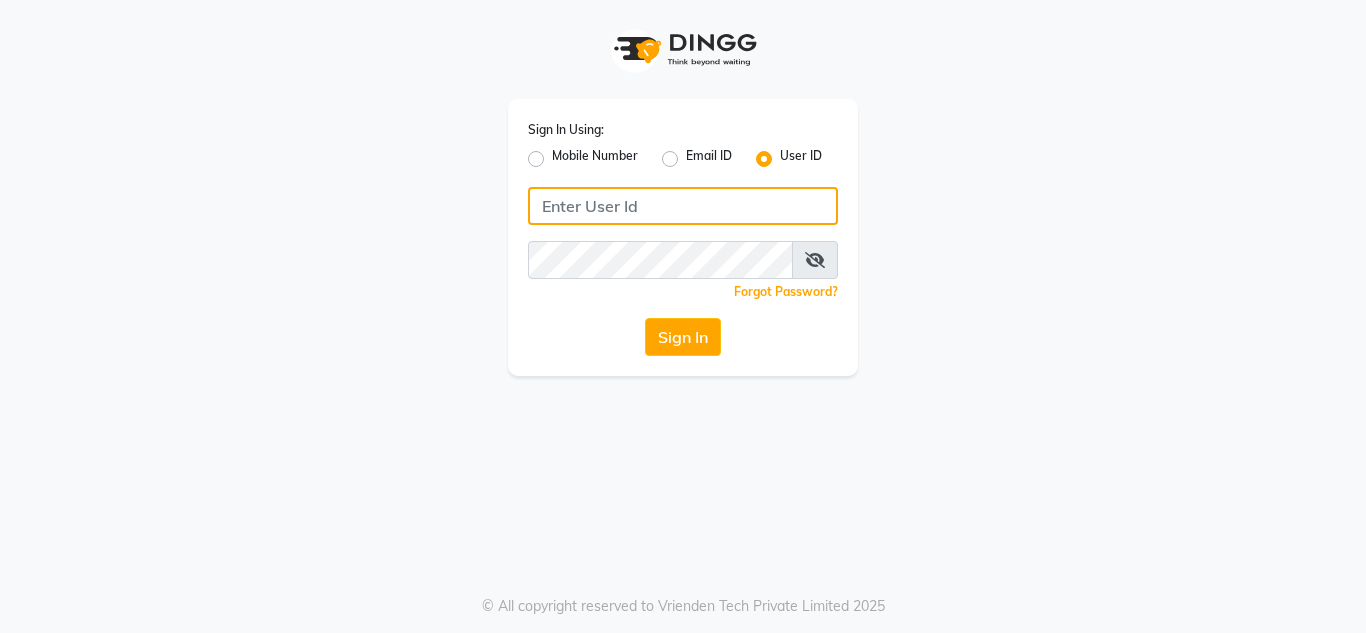 type on "e1790-33" 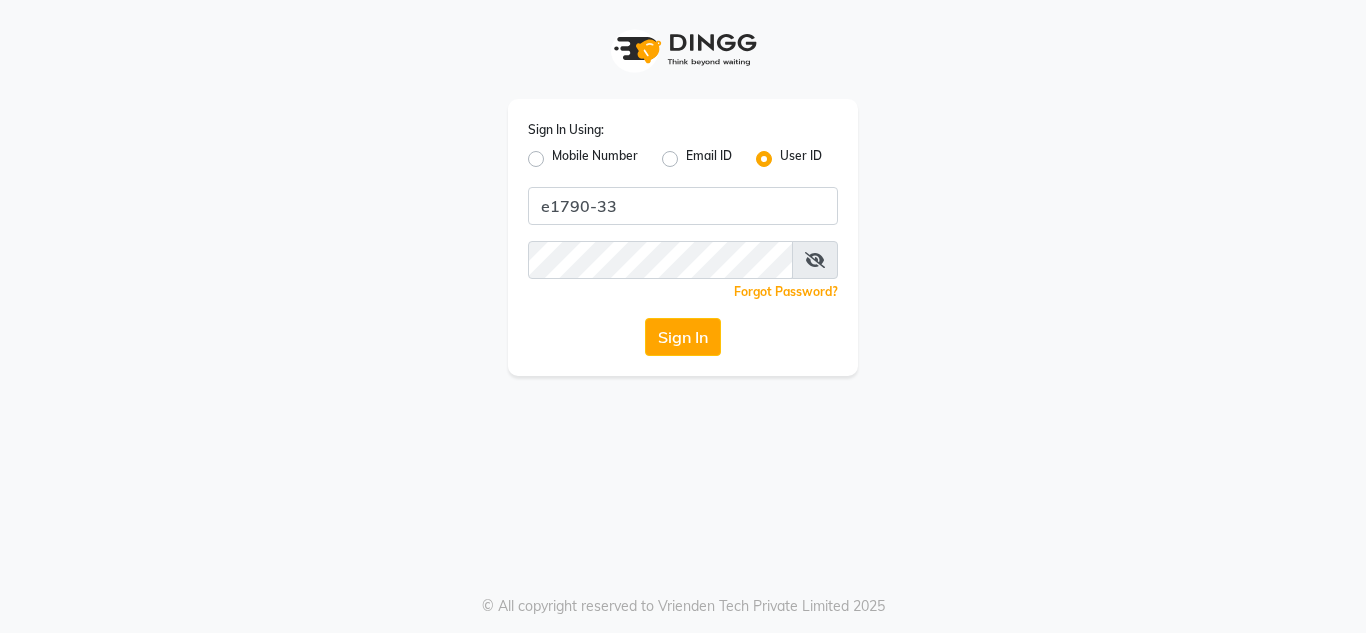 click on "Sign In Using: Mobile Number Email ID User ID e1790-33  Remember me Forgot Password?  Sign In" 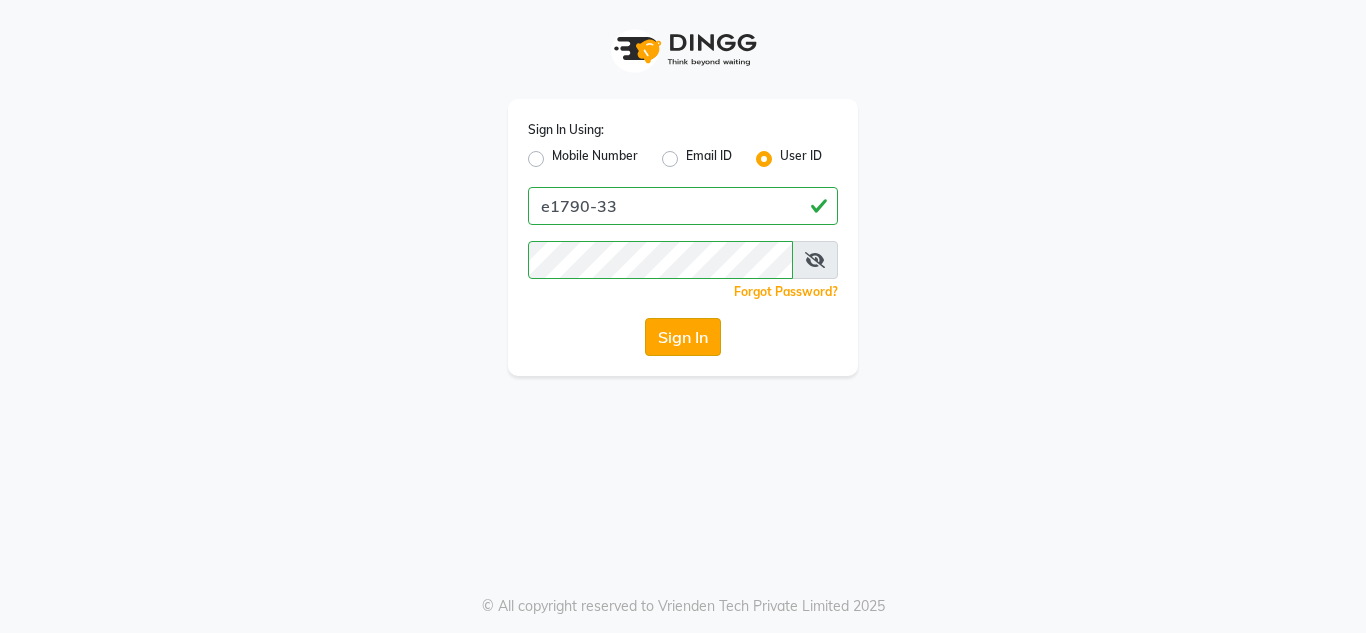 click on "Sign In" 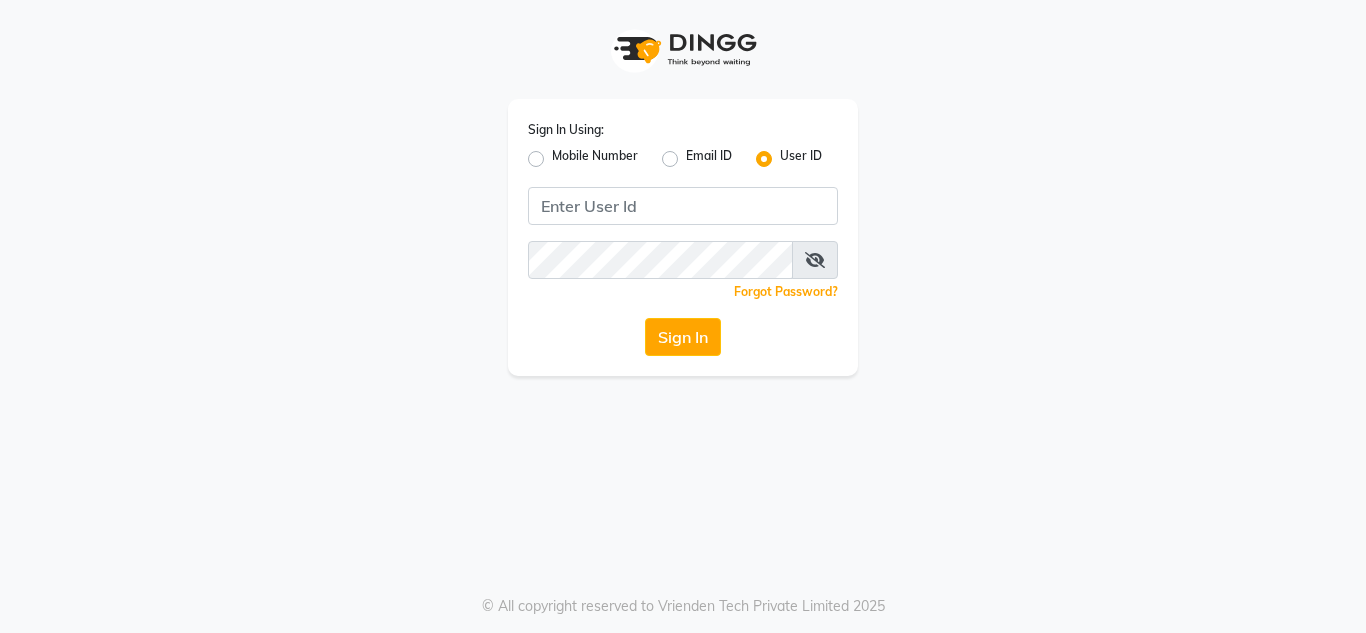 scroll, scrollTop: 0, scrollLeft: 0, axis: both 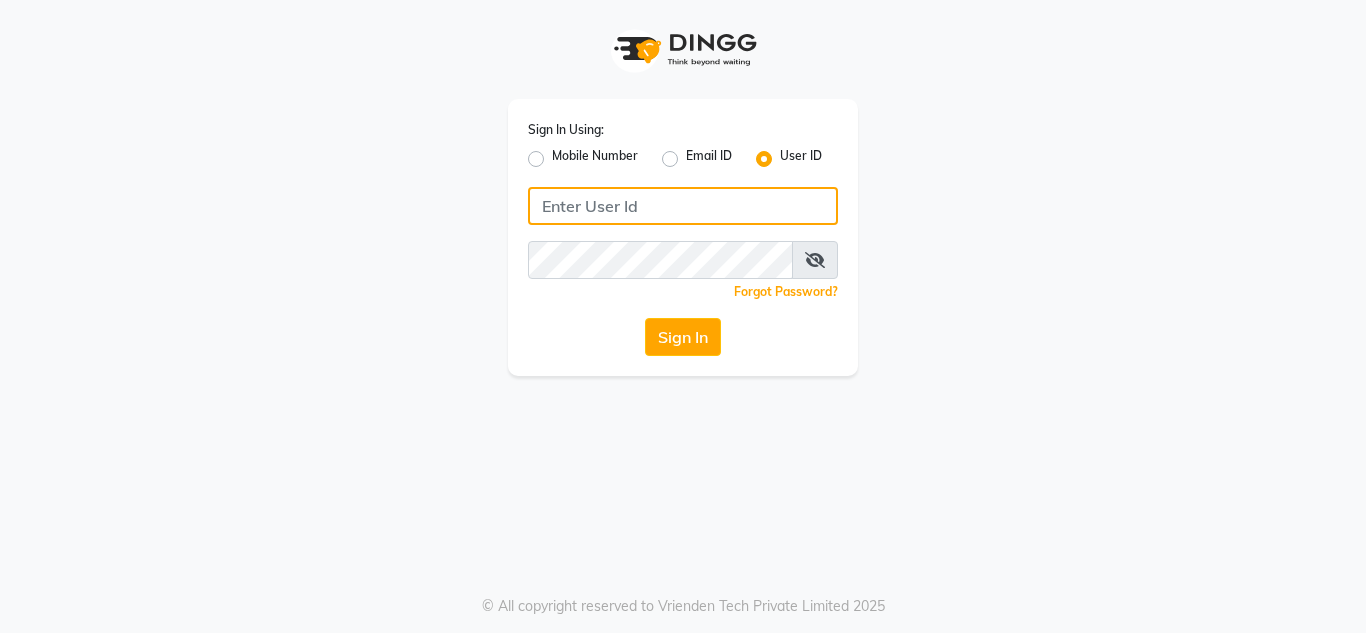 type on "e1790-33" 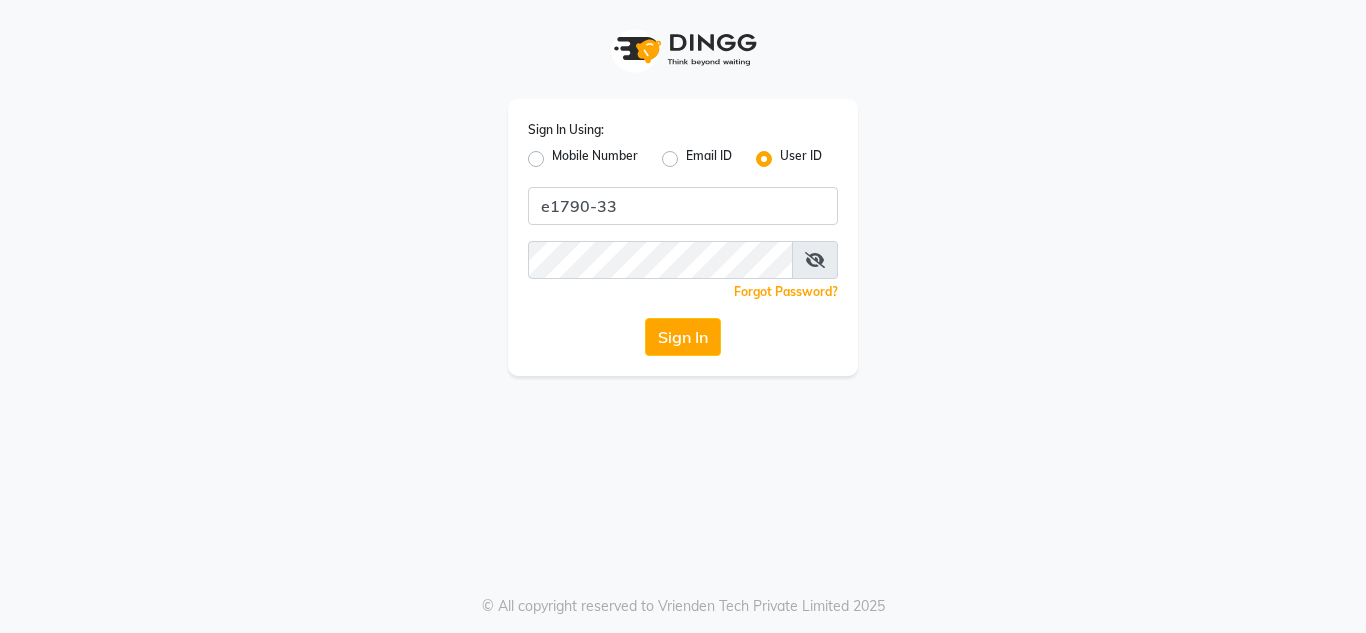 click on "Sign In Using: Mobile Number Email ID User ID e1790-33  Remember me Forgot Password?  Sign In" 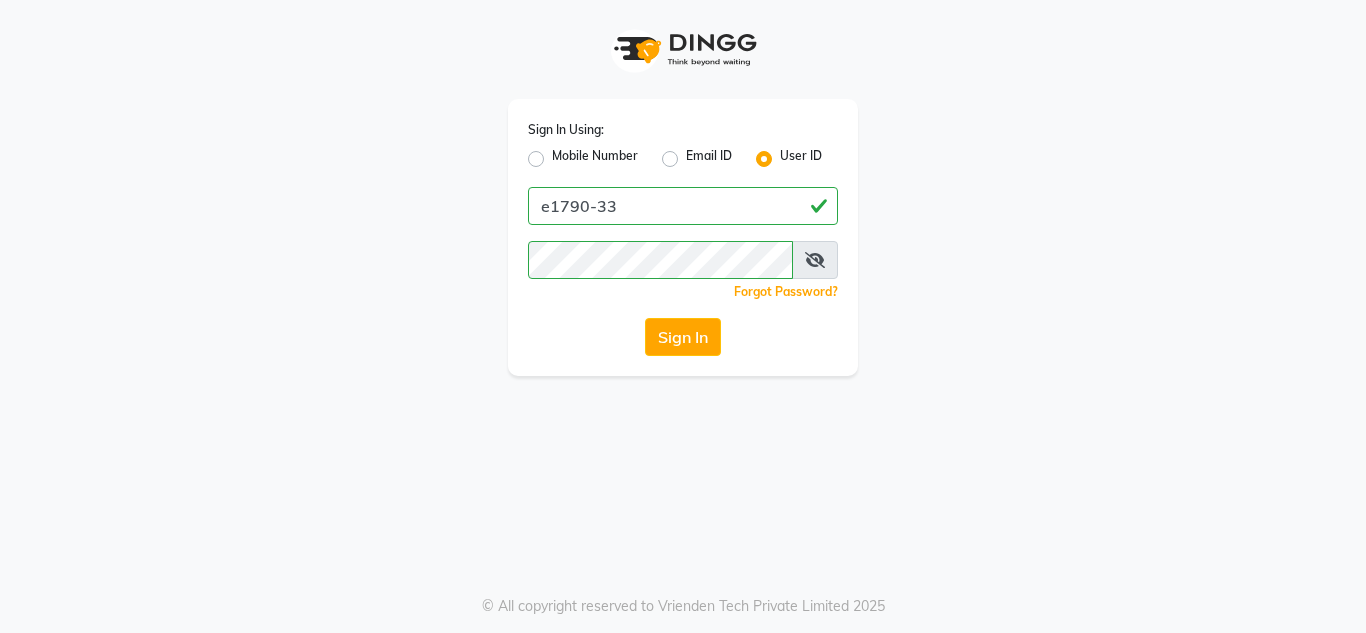 click on "Sign In Using: Mobile Number Email ID User ID e1790-33  Remember me Forgot Password?  Sign In" 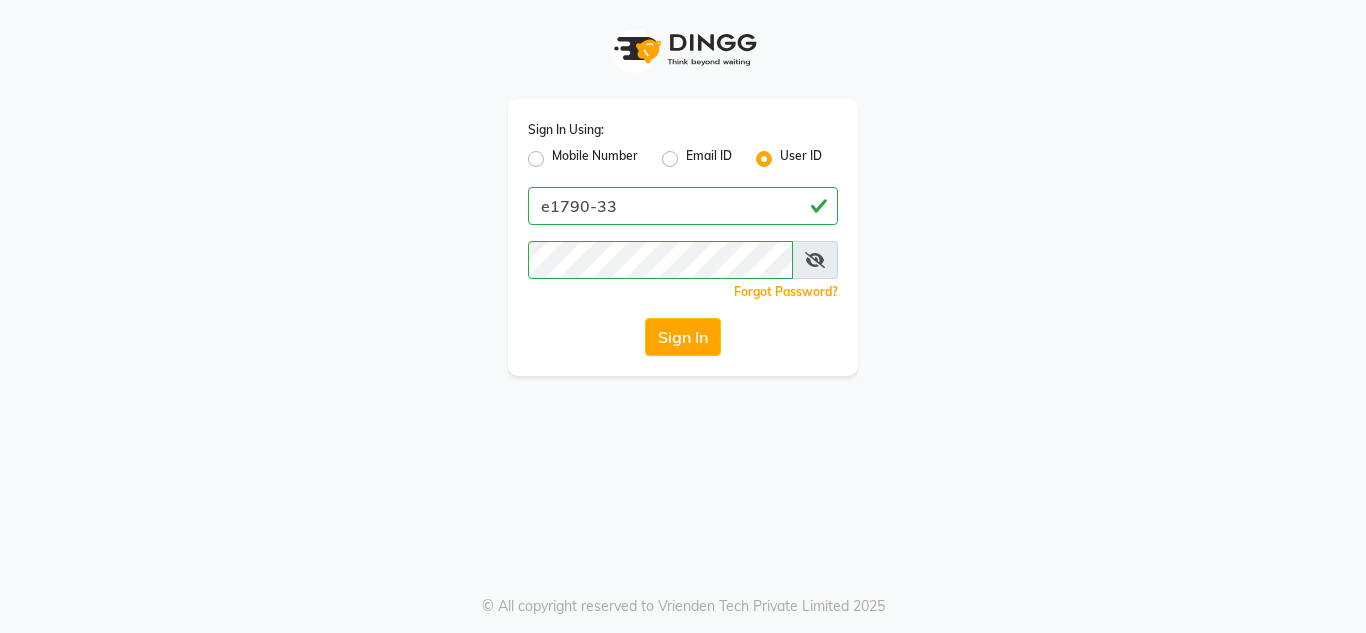 click on "Sign In" 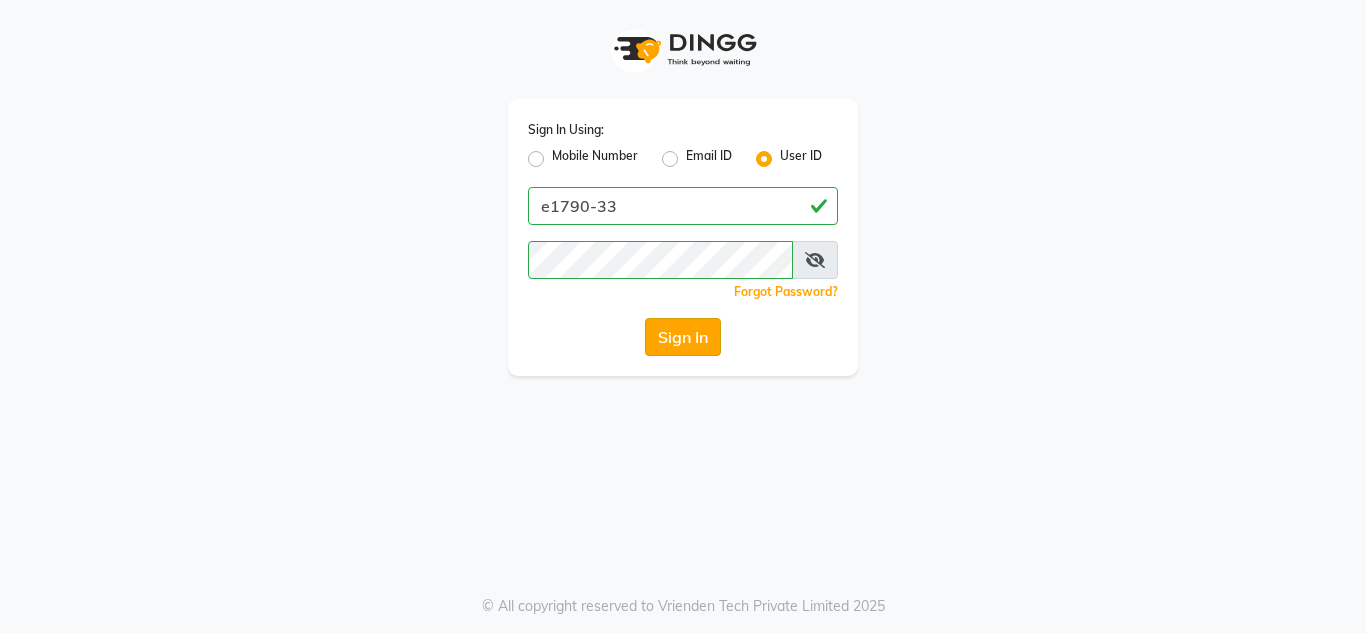click on "Sign In" 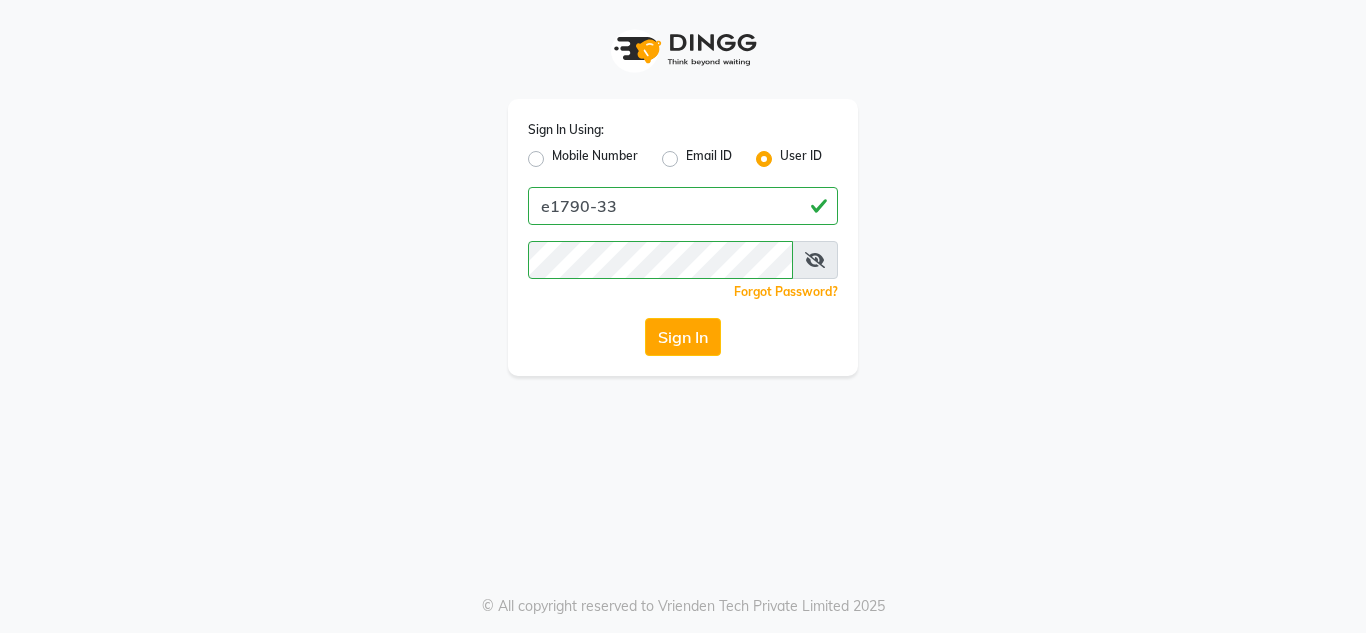click on "Sign In Using: Mobile Number Email ID User ID e1790-33  Remember me Forgot Password?  Sign In" 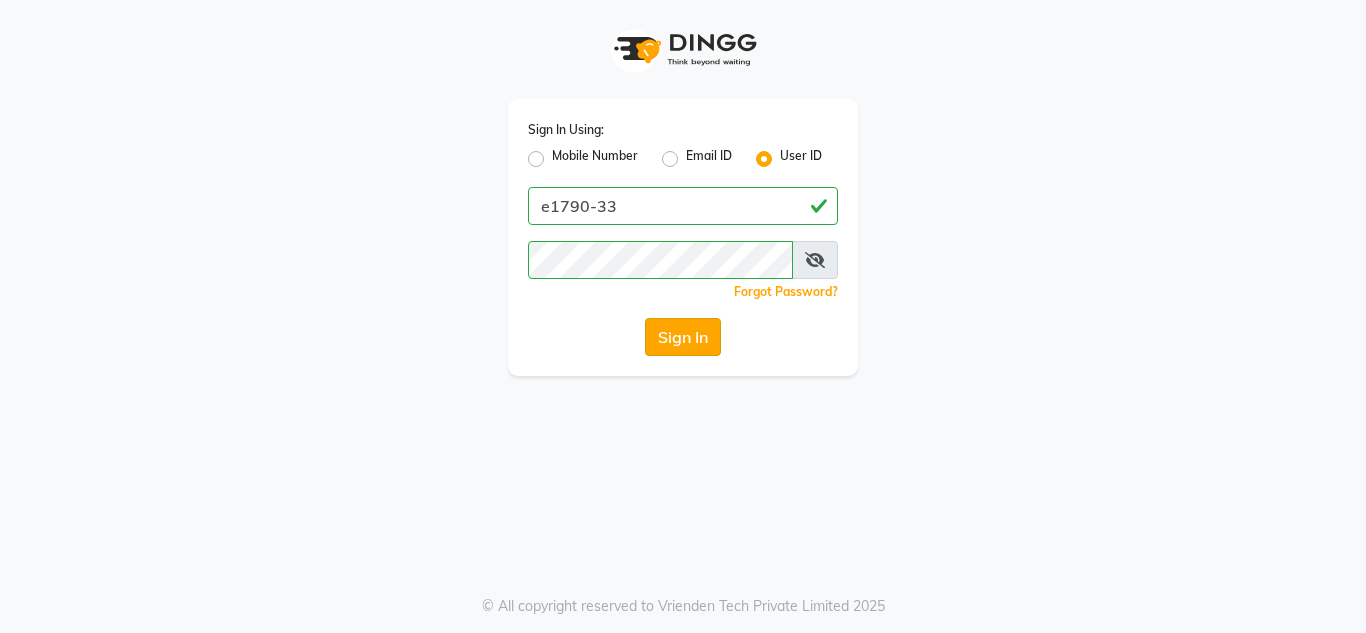 click on "Sign In" 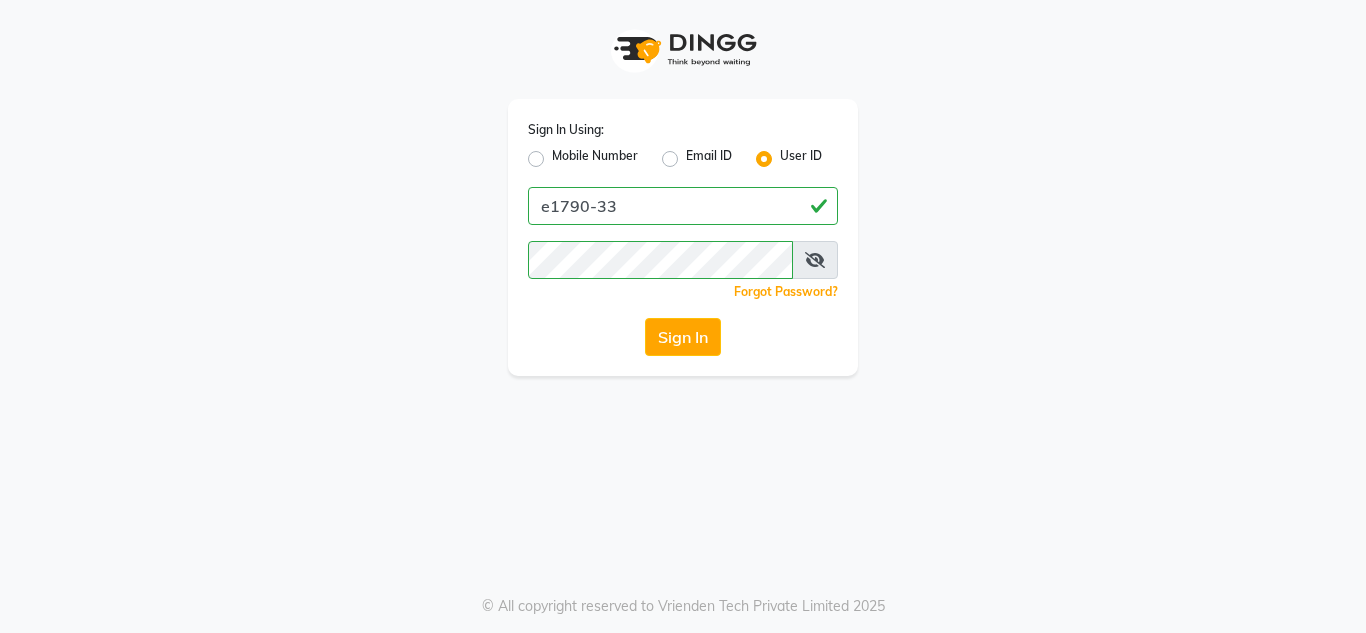 click on "Sign In" 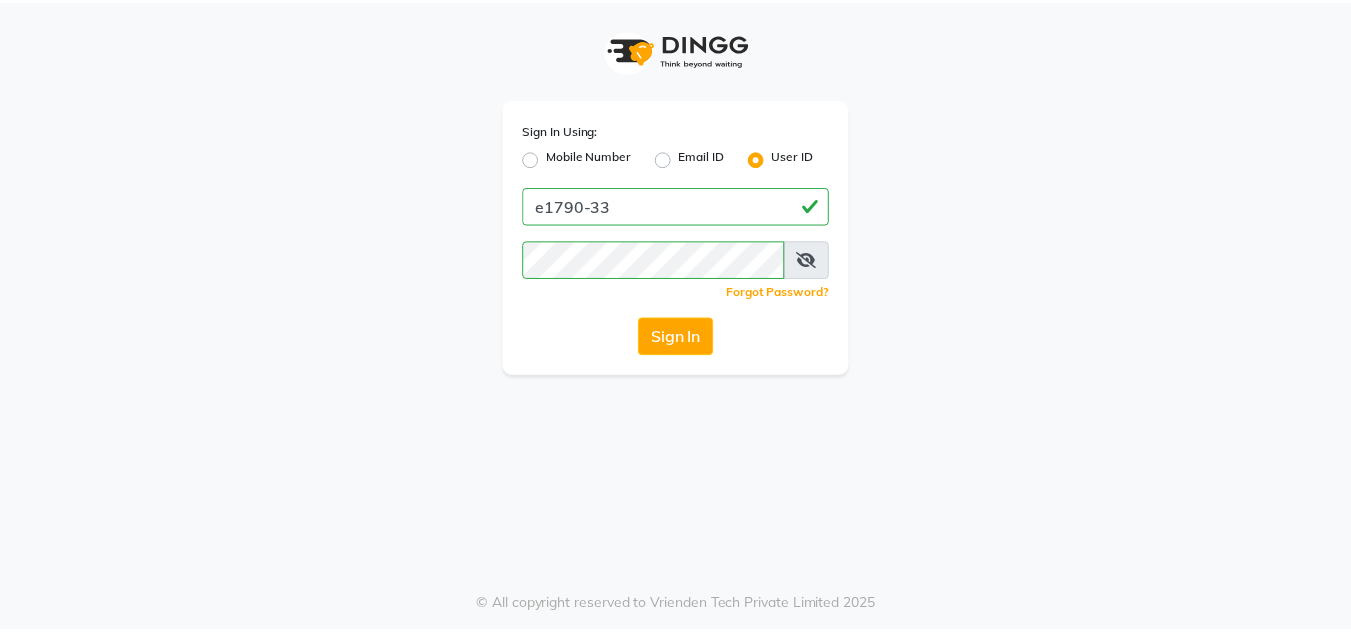 scroll, scrollTop: 0, scrollLeft: 0, axis: both 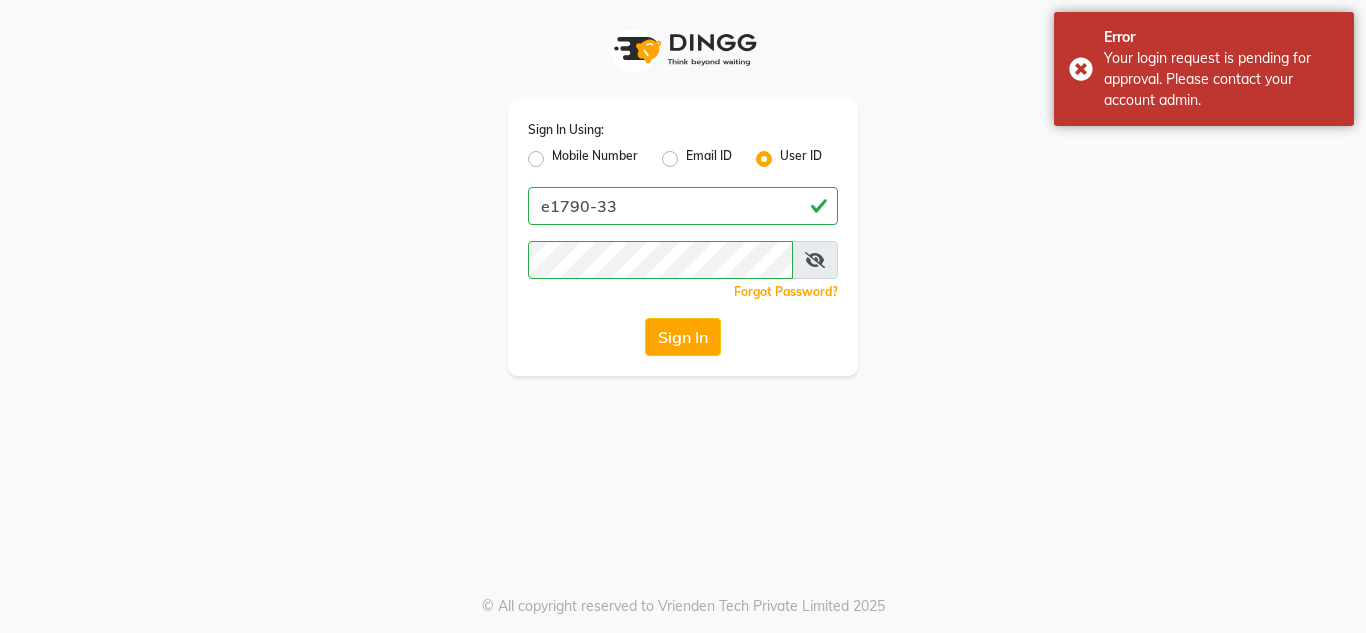 click at bounding box center [815, 260] 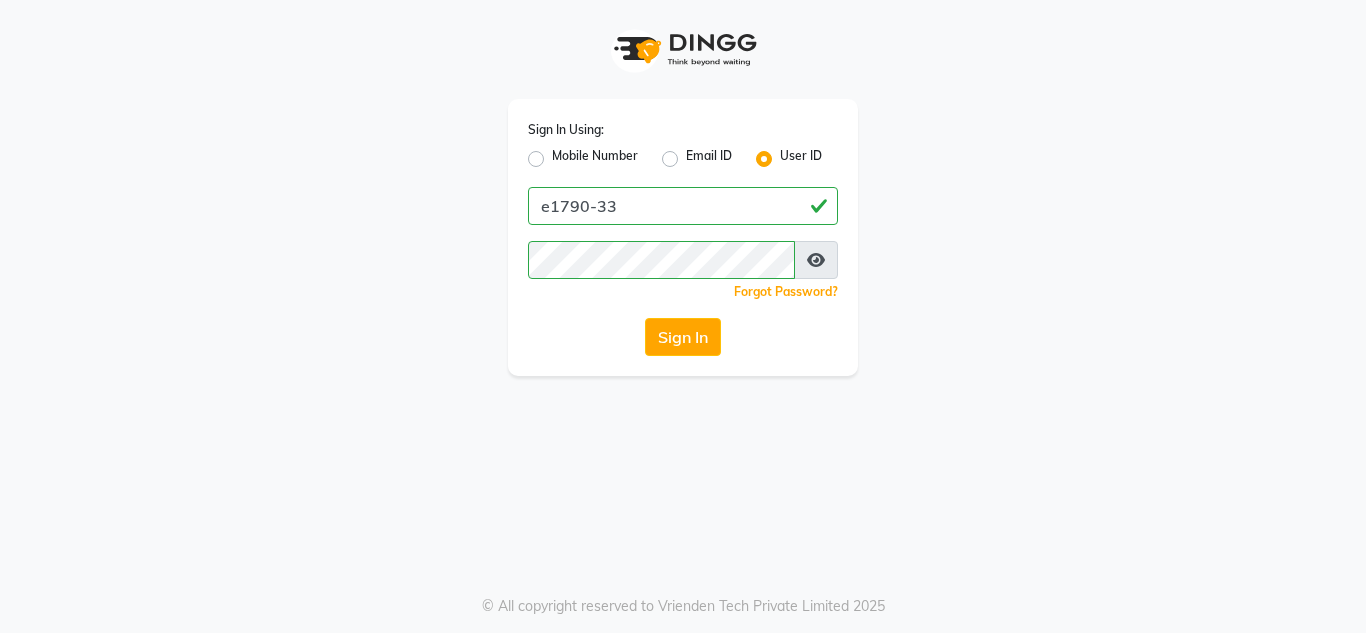 click on "Sign In Using: Mobile Number Email ID User ID e1790-33  Remember me Forgot Password?  Sign In" 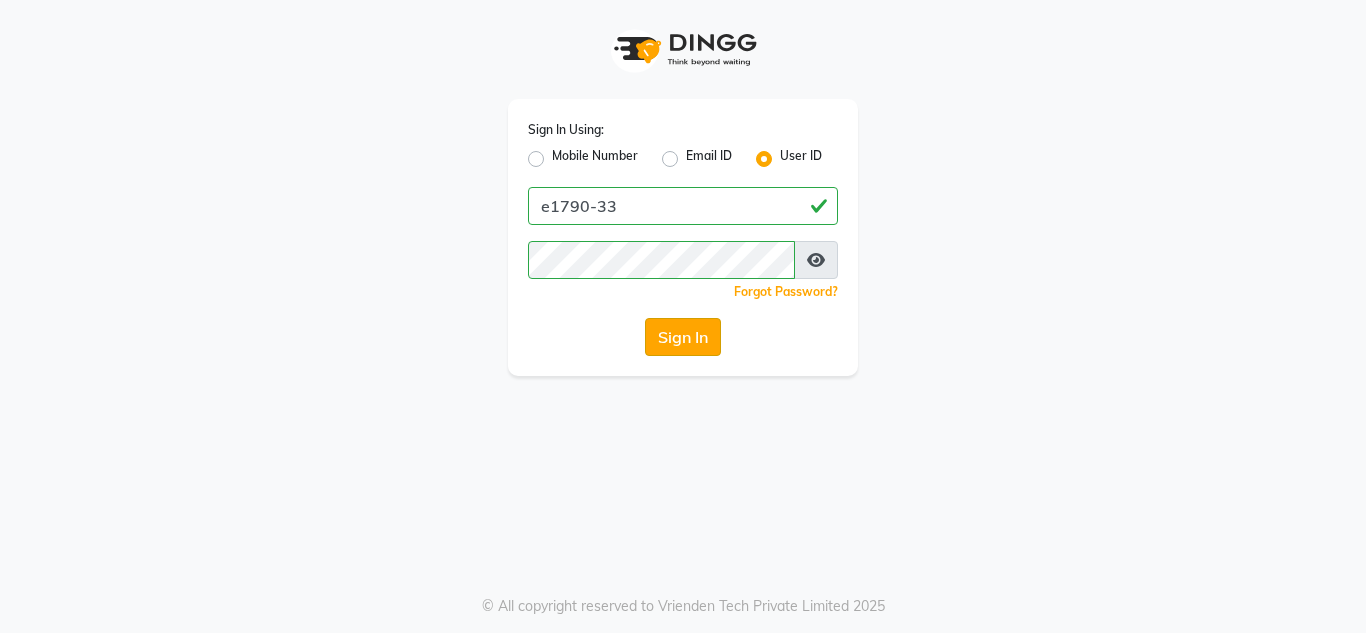 click on "Sign In" 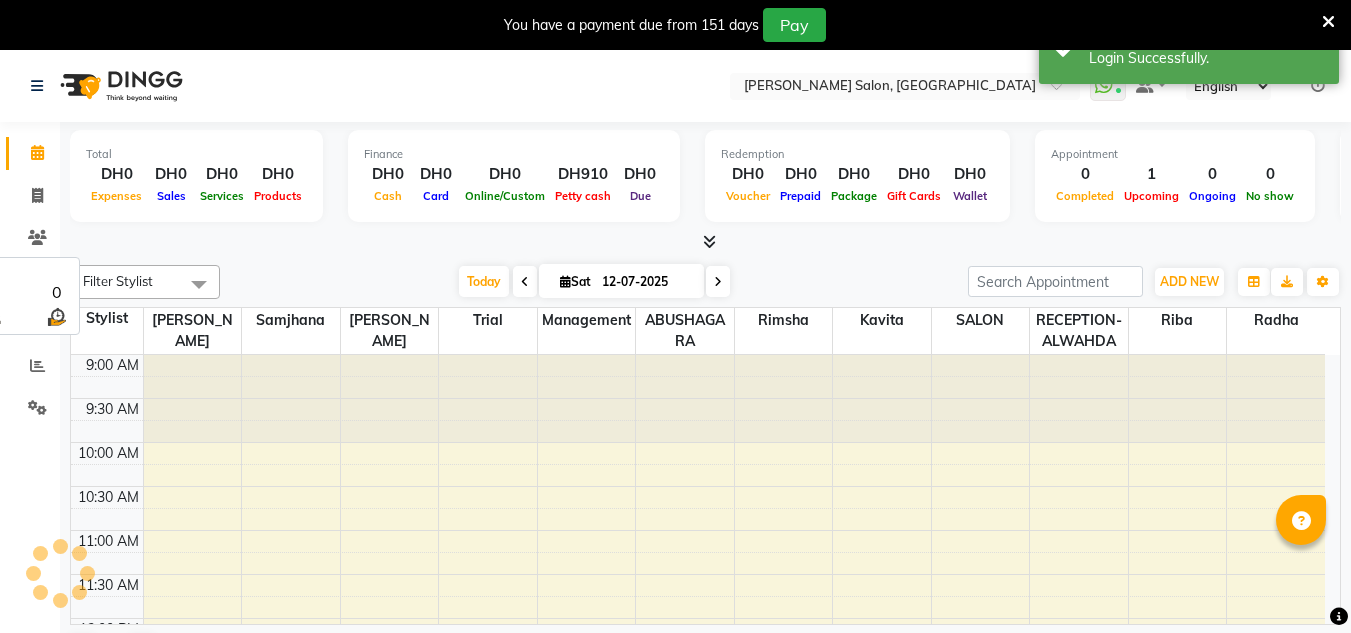 scroll, scrollTop: 0, scrollLeft: 0, axis: both 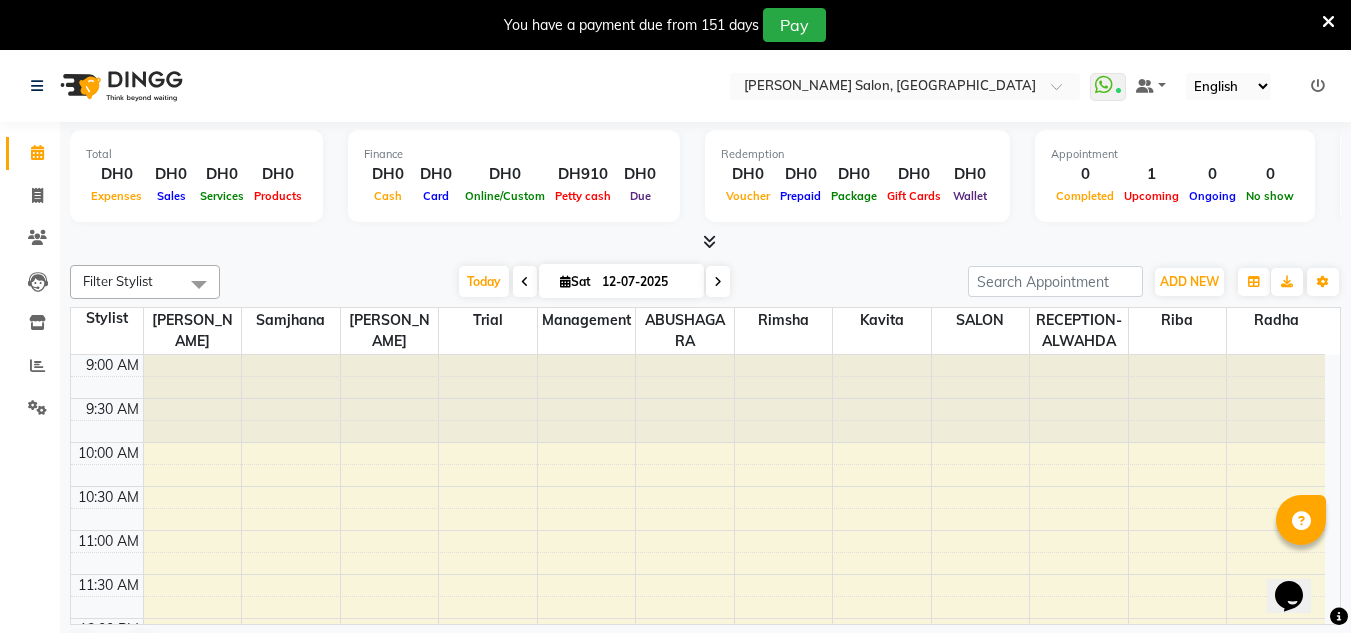 click on "You have a payment due from 151 days   Pay" at bounding box center (675, 25) 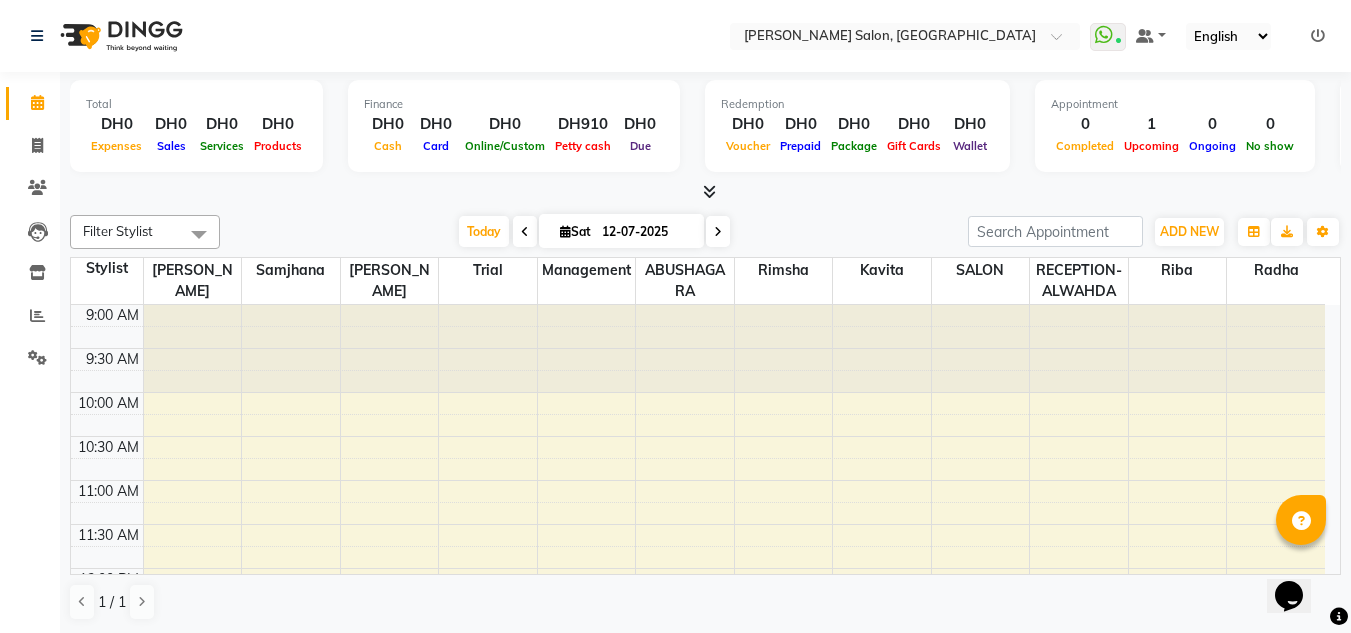 click on "Select Location × Chitra Singh Salon, Alwahda  WhatsApp Status  ✕ Status:  Connected Most Recent Message: 12-07-2025     12:12 PM Recent Service Activity: 12-07-2025     01:41 PM Default Panel My Panel English ENGLISH Español العربية मराठी हिंदी ગુજરાતી தமிழ் 中文 Notifications nothing to show" 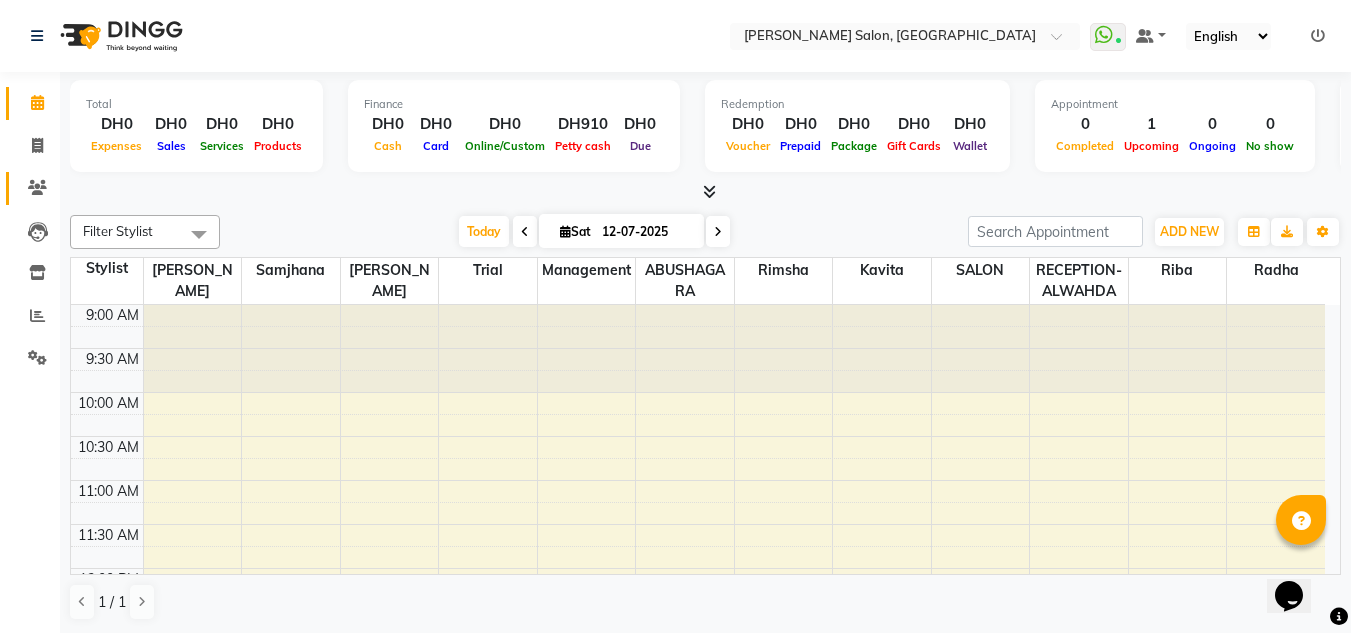 click 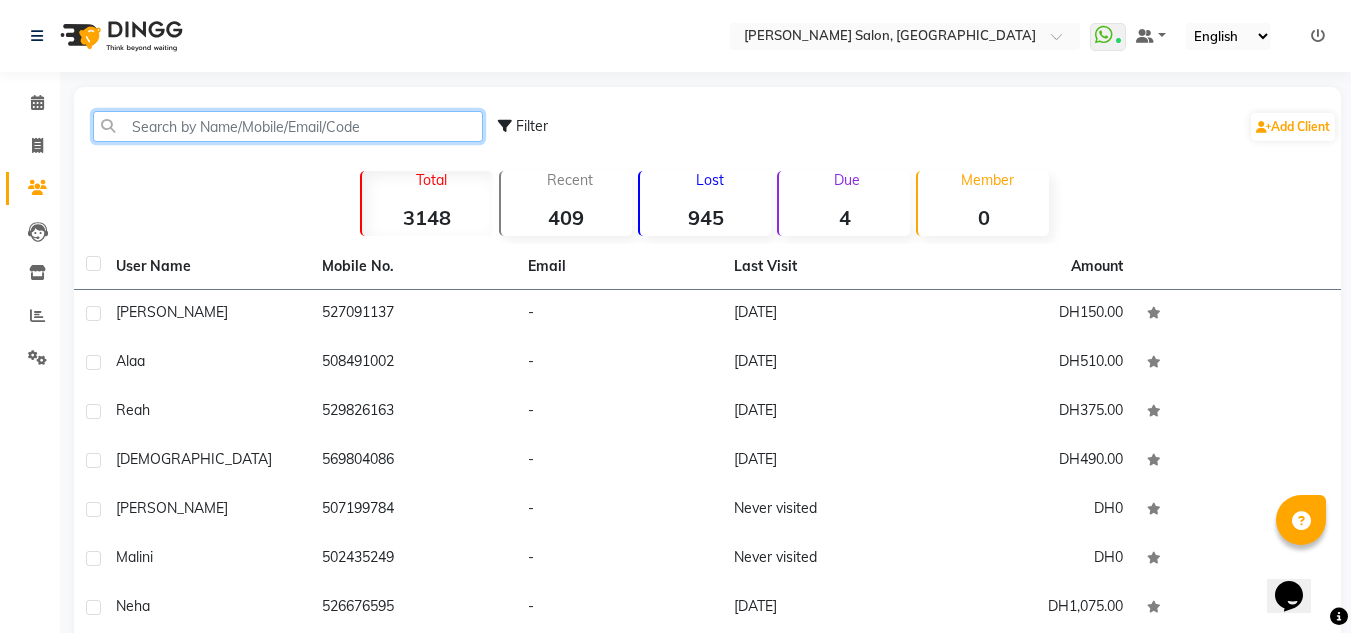 click 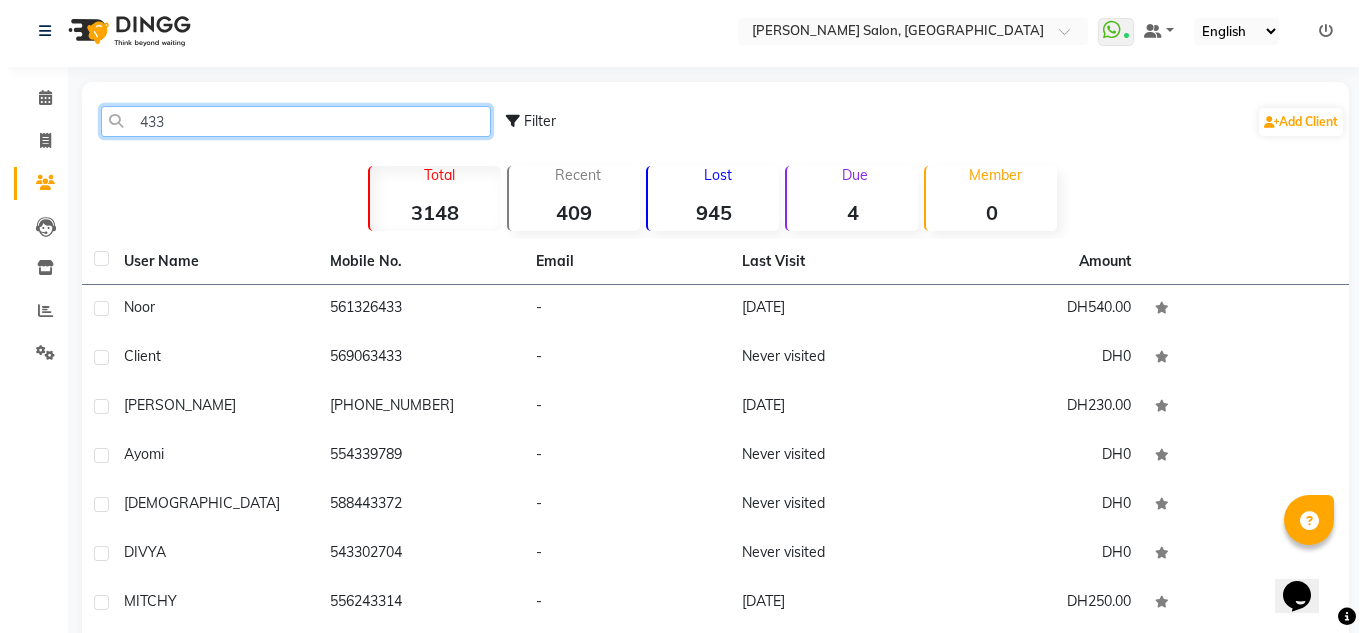 scroll, scrollTop: 0, scrollLeft: 0, axis: both 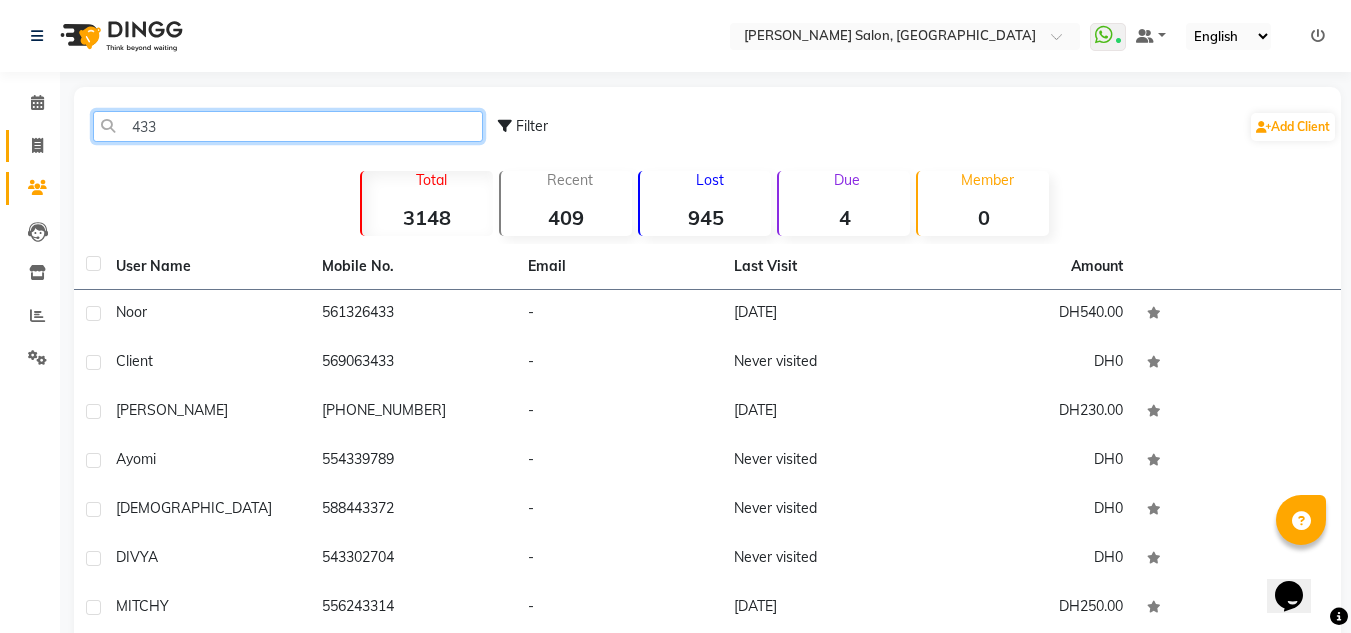 type on "433" 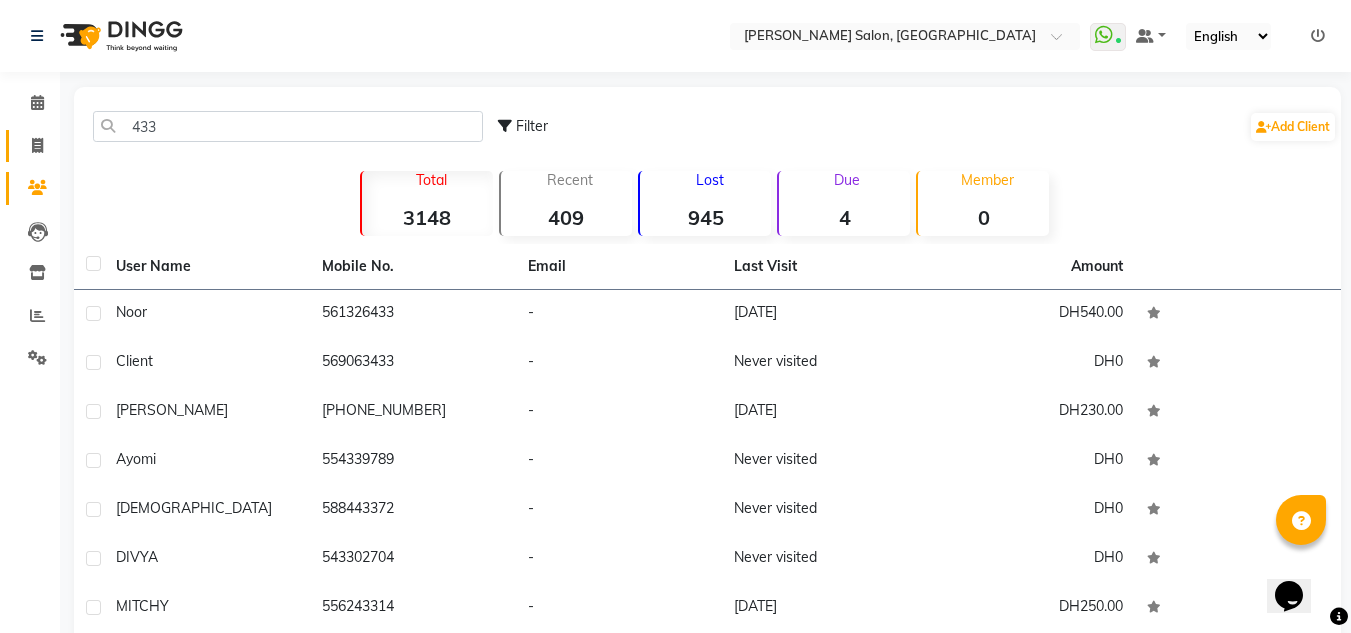 click 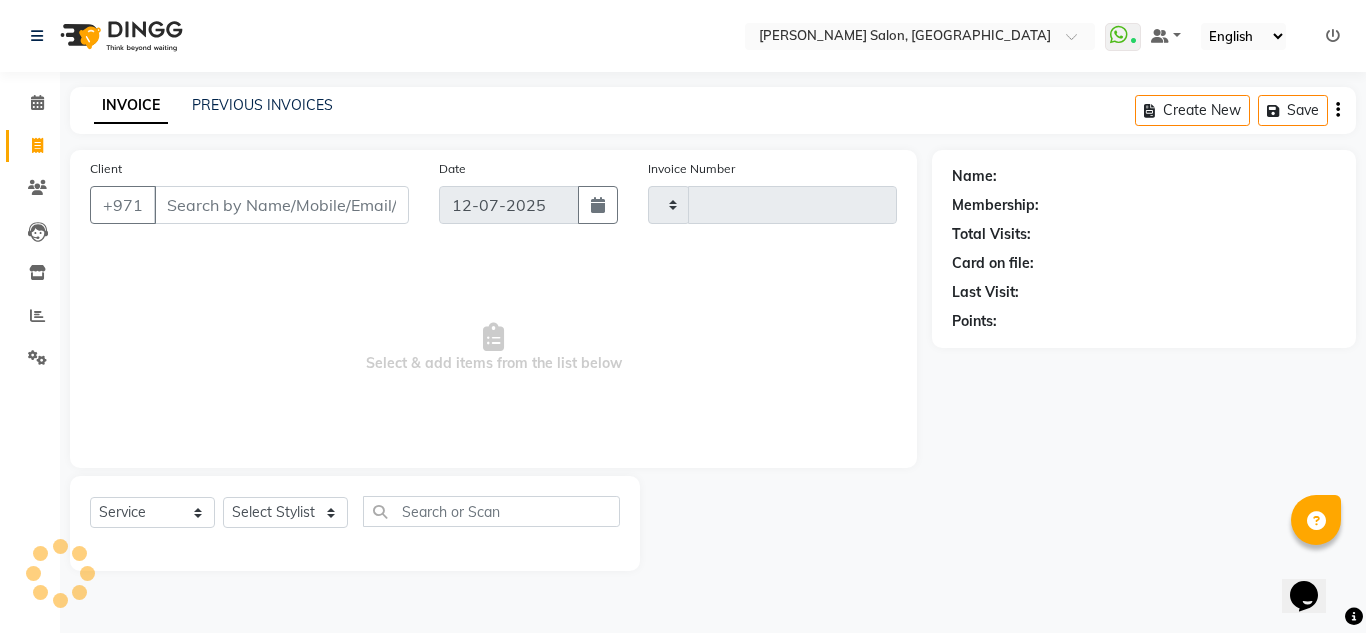 type on "1393" 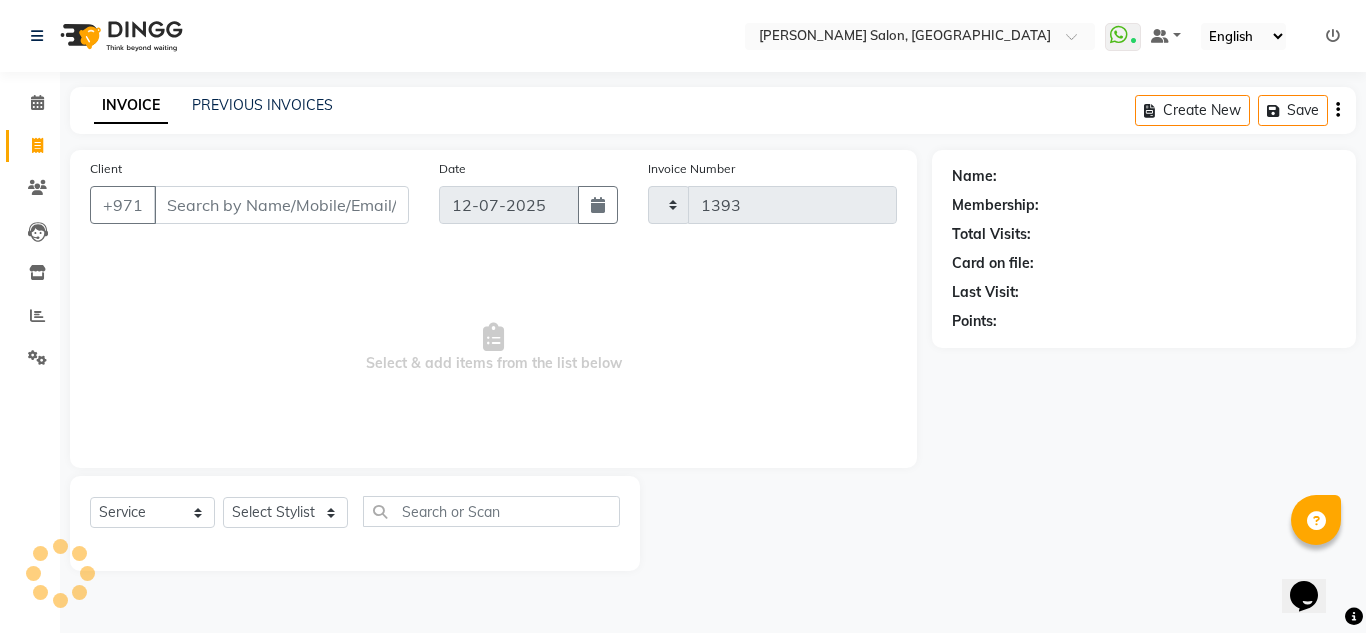 select on "4333" 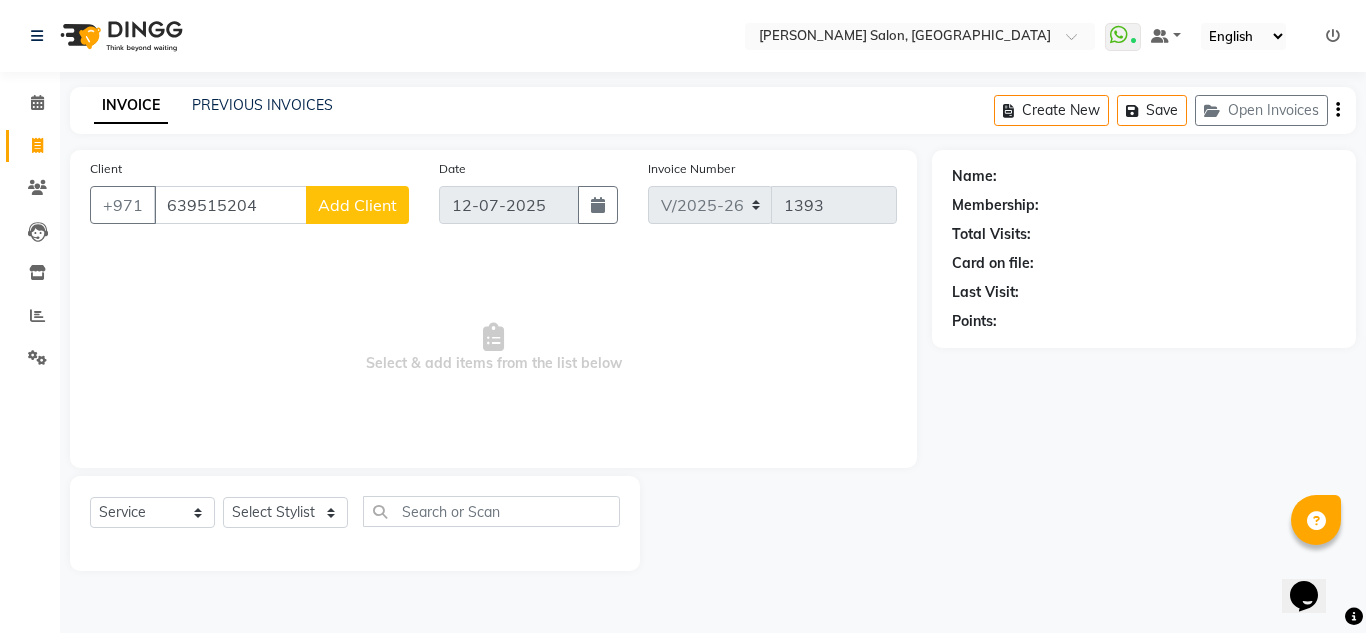type on "639515204" 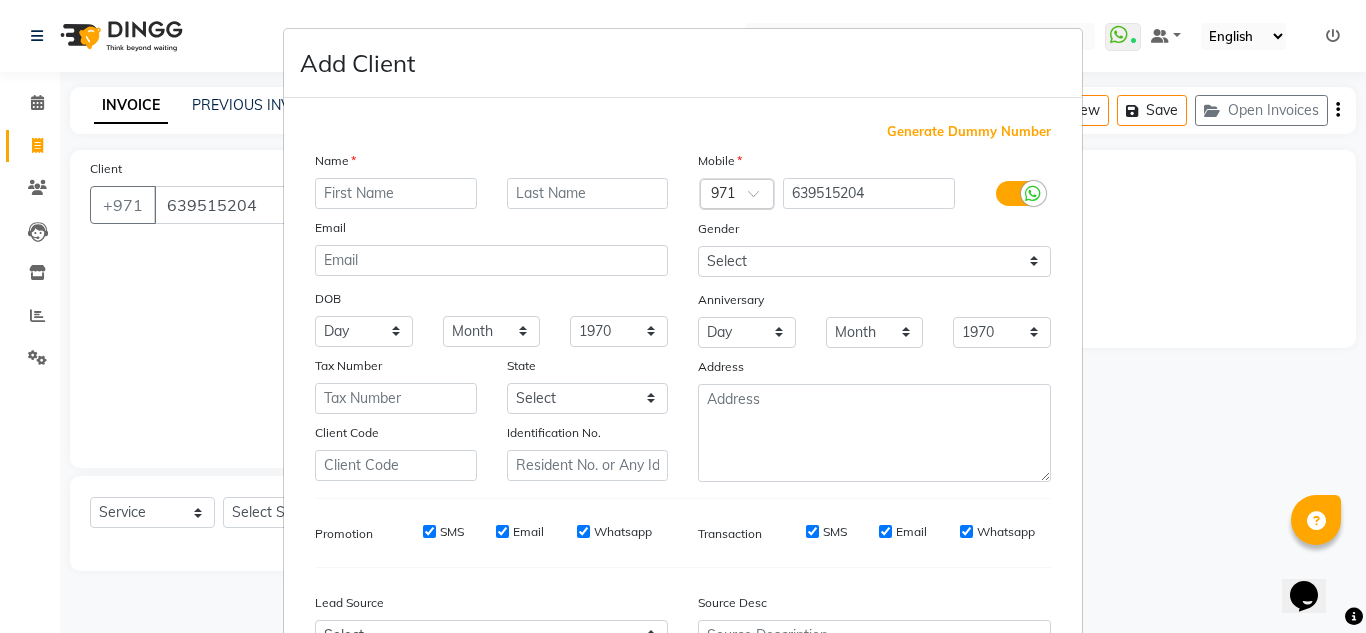 click at bounding box center [737, 195] 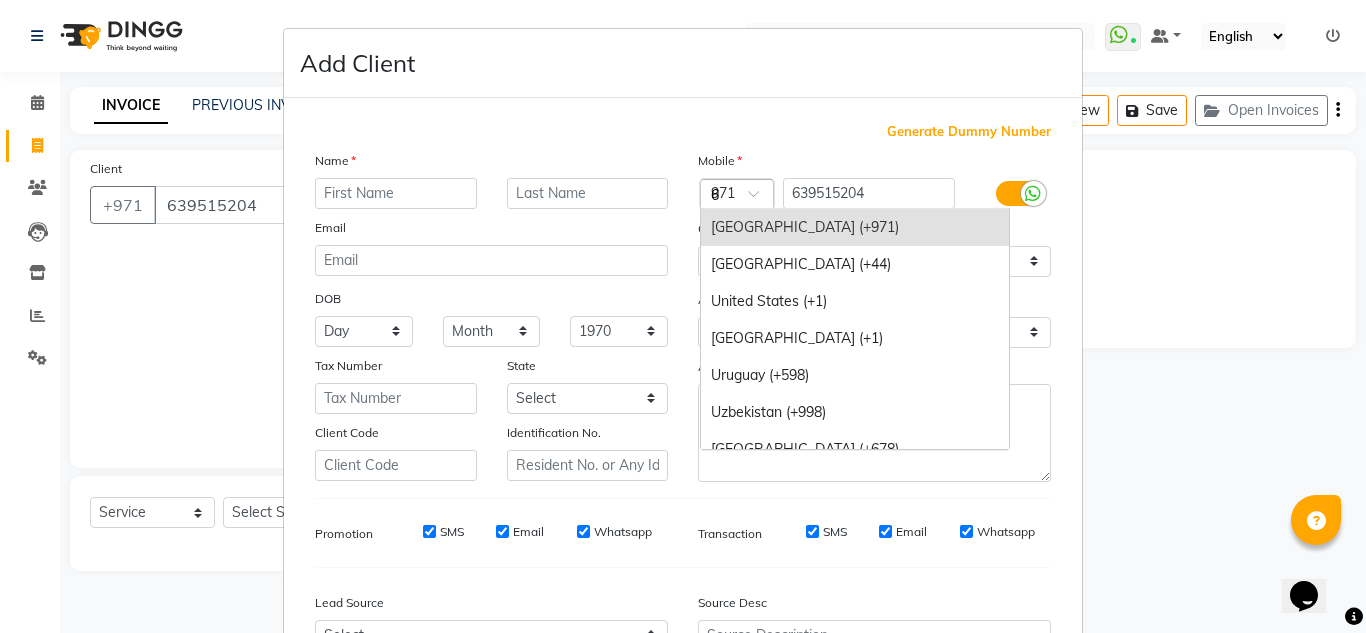 scroll, scrollTop: 2720, scrollLeft: 0, axis: vertical 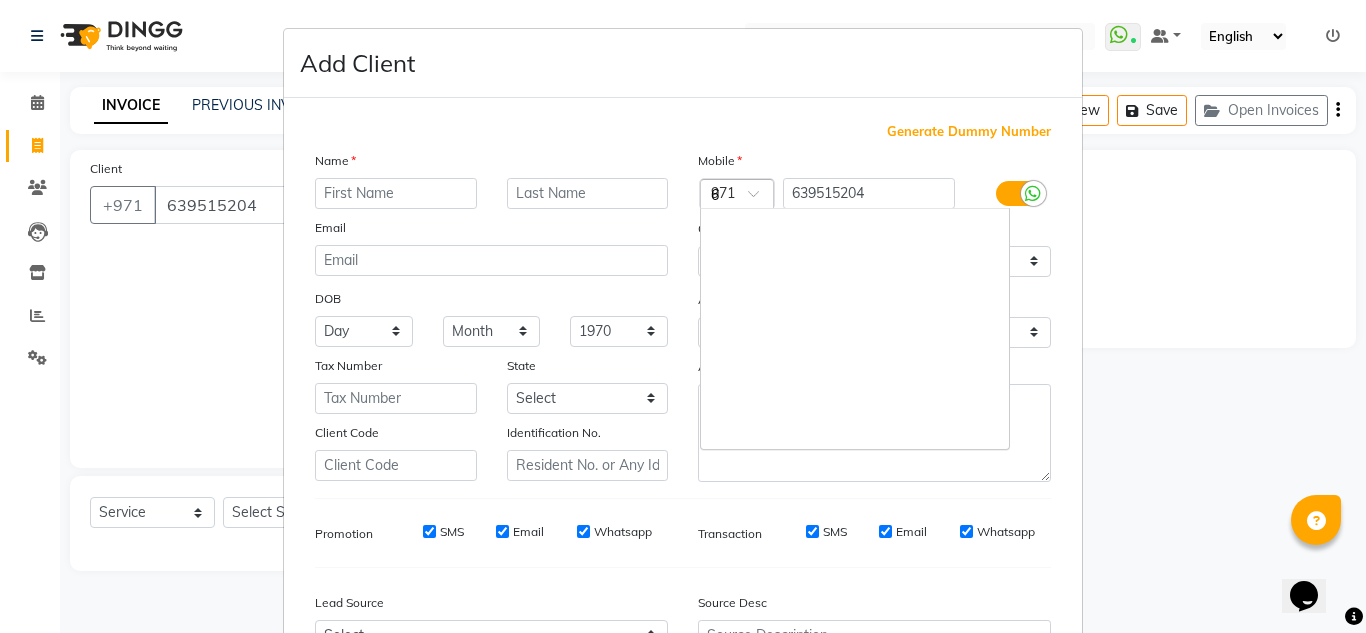 type on "63" 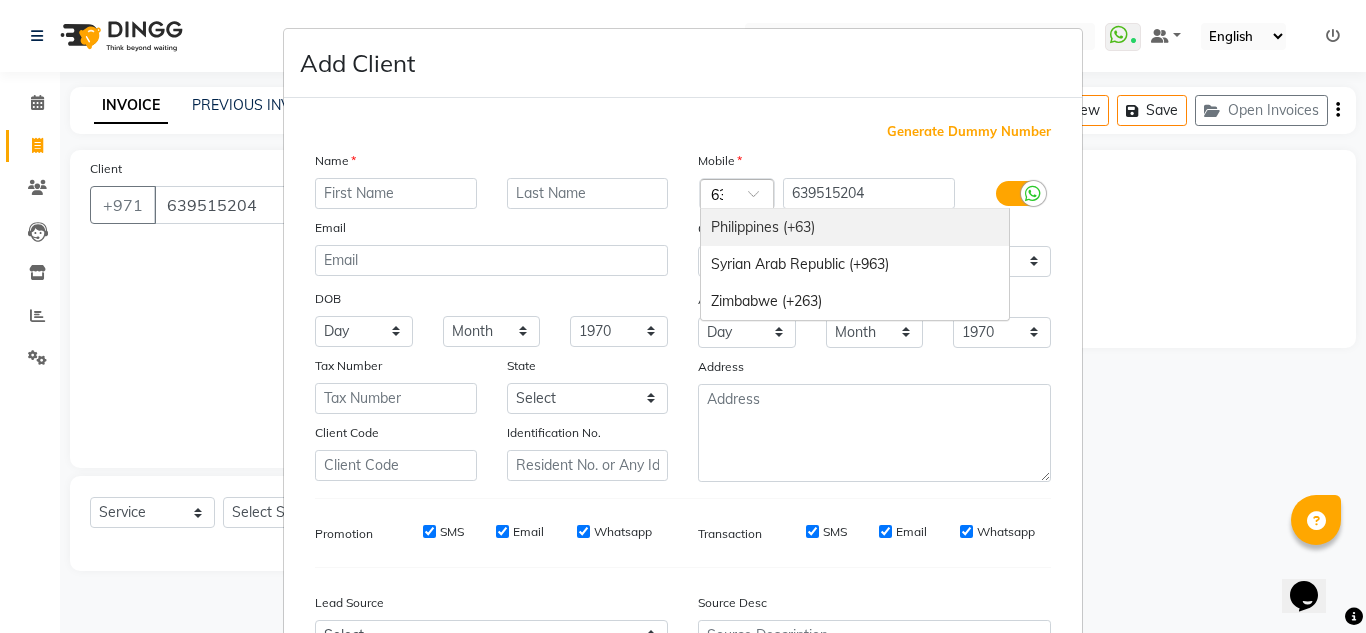 scroll, scrollTop: 0, scrollLeft: 5, axis: horizontal 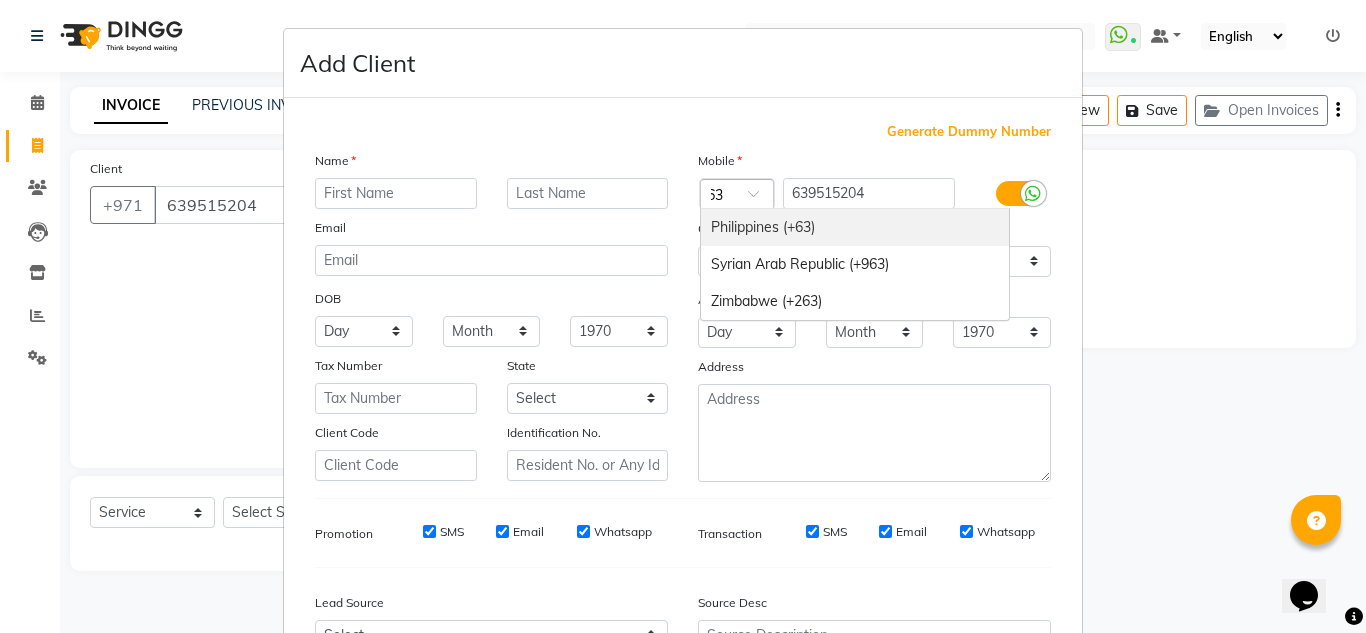 click on "Philippines (+63)" at bounding box center (855, 227) 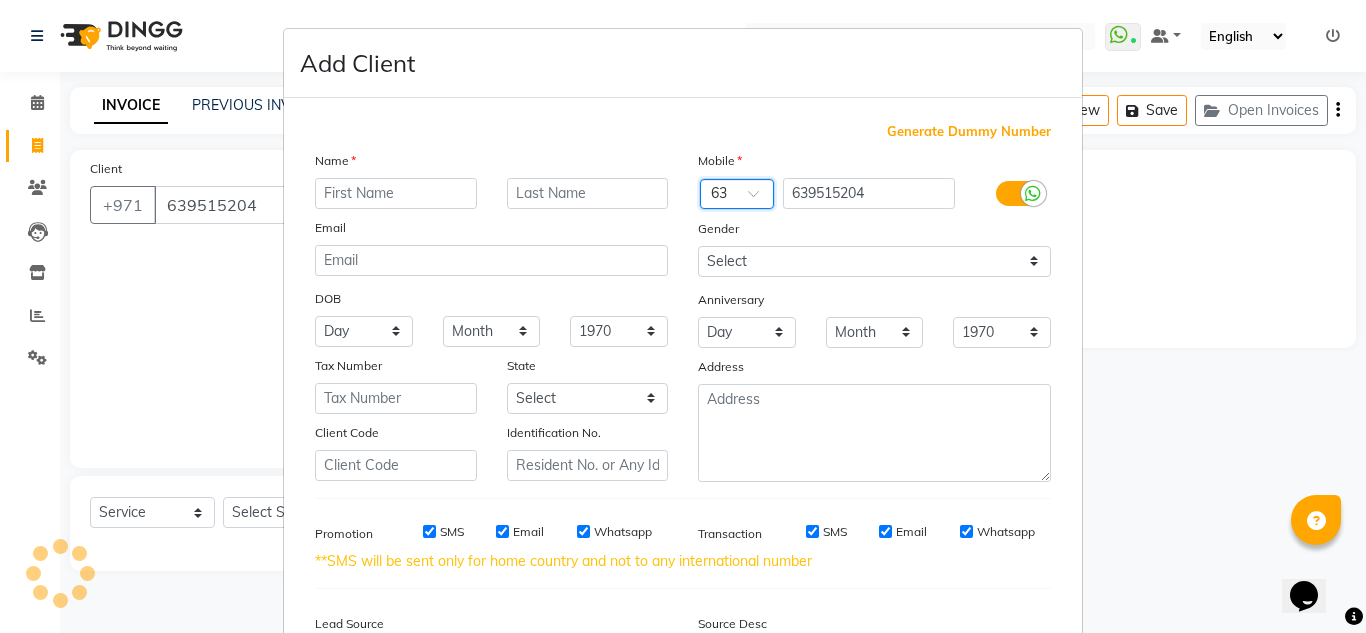 scroll, scrollTop: 0, scrollLeft: 0, axis: both 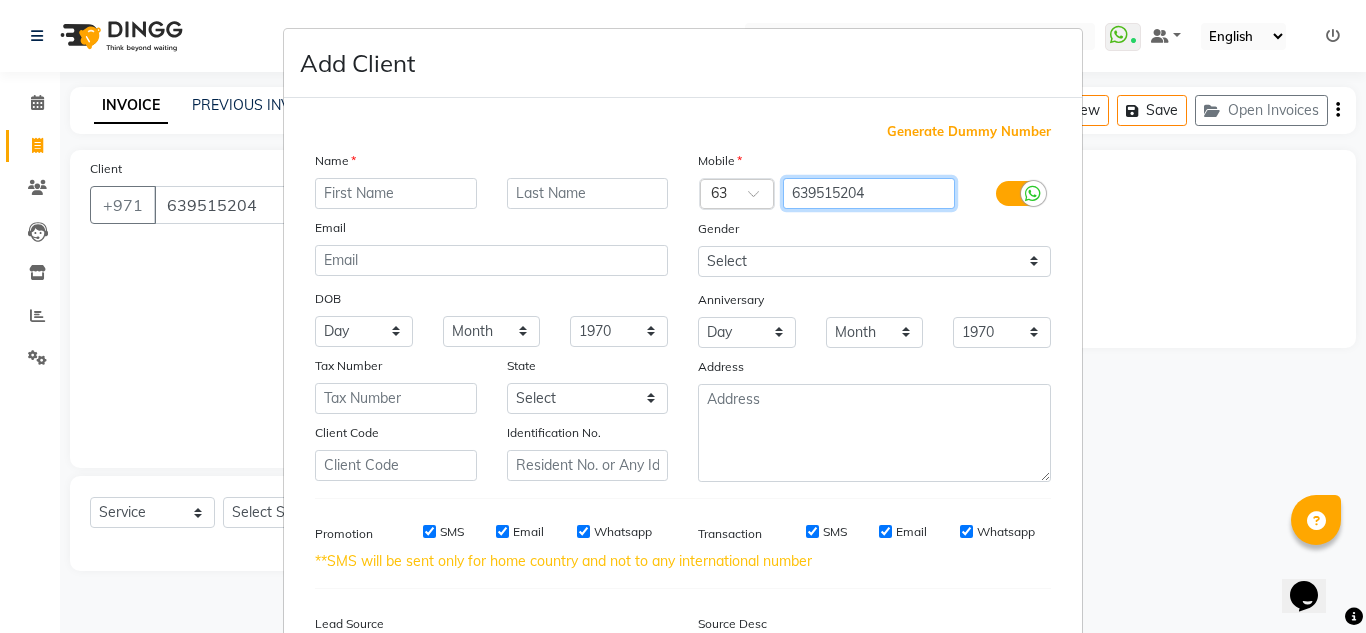 drag, startPoint x: 802, startPoint y: 193, endPoint x: 778, endPoint y: 191, distance: 24.083189 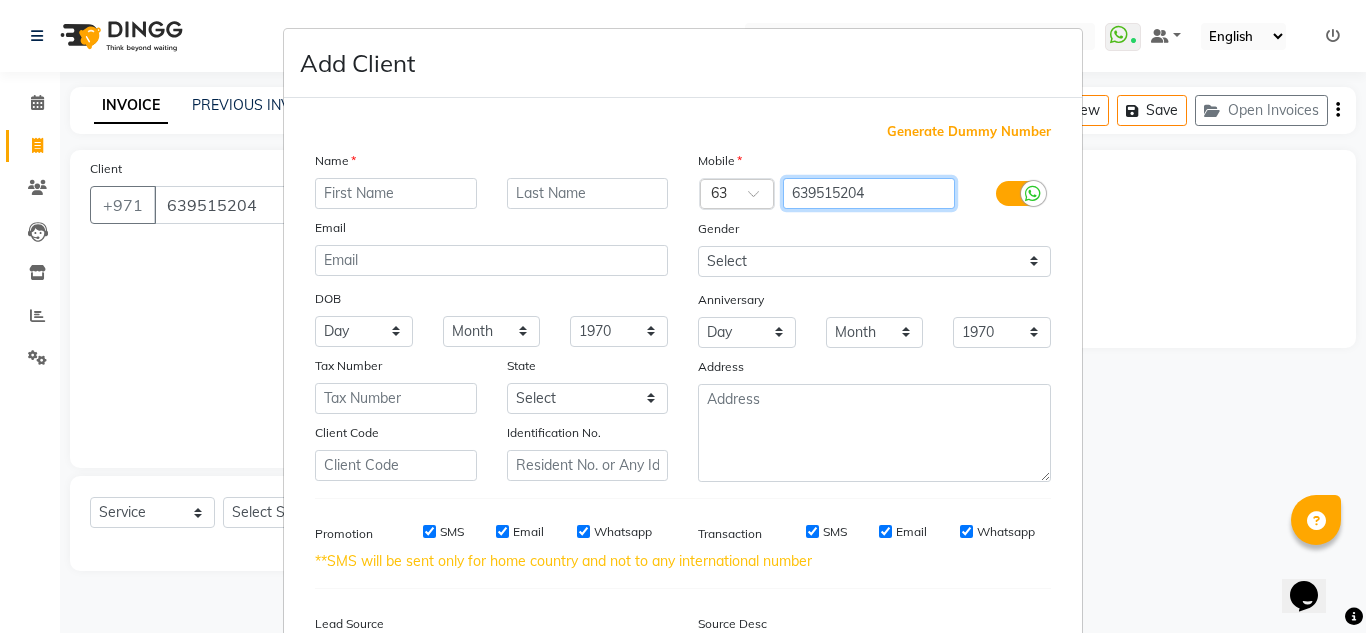 click on "639515204" at bounding box center [869, 193] 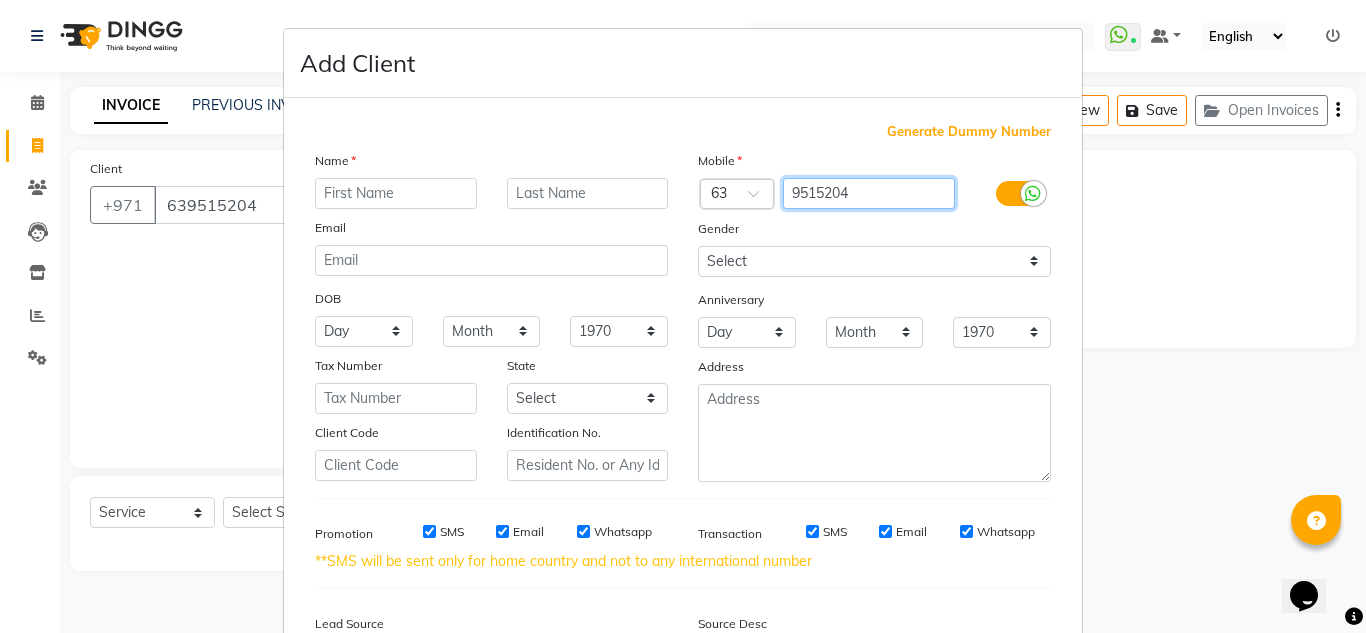 click on "9515204" at bounding box center [869, 193] 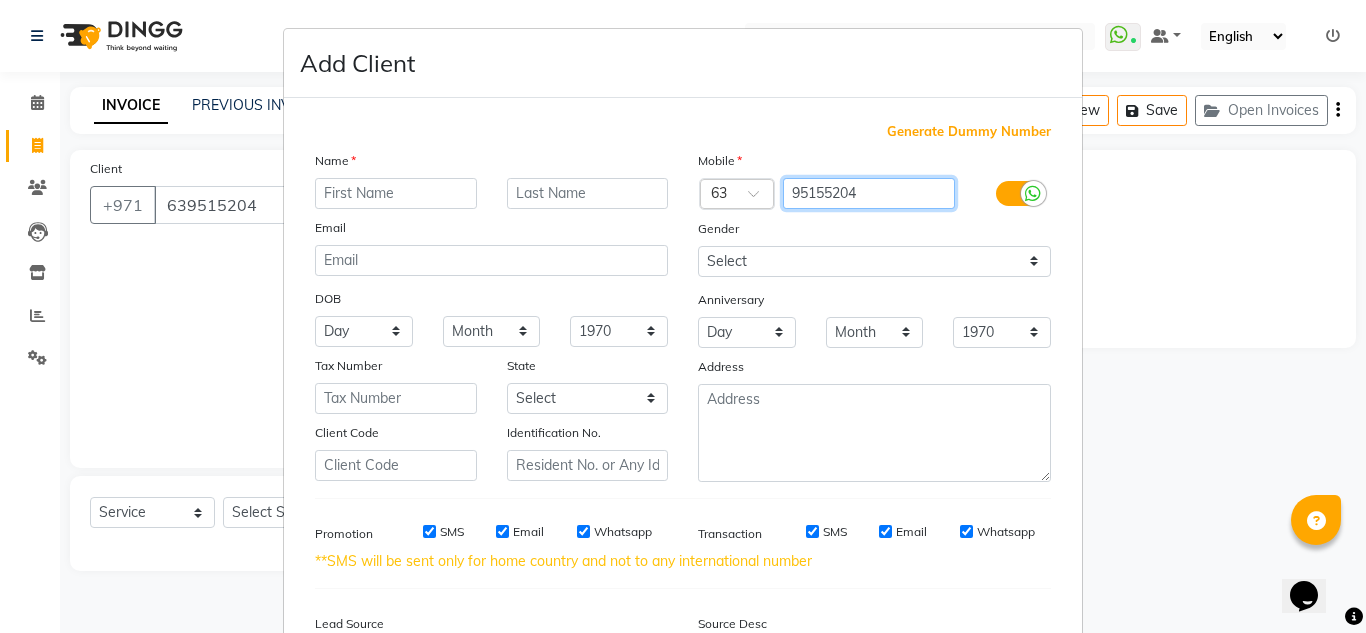 click on "95155204" at bounding box center [869, 193] 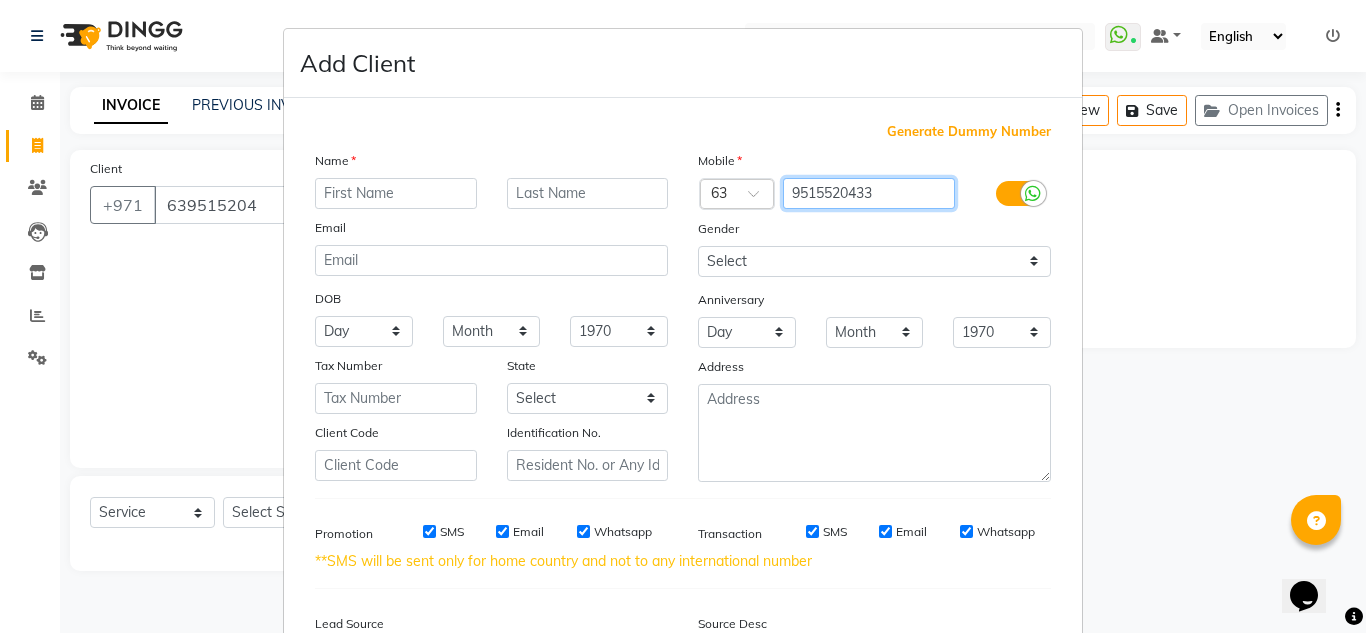 type on "9515520433" 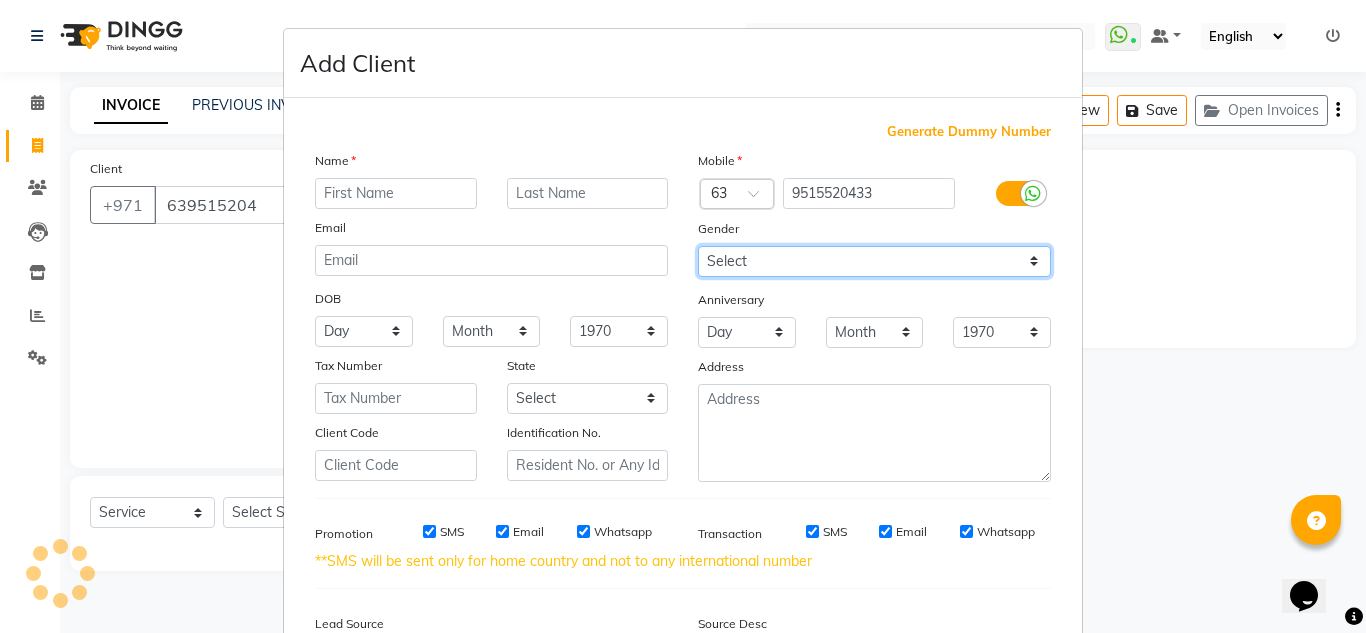 click on "Select Male Female Other Prefer Not To Say" at bounding box center (874, 261) 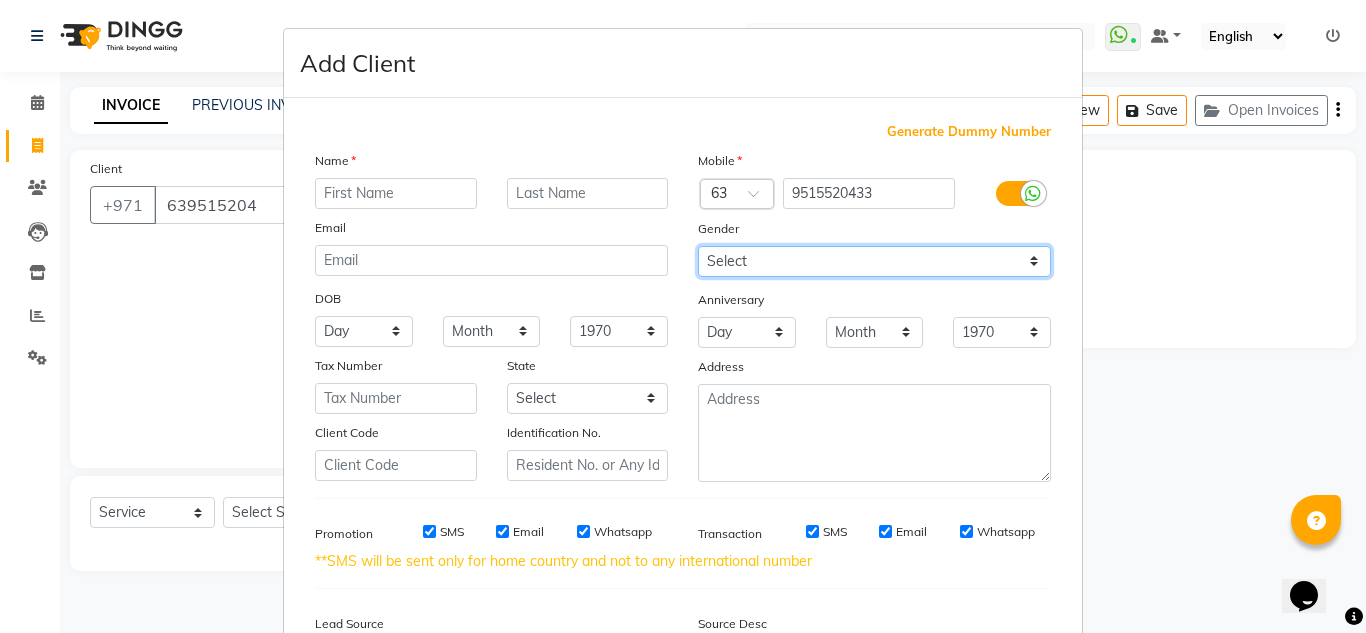 select on "female" 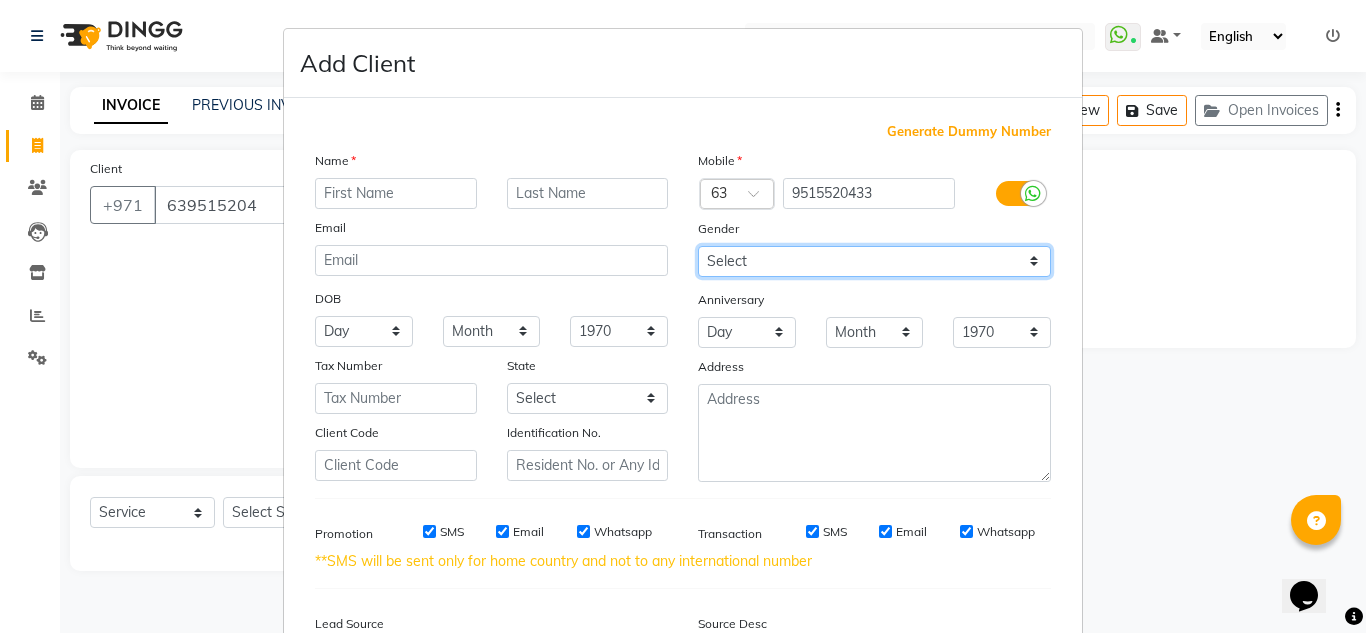 click on "Select Male Female Other Prefer Not To Say" at bounding box center [874, 261] 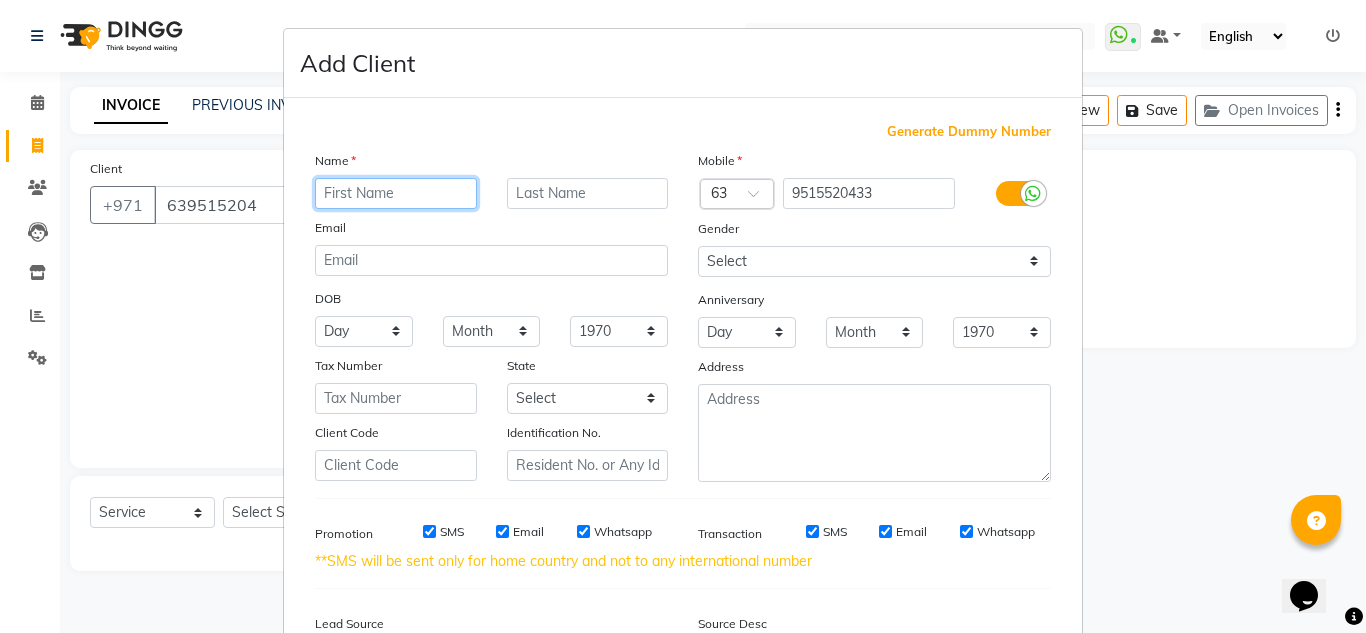 click at bounding box center (396, 193) 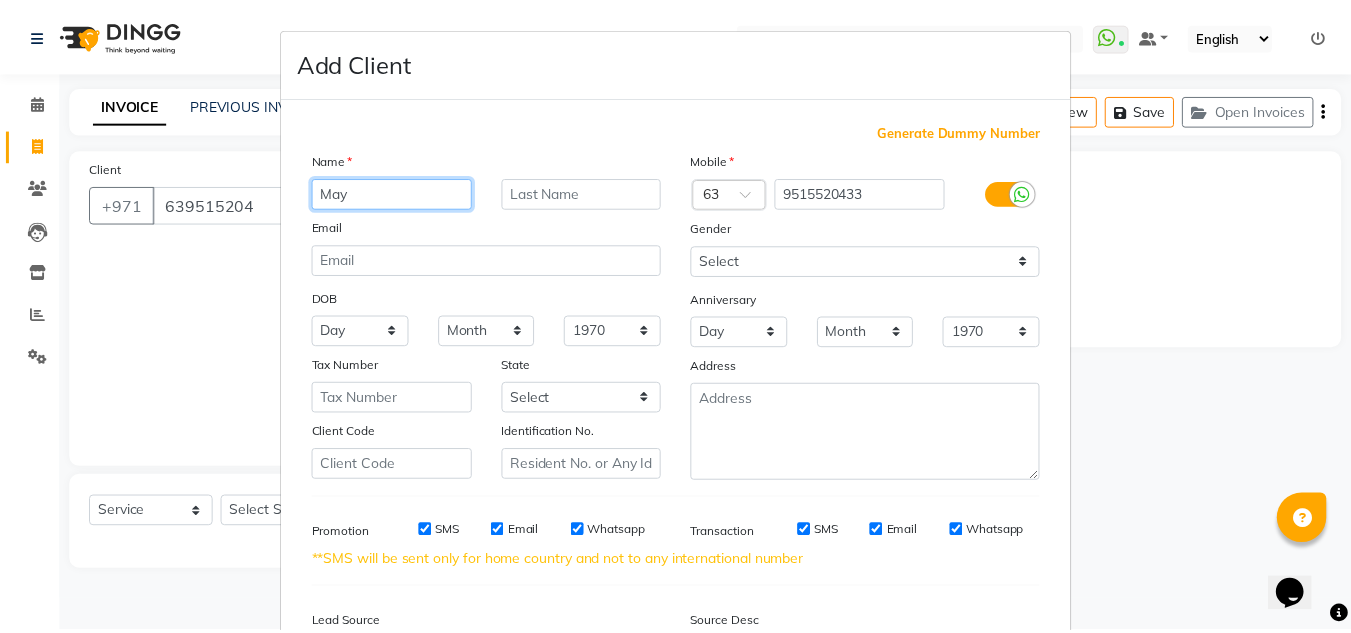 scroll, scrollTop: 237, scrollLeft: 0, axis: vertical 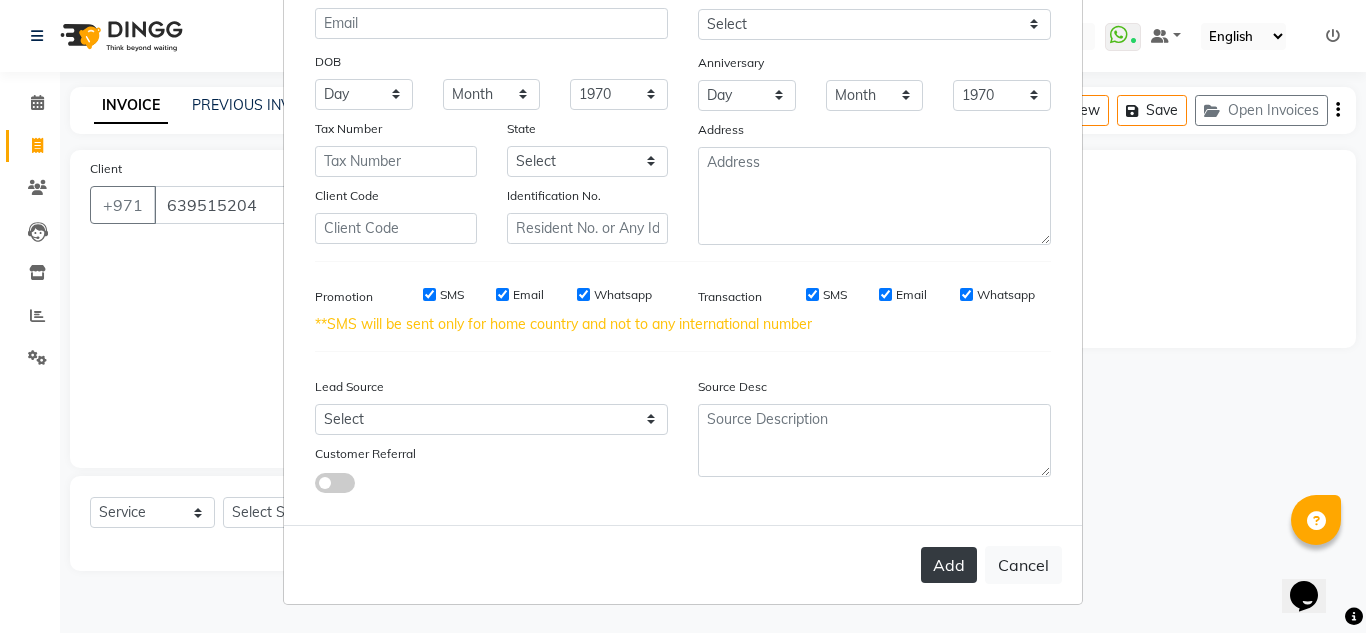 type on "May" 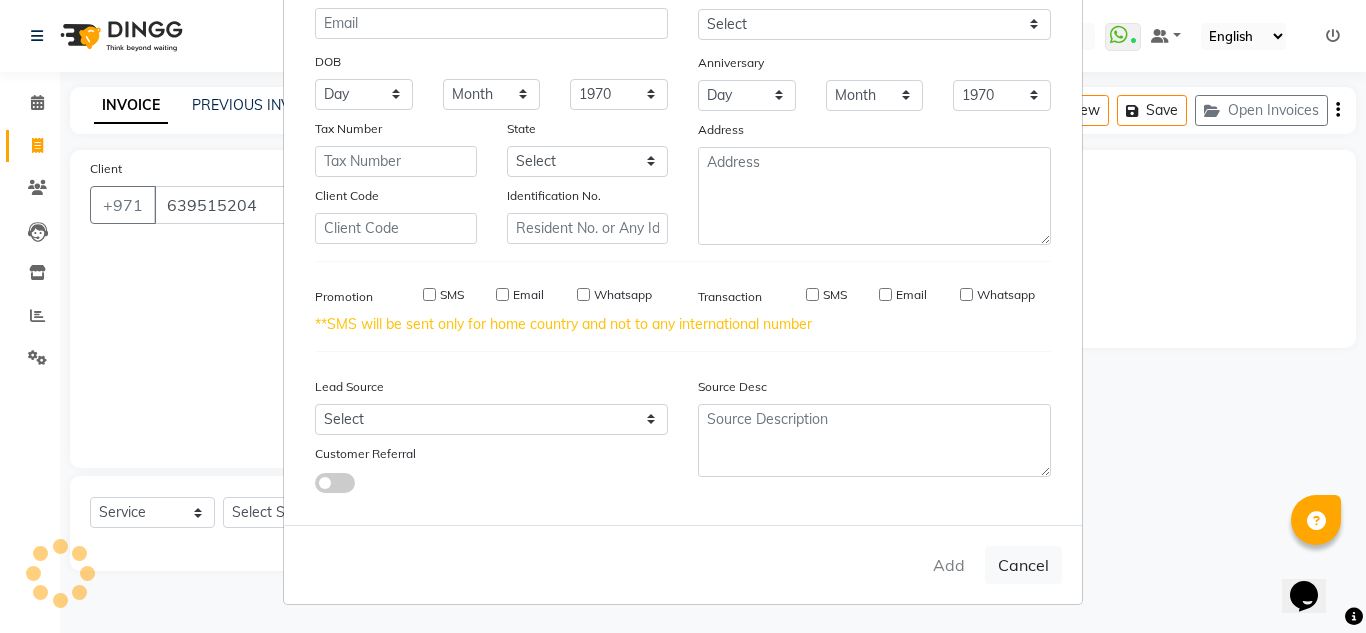 type on "9515520433" 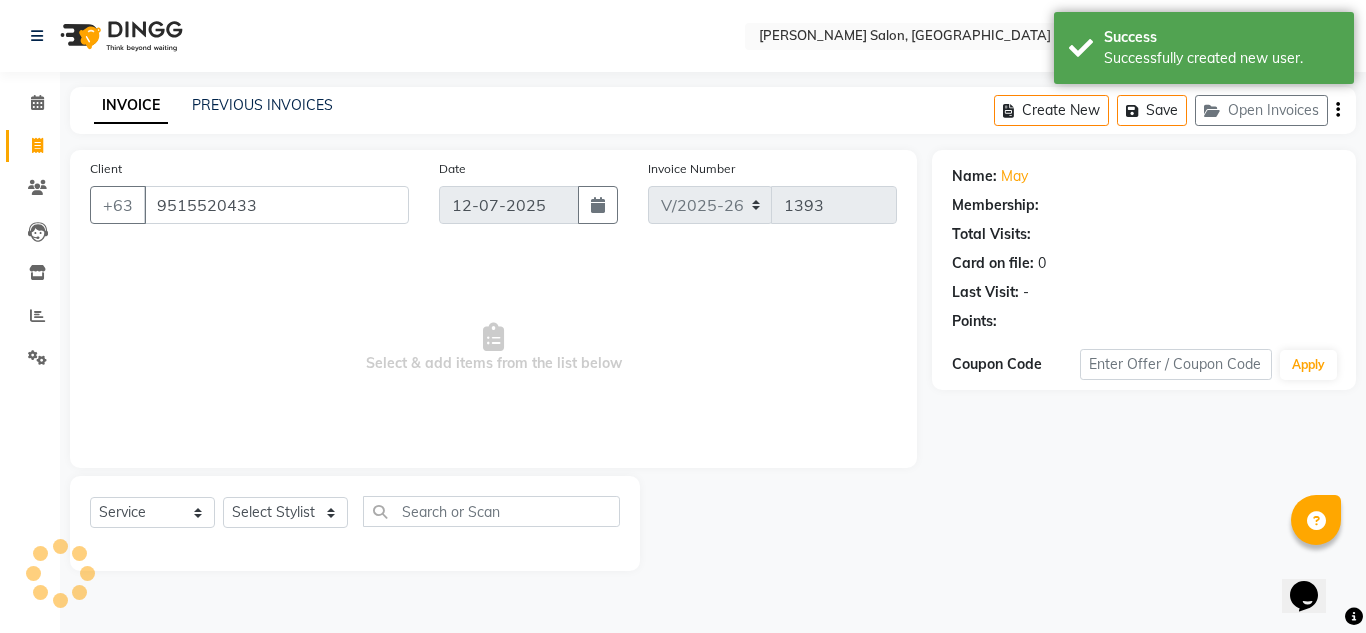 select on "1: Object" 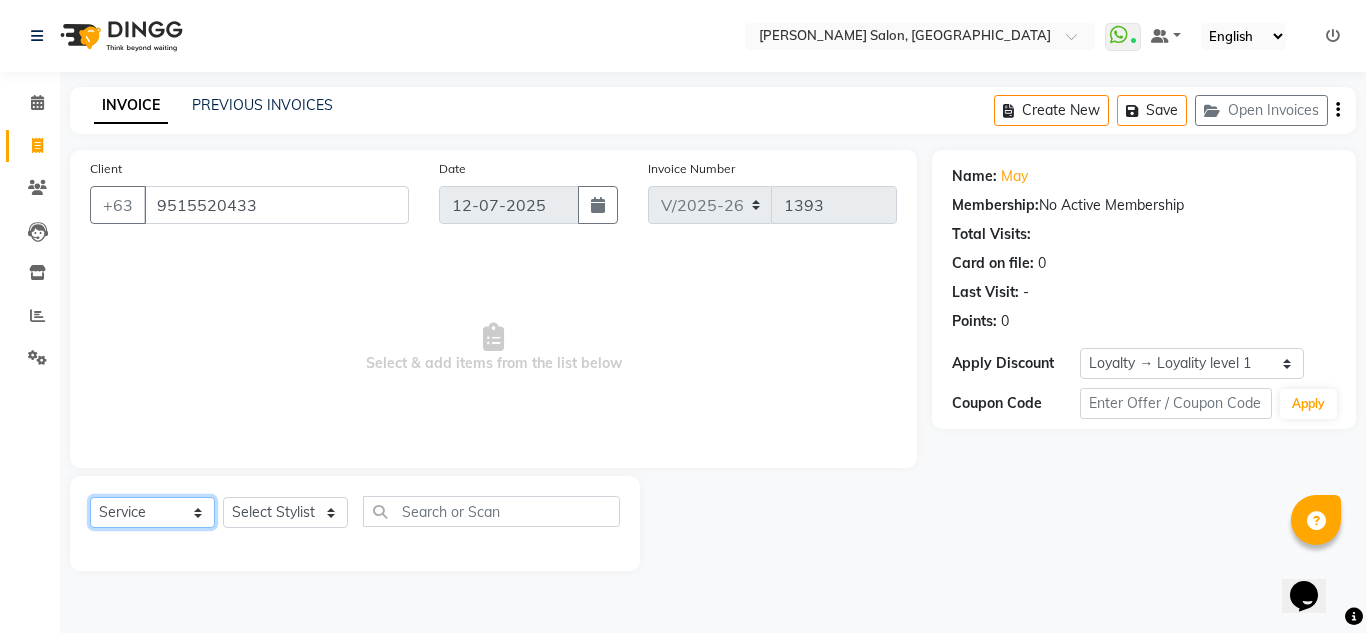 click on "Select  Service  Product  Membership  Package Voucher Prepaid Gift Card" 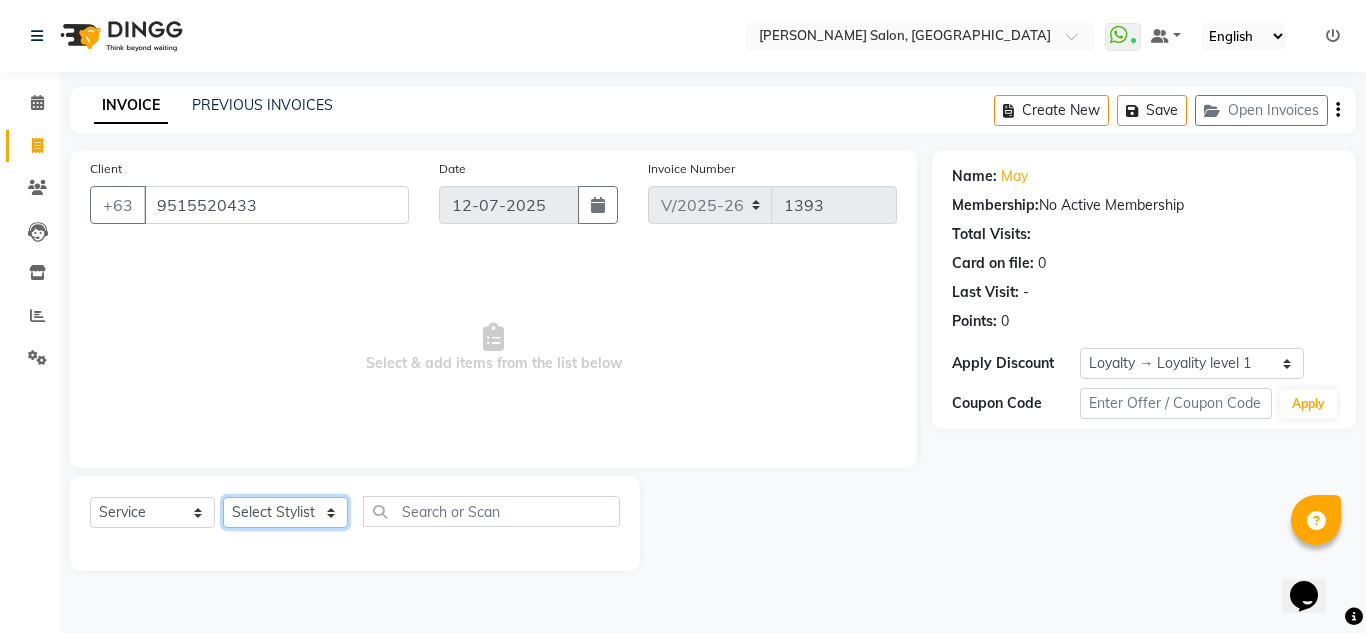 click on "Select Stylist ABUSHAGARA Kavita Laxmi Management Manisha Radha RECEPTION-ALWAHDA Riba Rimsha SALON Samjhana trial" 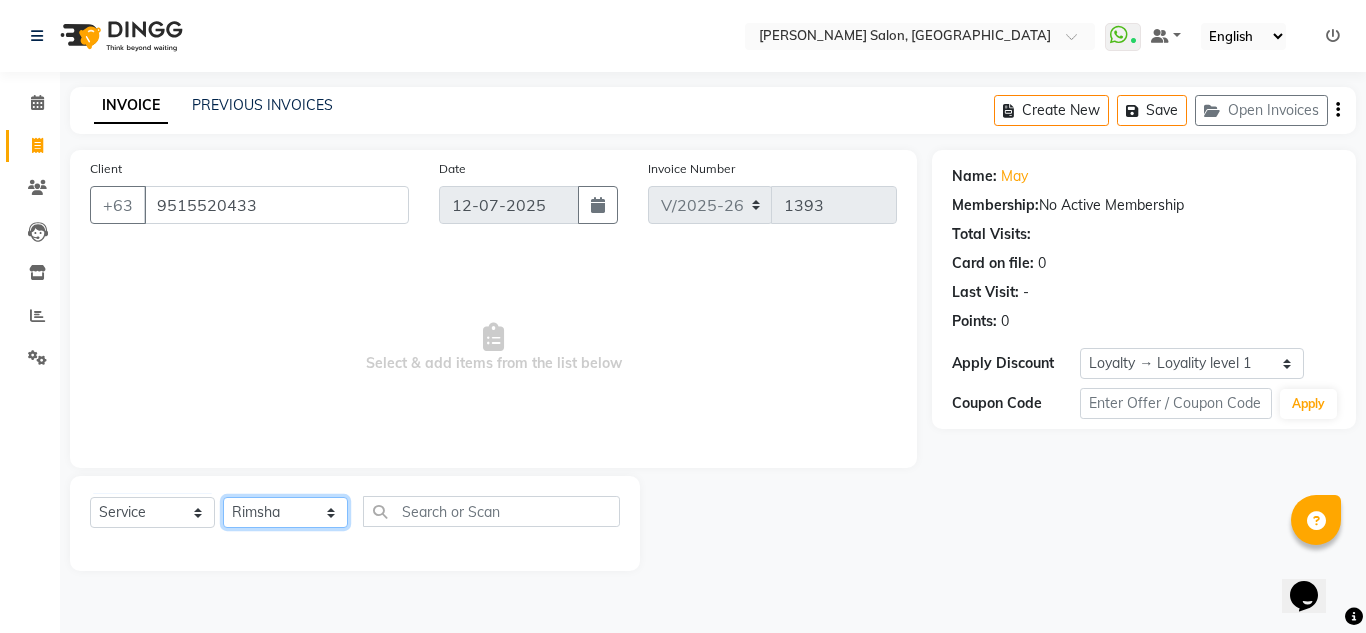 click on "Select Stylist ABUSHAGARA Kavita Laxmi Management Manisha Radha RECEPTION-ALWAHDA Riba Rimsha SALON Samjhana trial" 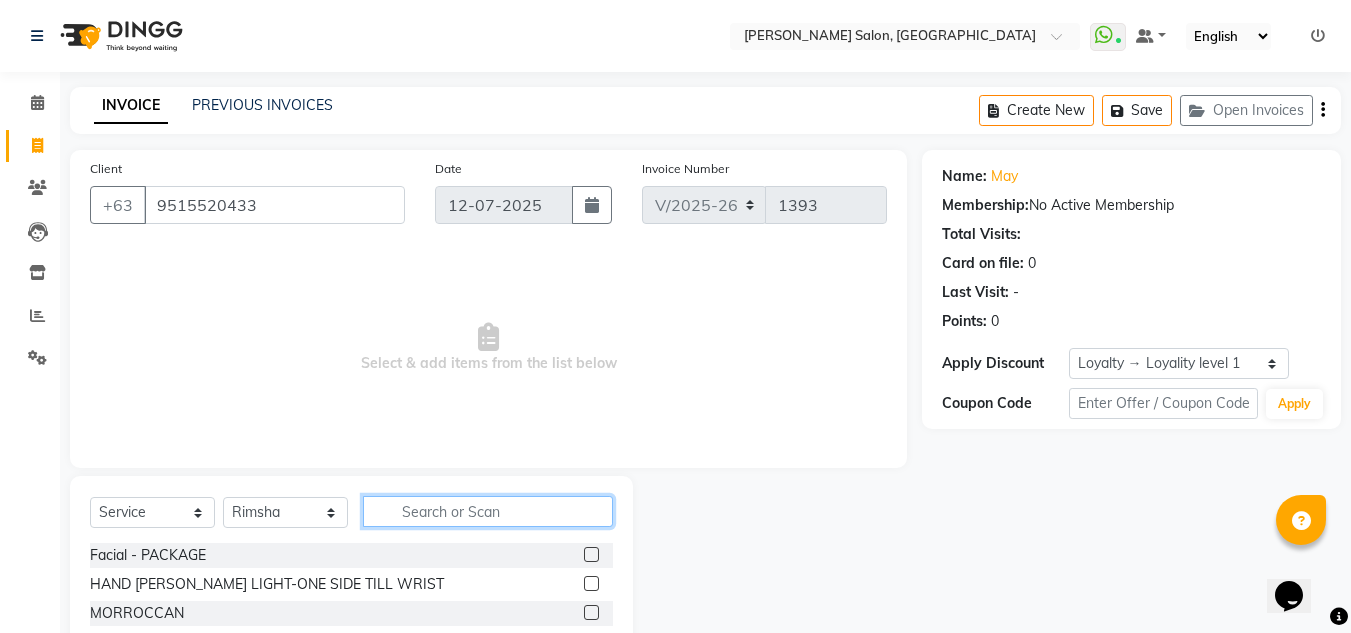 click 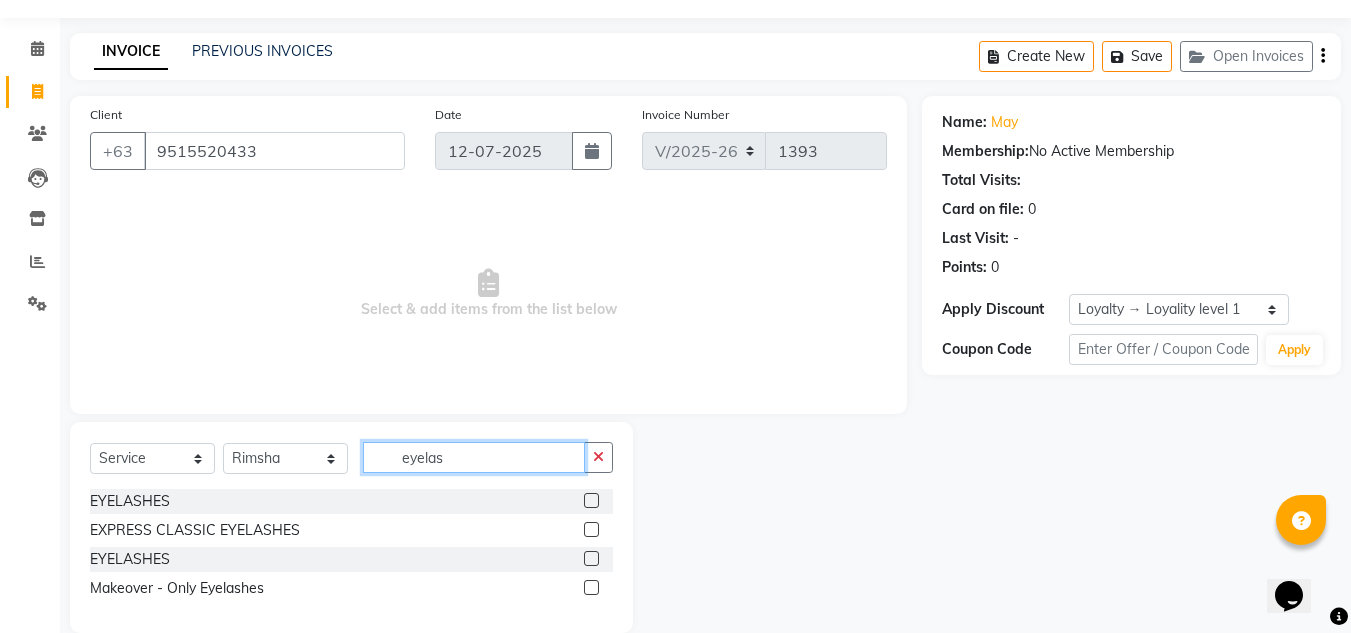 scroll, scrollTop: 84, scrollLeft: 0, axis: vertical 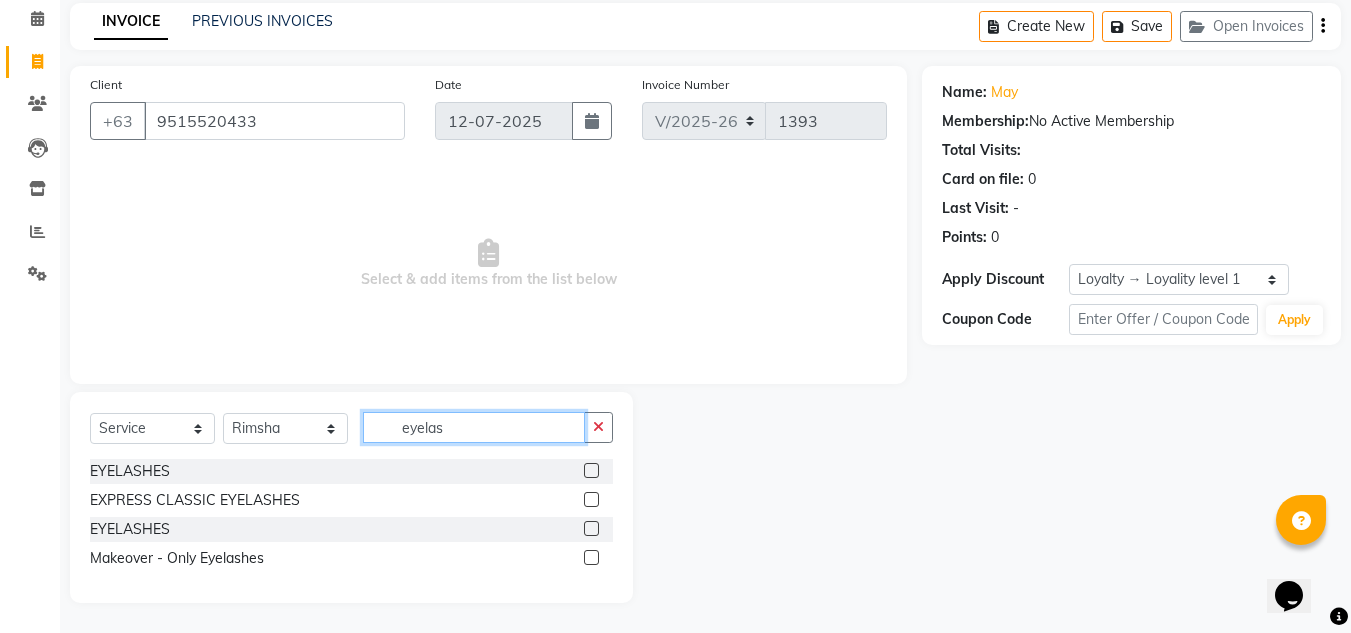 type on "eyelas" 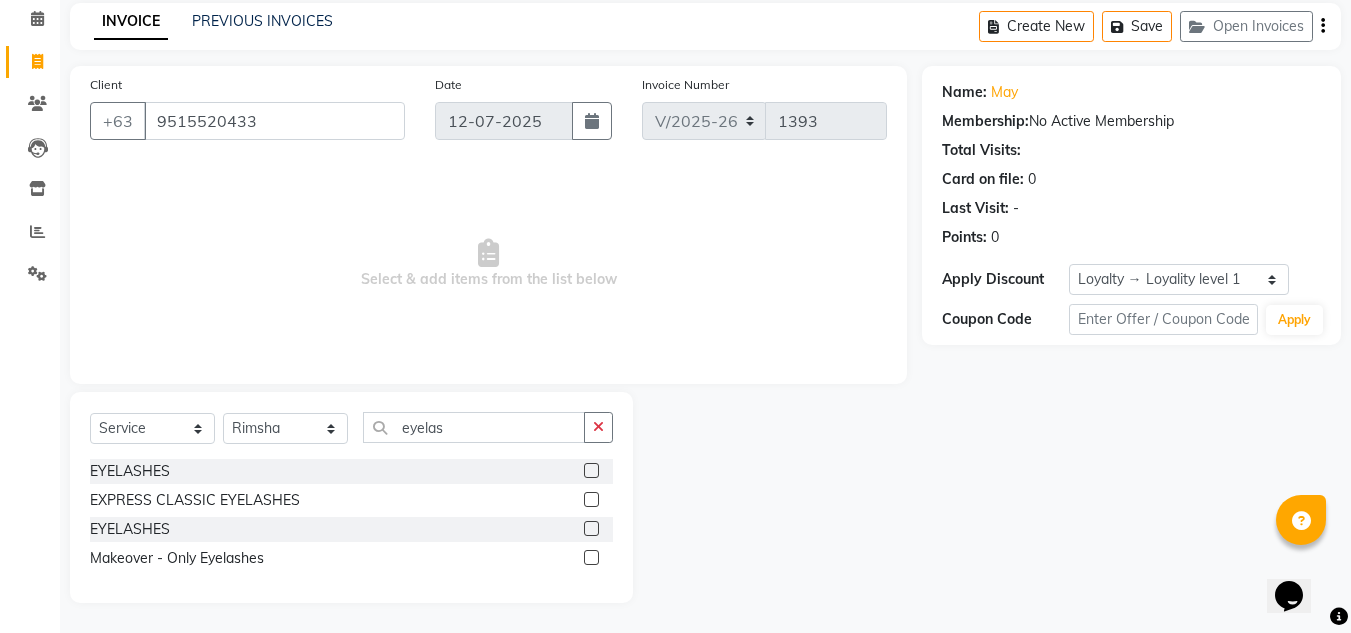 click 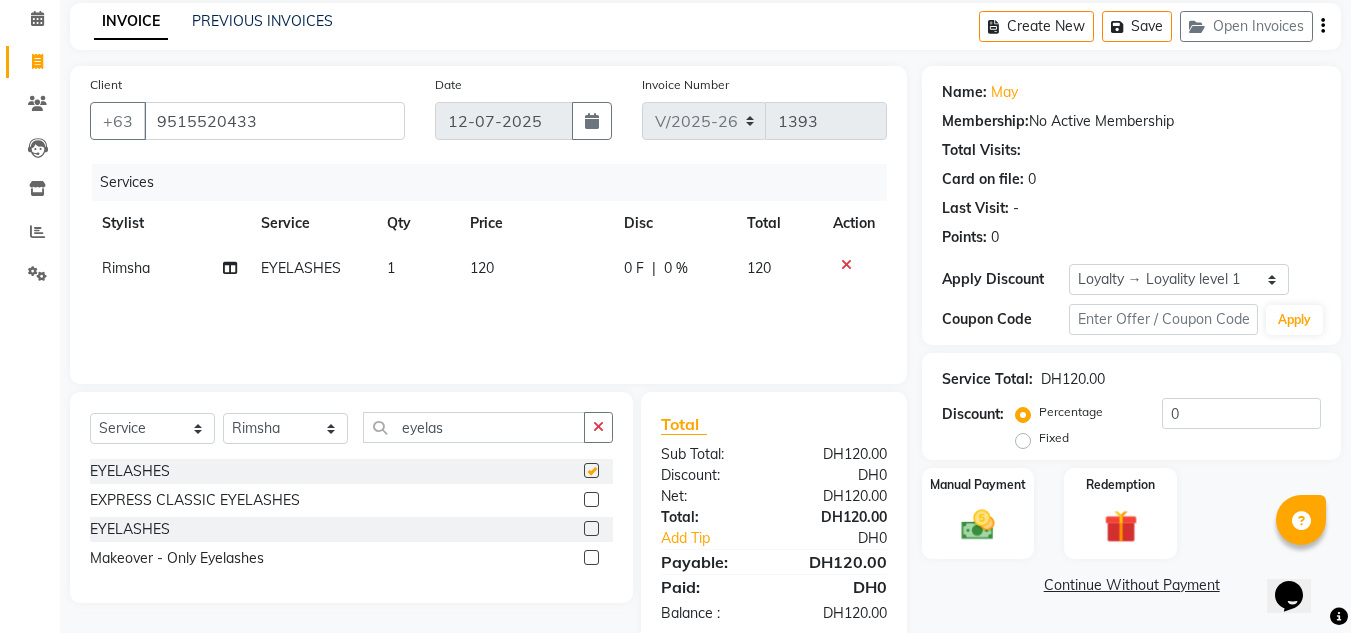 checkbox on "false" 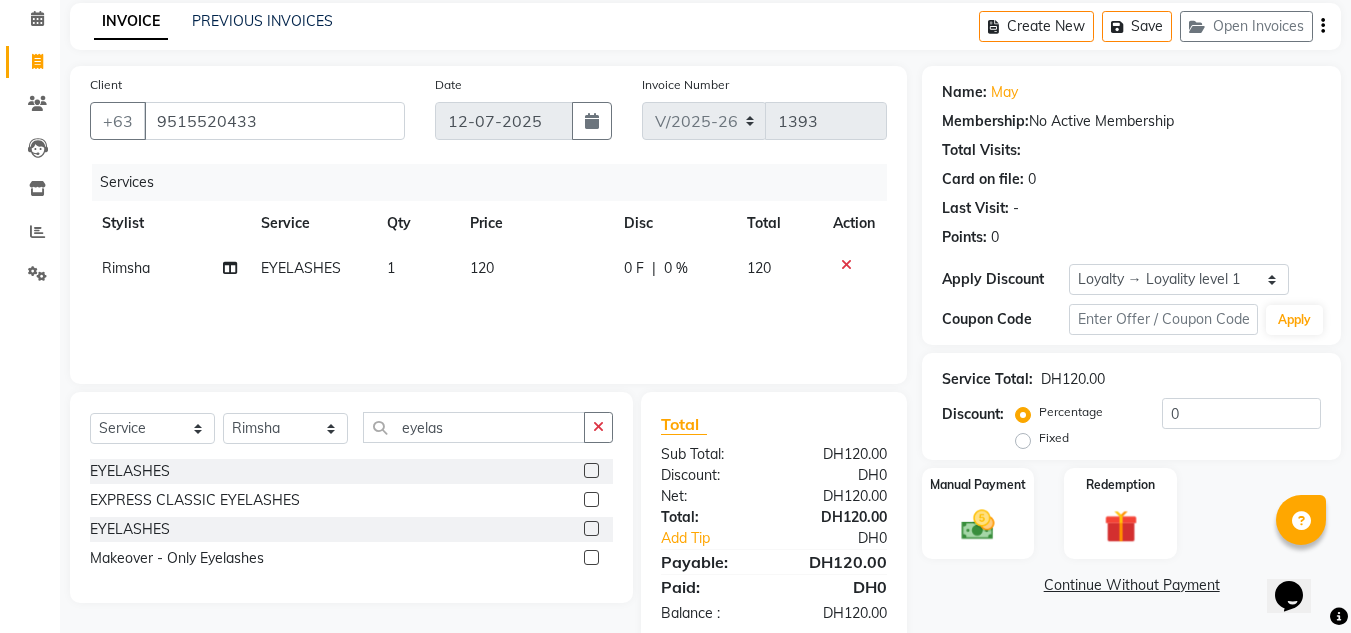 click 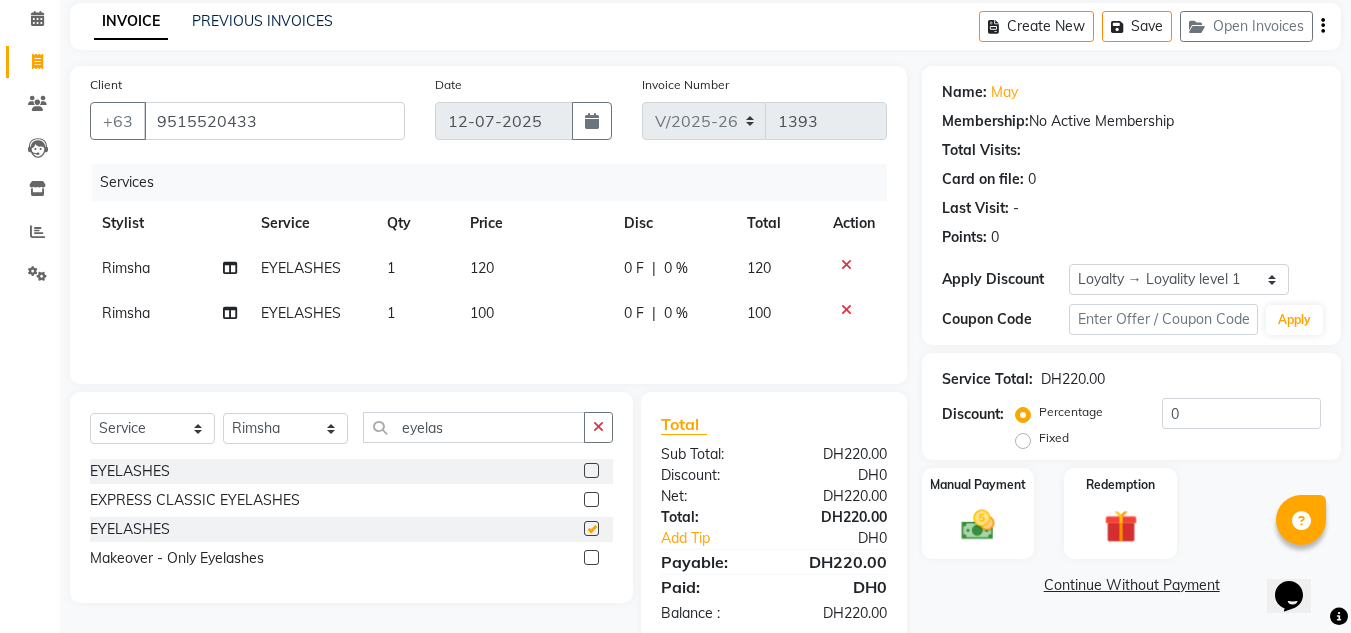 checkbox on "false" 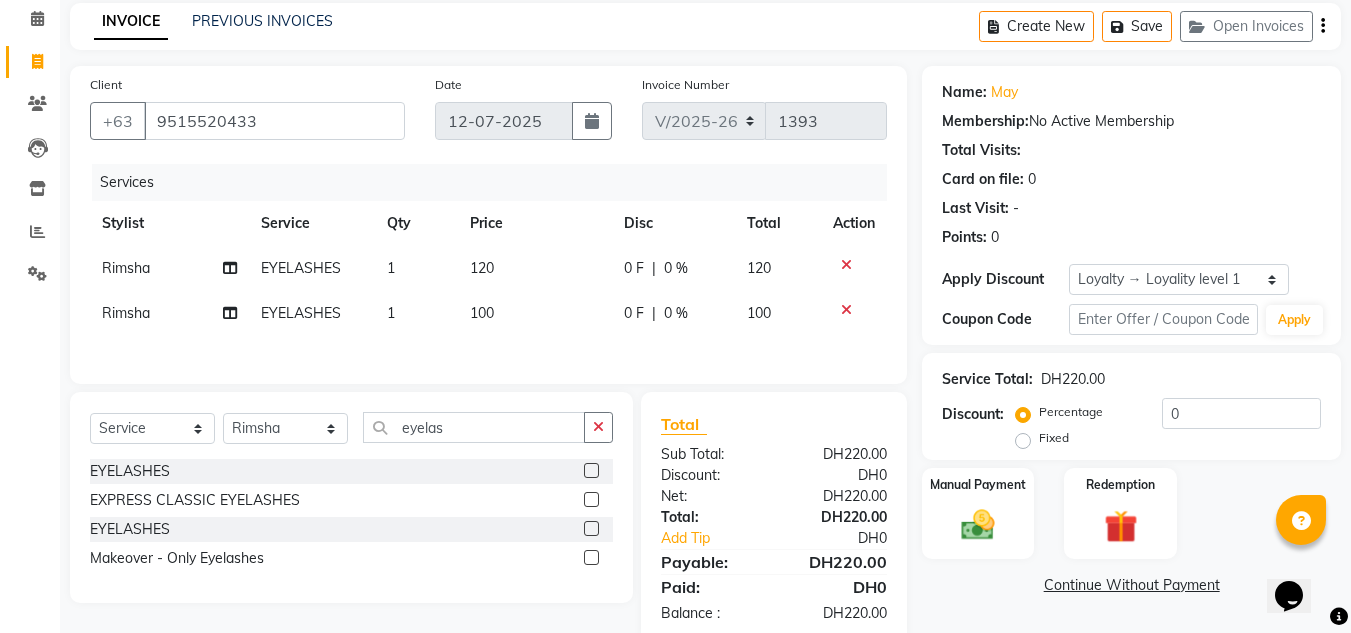 click 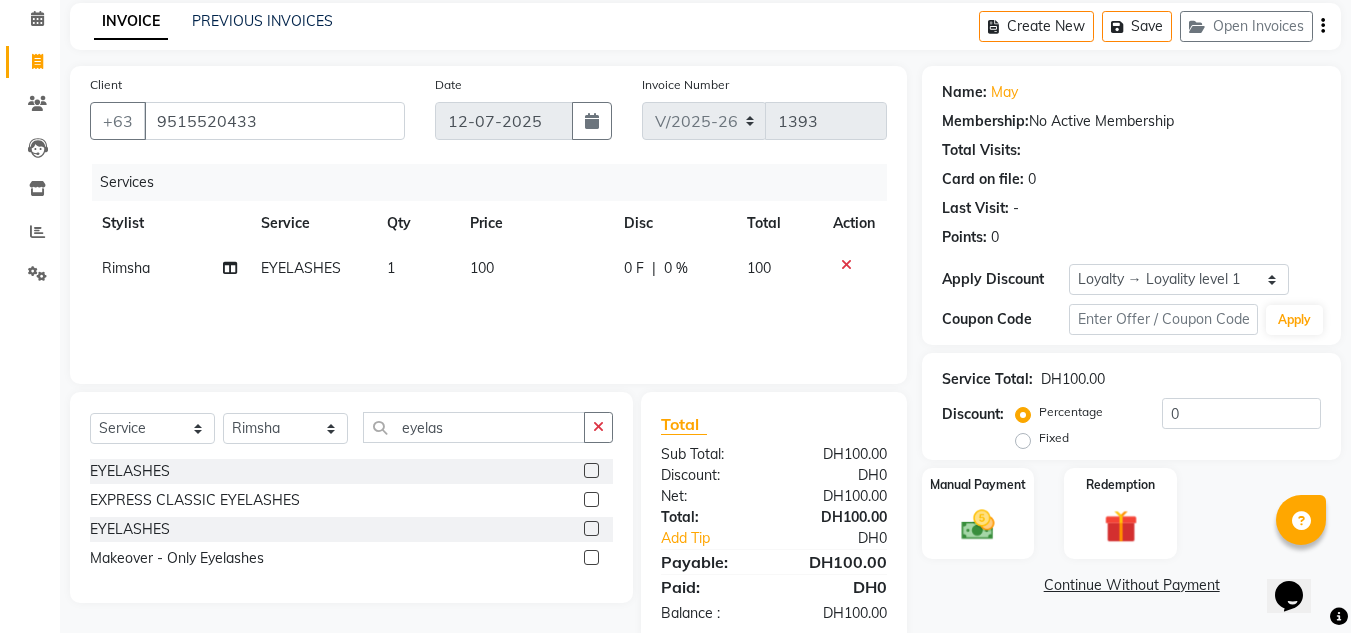 click on "Services Stylist Service Qty Price Disc Total Action Rimsha EYELASHES 1 100 0 F | 0 % 100" 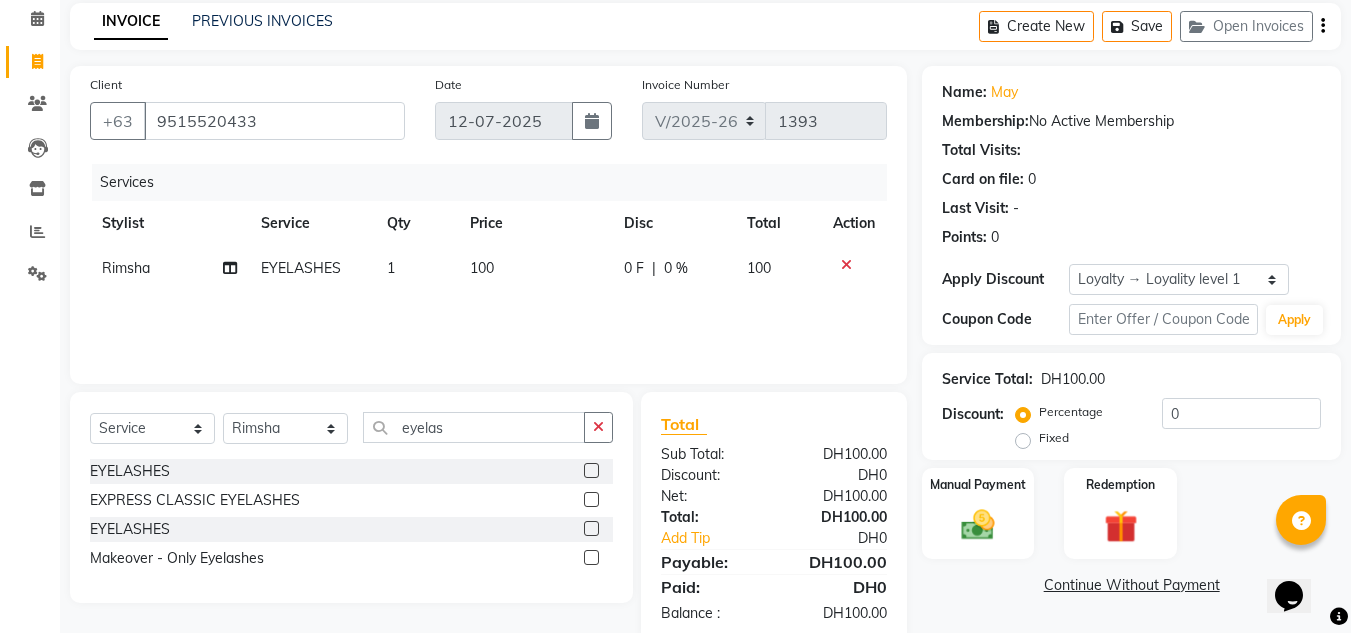 click on "0 F | 0 %" 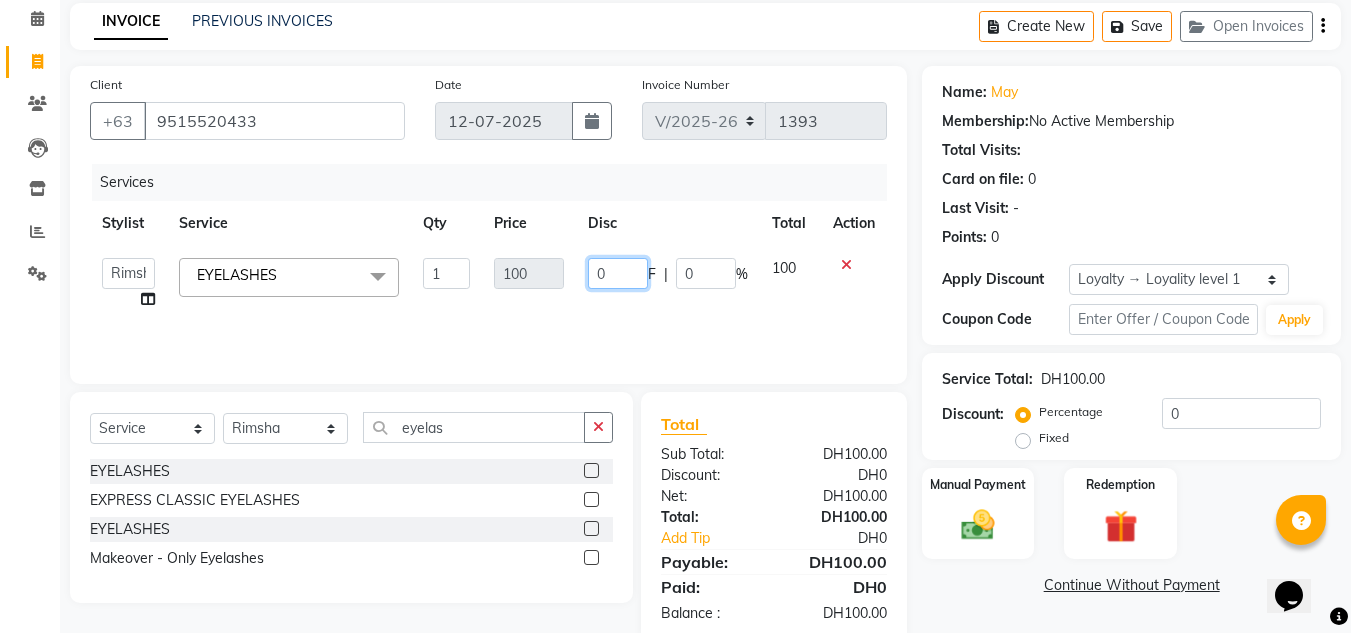 drag, startPoint x: 615, startPoint y: 276, endPoint x: 484, endPoint y: 275, distance: 131.00381 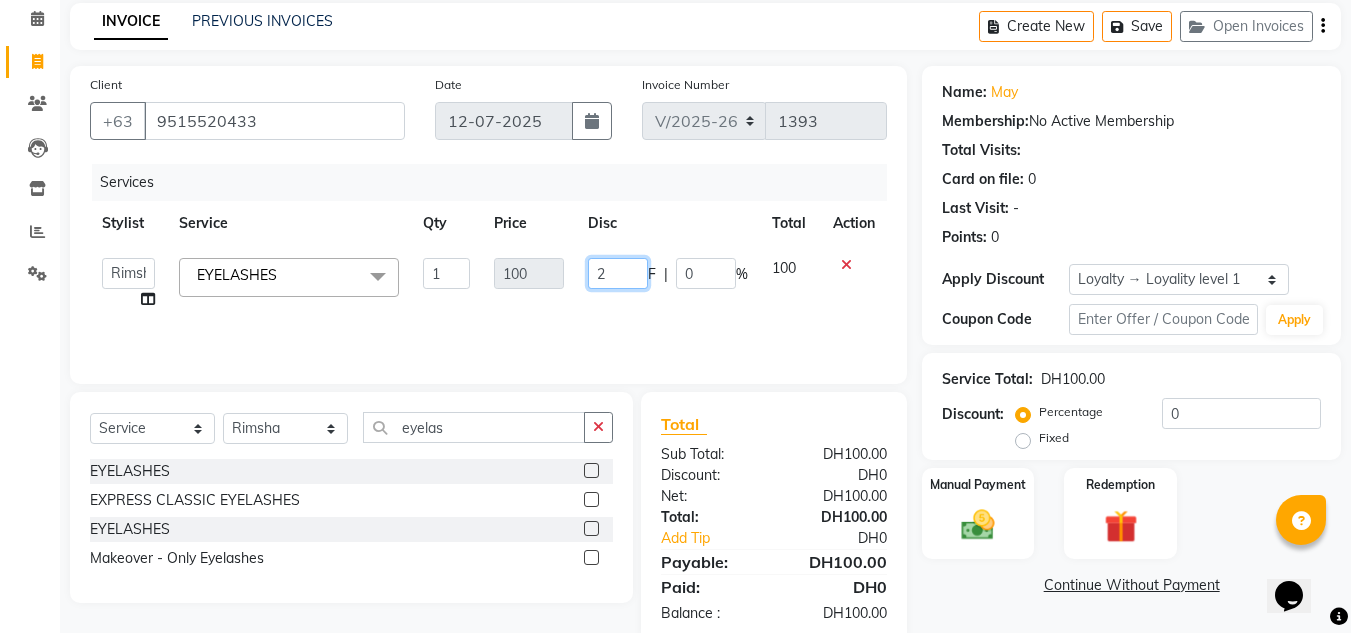 type on "20" 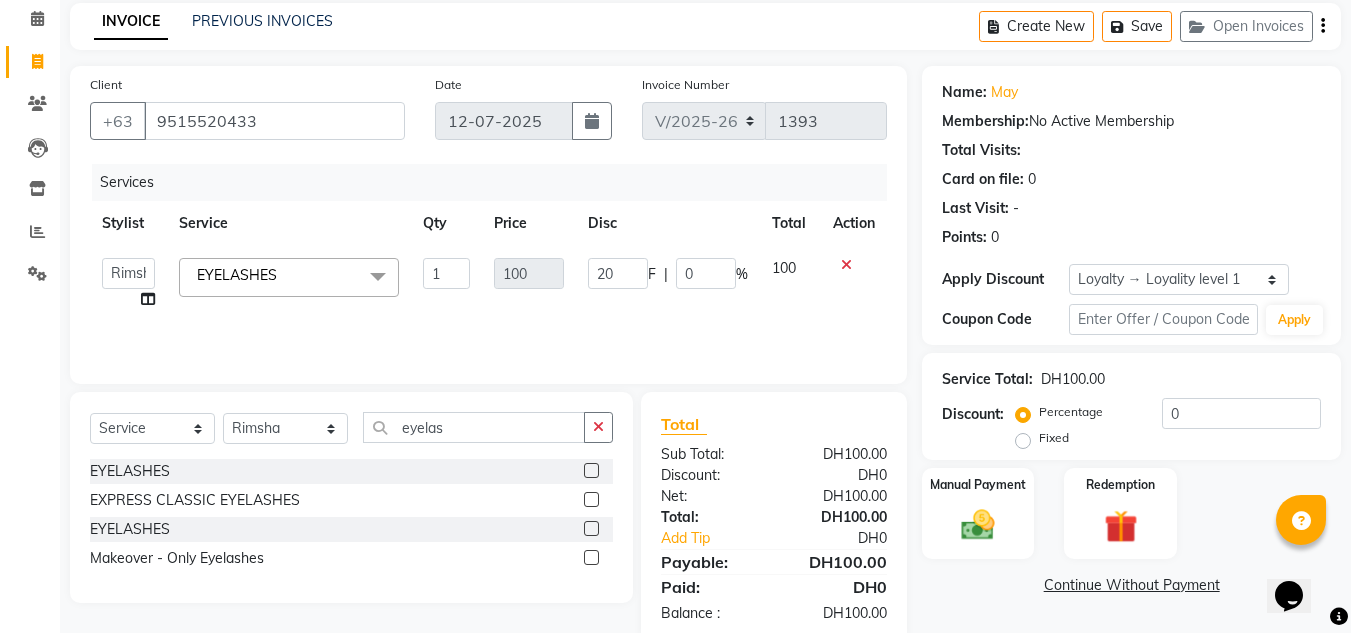 click on "Services Stylist Service Qty Price Disc Total Action  ABUSHAGARA   Kavita   Laxmi   Management   Manisha   Radha   RECEPTION-ALWAHDA   Riba   Rimsha   SALON   Samjhana   trial  EYELASHES  x Facial  - PACKAGE HAND HEENA LIGHT-ONE SIDE TILL WRIST MORROCCAN MORROCCAN SCRUB-HAND SCRIB -LEGS SCRUB-BACK MORROCCAN-DELUXE MORROCCAN-DISCOUNTED BODY MASSAGE -DISCOUNTED MAKE UP HAND HEENA-BOTH HANDS NANO FILLER WATER TREATMENT ANY HAIRCUT WITHOUT BLOWDRY FULL FACE WAX-NO THREADING SIMPLE HAIRCUT WITH BLOWDRY HYDRA FACIAL 1 SIMPLE HAIRCUT WITHOUT BLOWDRY FULL FACE THREADING-NO EYEBROWS Fancy Blowdry-medium ACRYLIC REMOVAL BOTOX-SHORT BOTOX-MEDIUM BOTOX-LONG BOTOX-EXTRA LONG FANCY BLOWDRY-LONG CHIN WAX-FULL LASH -REFILL MORROCCAN AND BODY MASSAGE HOME SERVICE-BACK MASSAGE HOME SERVICE-PEDICURE HOME SERVICE-HEAD HEENA-SHORT/MEDIUM HOME SERVICE-20 MINS MASSAGE HOME SERVICE-BLOWDRY-SHORT HAIR NAIL FIX-1 HOME SERVICE-DEAL-MANI,PEDI,FULL HAND,HALF LEGS,THREADING FULL FACE THREADING WITH EYEBROWS FULL BODY MASSAGE--1 HR Toning" 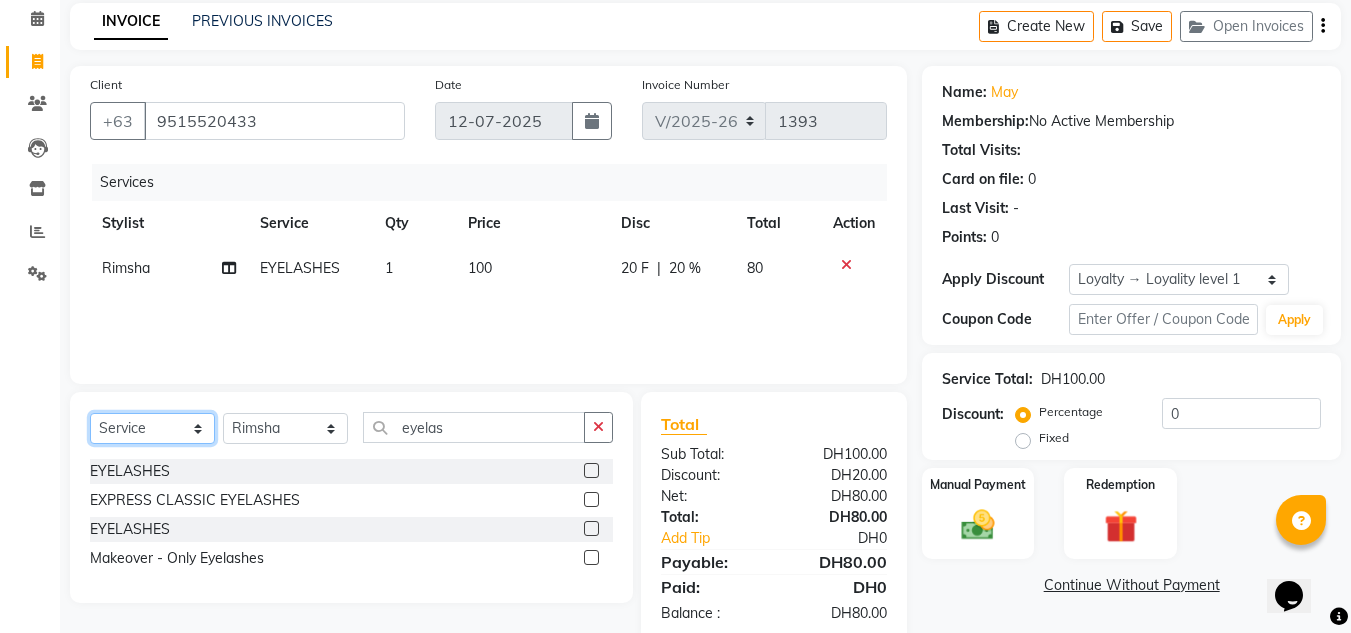 click on "Select  Service  Product  Membership  Package Voucher Prepaid Gift Card" 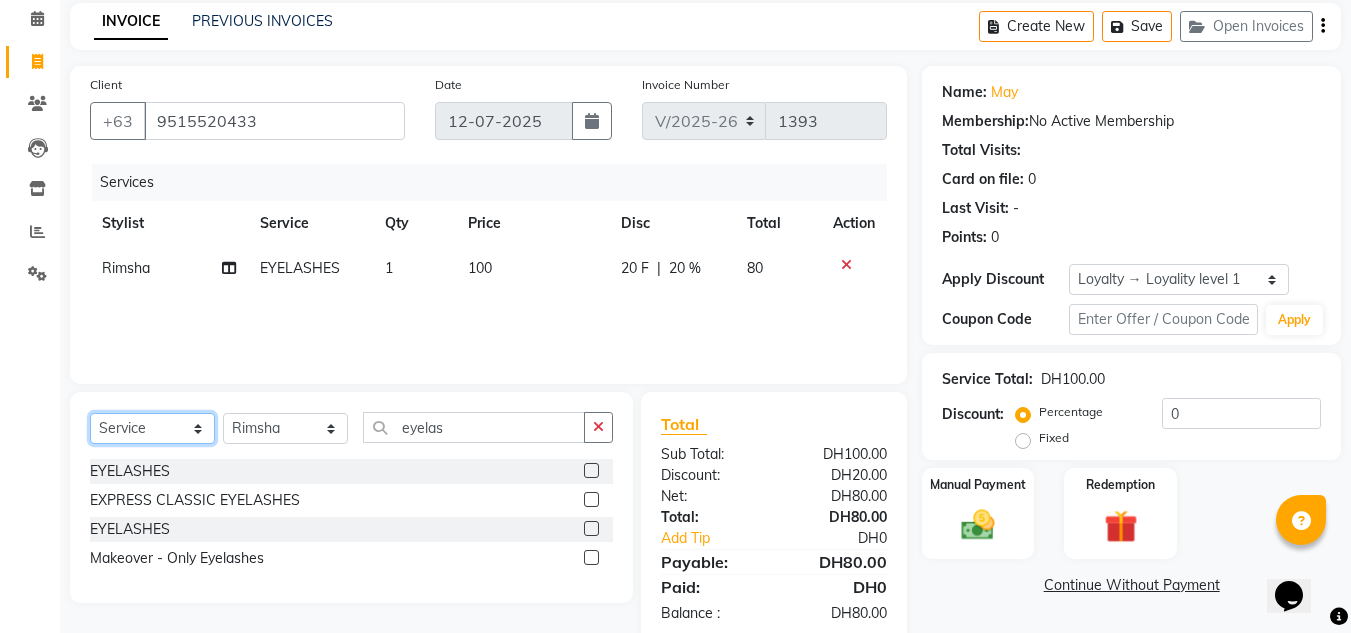 select on "product" 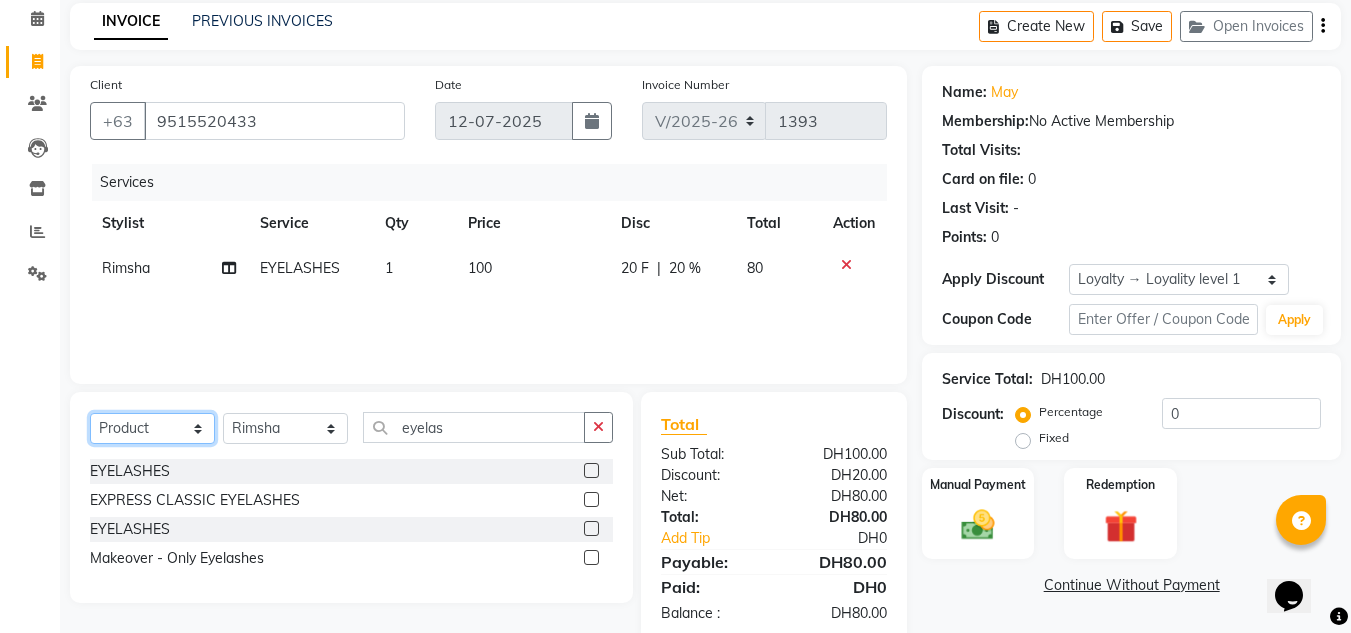 click on "Select  Service  Product  Membership  Package Voucher Prepaid Gift Card" 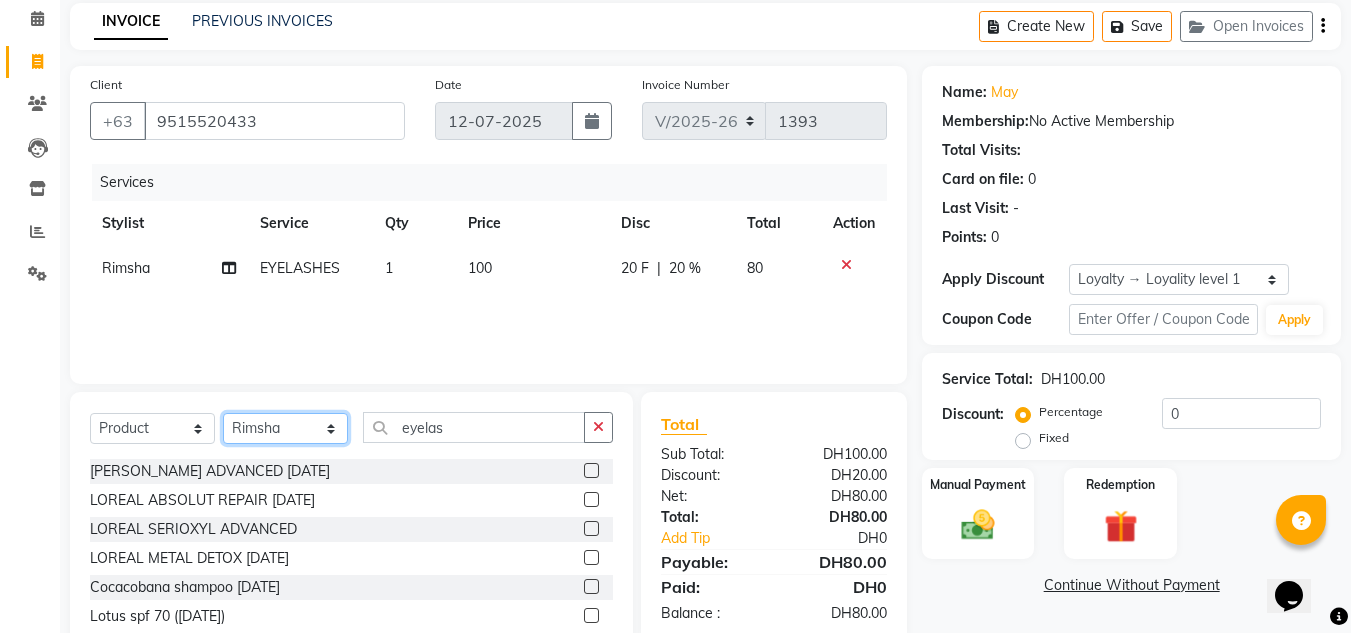 click on "Select Stylist ABUSHAGARA Kavita Laxmi Management Manisha Radha RECEPTION-ALWAHDA Riba Rimsha SALON Samjhana trial" 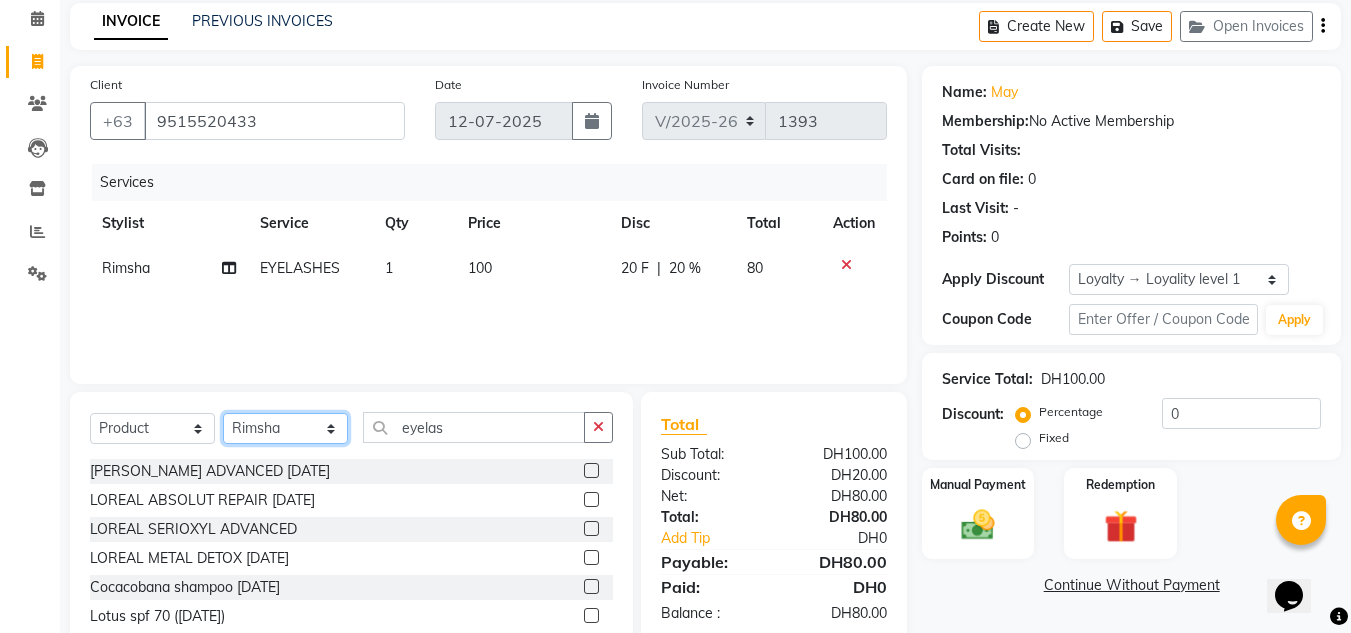 click on "Select Stylist ABUSHAGARA Kavita Laxmi Management Manisha Radha RECEPTION-ALWAHDA Riba Rimsha SALON Samjhana trial" 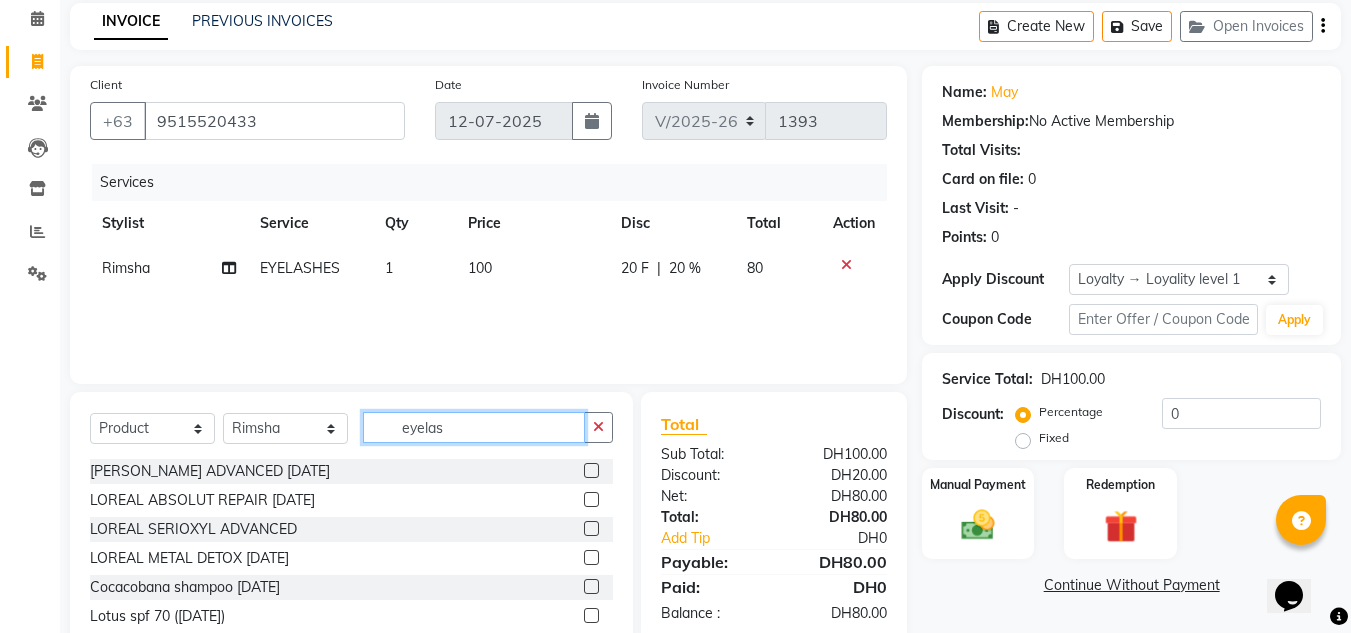 drag, startPoint x: 459, startPoint y: 440, endPoint x: 386, endPoint y: 426, distance: 74.330345 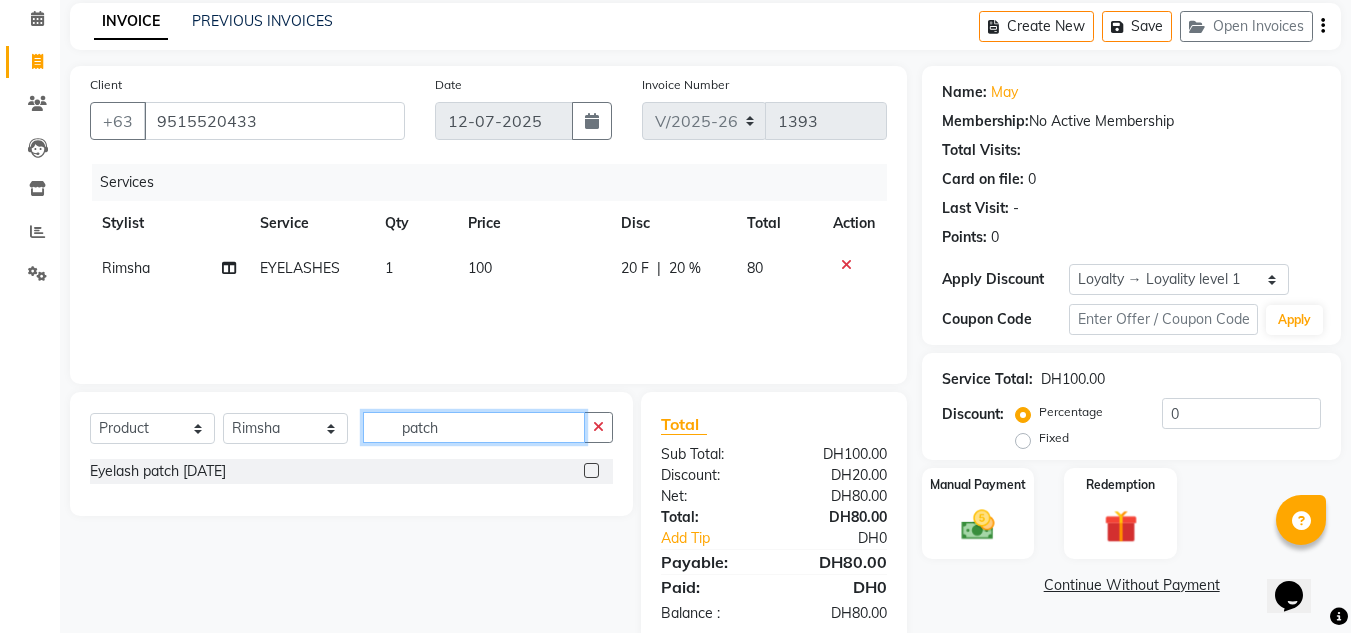 type on "patch" 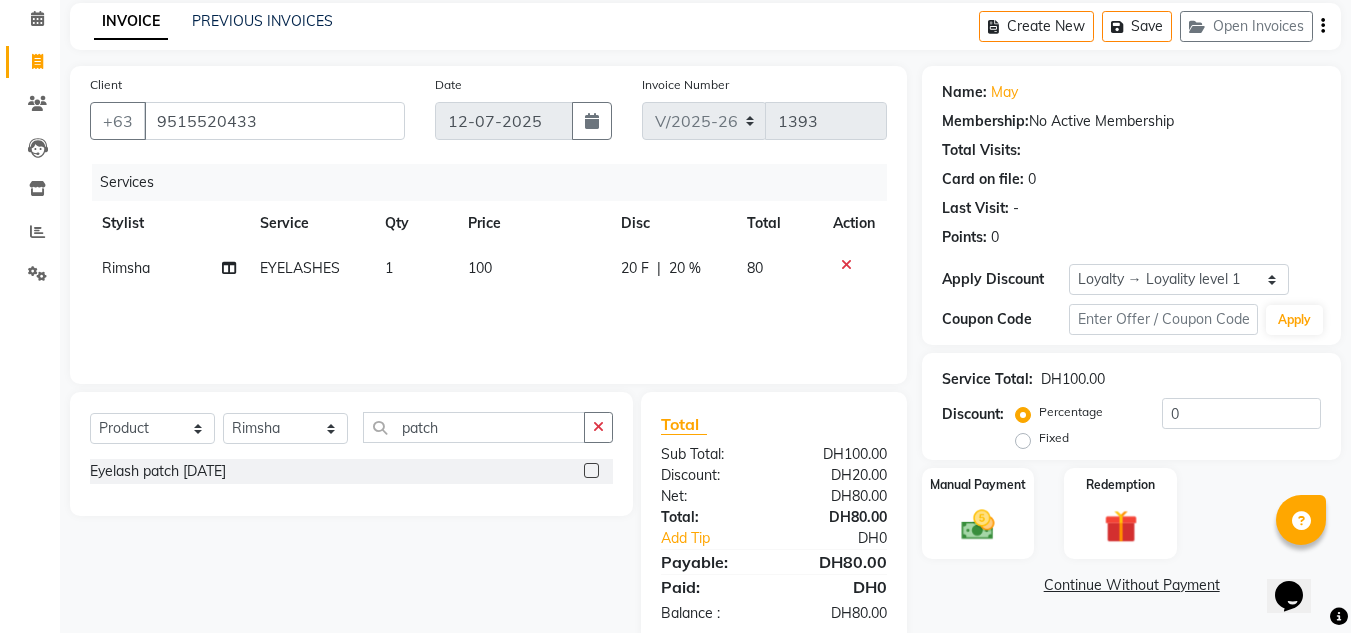 click 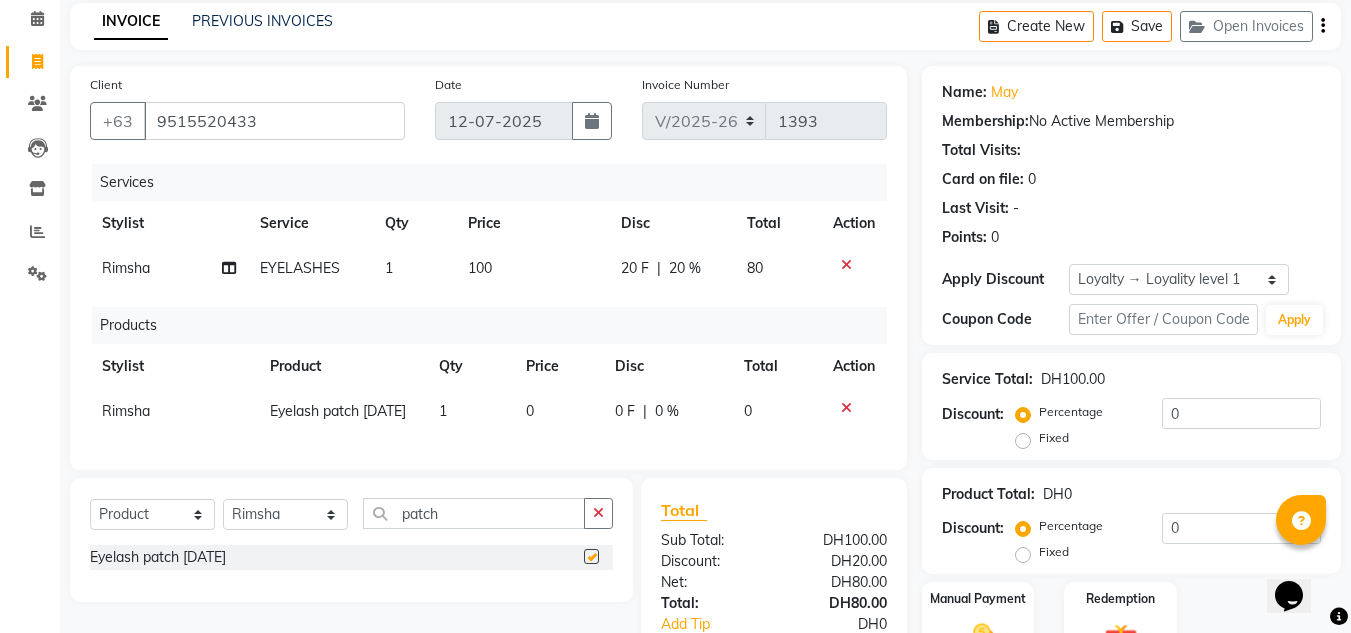 checkbox on "false" 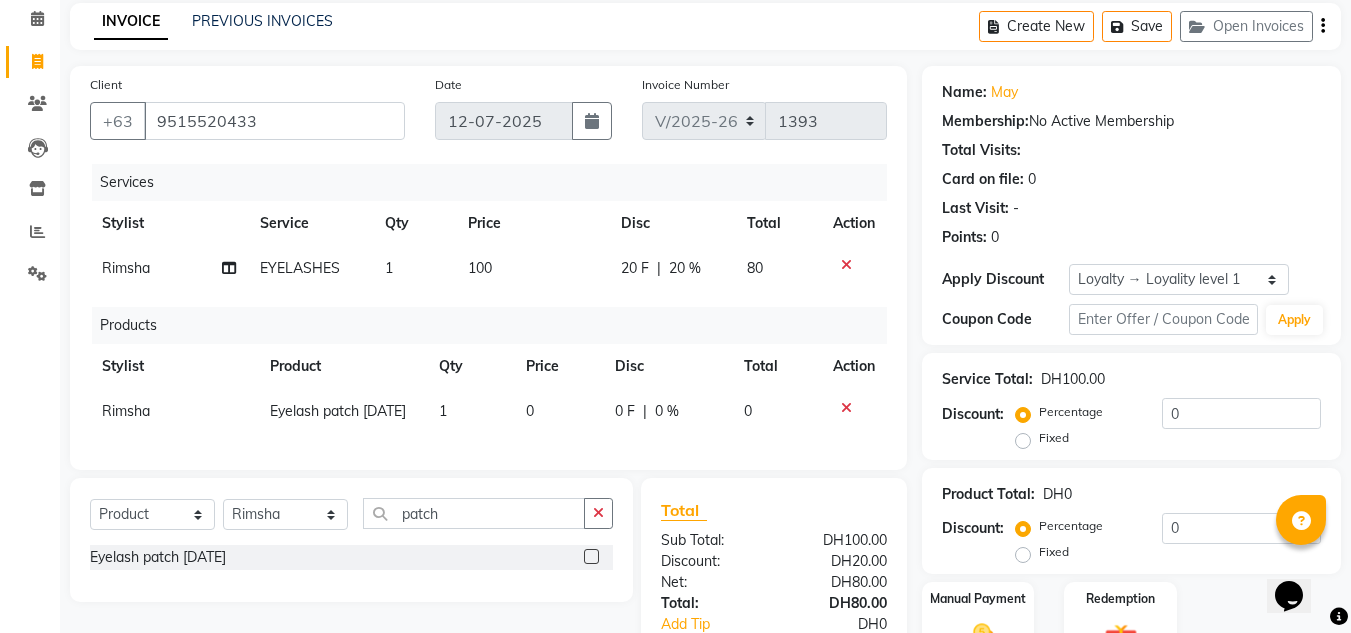 click on "1" 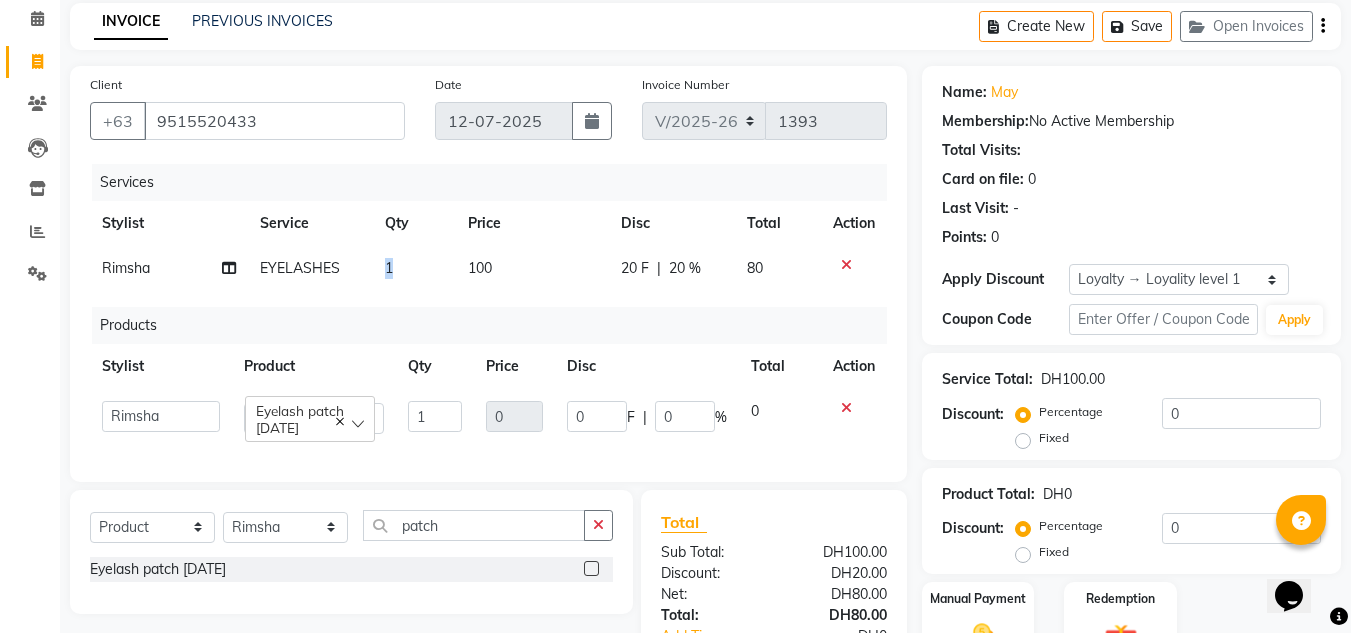 drag, startPoint x: 431, startPoint y: 263, endPoint x: 344, endPoint y: 267, distance: 87.0919 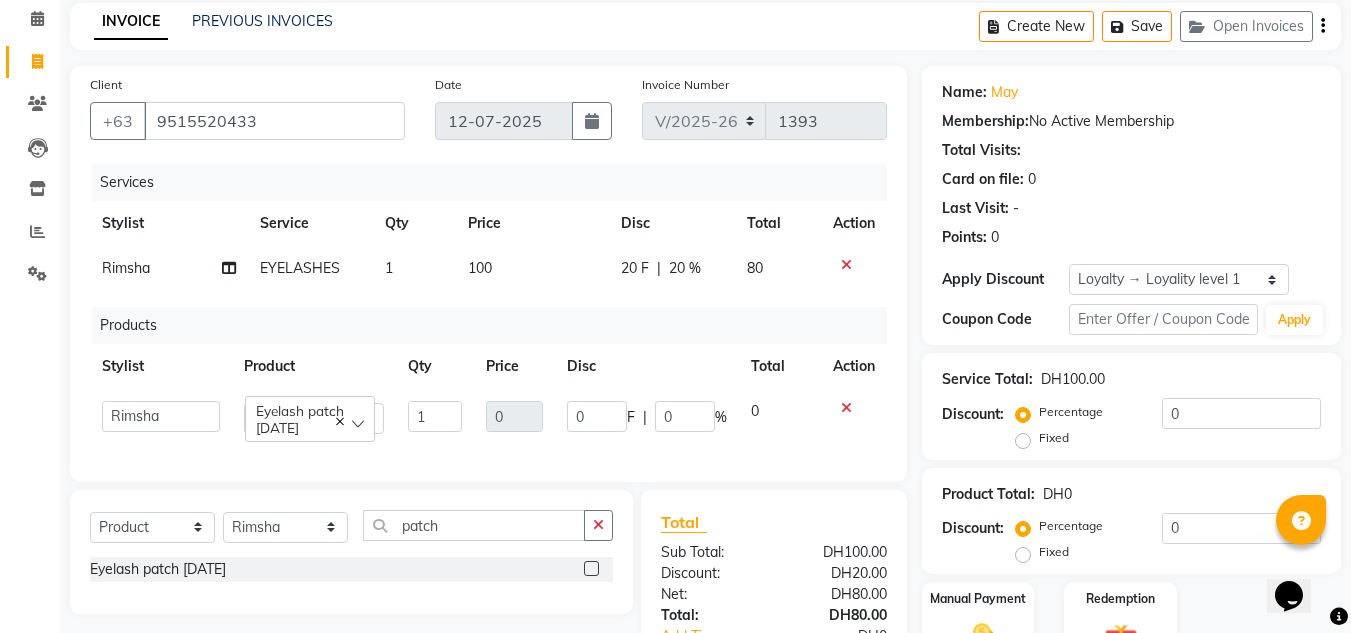 select on "70354" 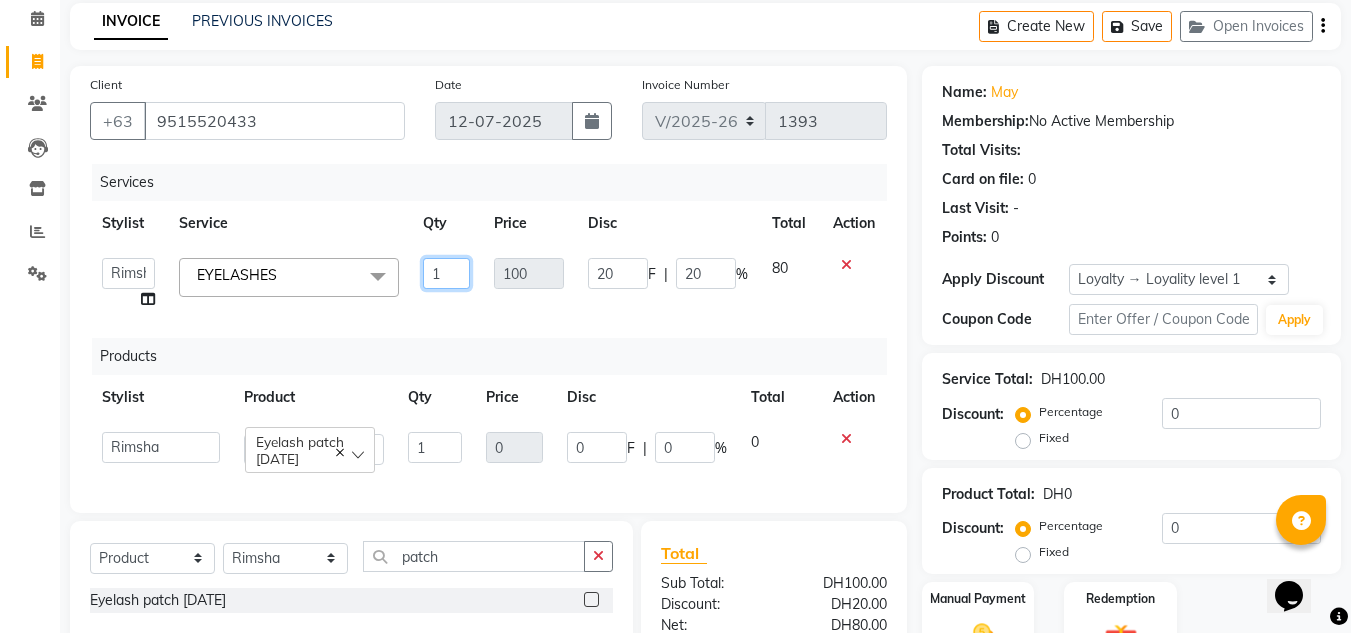 drag, startPoint x: 451, startPoint y: 272, endPoint x: 391, endPoint y: 272, distance: 60 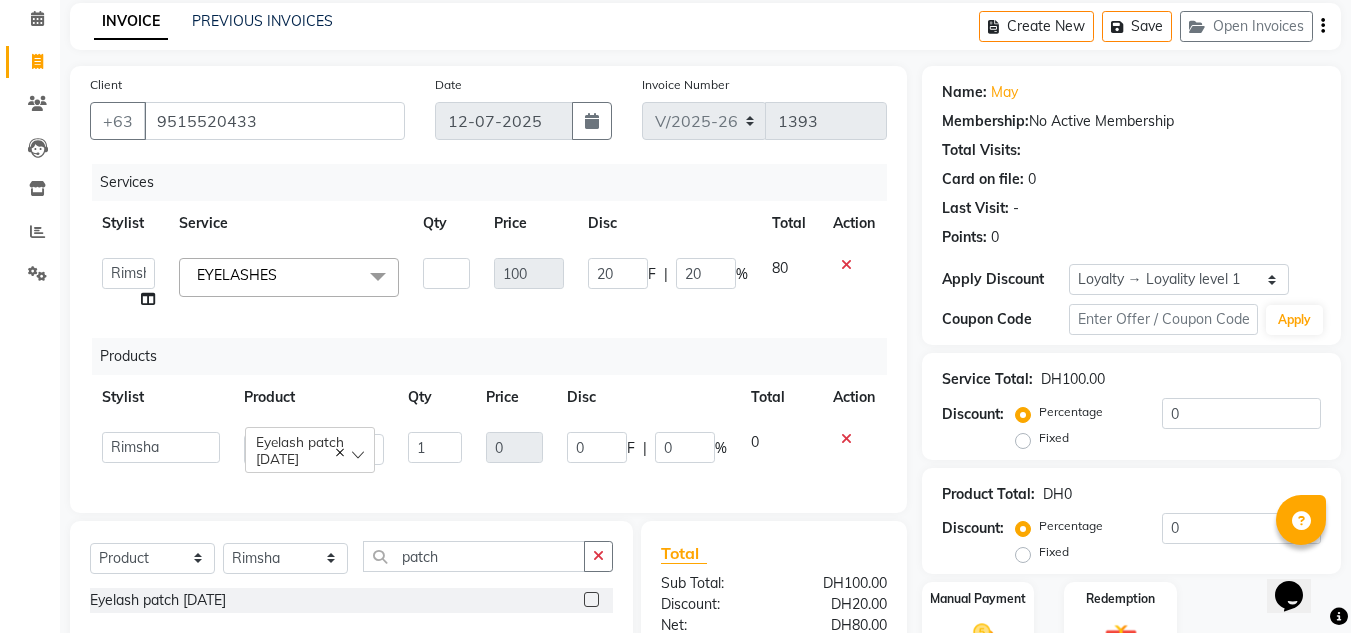 click on "Client +63 9515520433 Date 12-07-2025 Invoice Number V/2025 V/2025-26 1393 Services Stylist Service Qty Price Disc Total Action  ABUSHAGARA   Kavita   Laxmi   Management   Manisha   Radha   RECEPTION-ALWAHDA   Riba   Rimsha   SALON   Samjhana   trial  EYELASHES  x Facial  - PACKAGE HAND HEENA LIGHT-ONE SIDE TILL WRIST MORROCCAN MORROCCAN SCRUB-HAND SCRIB -LEGS SCRUB-BACK MORROCCAN-DELUXE MORROCCAN-DISCOUNTED BODY MASSAGE -DISCOUNTED MAKE UP HAND HEENA-BOTH HANDS NANO FILLER WATER TREATMENT ANY HAIRCUT WITHOUT BLOWDRY FULL FACE WAX-NO THREADING SIMPLE HAIRCUT WITH BLOWDRY HYDRA FACIAL 1 SIMPLE HAIRCUT WITHOUT BLOWDRY FULL FACE THREADING-NO EYEBROWS Fancy Blowdry-medium ACRYLIC REMOVAL BOTOX-SHORT BOTOX-MEDIUM BOTOX-LONG BOTOX-EXTRA LONG FANCY BLOWDRY-LONG CHIN WAX-FULL LASH -REFILL MORROCCAN AND BODY MASSAGE HOME SERVICE-BACK MASSAGE HOME SERVICE-PEDICURE HOME SERVICE-HEAD HEENA-SHORT/MEDIUM HOME SERVICE-20 MINS MASSAGE HOME SERVICE-BLOWDRY-SHORT HAIR NAIL FIX-1 FULL FACE THREADING WITH EYEBROWS LASH LIFTING" 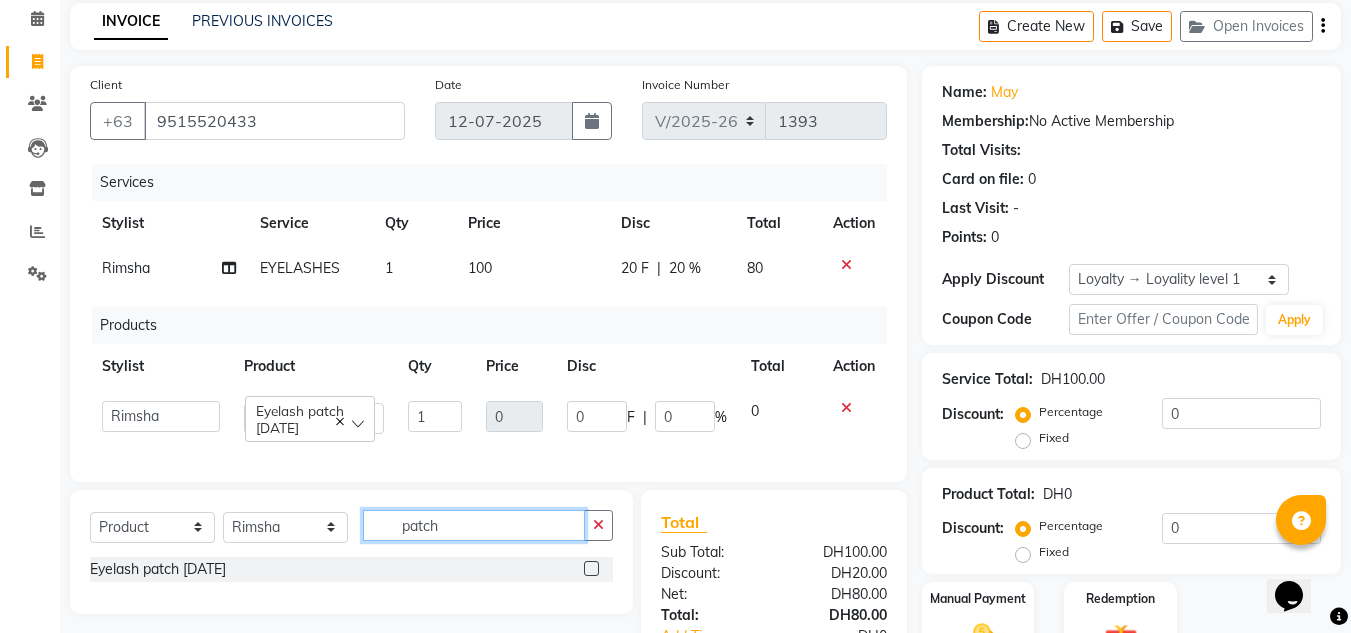 drag, startPoint x: 450, startPoint y: 531, endPoint x: 290, endPoint y: 544, distance: 160.52725 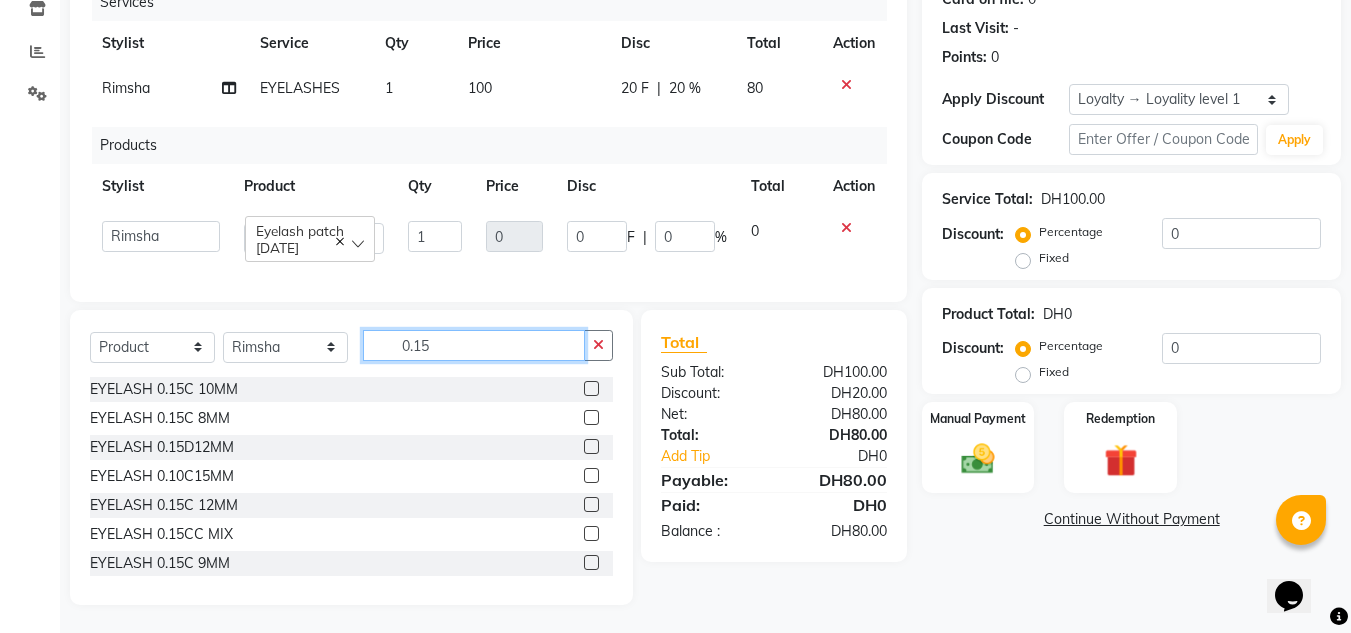 scroll, scrollTop: 281, scrollLeft: 0, axis: vertical 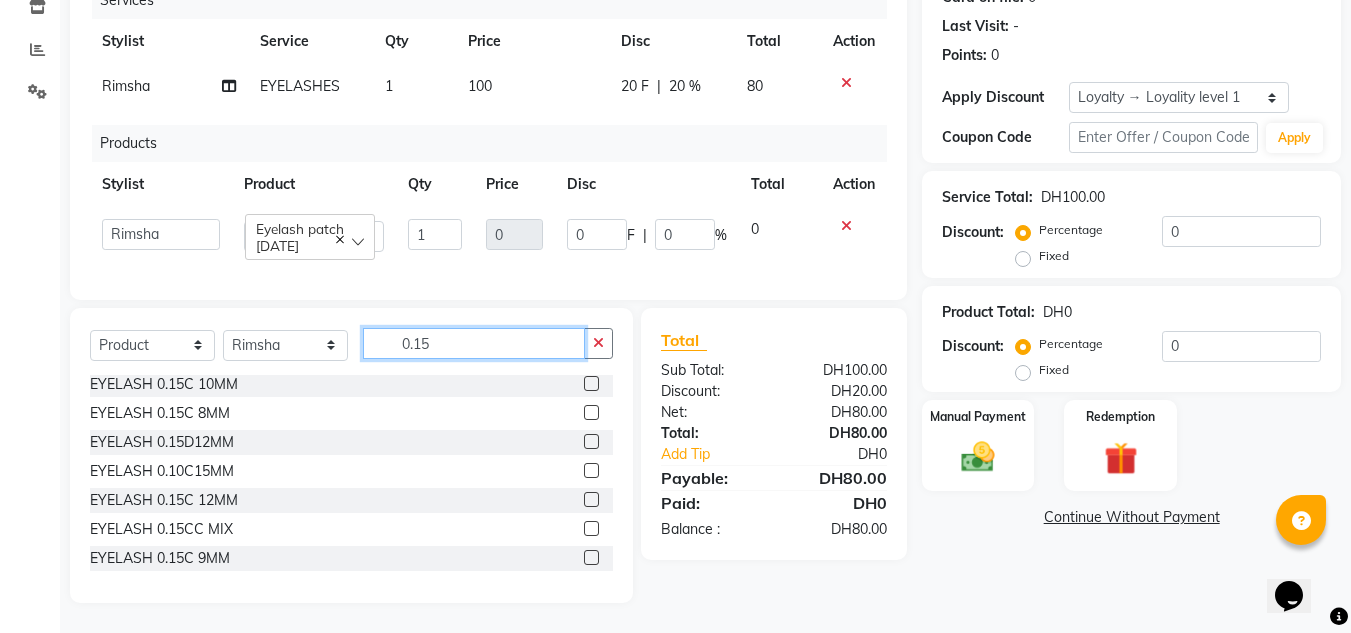 type on "0.15" 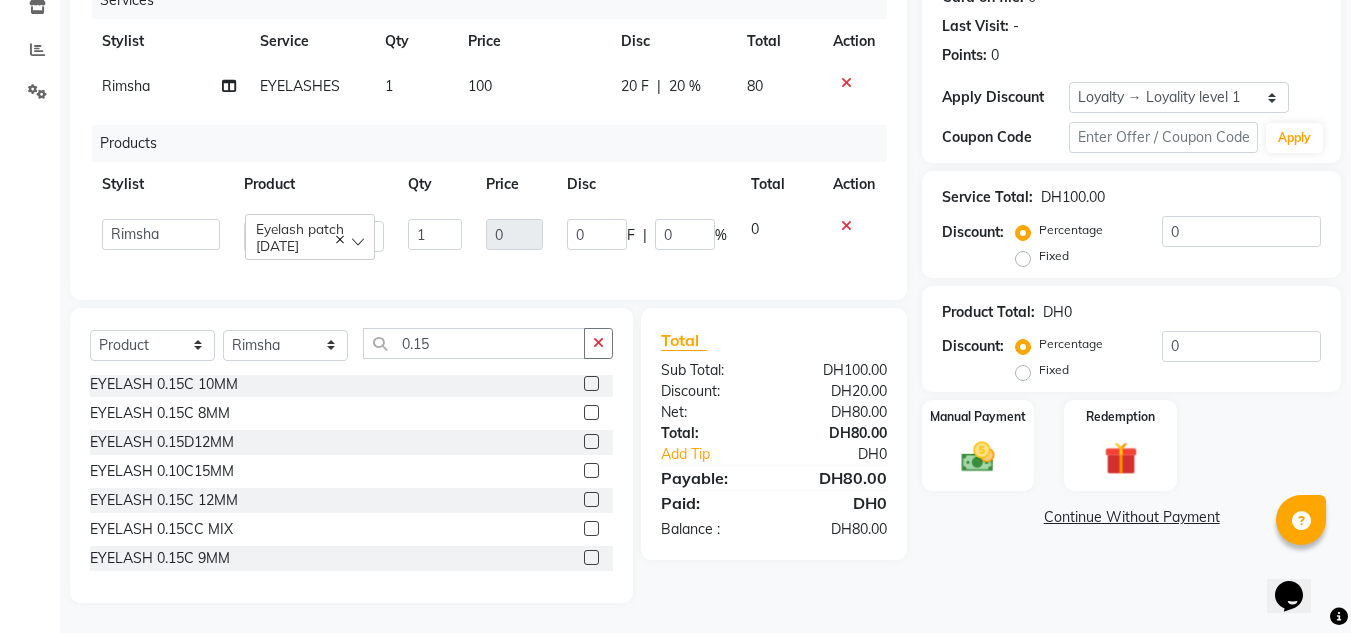 click 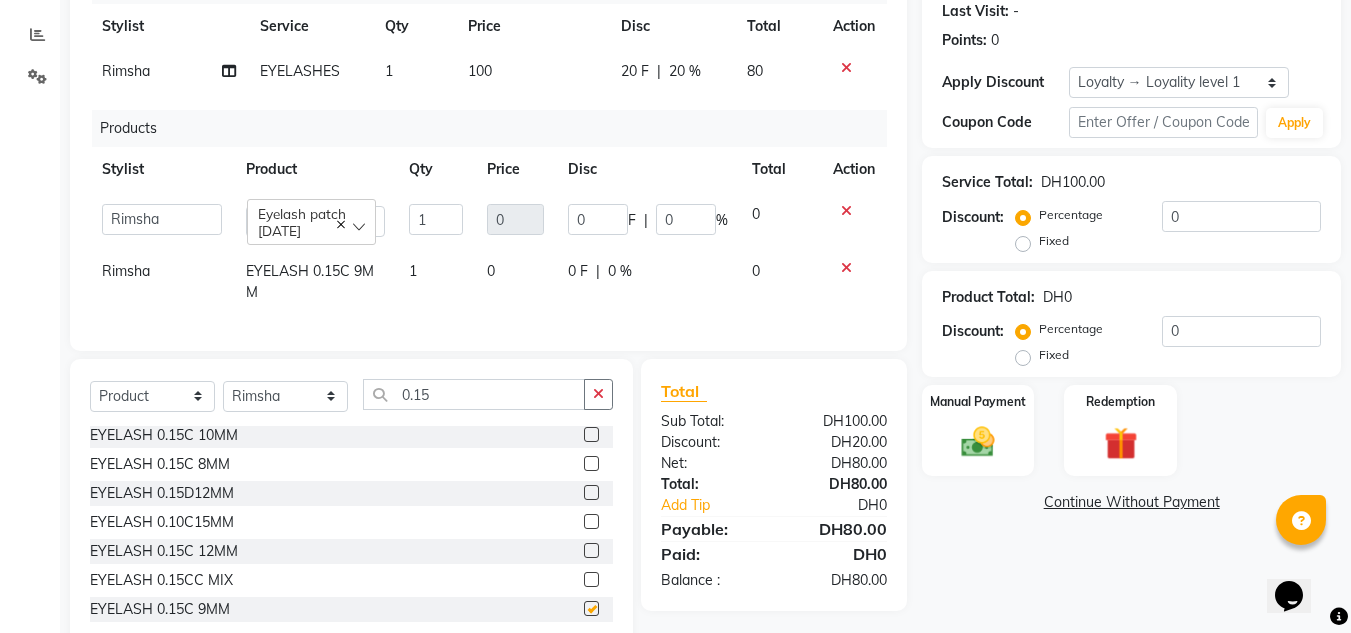 checkbox on "false" 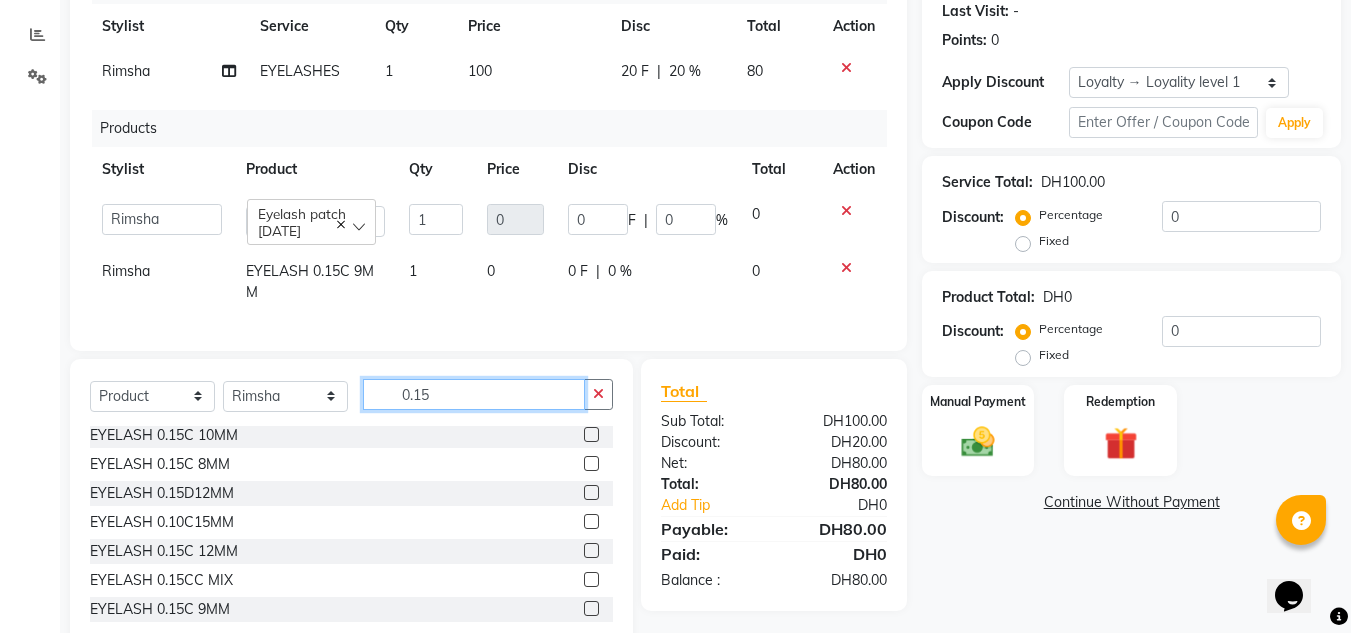 drag, startPoint x: 419, startPoint y: 411, endPoint x: 387, endPoint y: 411, distance: 32 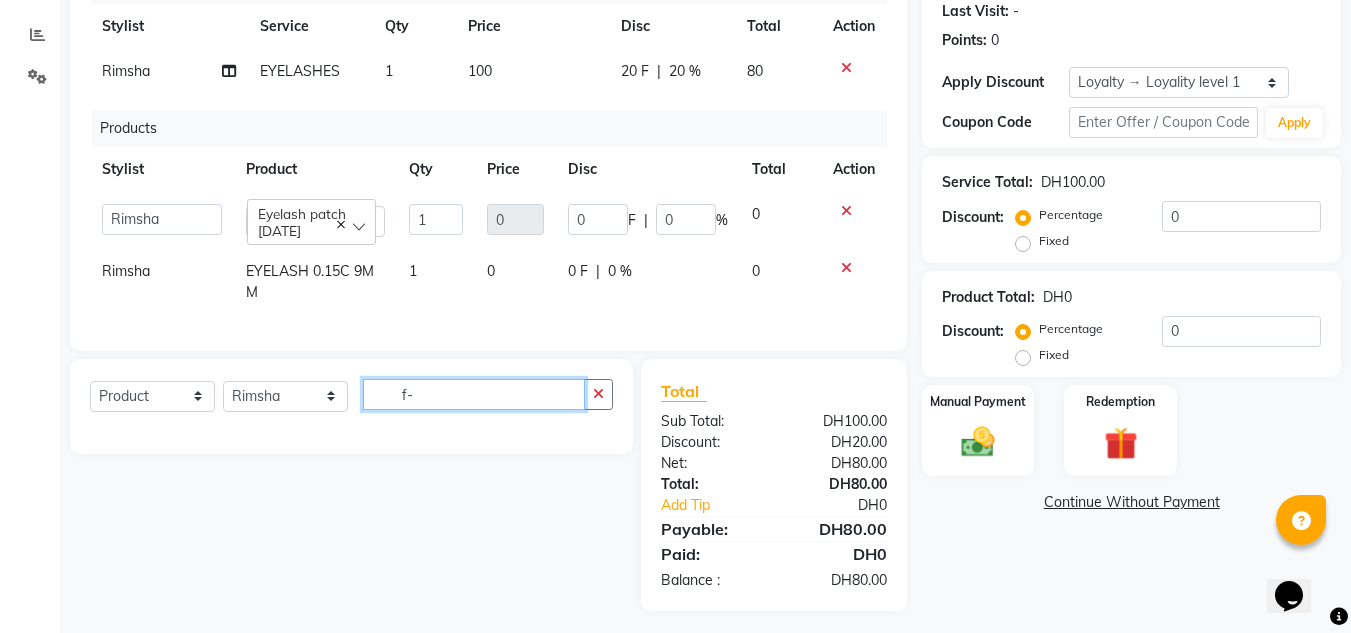 scroll, scrollTop: 0, scrollLeft: 0, axis: both 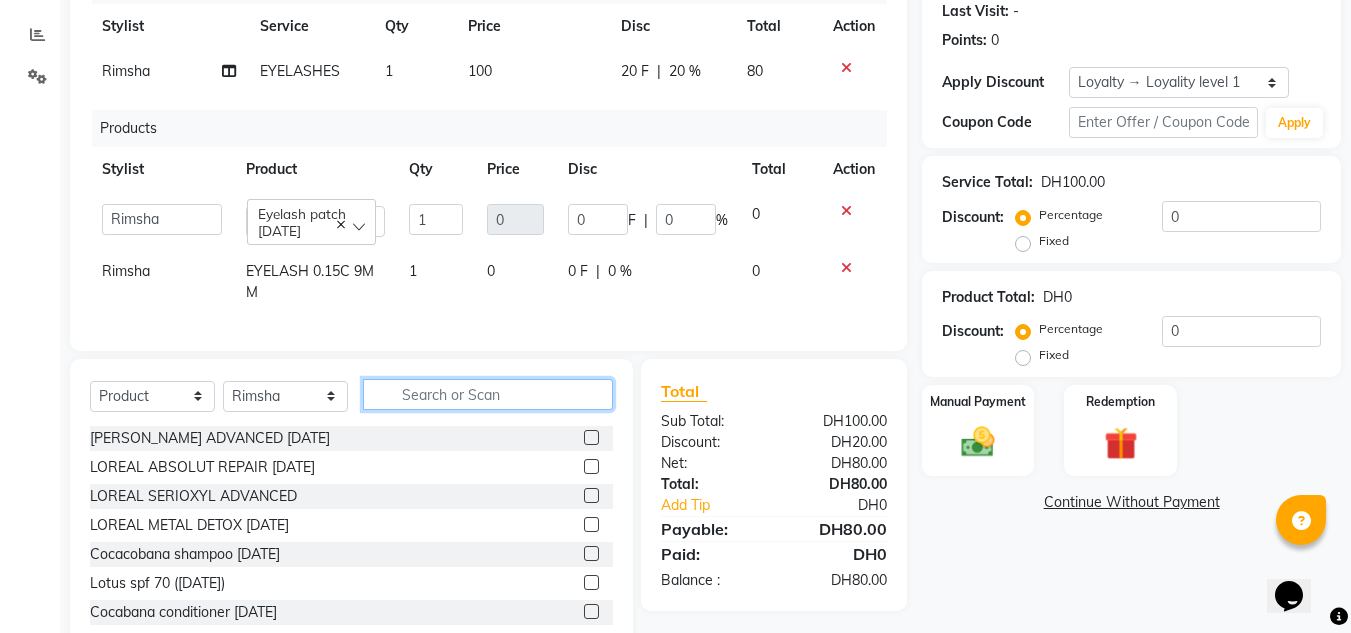 type on "f" 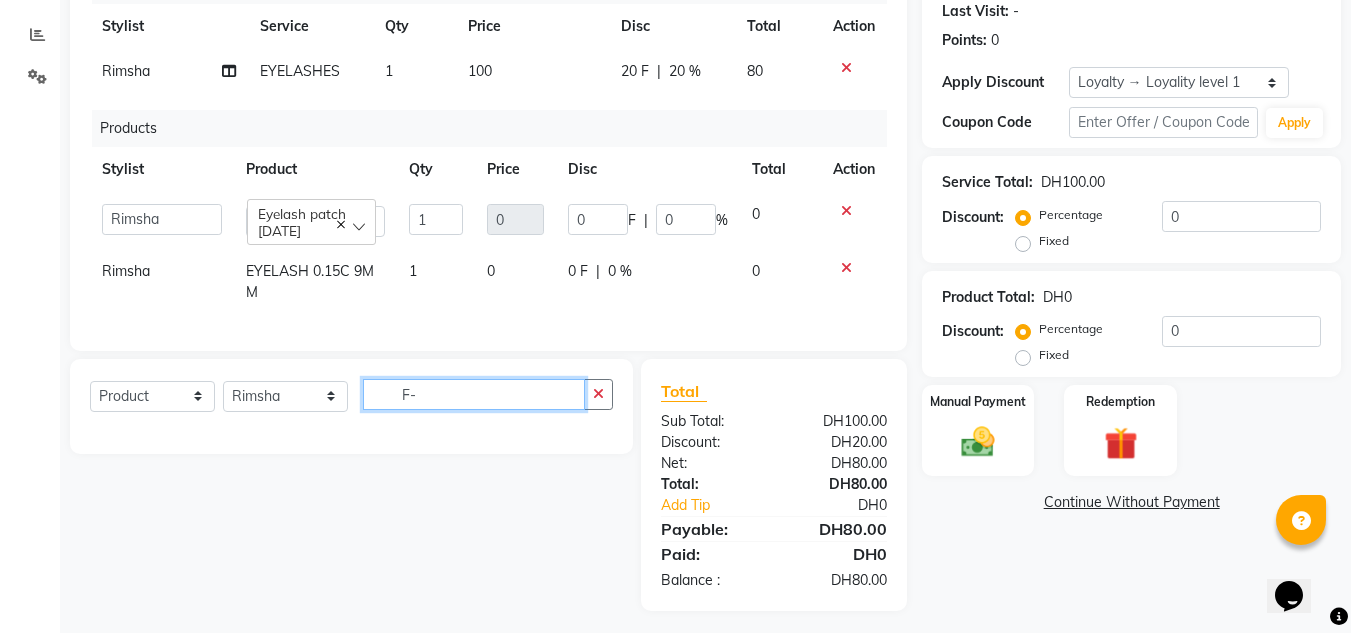 type on "F" 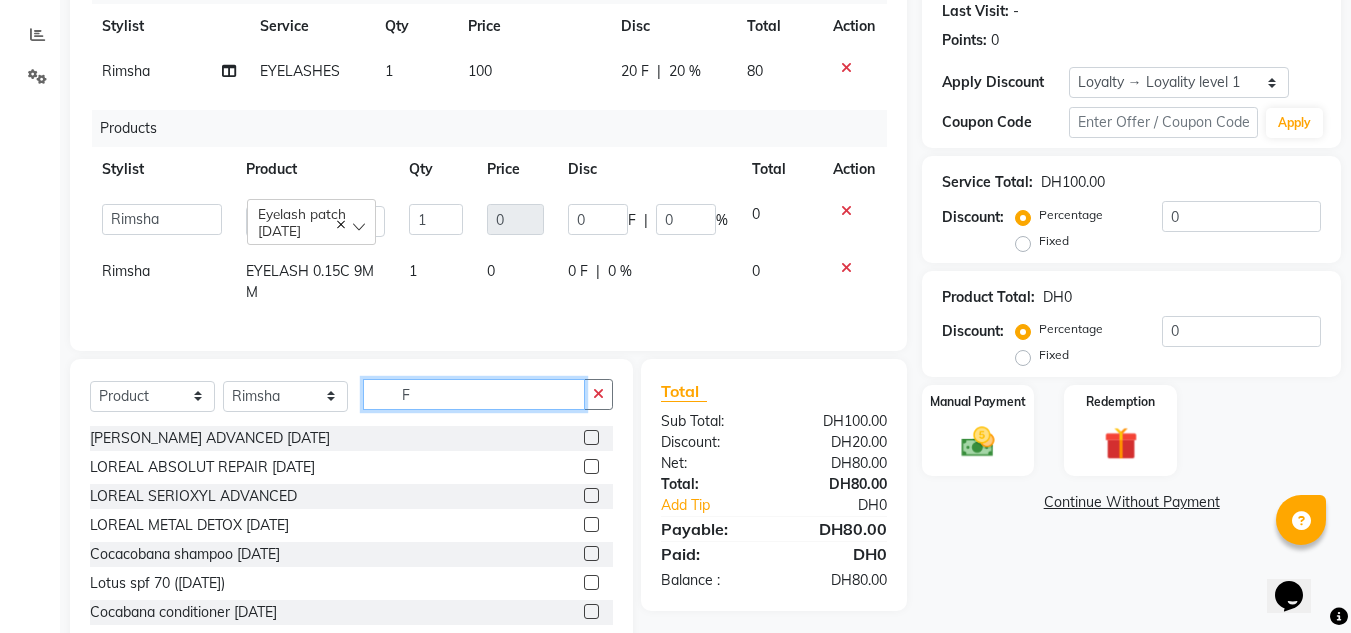 drag, startPoint x: 432, startPoint y: 408, endPoint x: 286, endPoint y: 401, distance: 146.16771 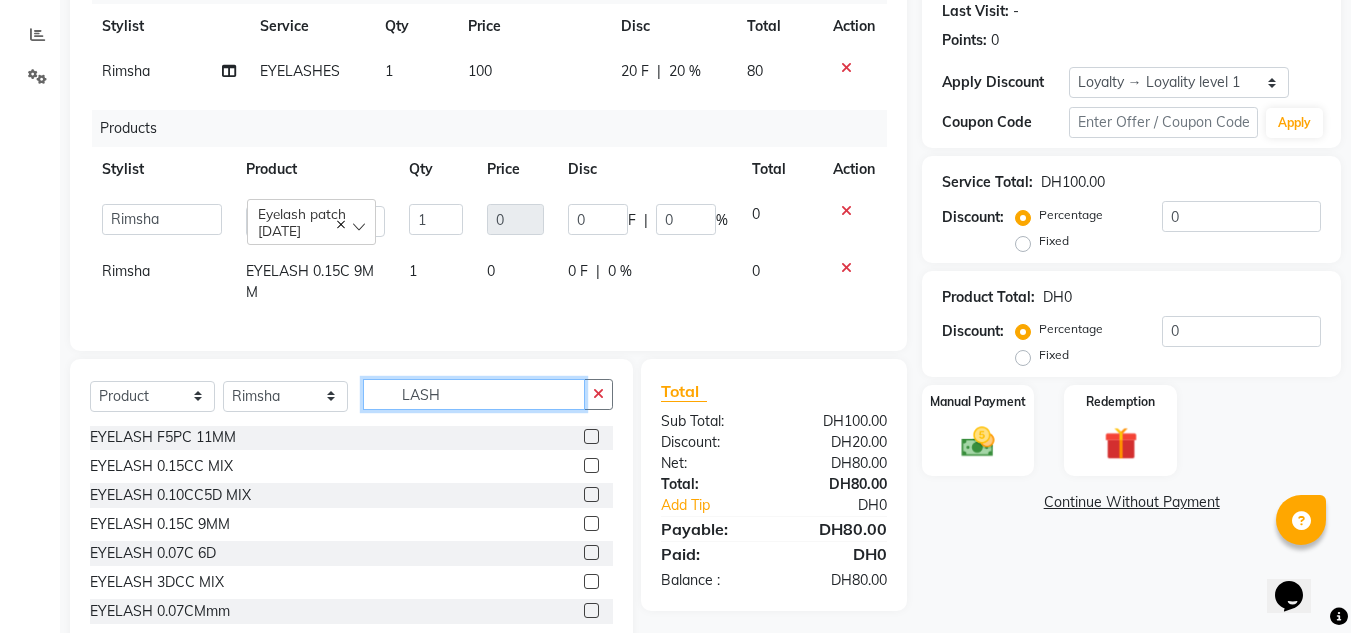 scroll, scrollTop: 467, scrollLeft: 0, axis: vertical 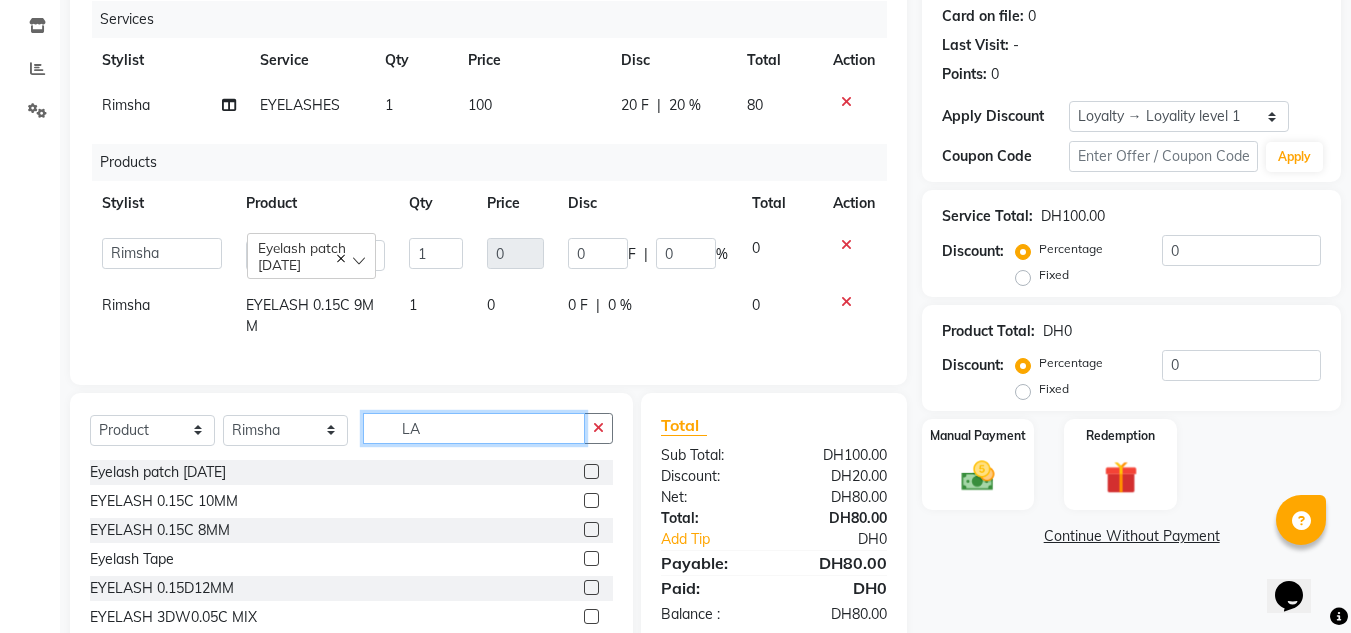 type on "L" 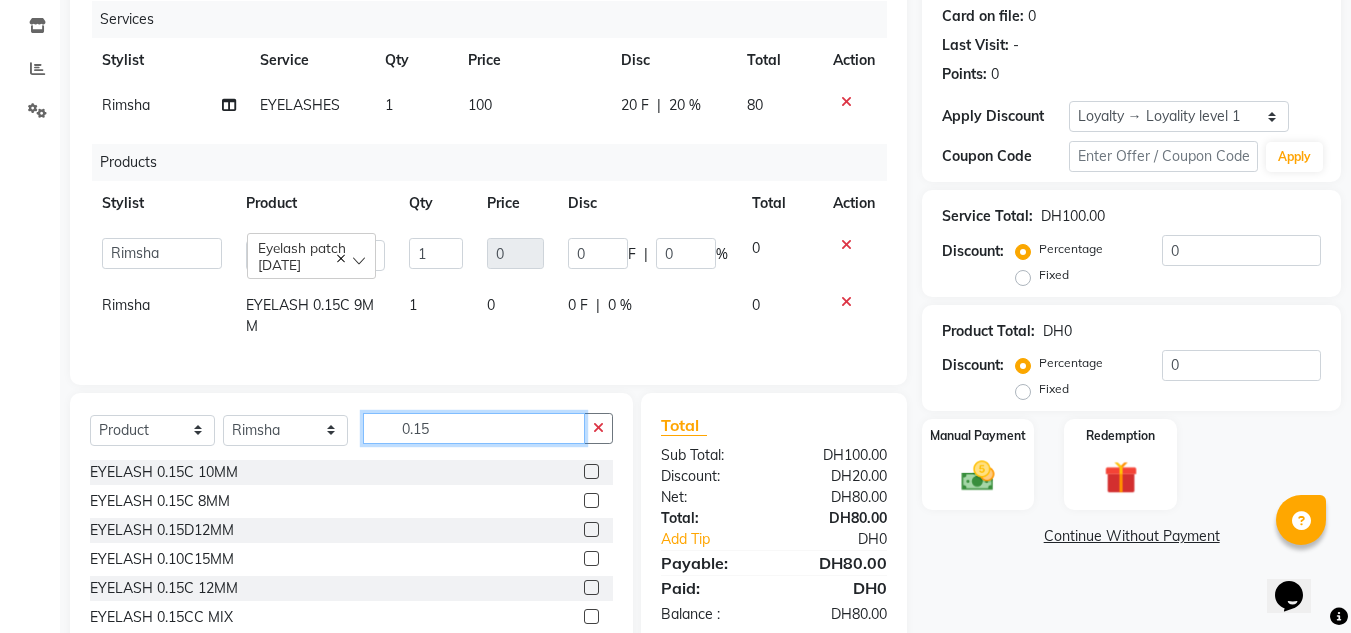 scroll, scrollTop: 3, scrollLeft: 0, axis: vertical 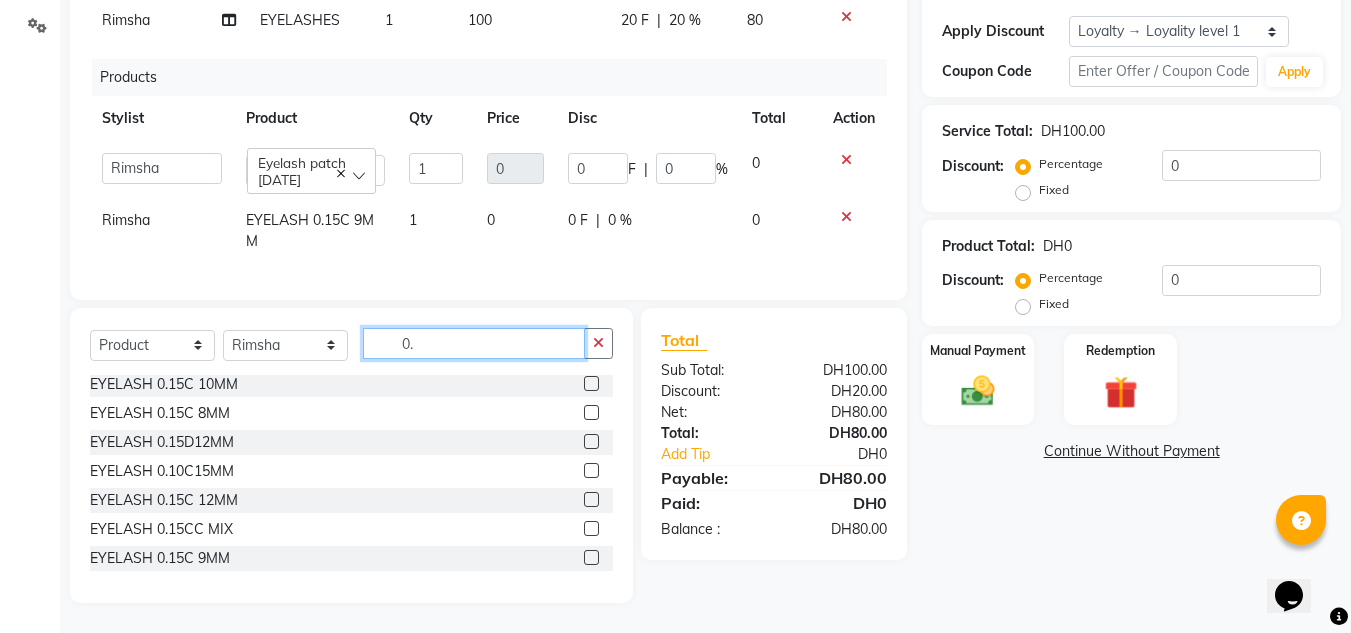 type on "0" 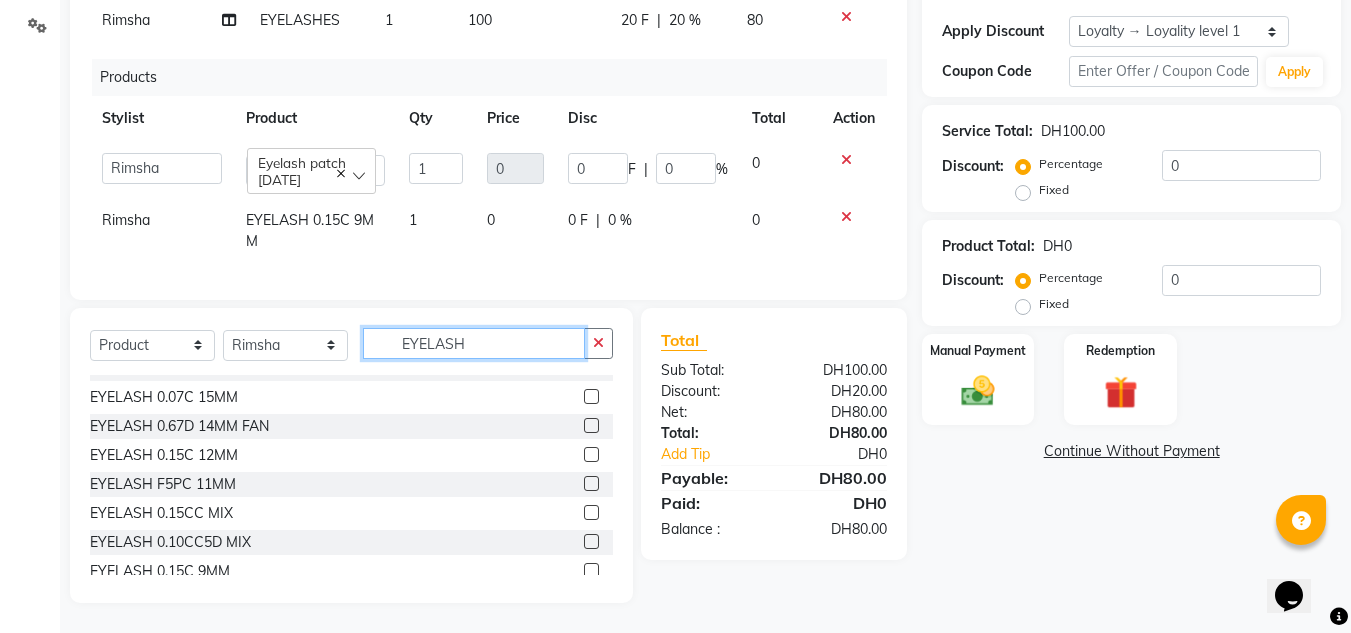 scroll, scrollTop: 467, scrollLeft: 0, axis: vertical 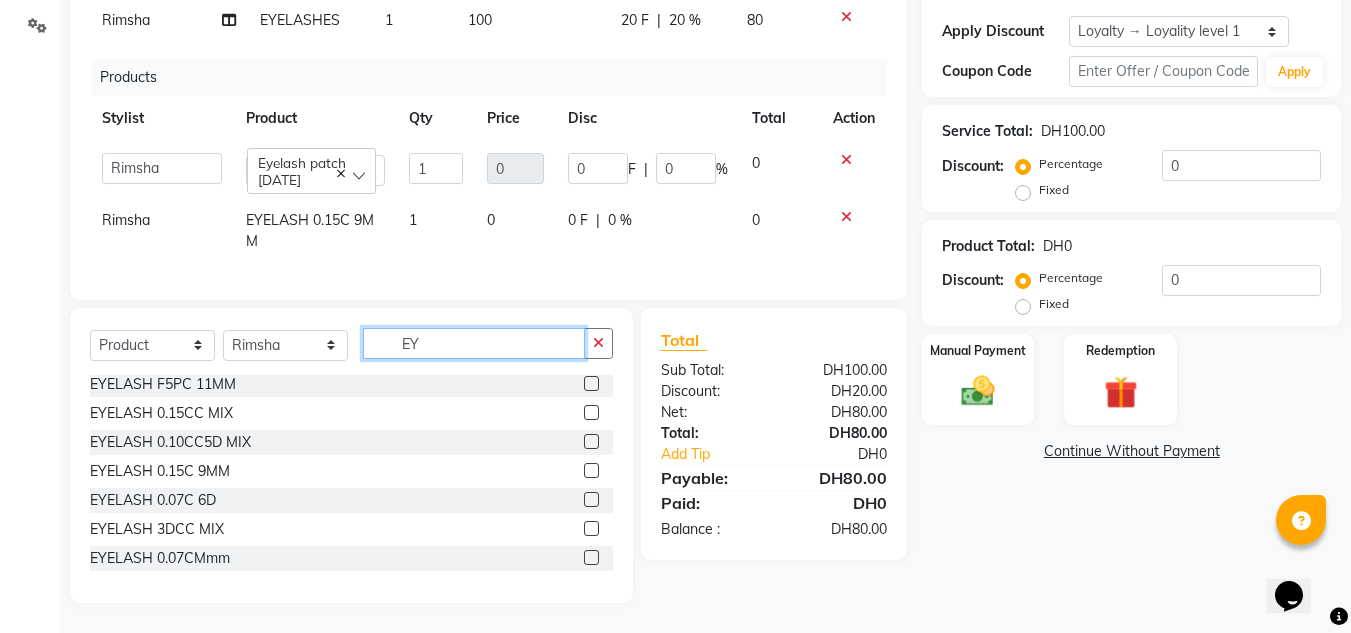 type on "E" 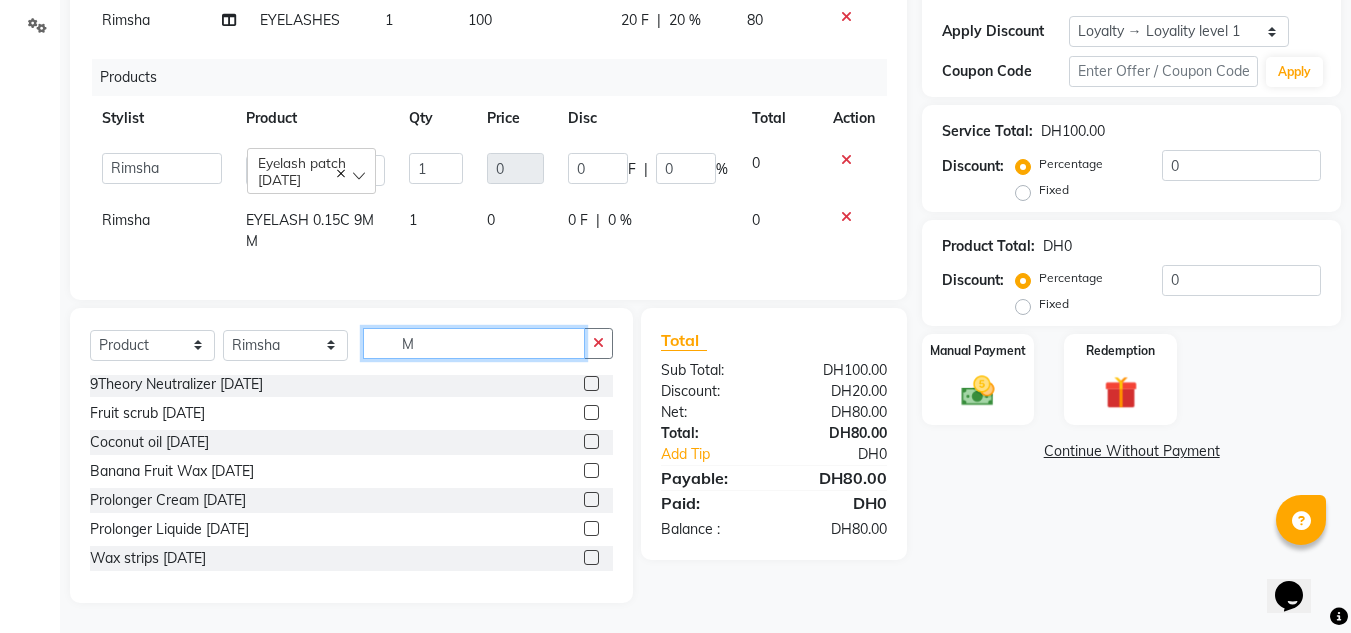 scroll, scrollTop: 32, scrollLeft: 0, axis: vertical 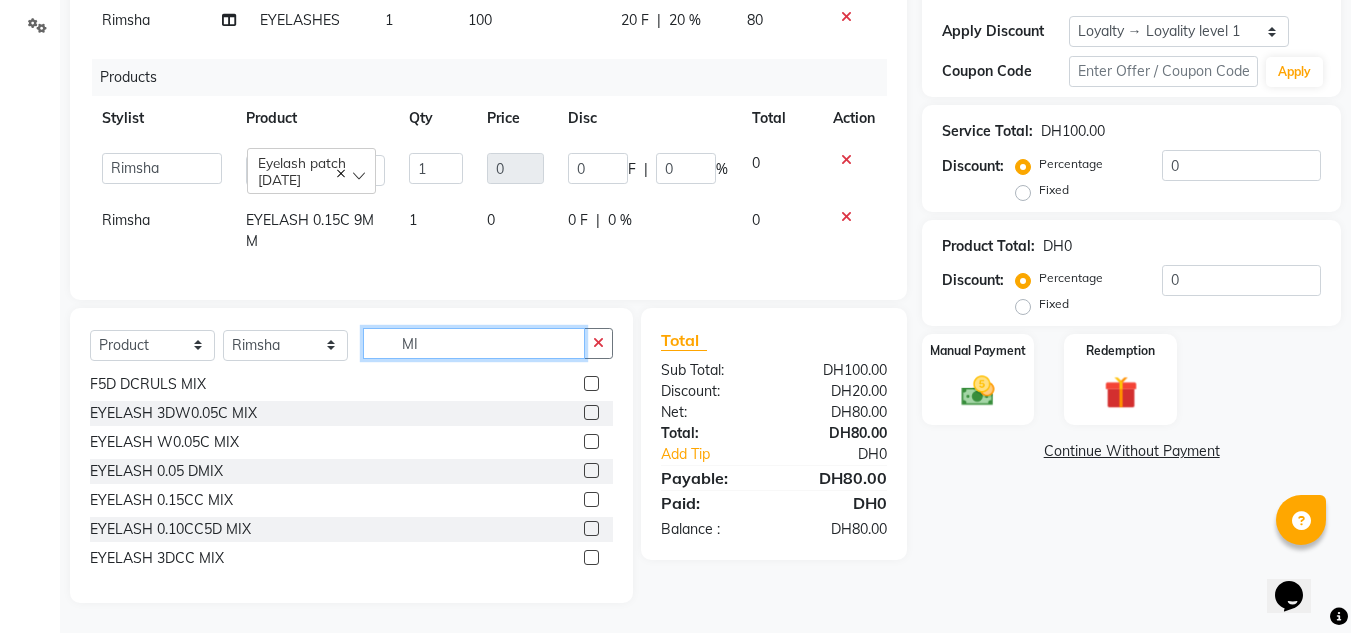 type on "MIX" 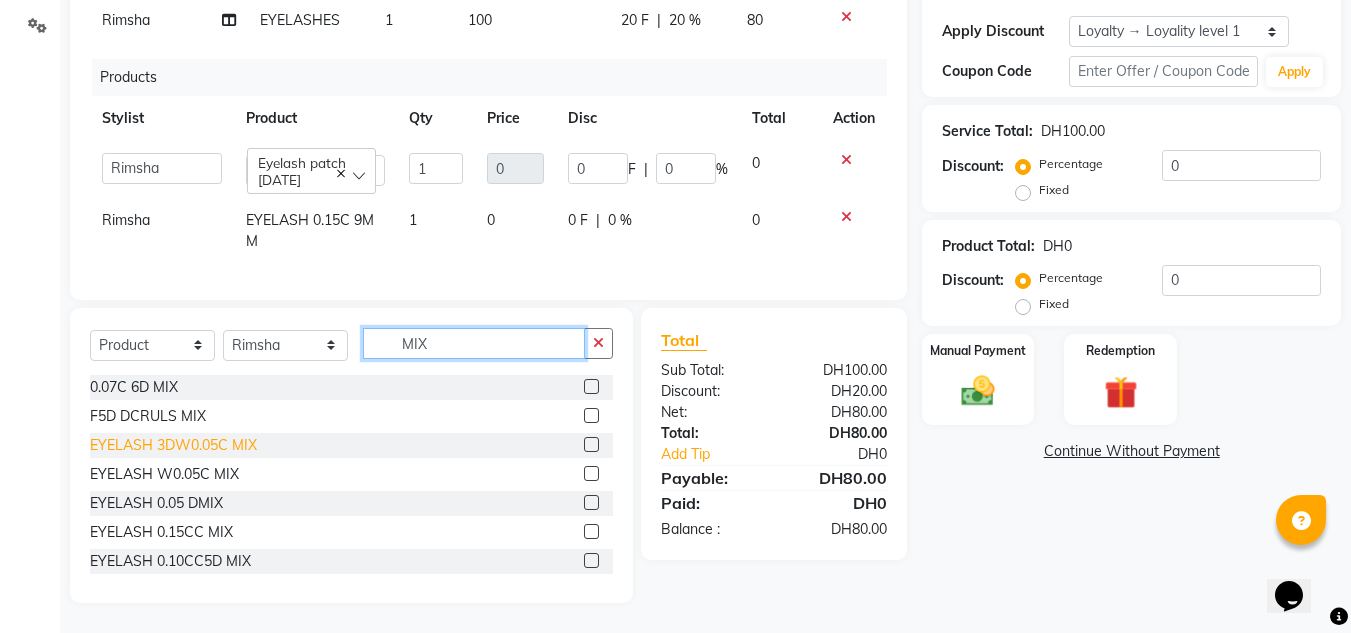 scroll, scrollTop: 32, scrollLeft: 0, axis: vertical 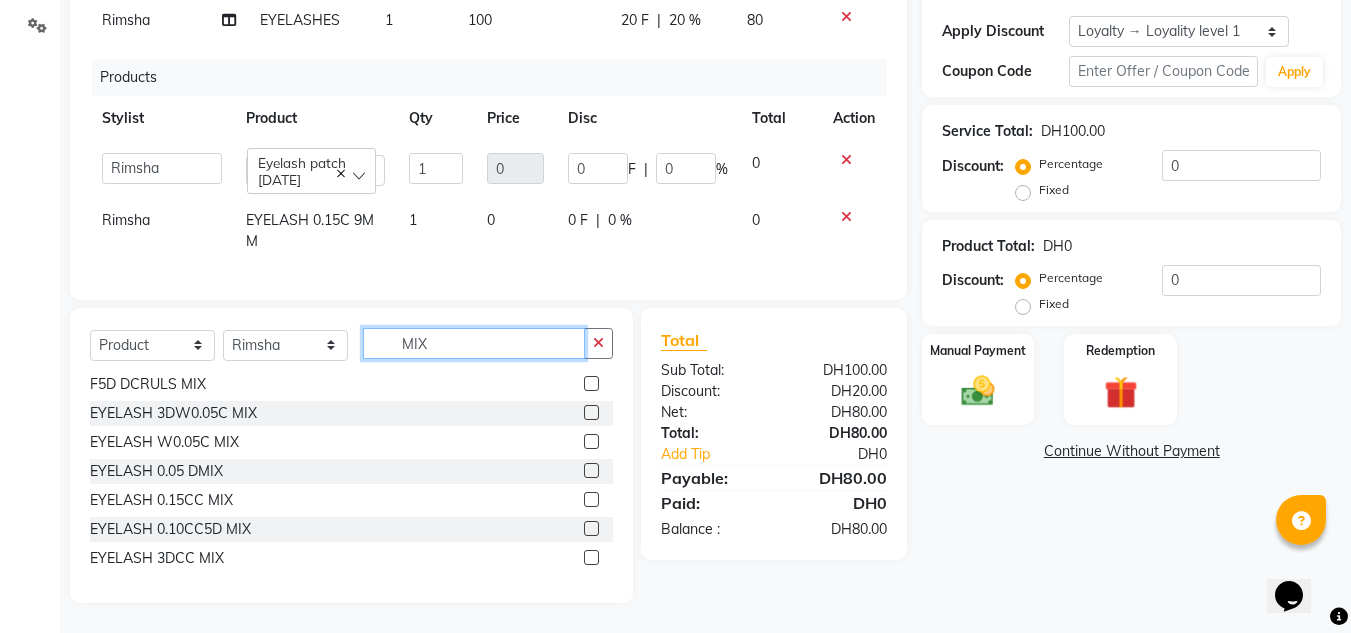 drag, startPoint x: 445, startPoint y: 352, endPoint x: 361, endPoint y: 350, distance: 84.0238 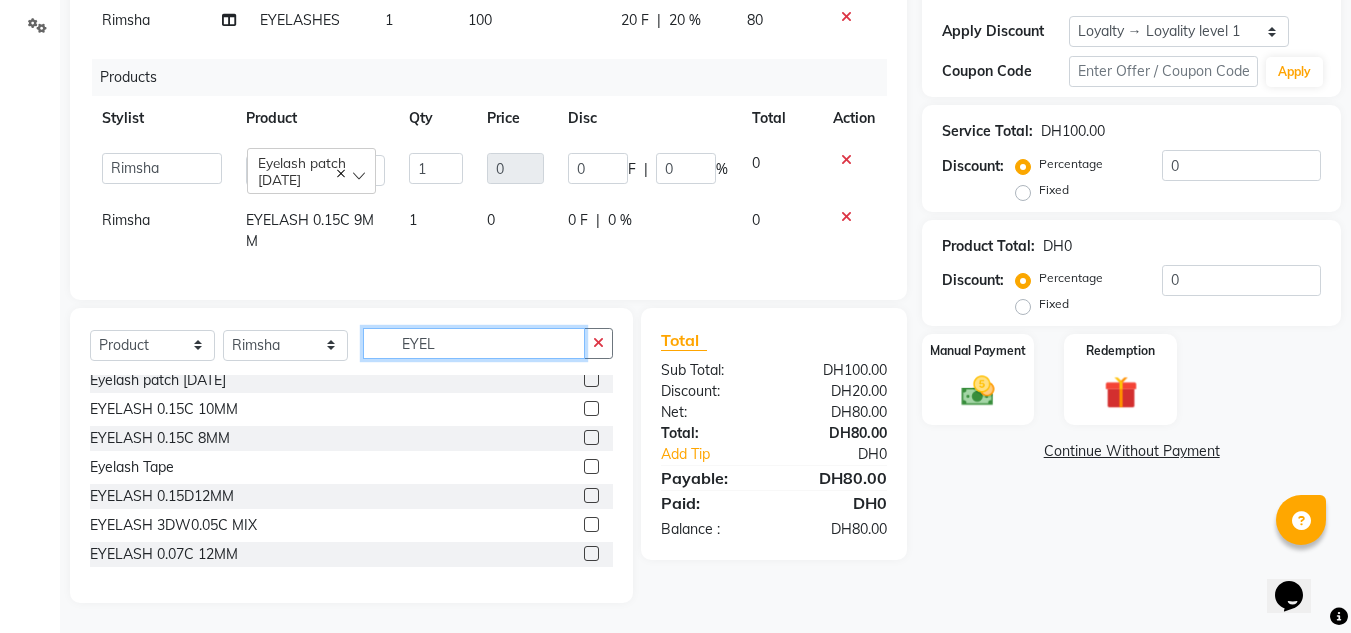 scroll, scrollTop: 0, scrollLeft: 0, axis: both 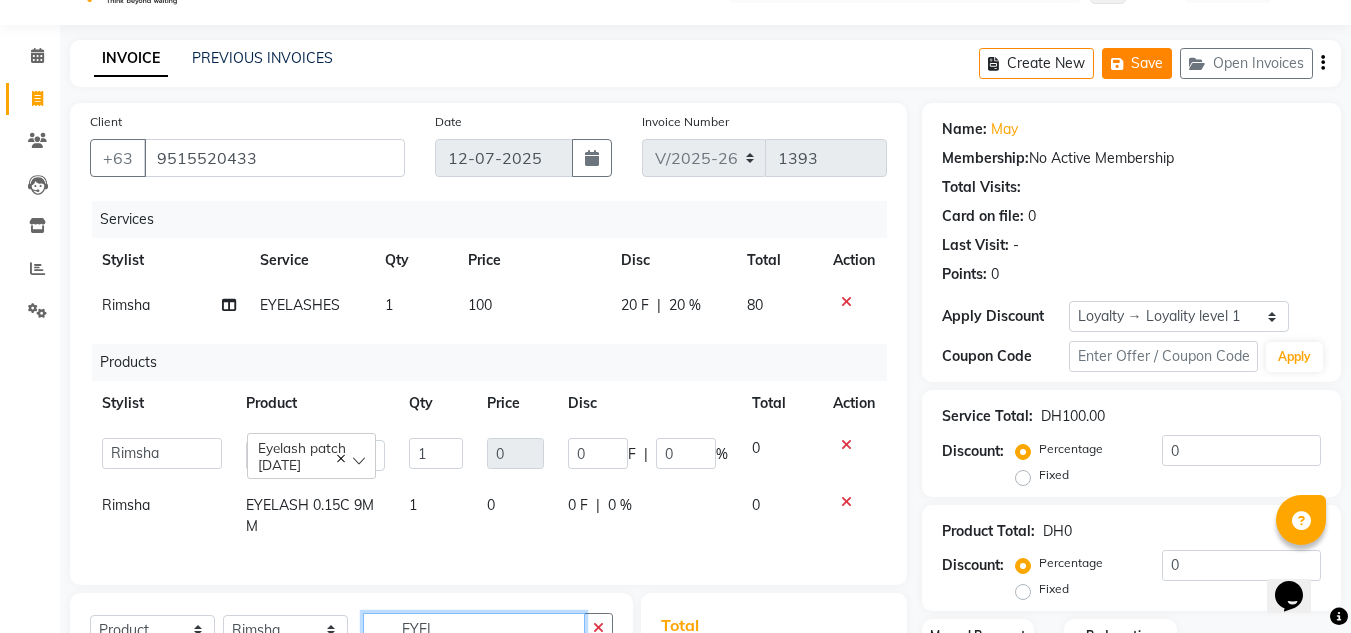 type on "EYEL" 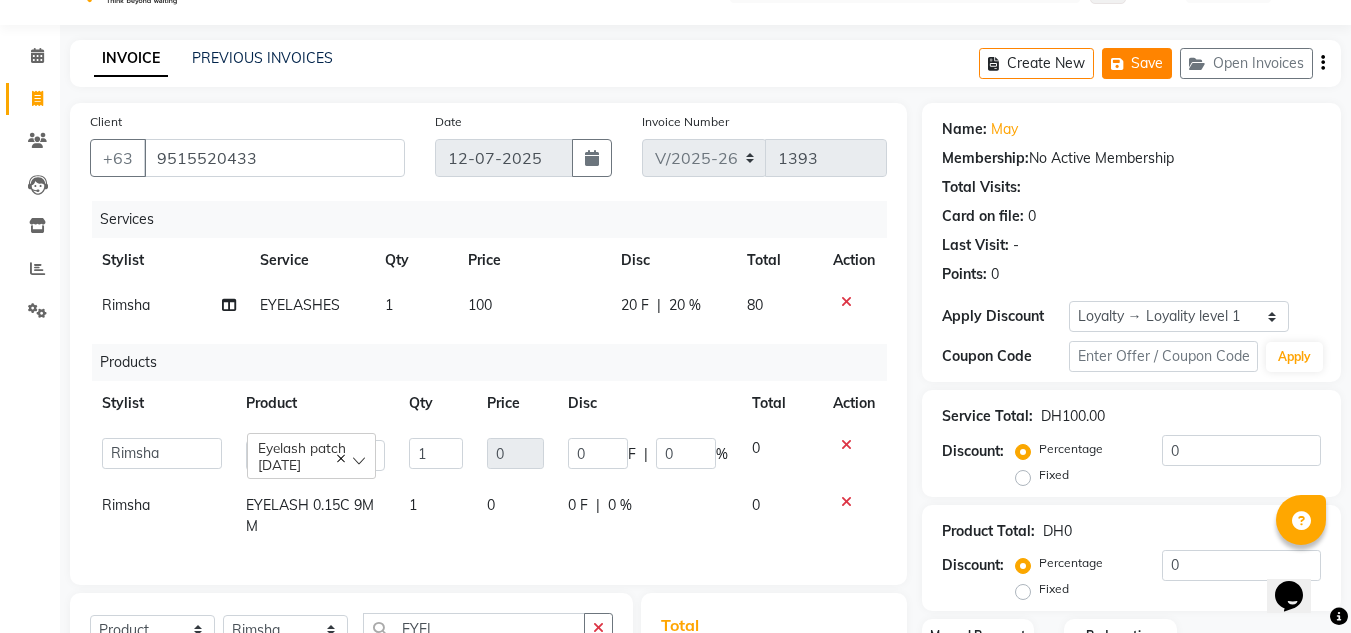 click on "Save" 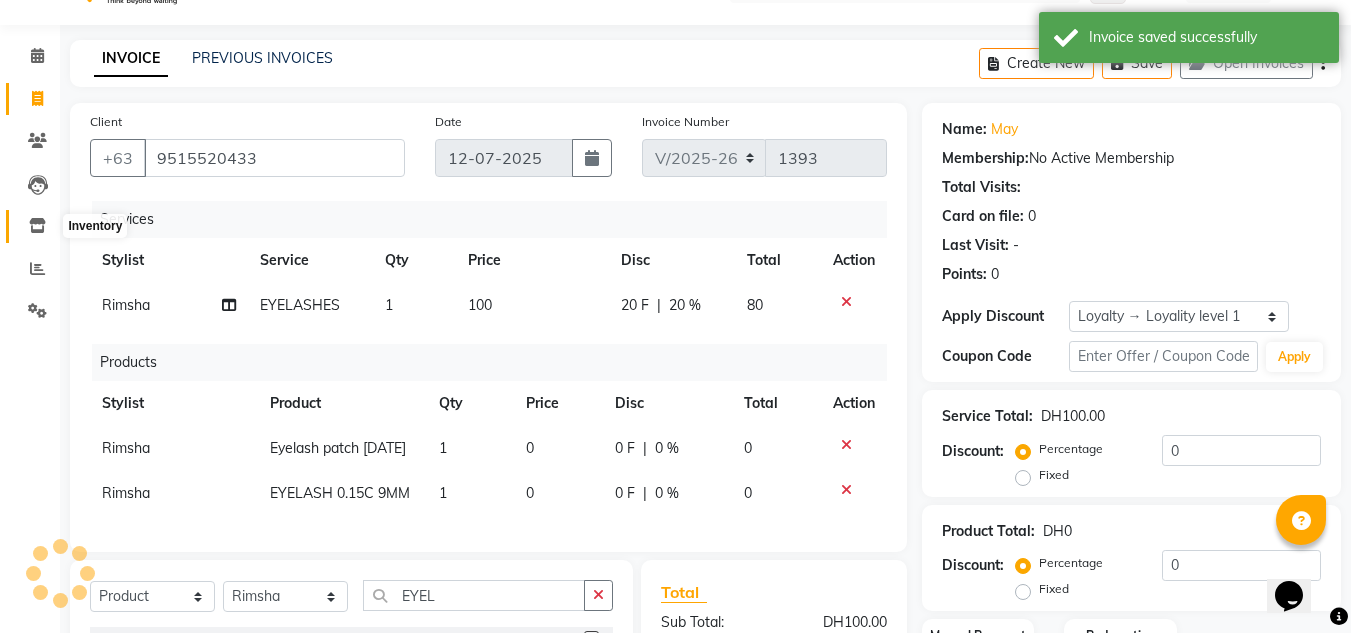 click 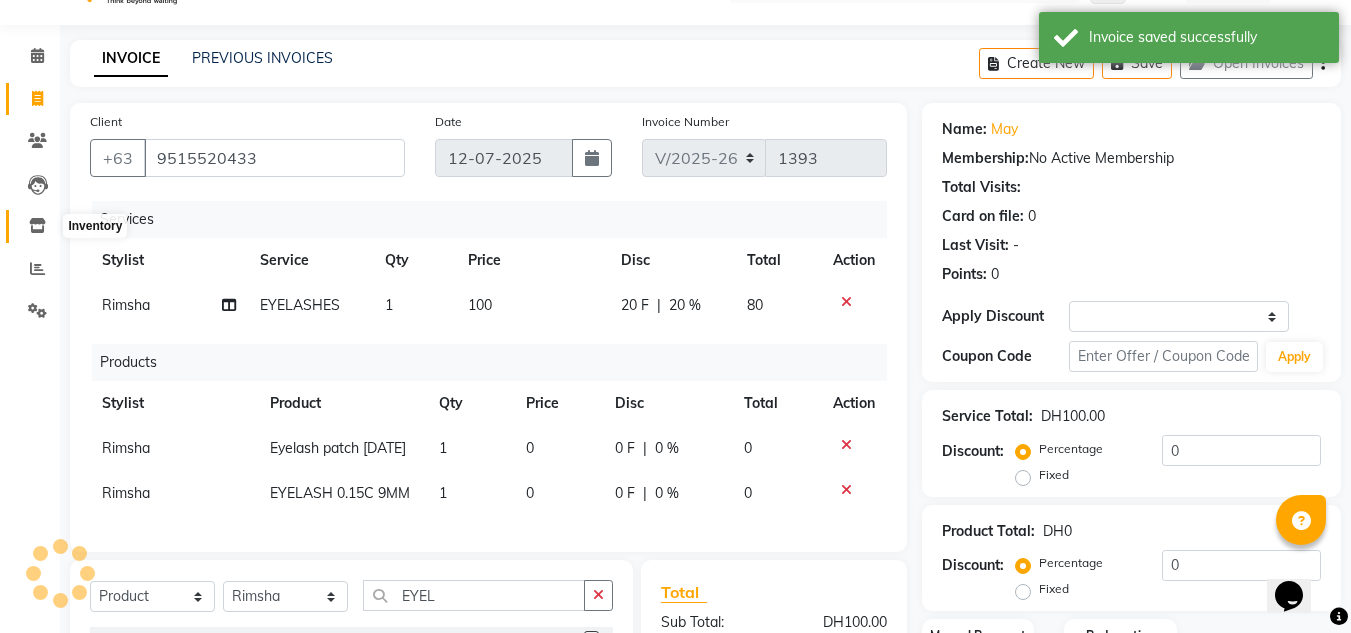 scroll, scrollTop: 0, scrollLeft: 0, axis: both 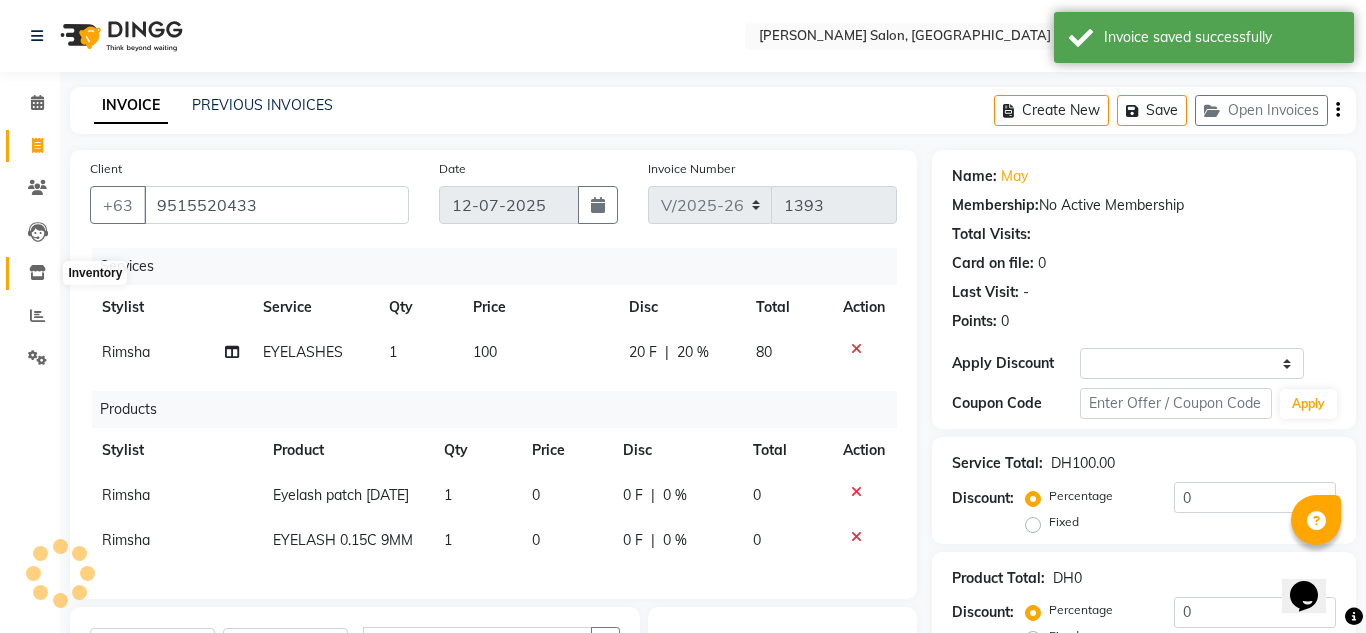 select 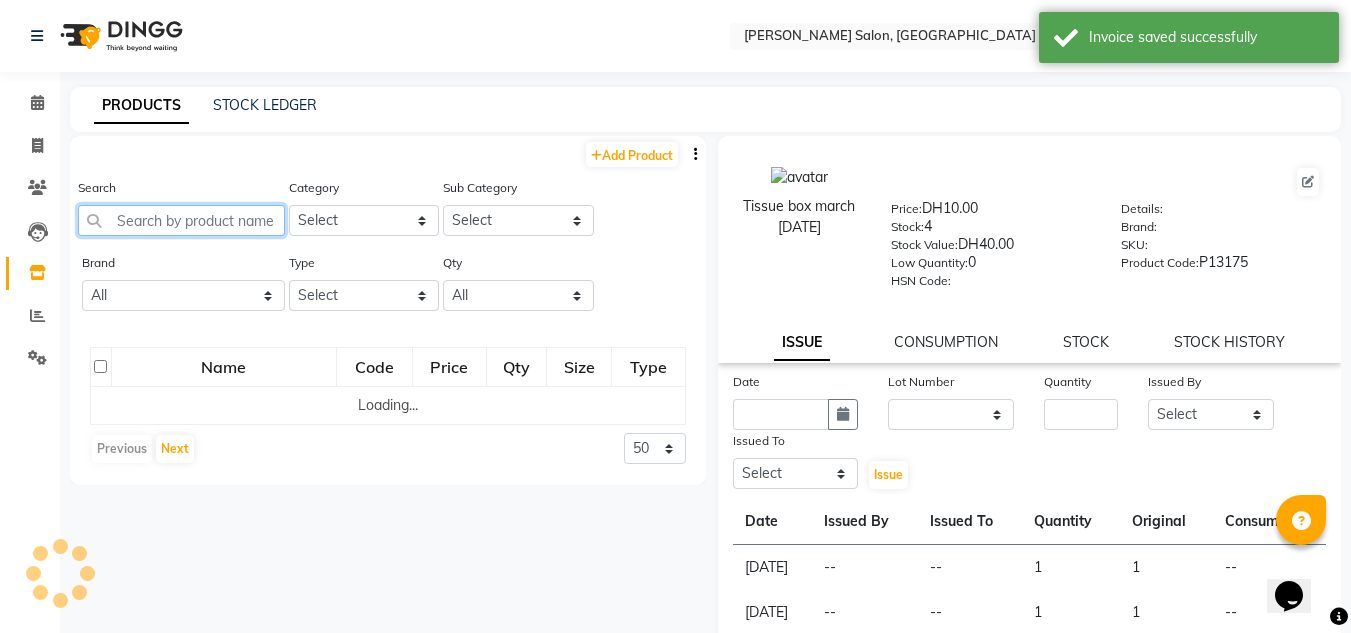 click 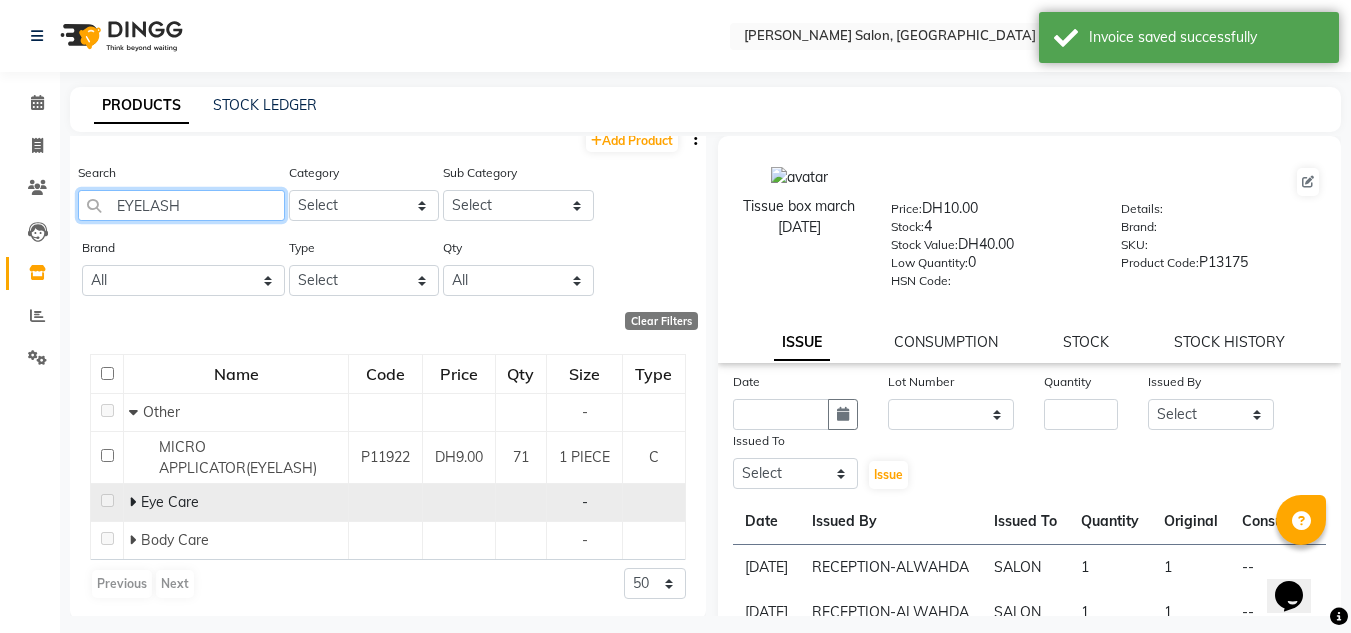 scroll, scrollTop: 19, scrollLeft: 0, axis: vertical 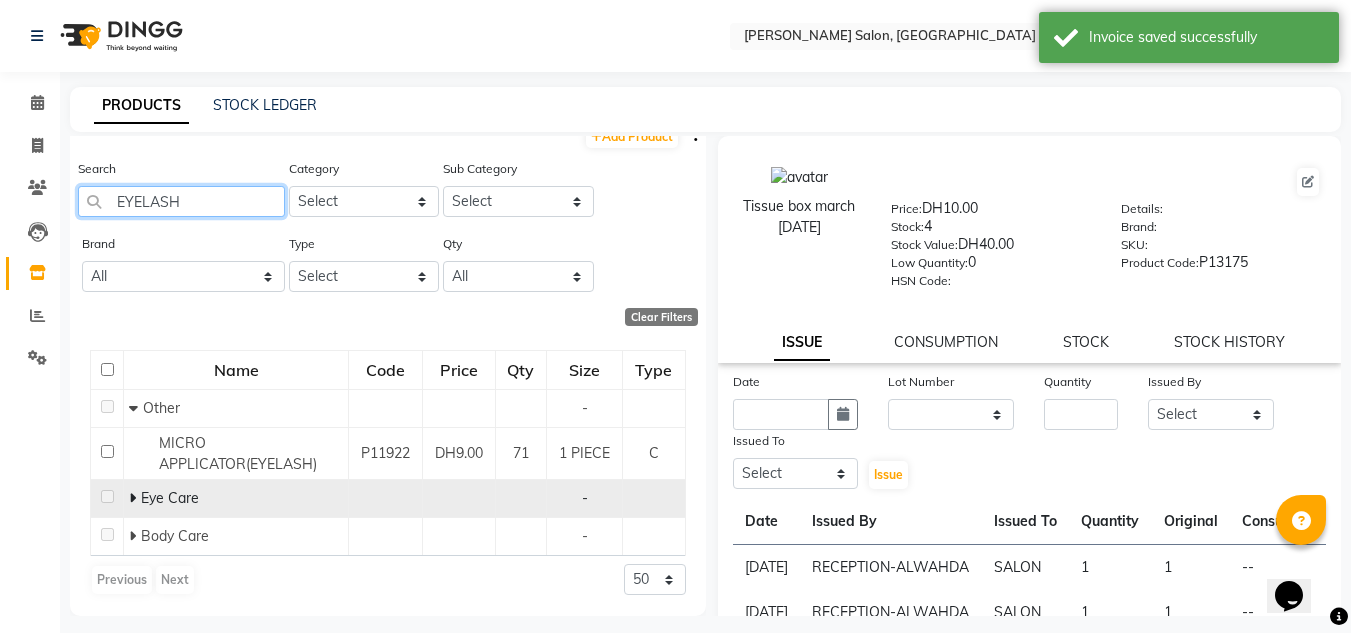 type on "EYELASH" 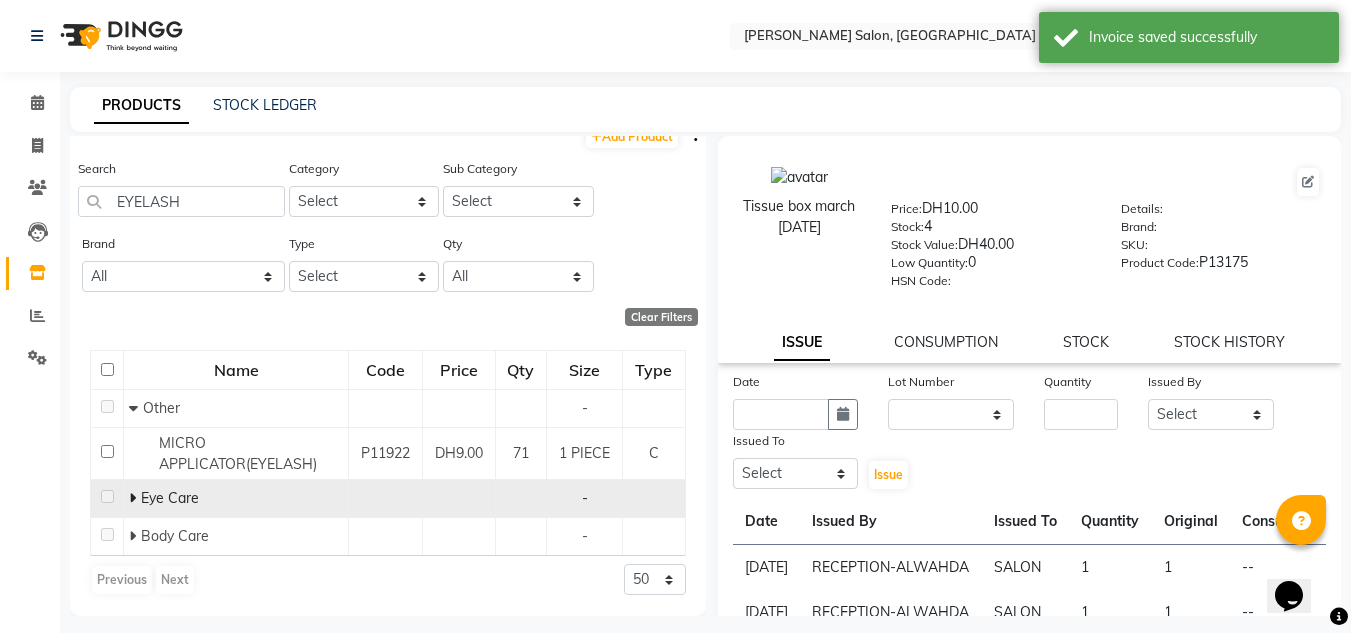 click 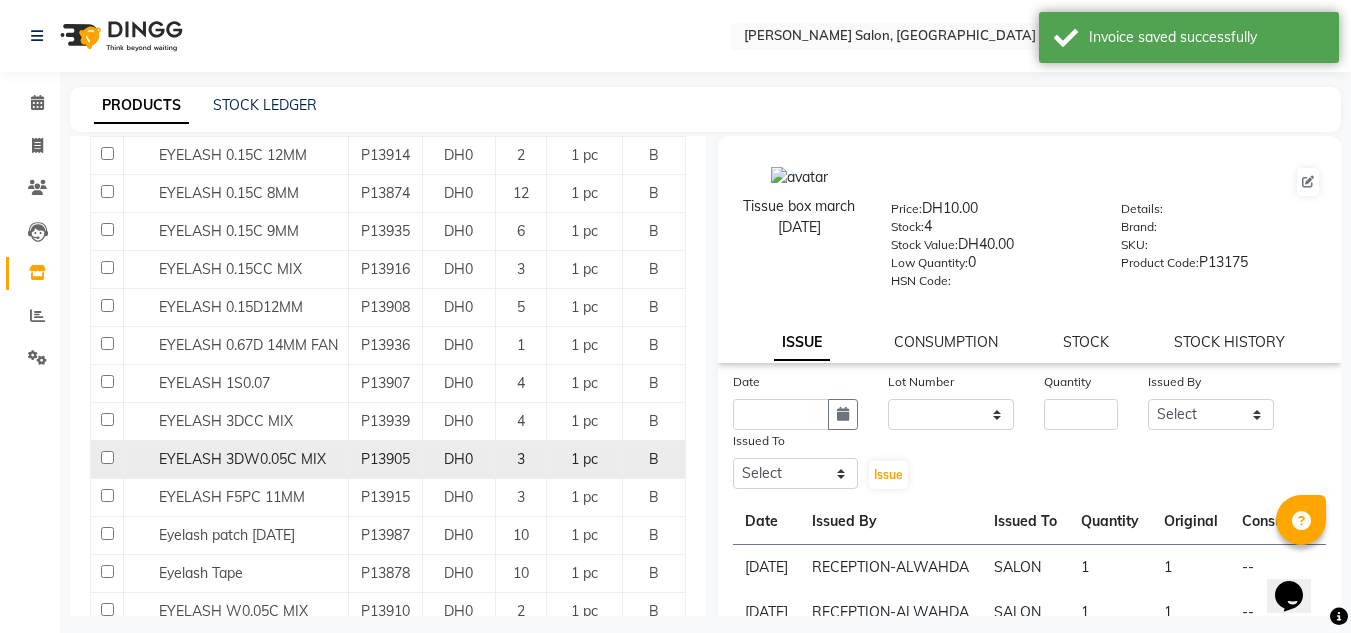 scroll, scrollTop: 855, scrollLeft: 0, axis: vertical 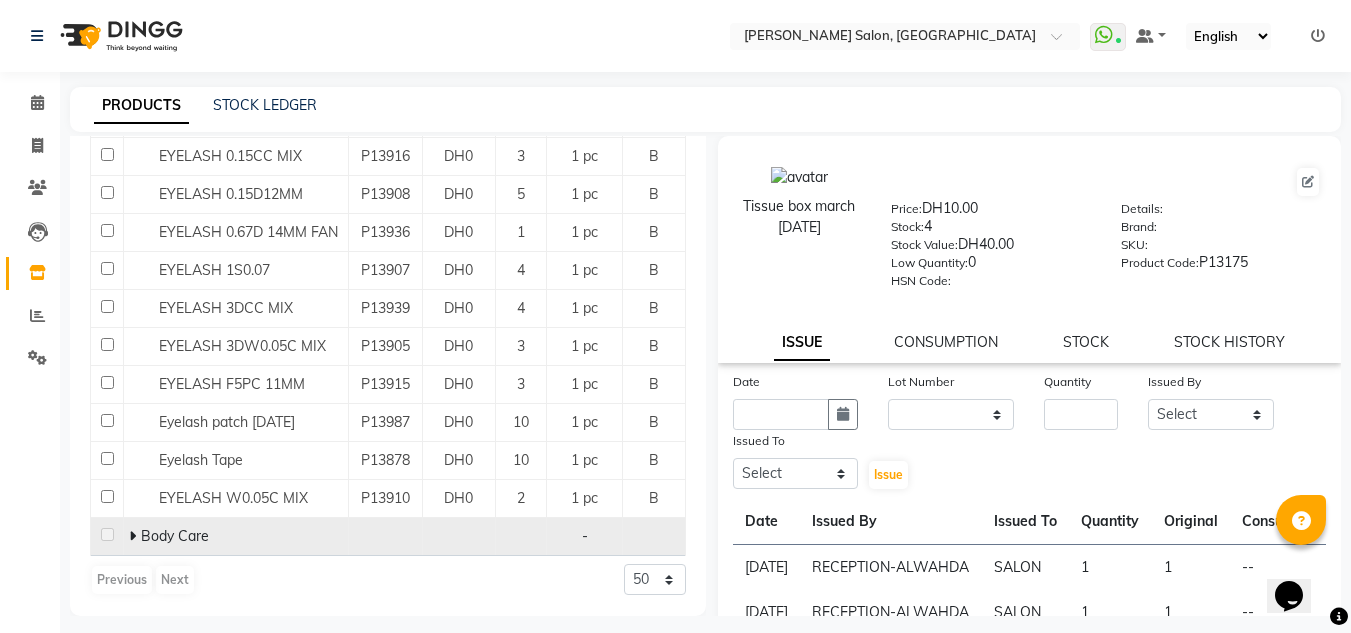 click 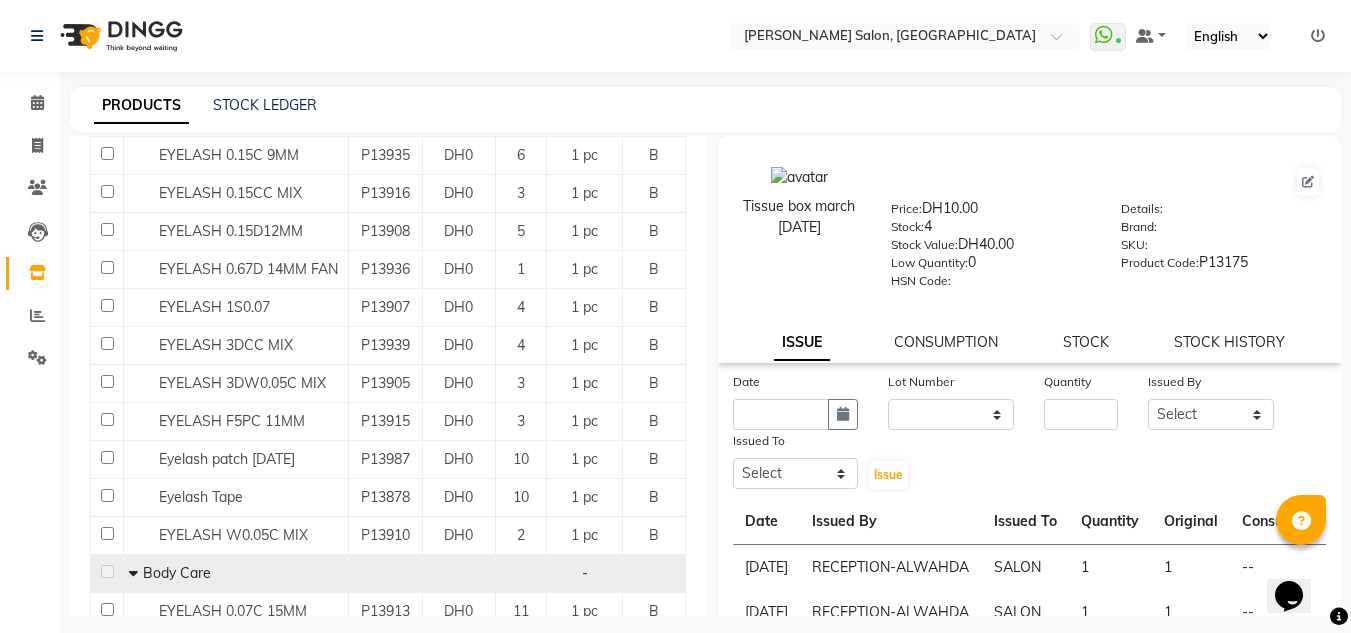scroll, scrollTop: 893, scrollLeft: 0, axis: vertical 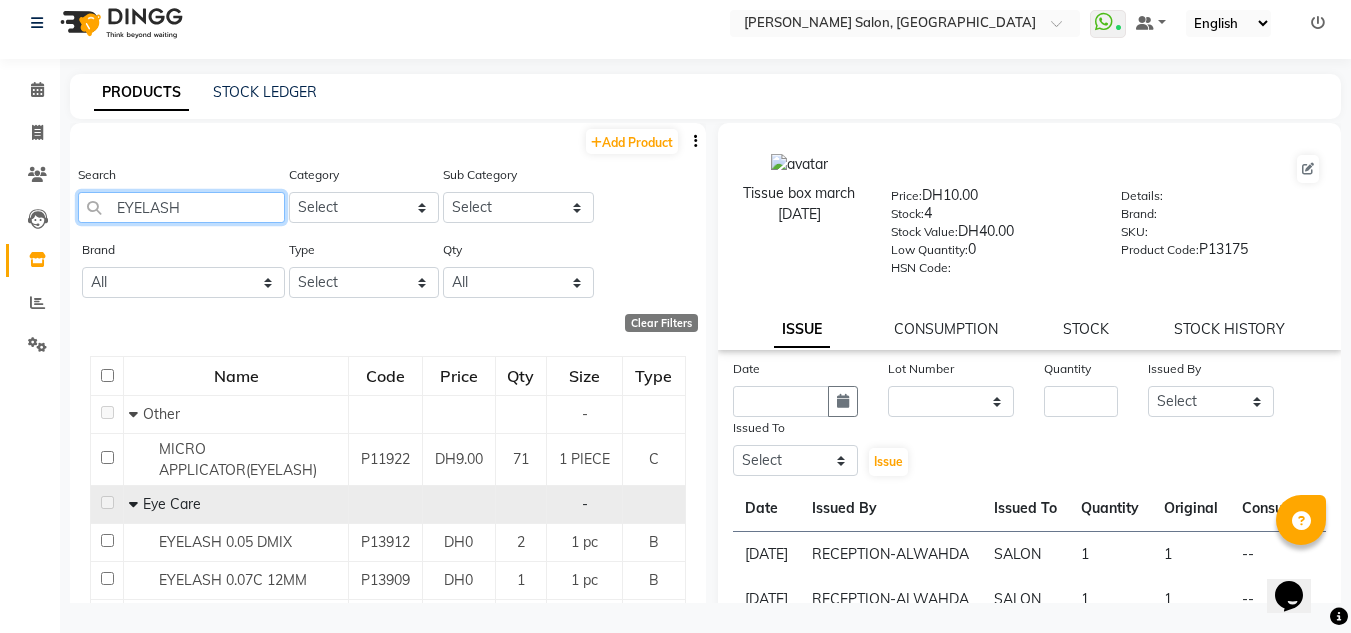 drag, startPoint x: 228, startPoint y: 219, endPoint x: 30, endPoint y: 240, distance: 199.11052 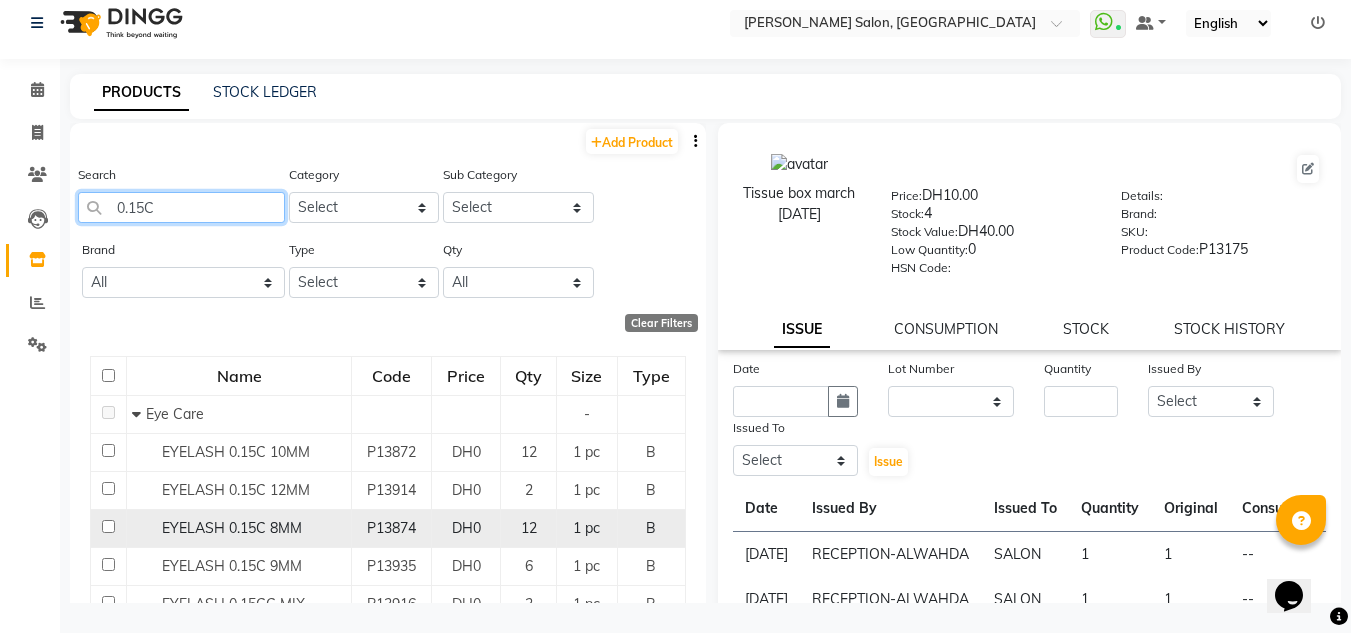scroll, scrollTop: 81, scrollLeft: 0, axis: vertical 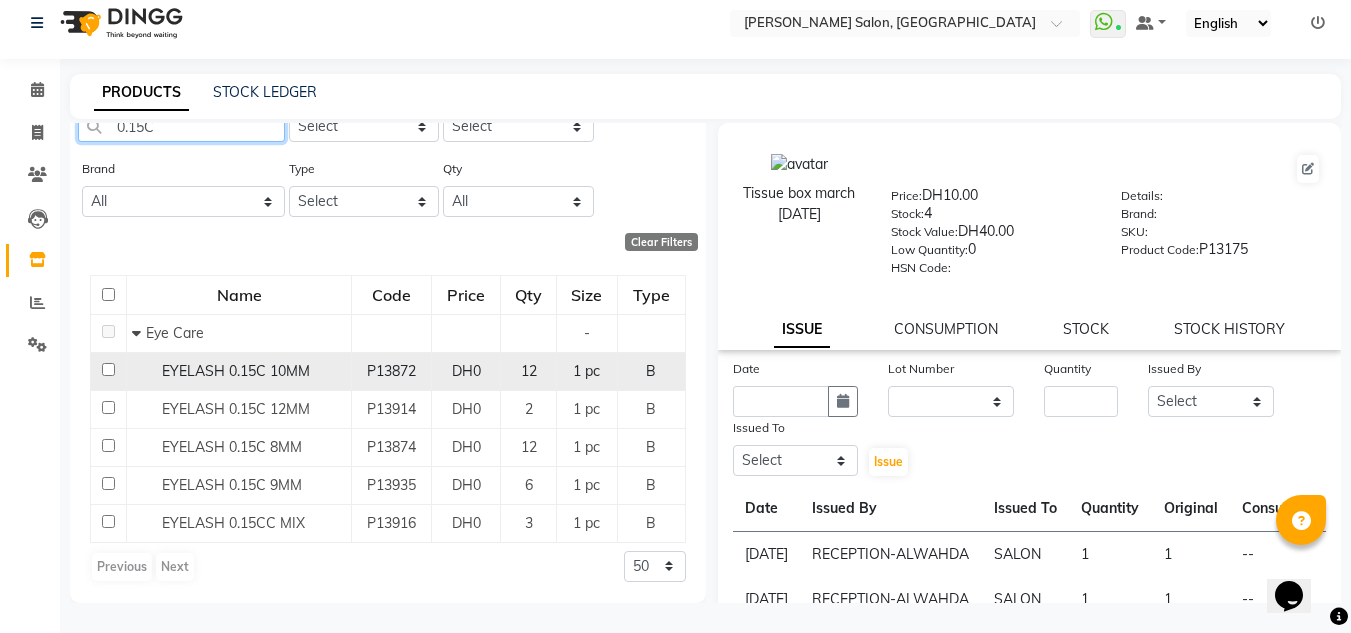 type on "0.15C" 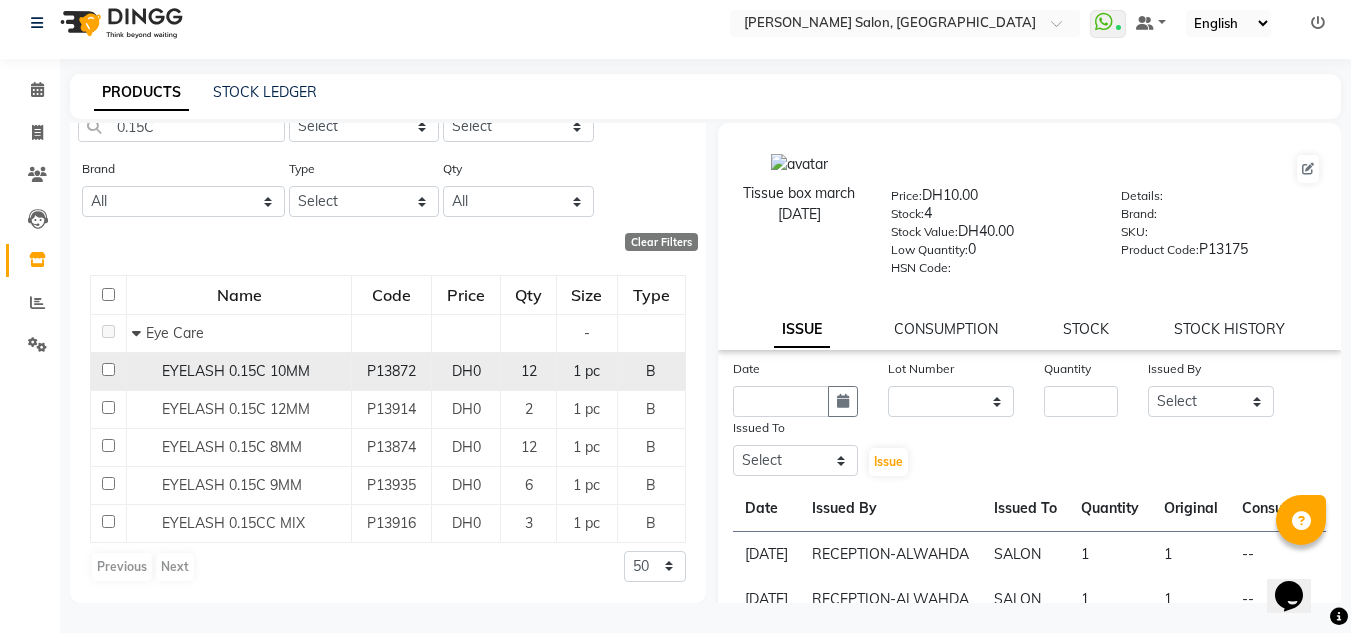 click 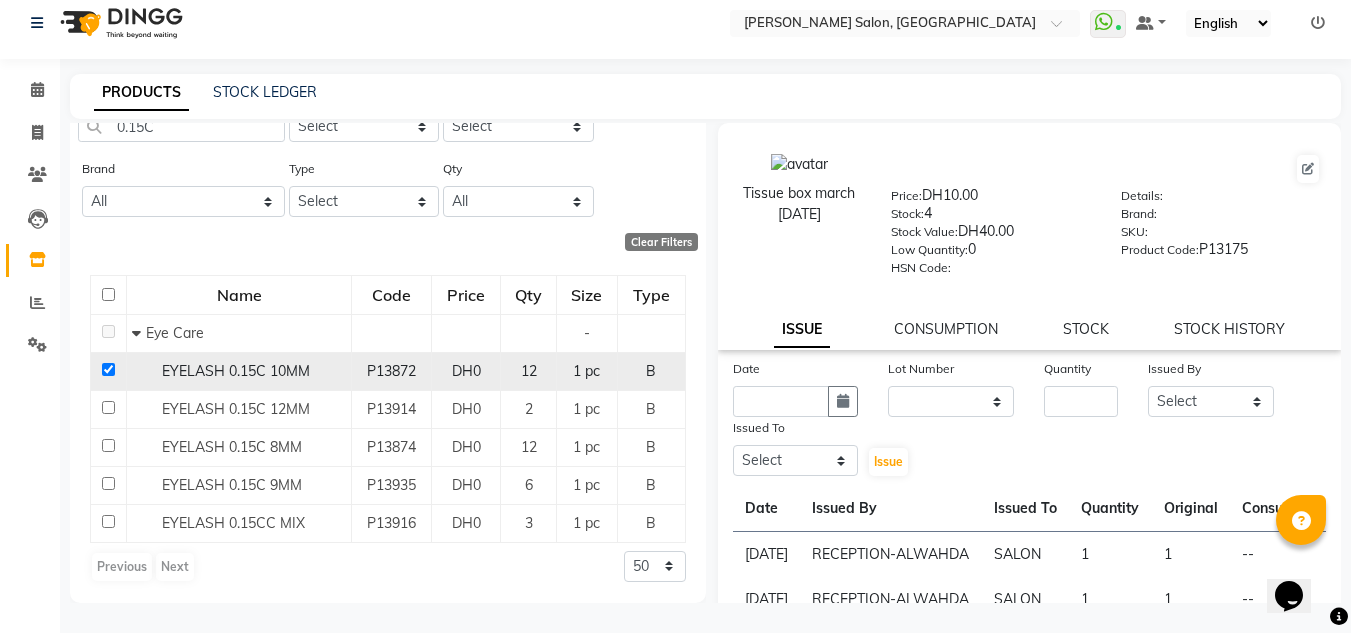 checkbox on "true" 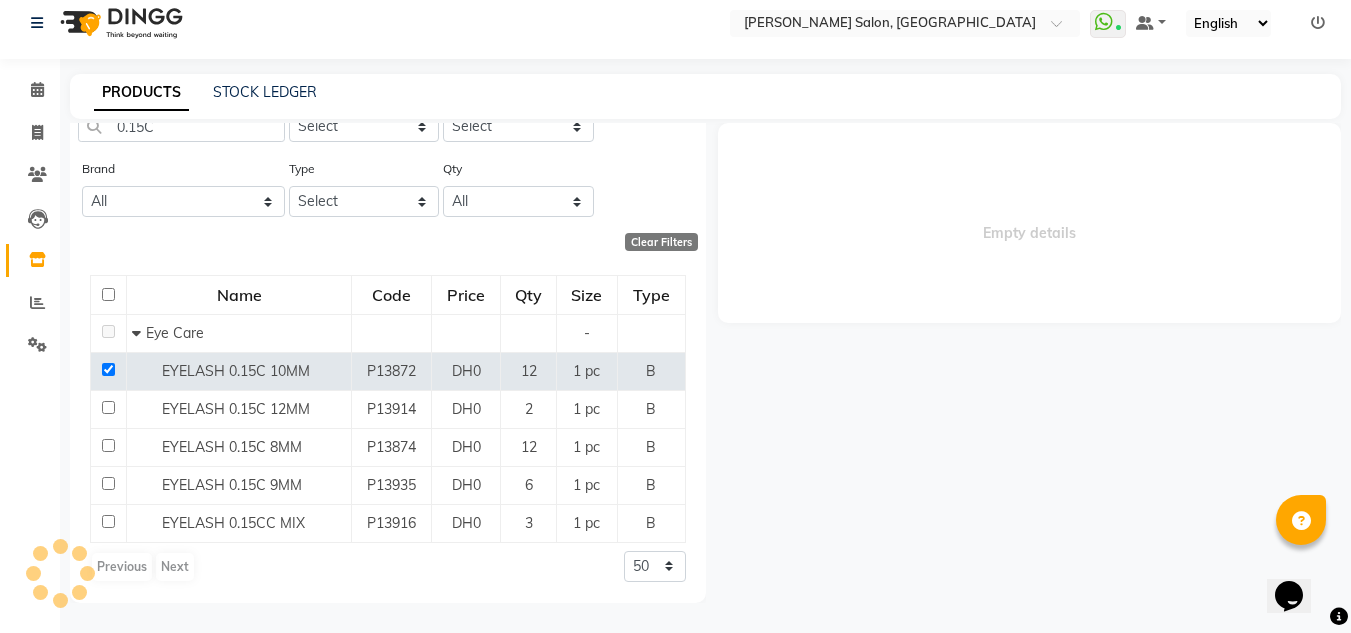 select 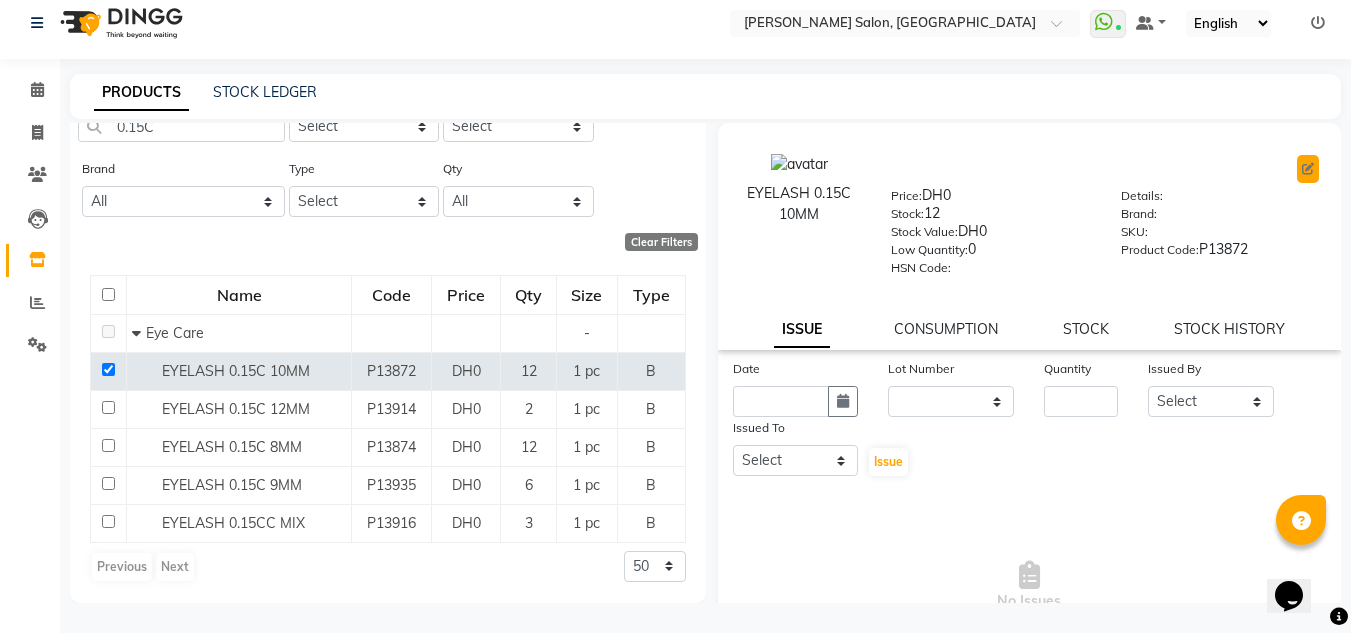 click 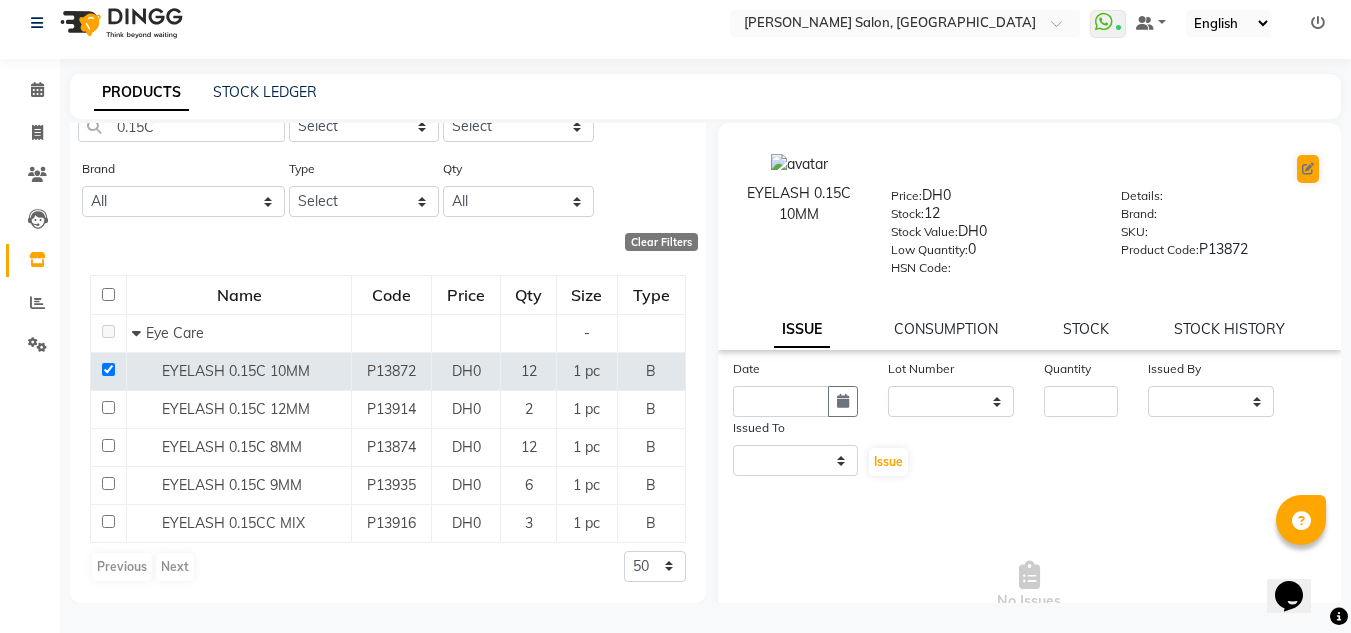 select on "true" 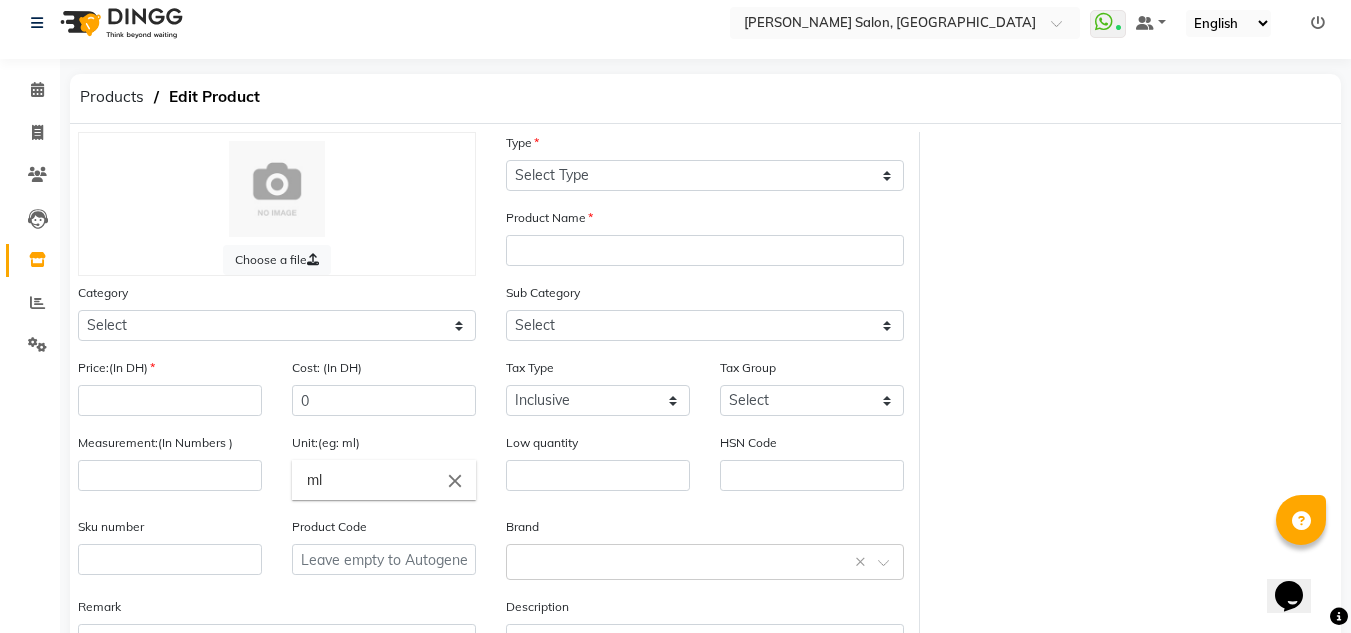 select on "B" 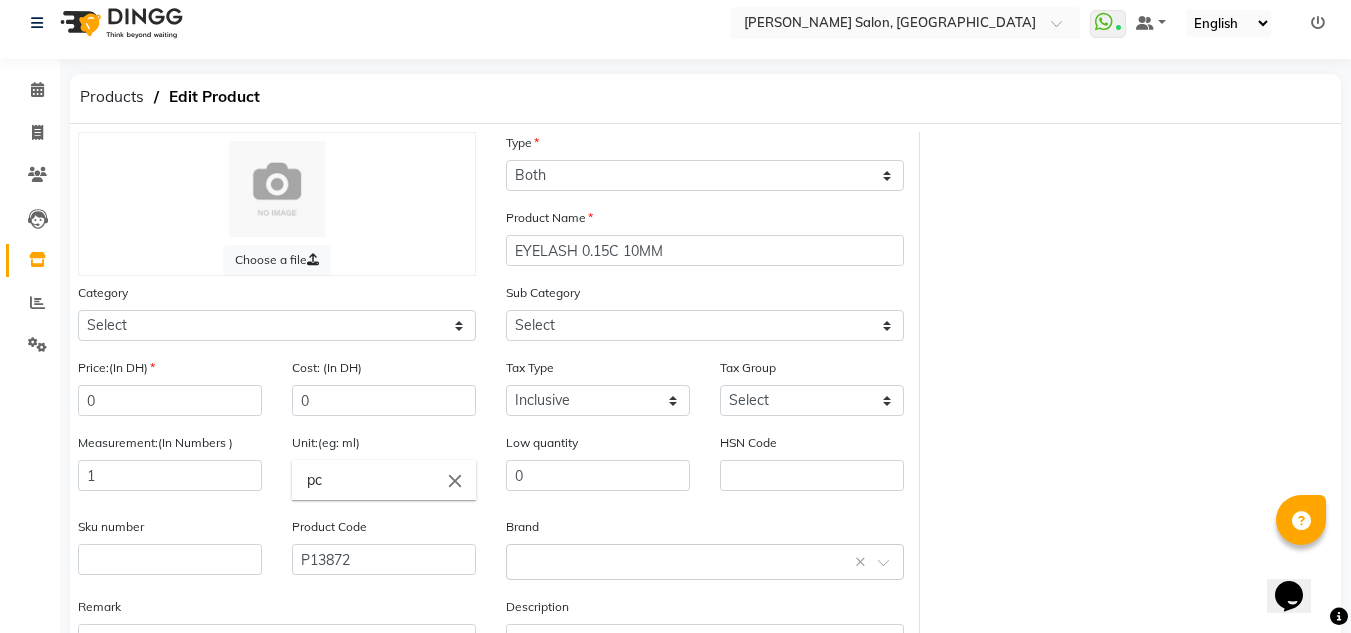 select on "462401150" 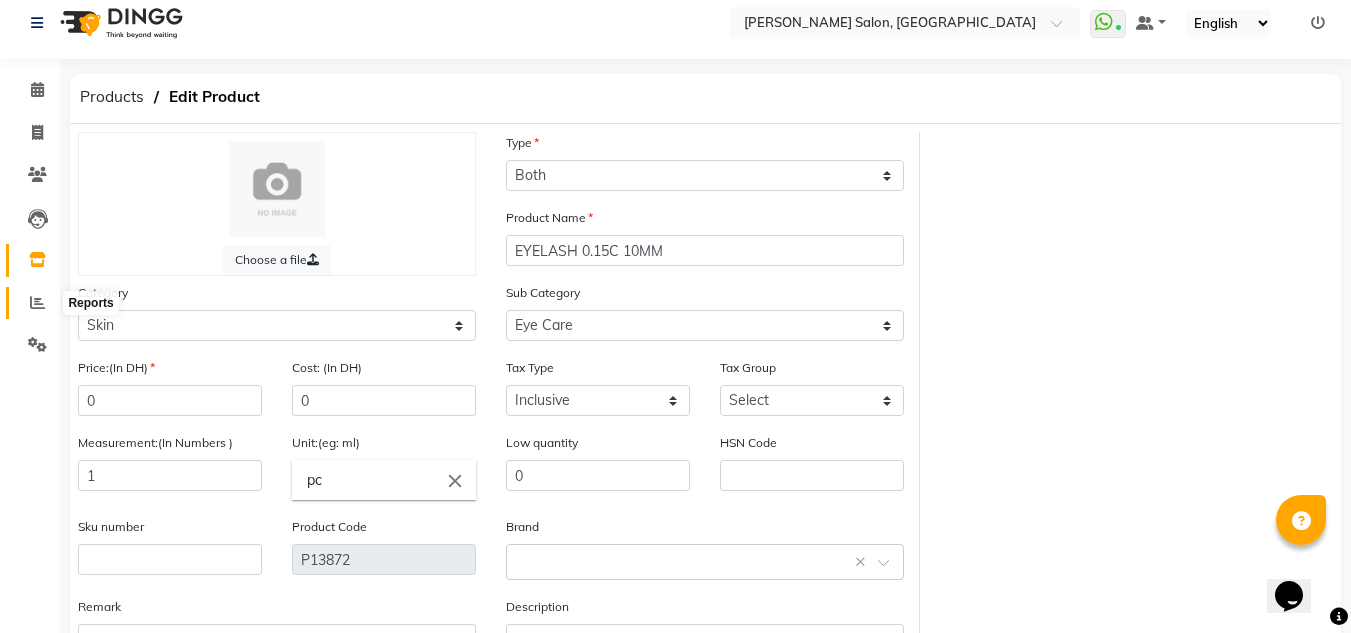 click 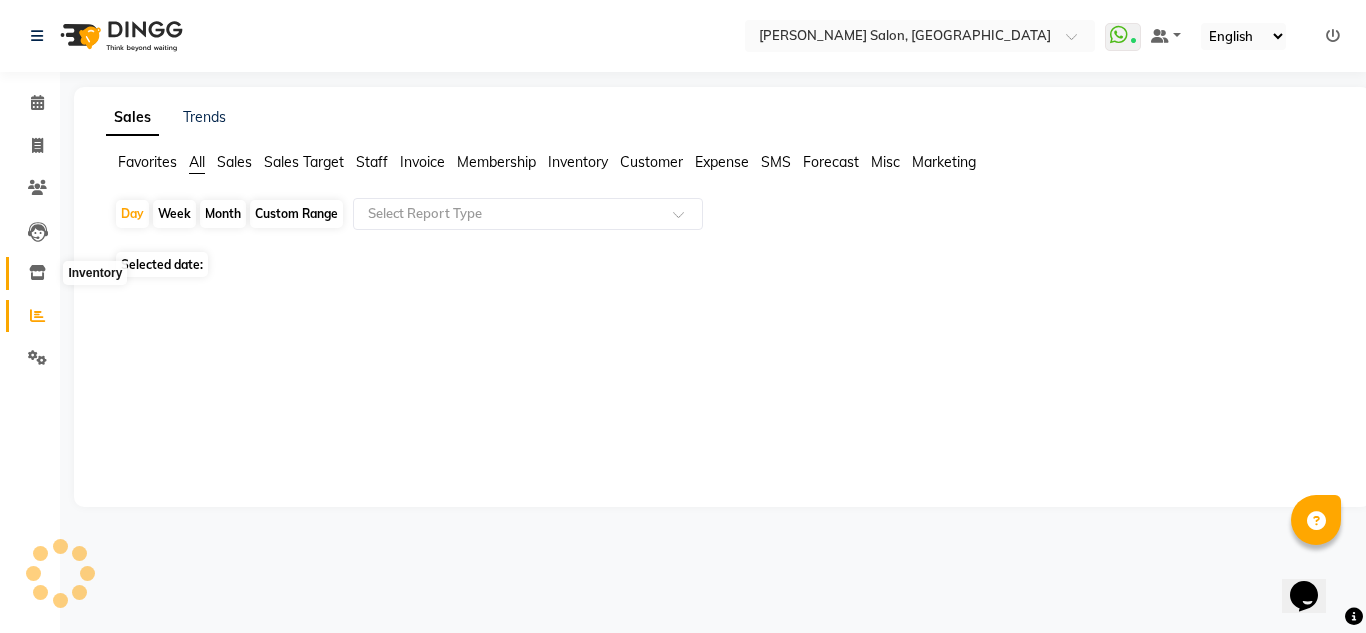 click 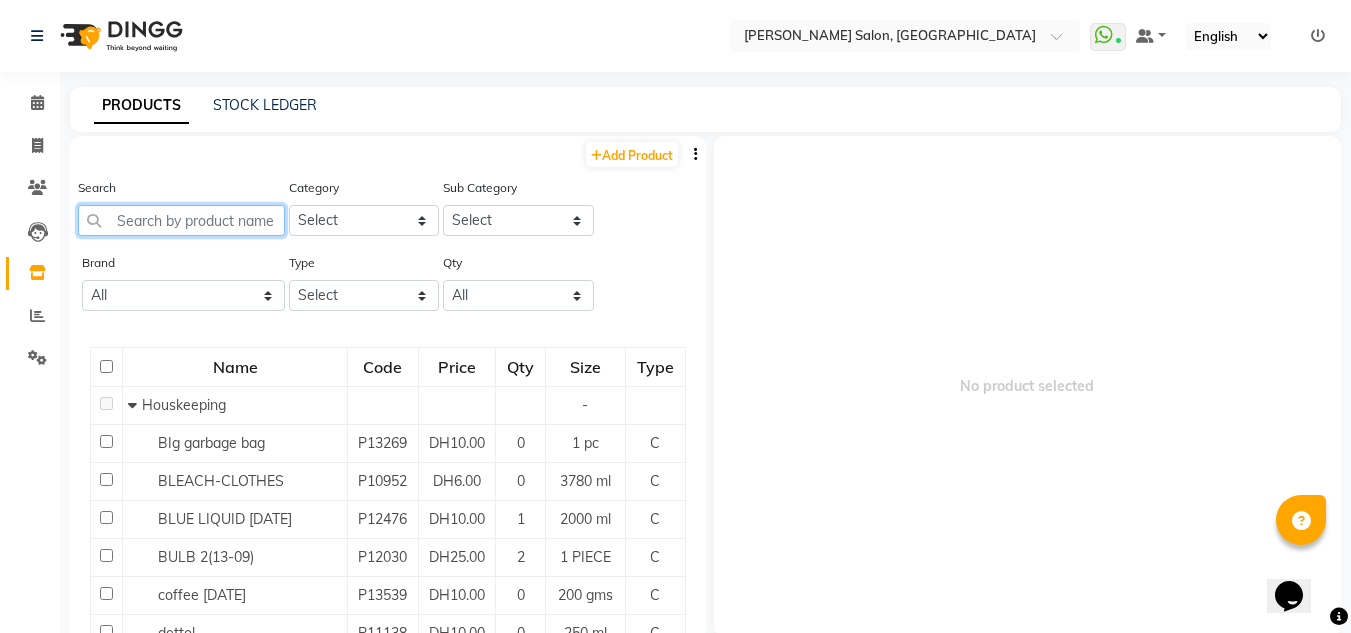 click 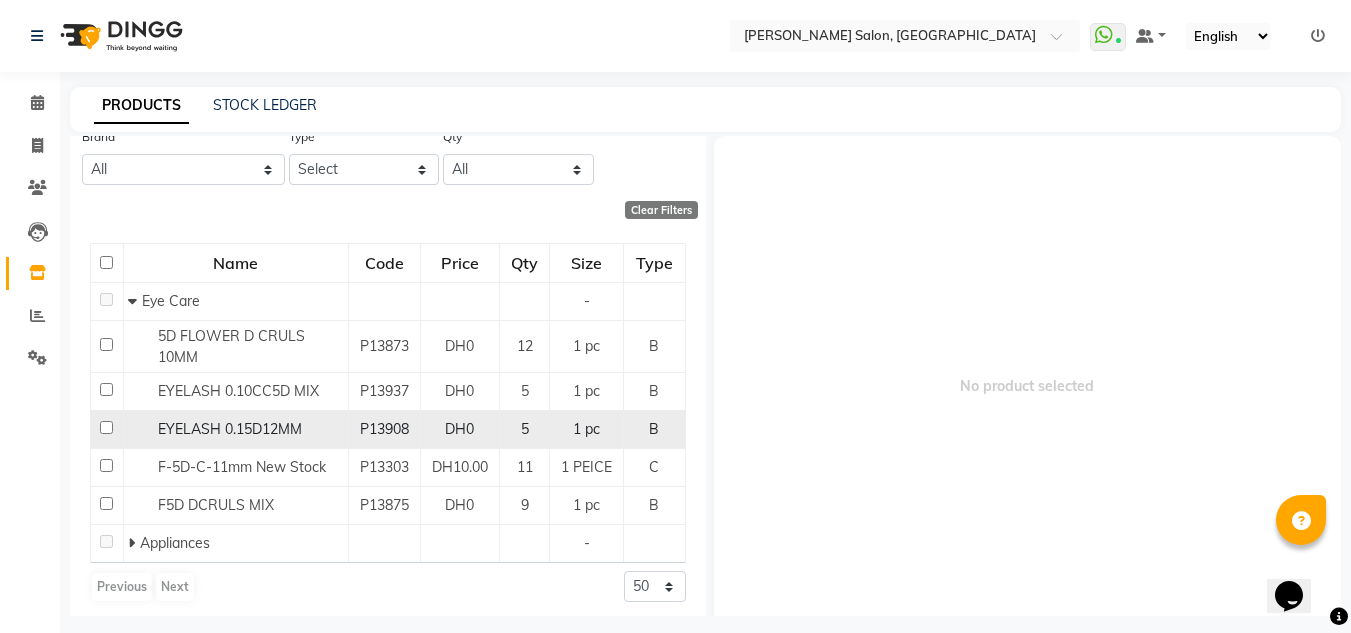 scroll, scrollTop: 133, scrollLeft: 0, axis: vertical 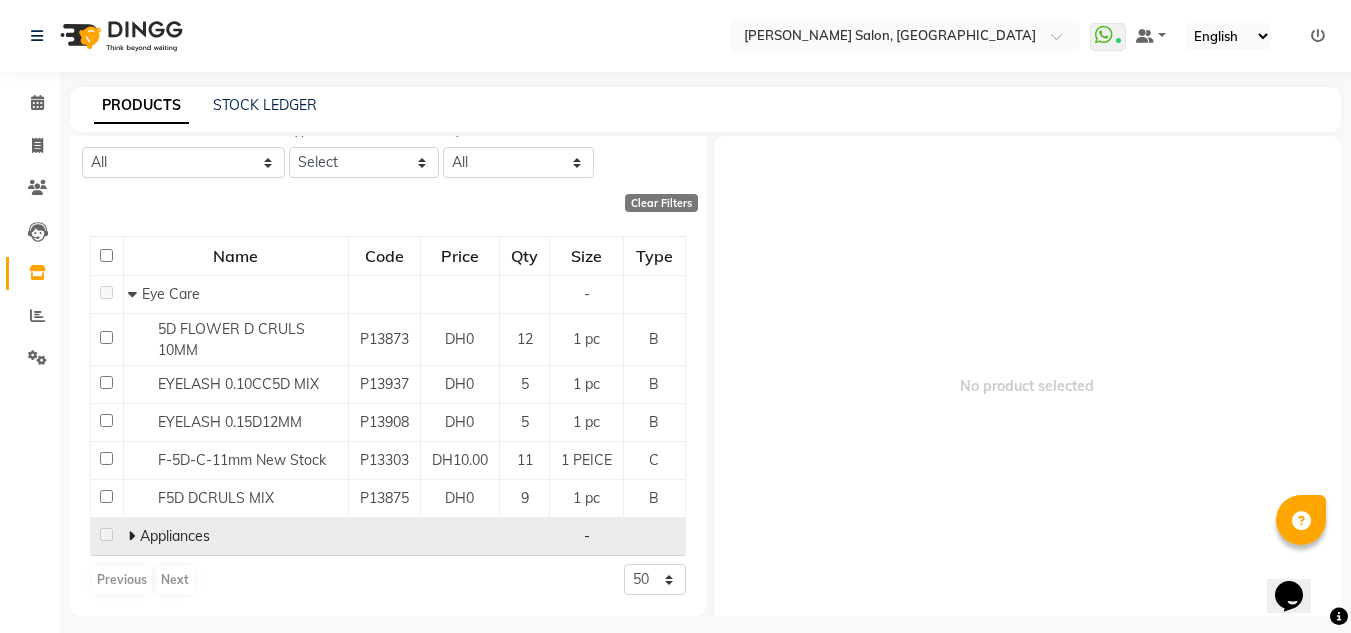 type on "5D" 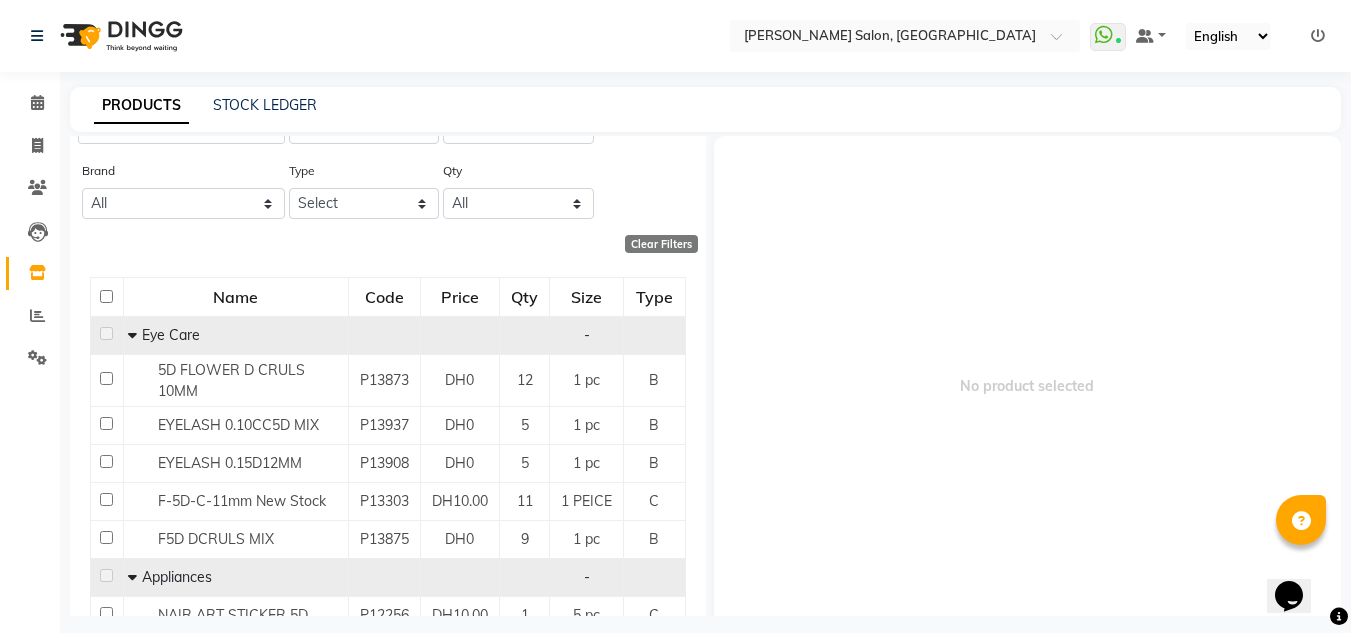 scroll, scrollTop: 0, scrollLeft: 0, axis: both 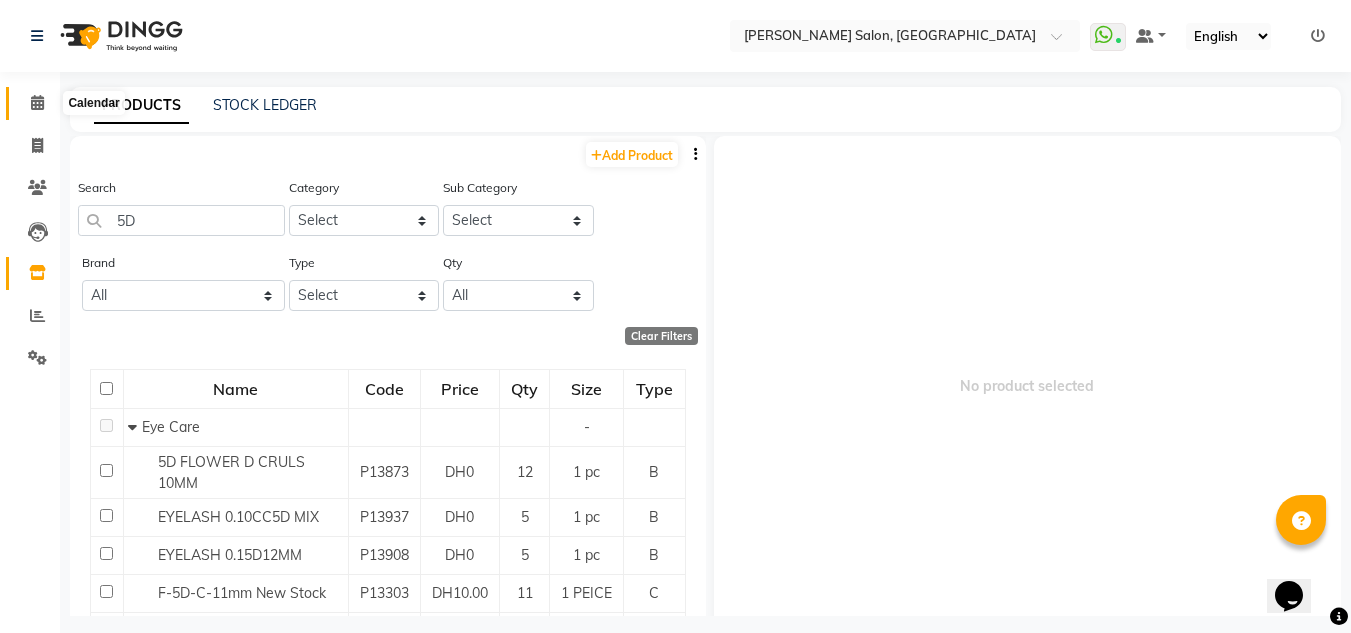 click 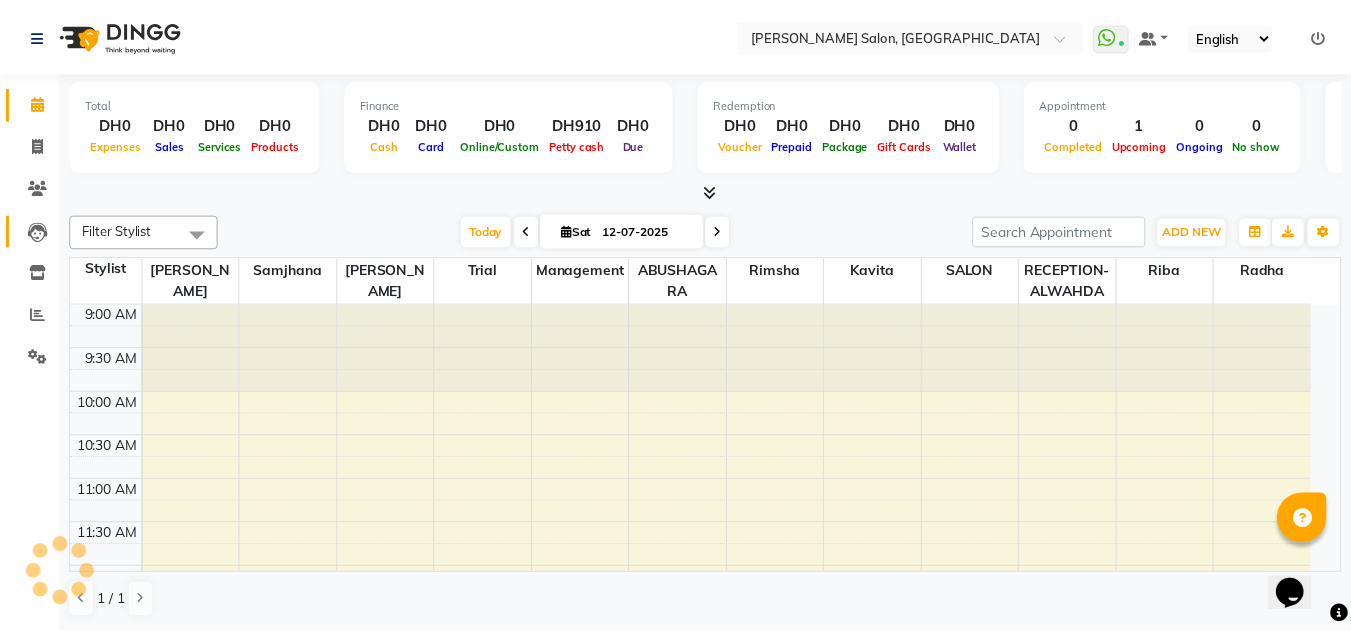 scroll, scrollTop: 441, scrollLeft: 0, axis: vertical 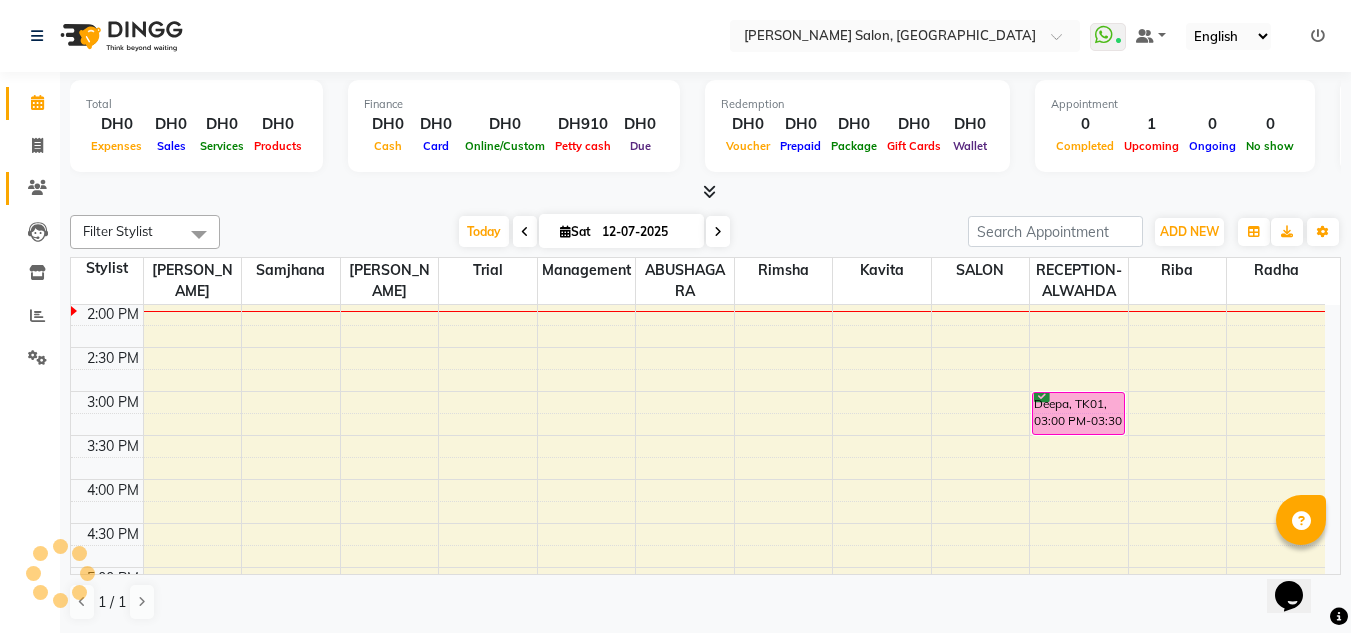 click on "Clients" 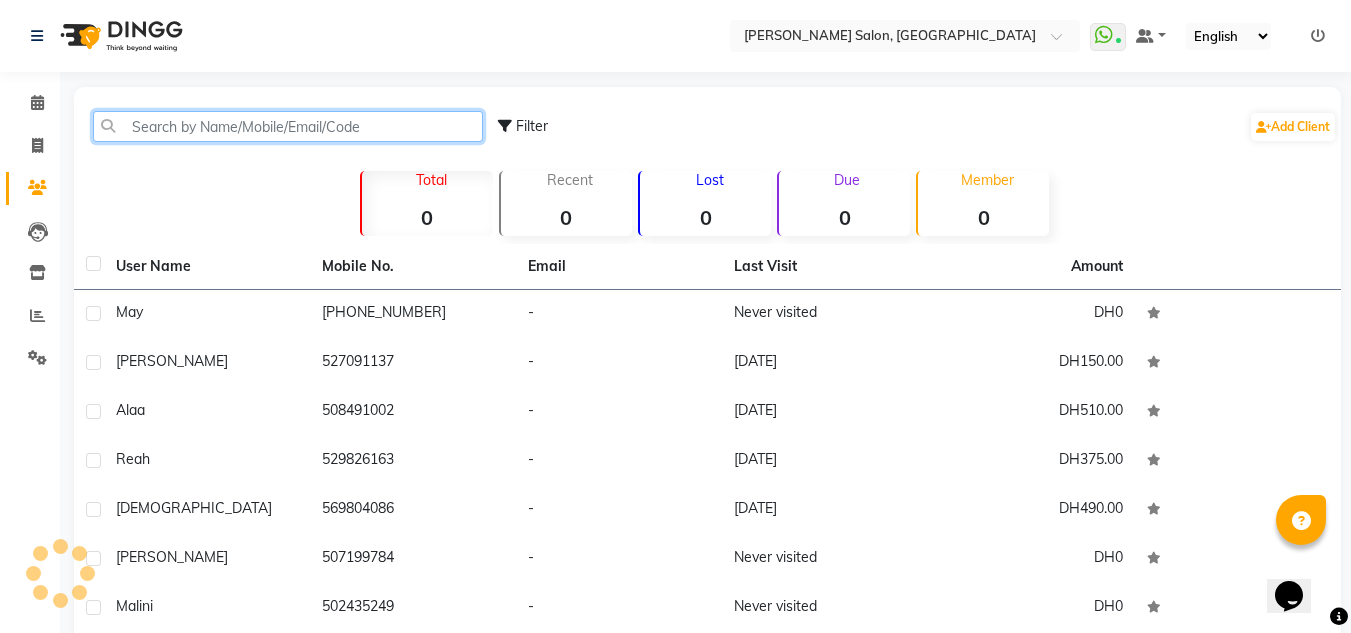 click 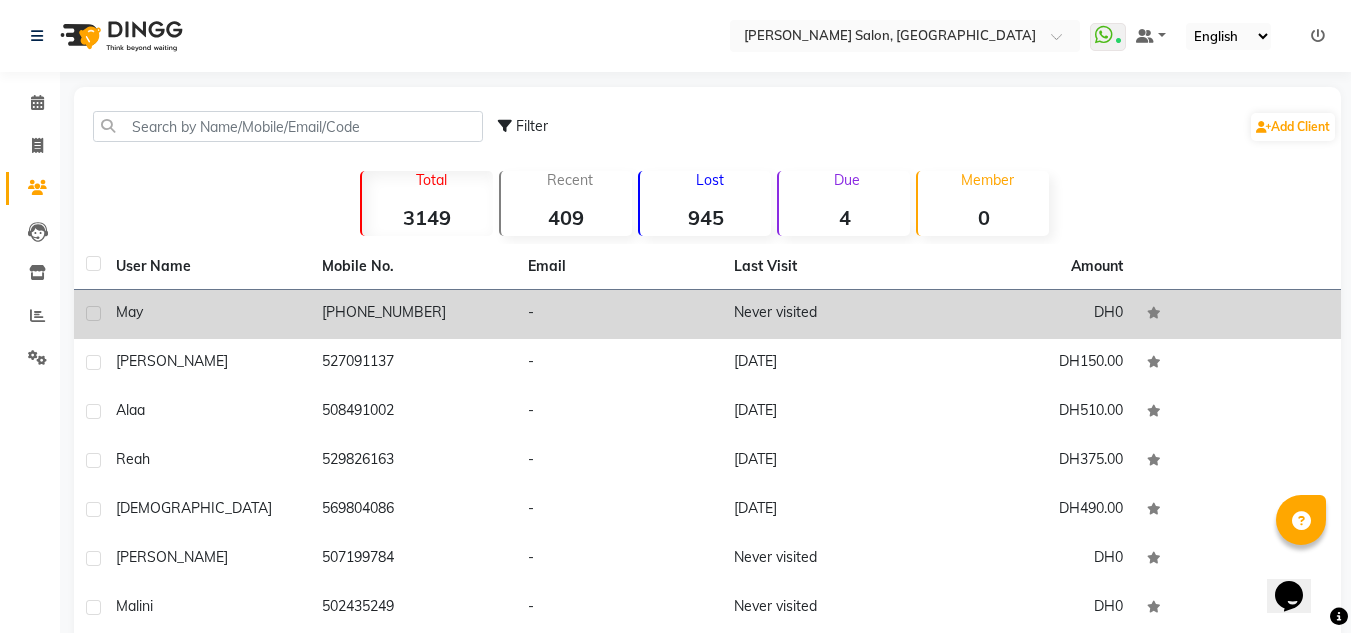 click on "May" 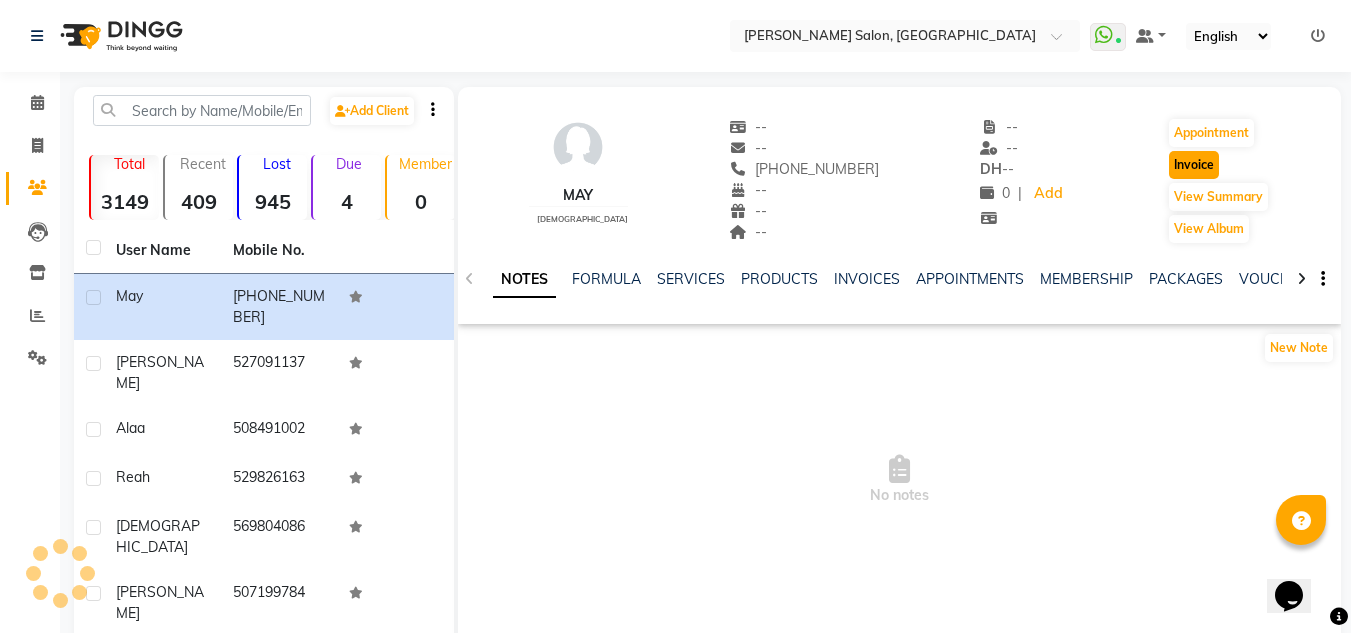 click on "Invoice" 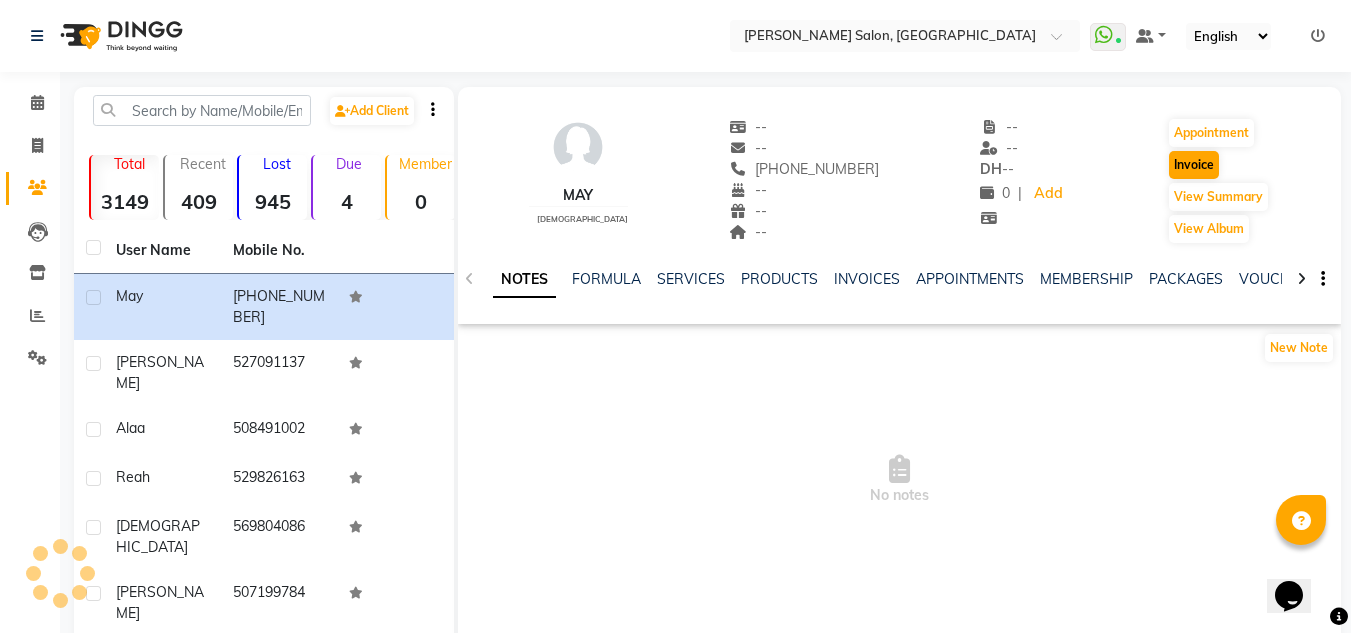 select on "service" 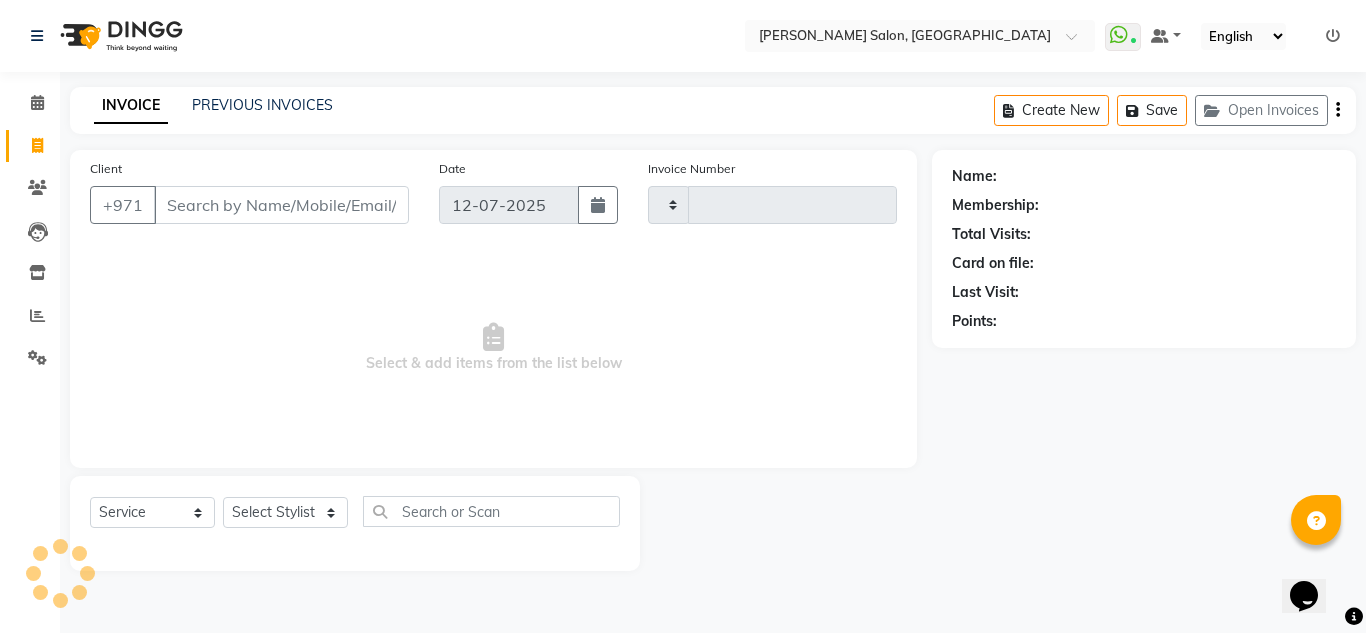 type on "1393" 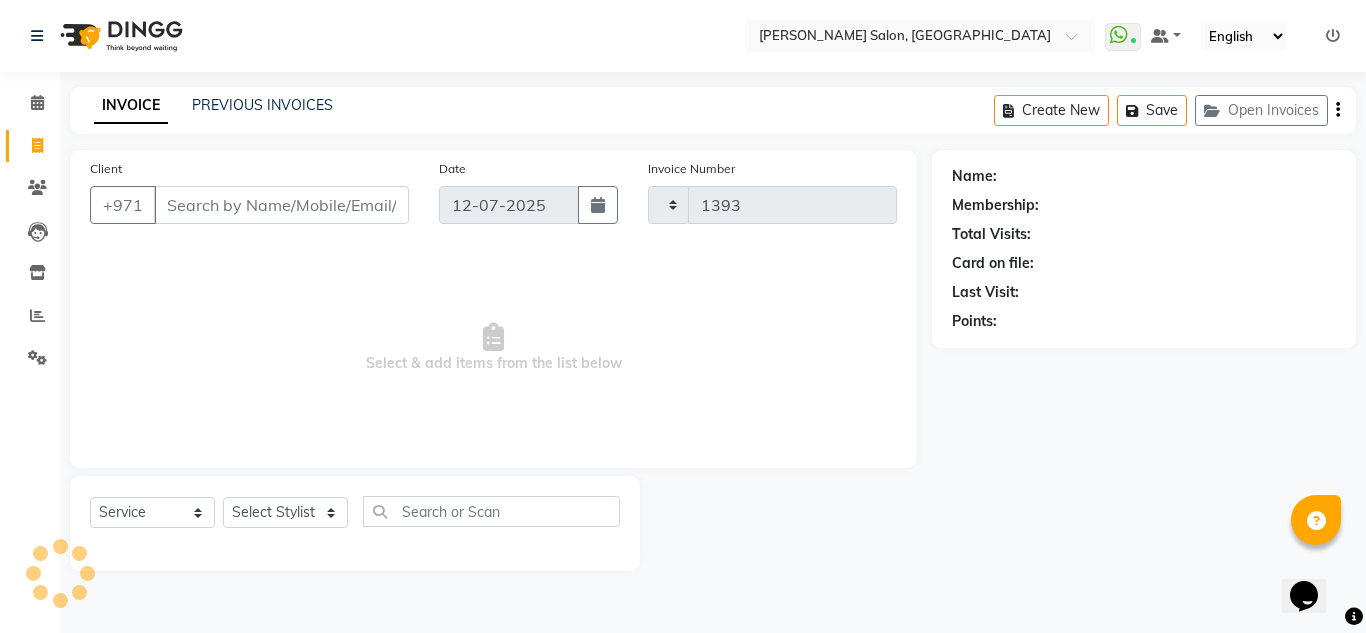 select on "4333" 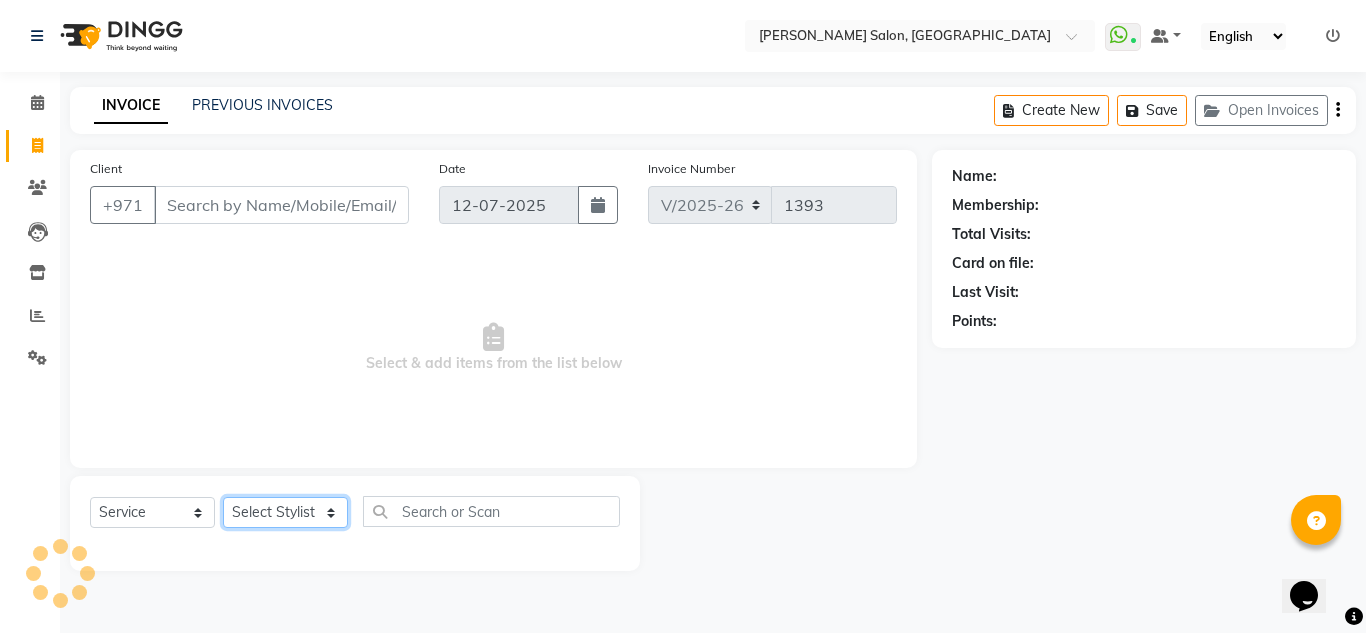 click on "Select Stylist" 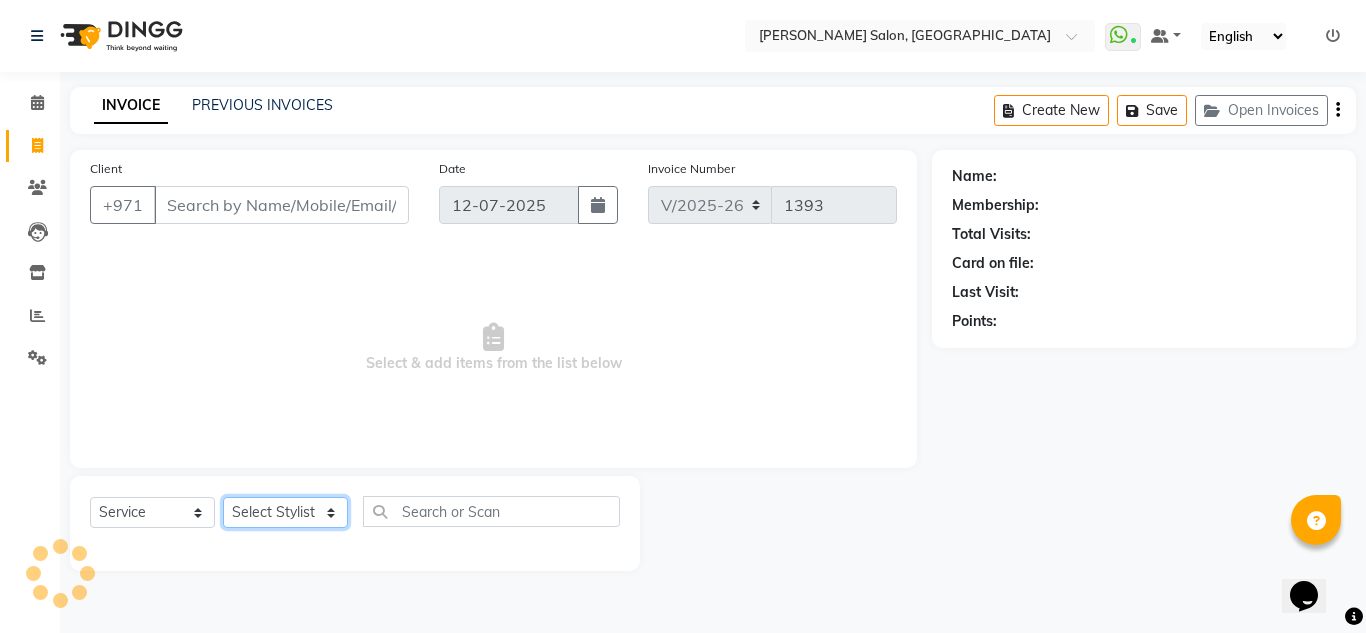 type on "9515520433" 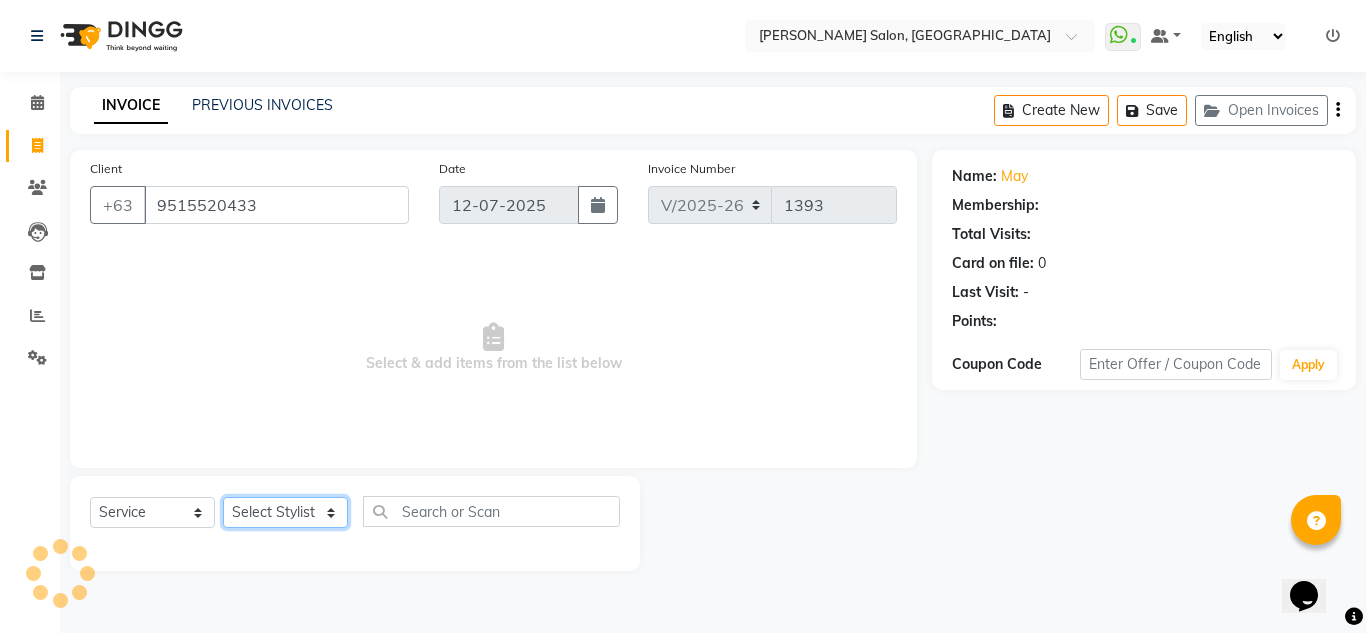 select on "1: Object" 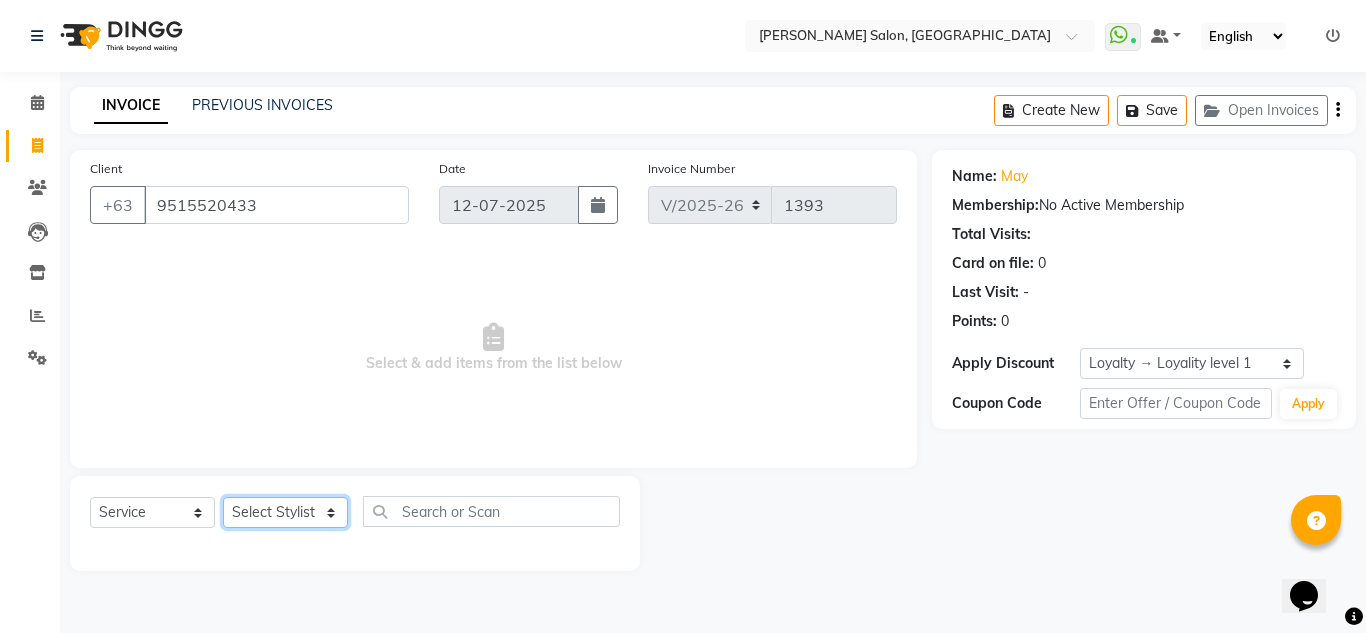 select on "70354" 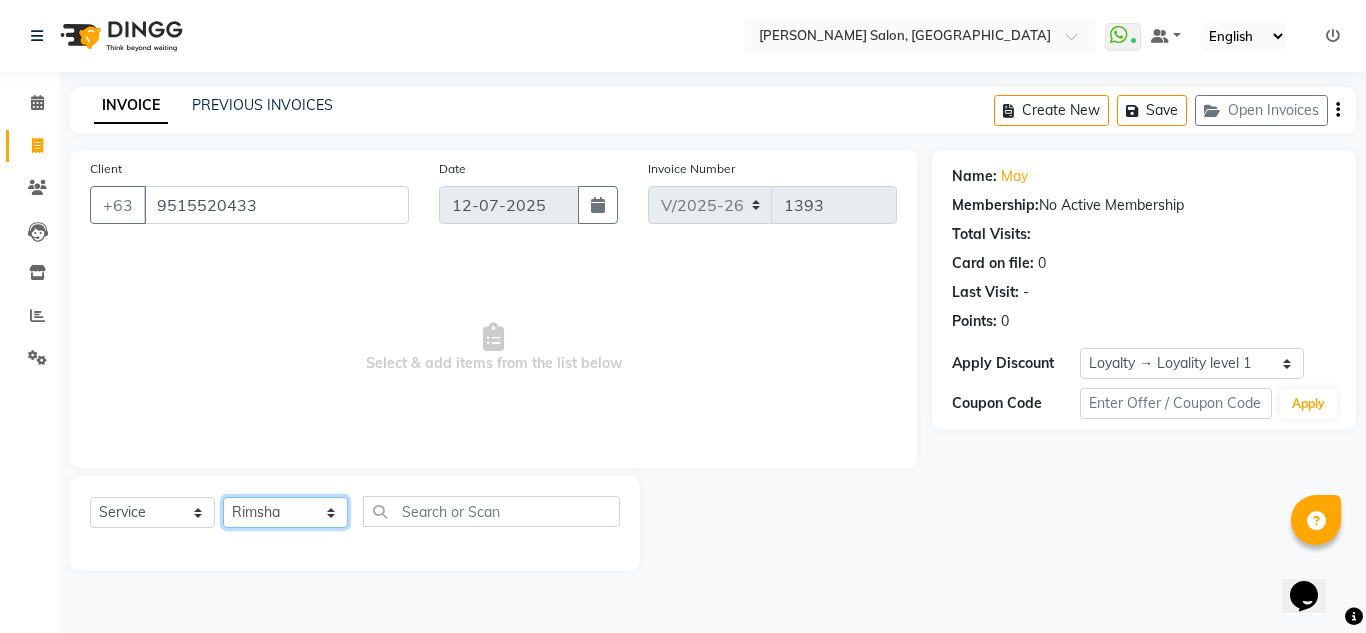 click on "Select Stylist ABUSHAGARA Kavita Laxmi Management Manisha Radha RECEPTION-ALWAHDA Riba Rimsha SALON Samjhana trial" 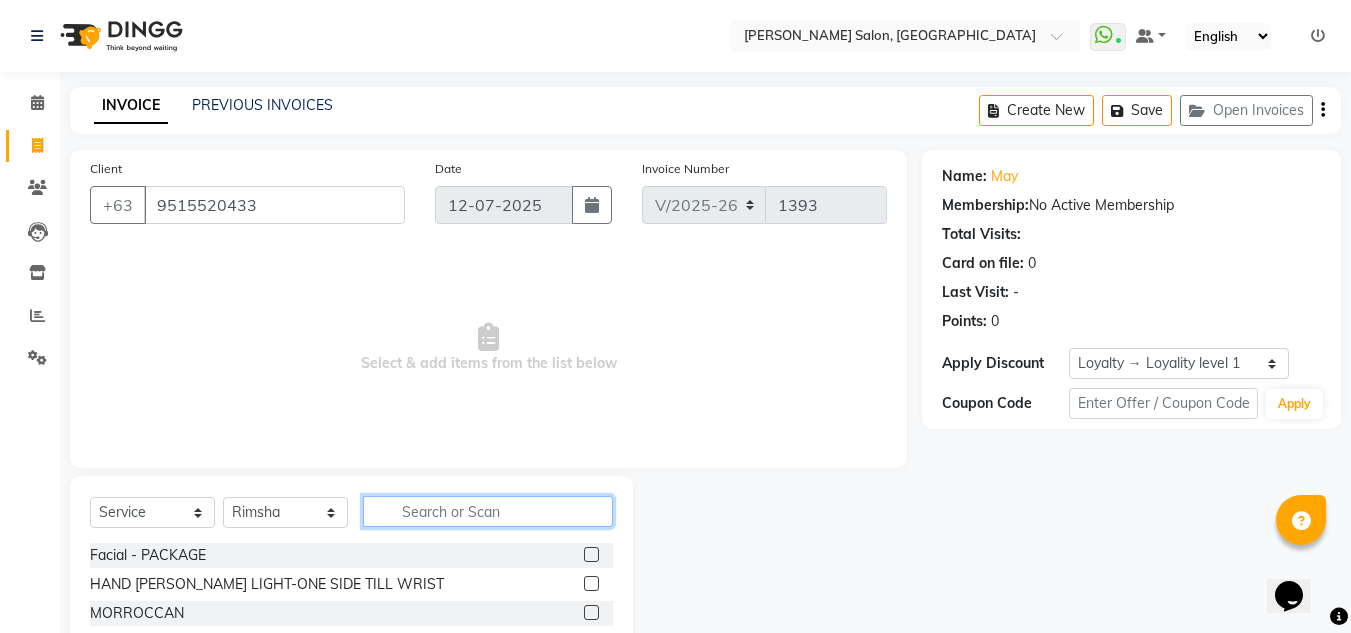 click 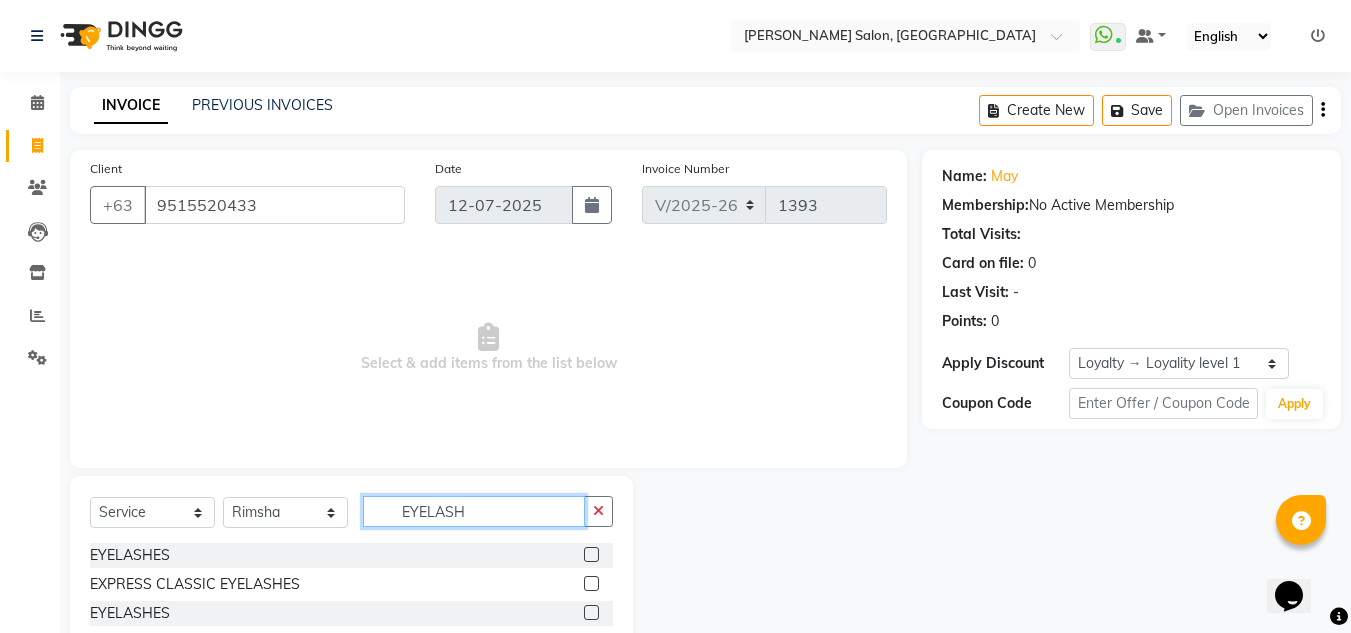 type on "EYELASH" 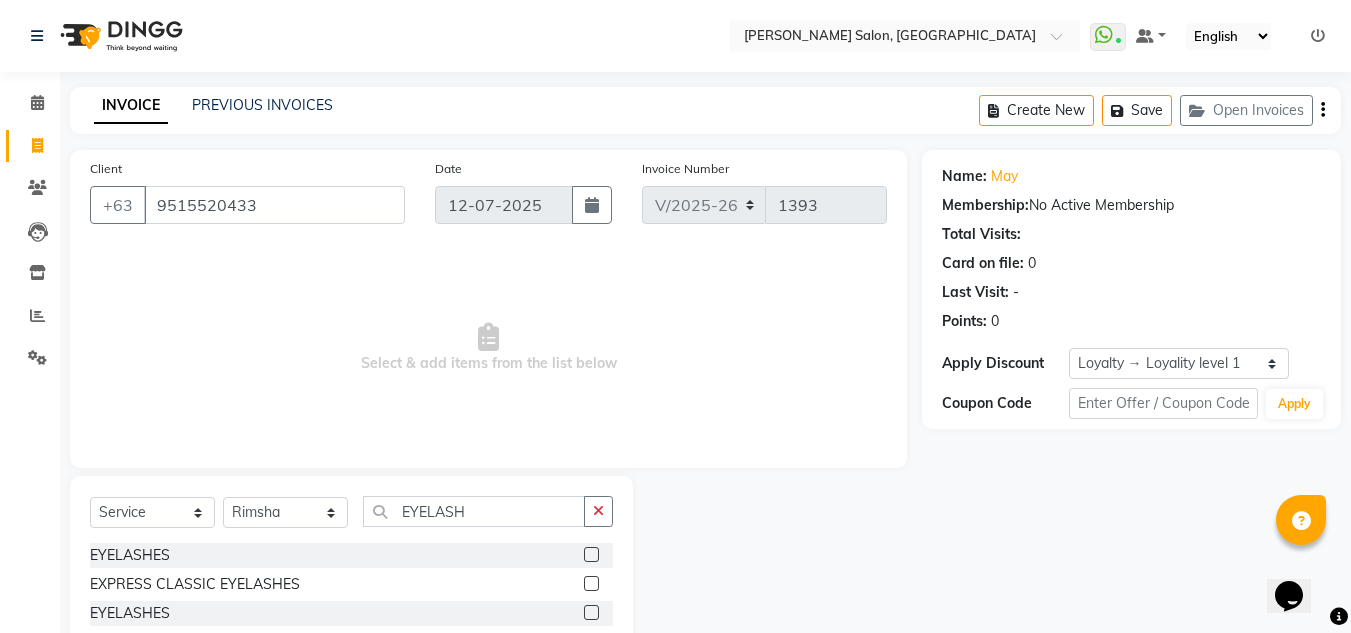 click 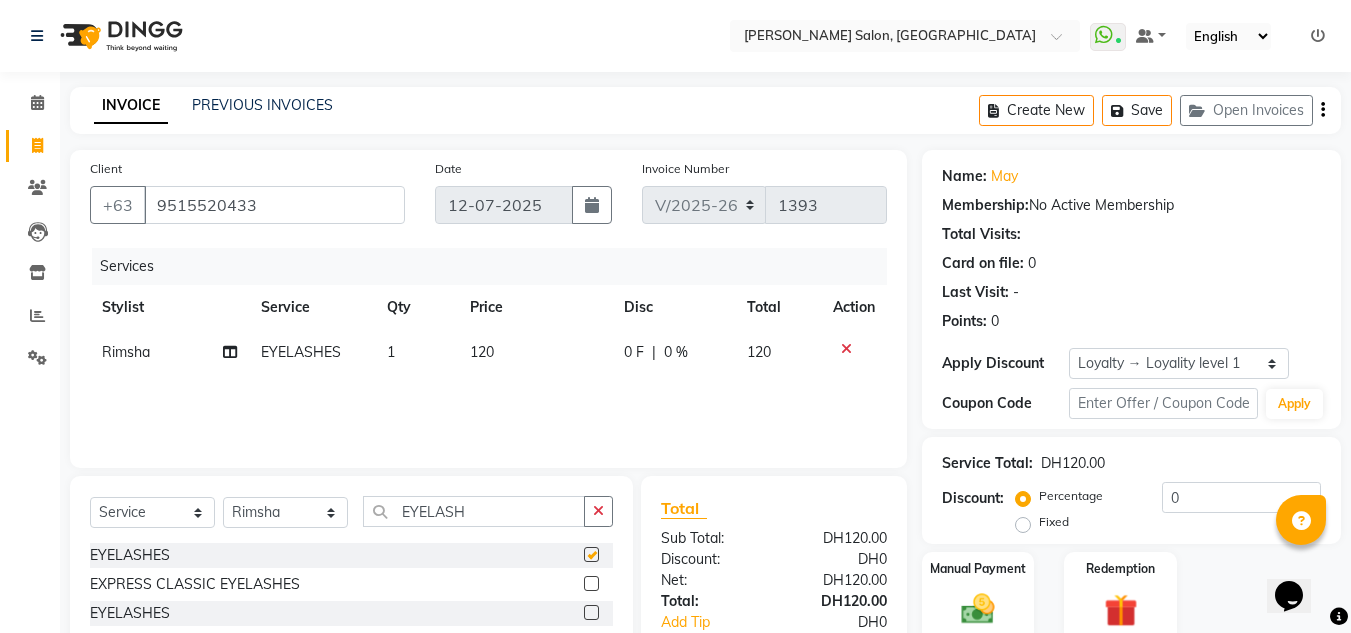 checkbox on "false" 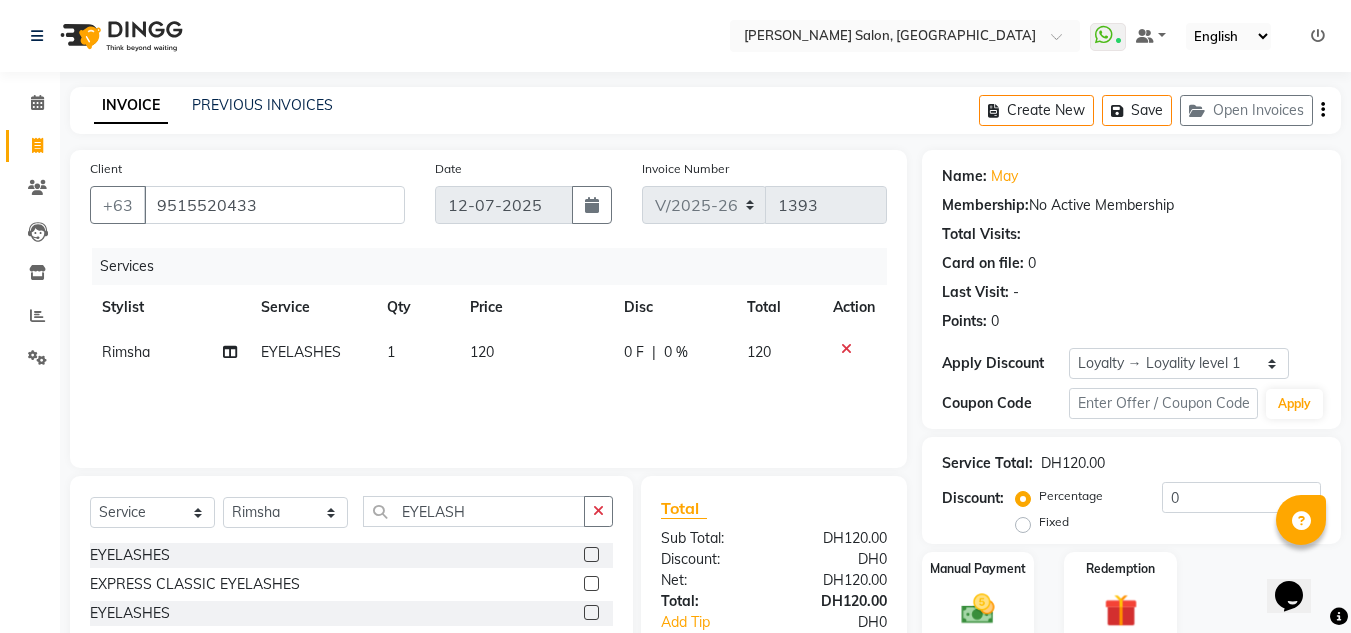click 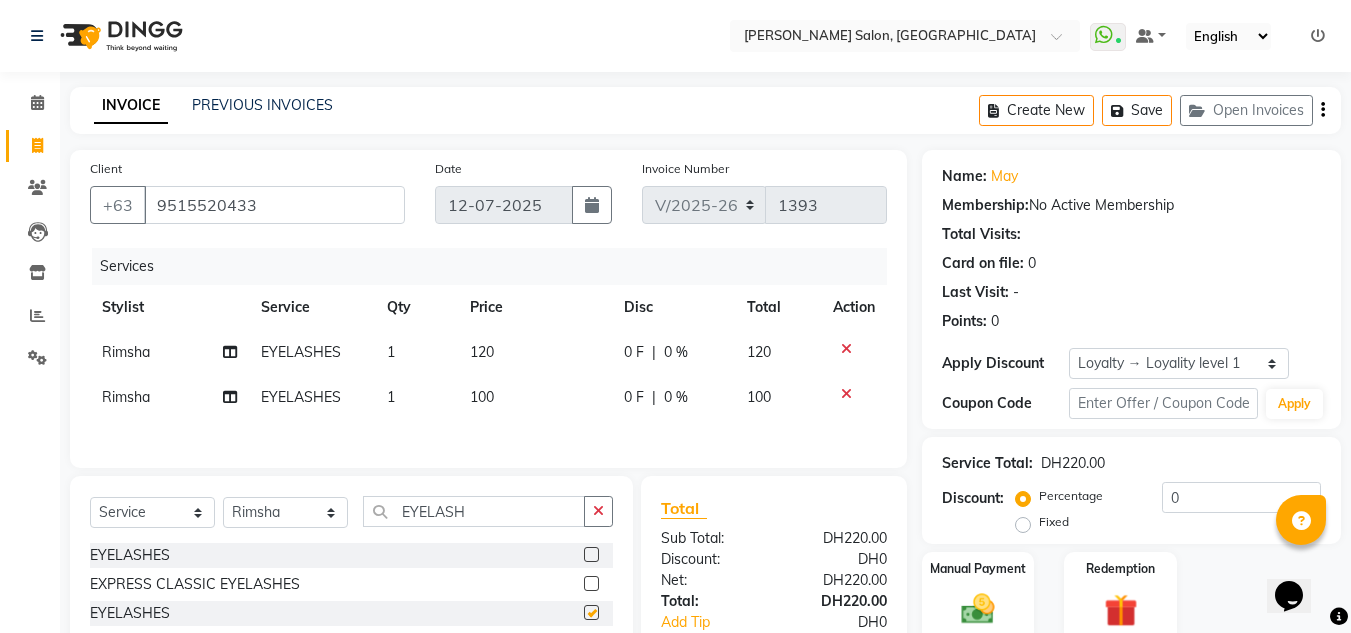 checkbox on "false" 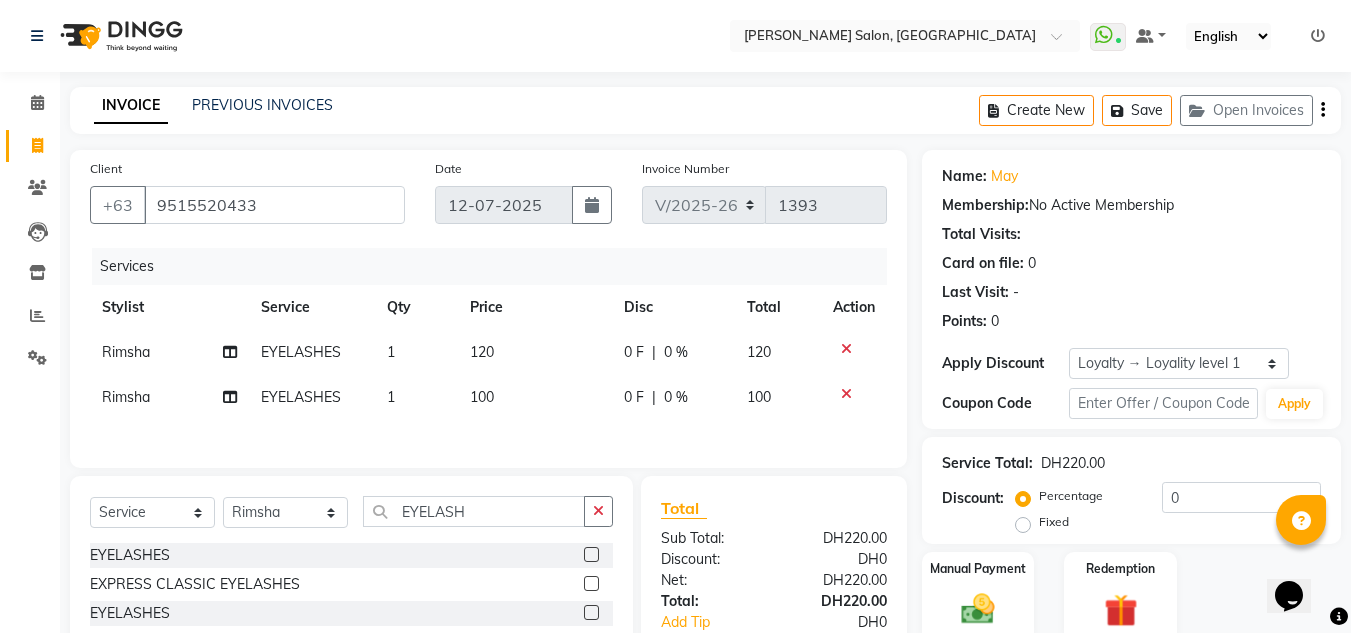 click 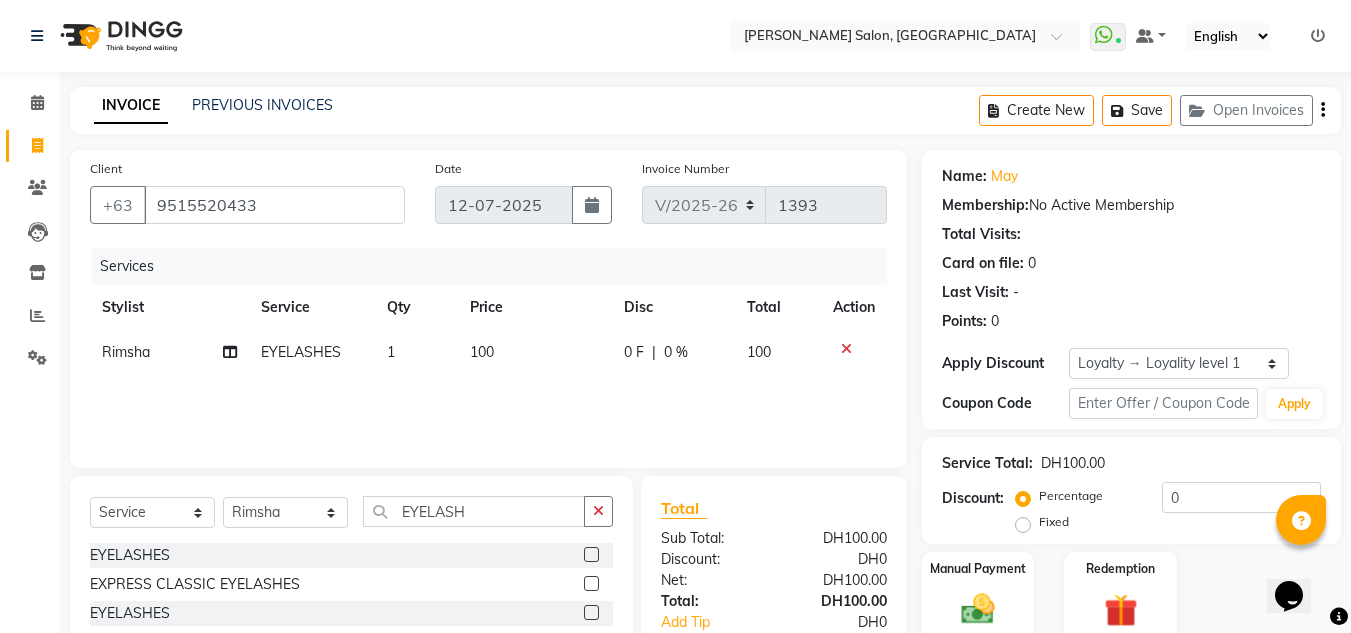 click on "Services Stylist Service Qty Price Disc Total Action Rimsha EYELASHES 1 100 0 F | 0 % 100" 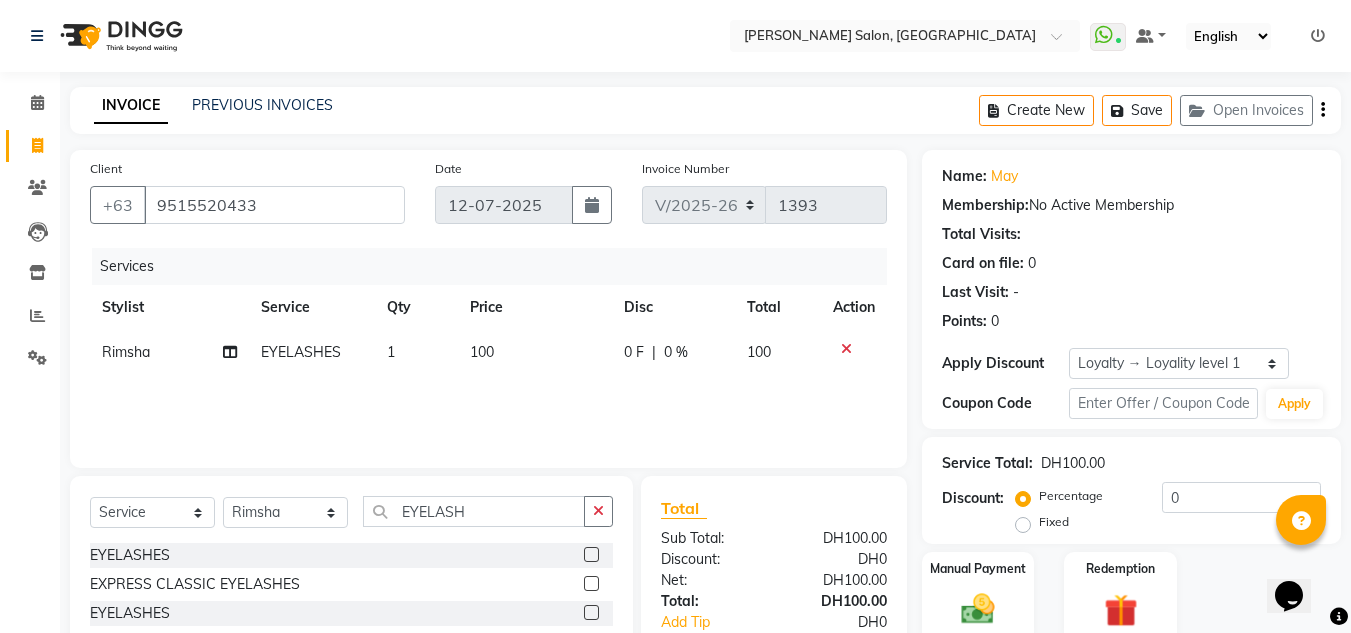 click on "0 F | 0 %" 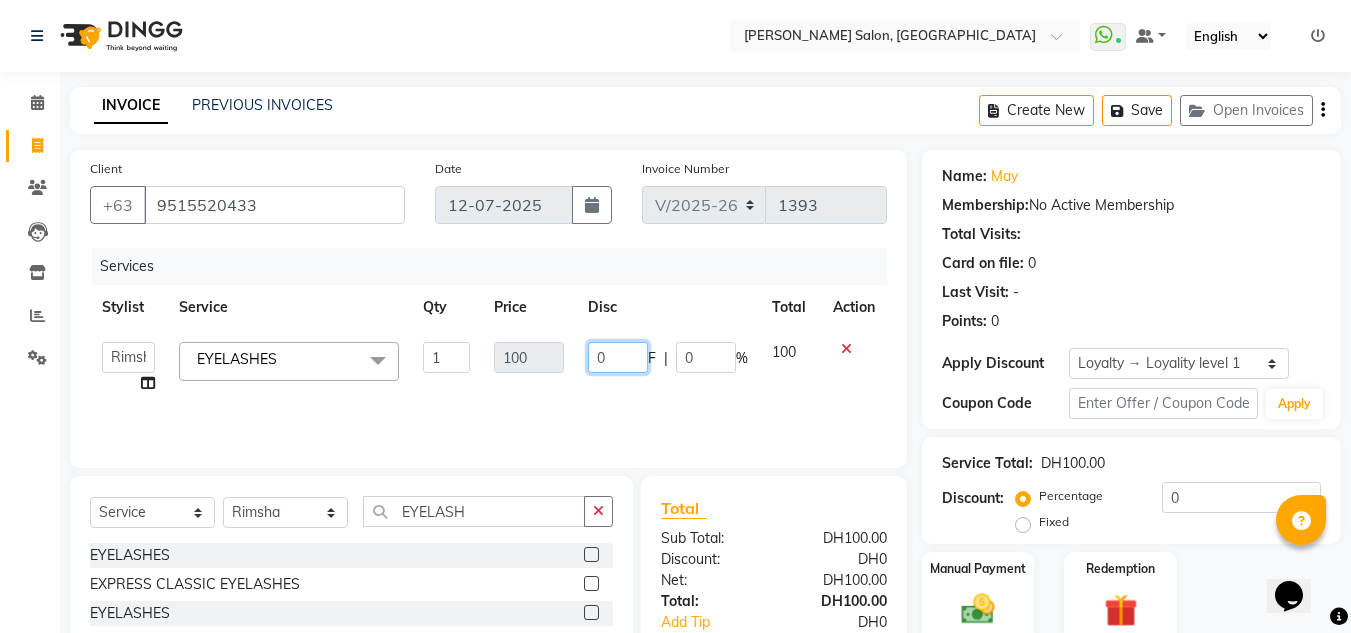 drag, startPoint x: 624, startPoint y: 356, endPoint x: 577, endPoint y: 363, distance: 47.518417 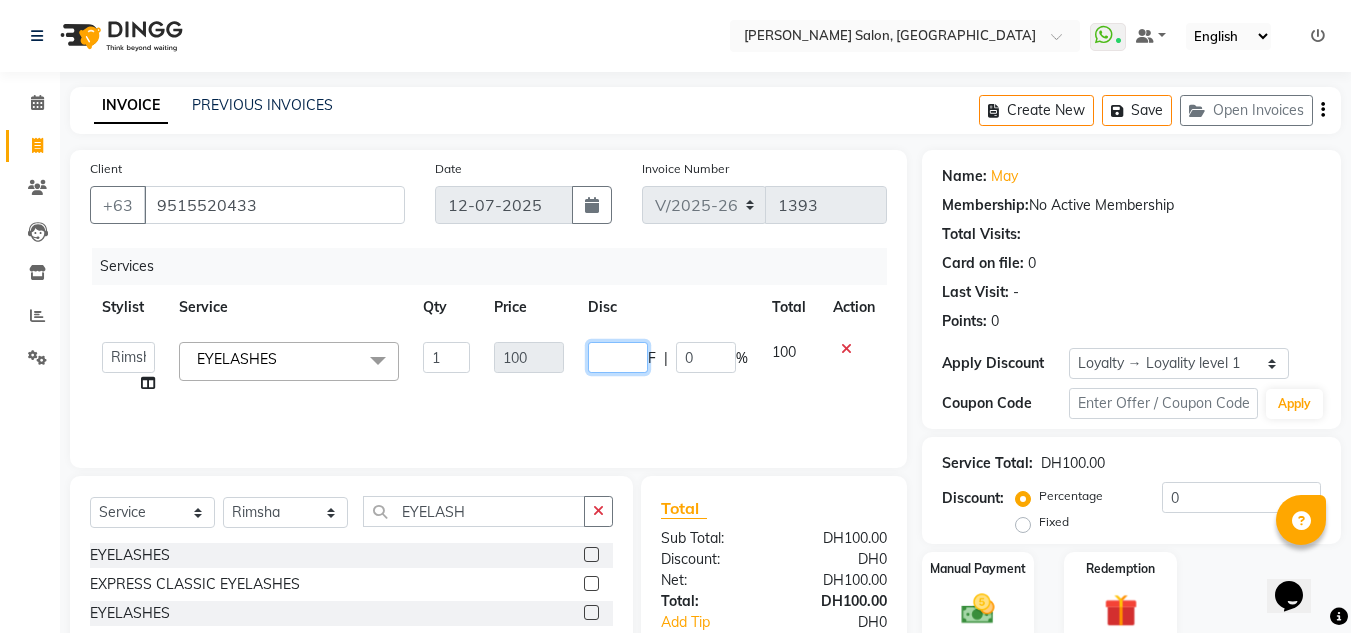 type on "8" 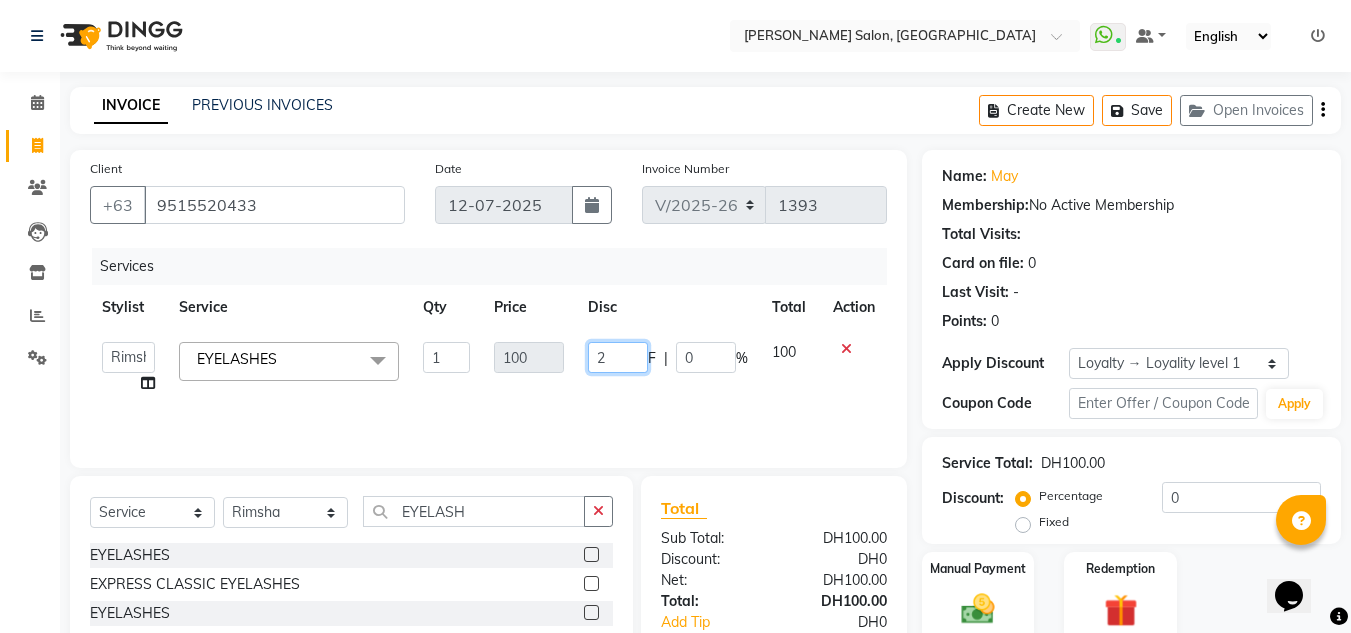 type on "20" 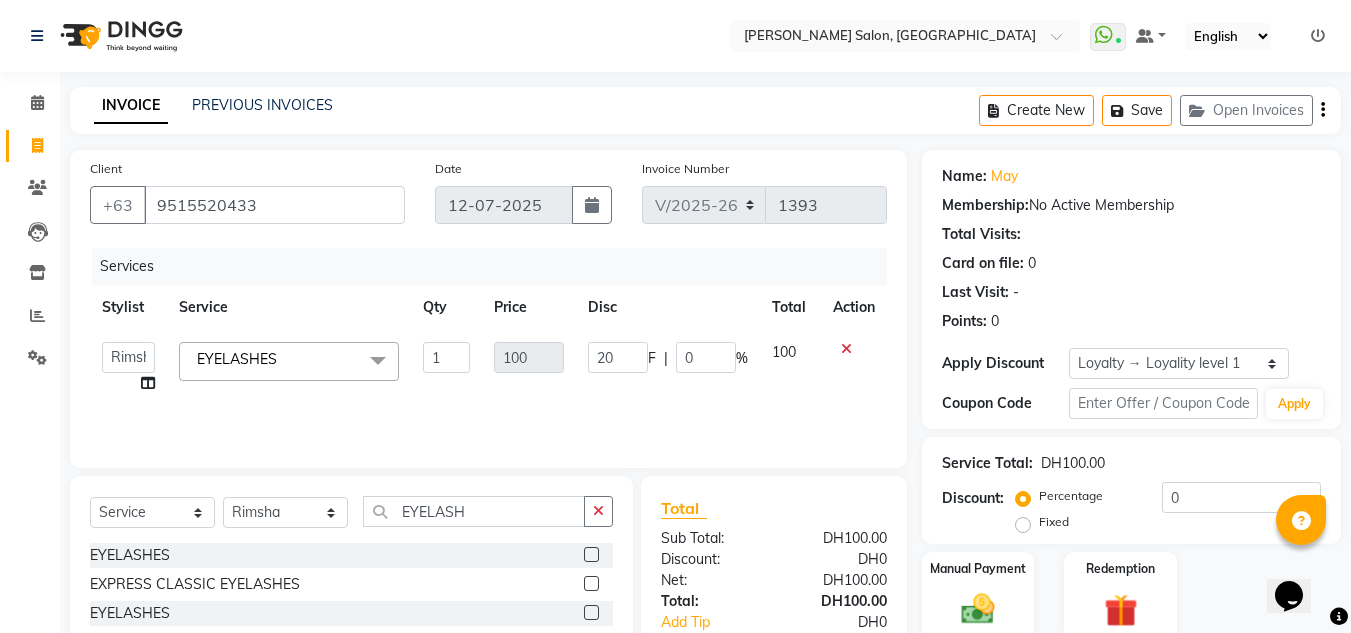 click on "Services Stylist Service Qty Price Disc Total Action  ABUSHAGARA   Kavita   Laxmi   Management   Manisha   Radha   RECEPTION-ALWAHDA   Riba   Rimsha   SALON   Samjhana   trial  EYELASHES  x Facial  - PACKAGE HAND HEENA LIGHT-ONE SIDE TILL WRIST MORROCCAN MORROCCAN SCRUB-HAND SCRIB -LEGS SCRUB-BACK MORROCCAN-DELUXE MORROCCAN-DISCOUNTED BODY MASSAGE -DISCOUNTED MAKE UP HAND HEENA-BOTH HANDS NANO FILLER WATER TREATMENT ANY HAIRCUT WITHOUT BLOWDRY FULL FACE WAX-NO THREADING SIMPLE HAIRCUT WITH BLOWDRY HYDRA FACIAL 1 SIMPLE HAIRCUT WITHOUT BLOWDRY FULL FACE THREADING-NO EYEBROWS Fancy Blowdry-medium ACRYLIC REMOVAL BOTOX-SHORT BOTOX-MEDIUM BOTOX-LONG BOTOX-EXTRA LONG FANCY BLOWDRY-LONG CHIN WAX-FULL LASH -REFILL MORROCCAN AND BODY MASSAGE HOME SERVICE-BACK MASSAGE HOME SERVICE-PEDICURE HOME SERVICE-HEAD HEENA-SHORT/MEDIUM HOME SERVICE-20 MINS MASSAGE HOME SERVICE-BLOWDRY-SHORT HAIR NAIL FIX-1 HOME SERVICE-DEAL-MANI,PEDI,FULL HAND,HALF LEGS,THREADING FULL FACE THREADING WITH EYEBROWS FULL BODY MASSAGE--1 HR Toning" 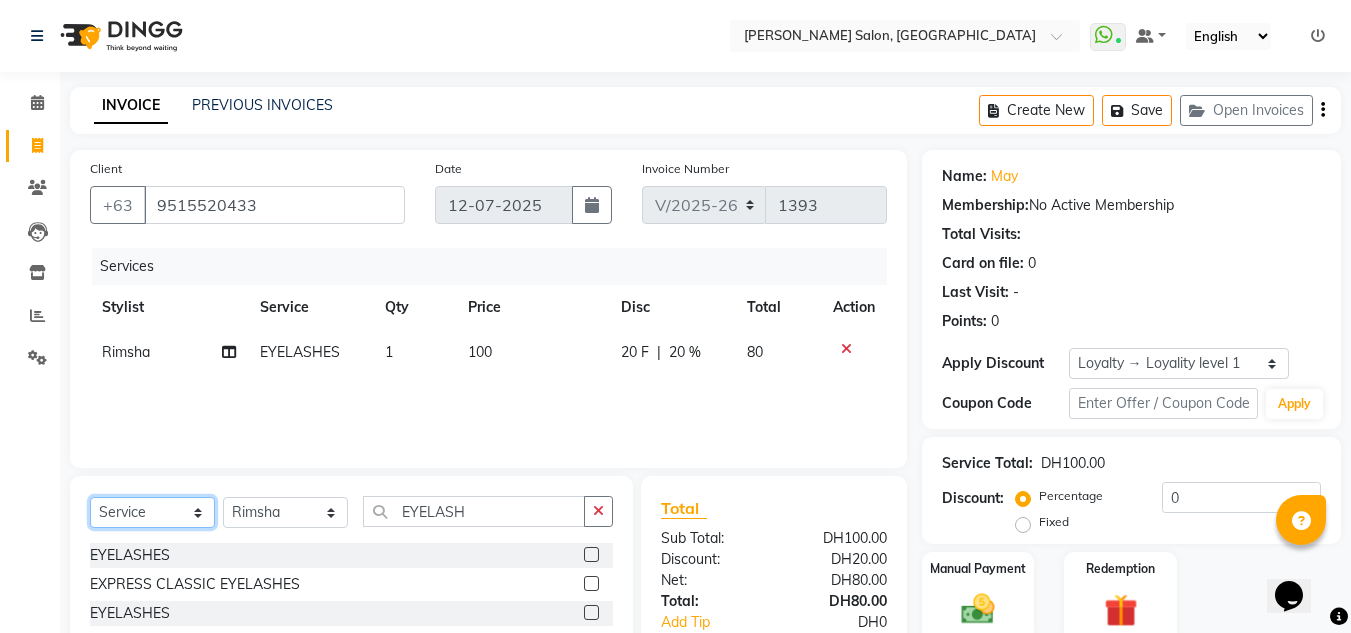 click on "Select  Service  Product  Membership  Package Voucher Prepaid Gift Card" 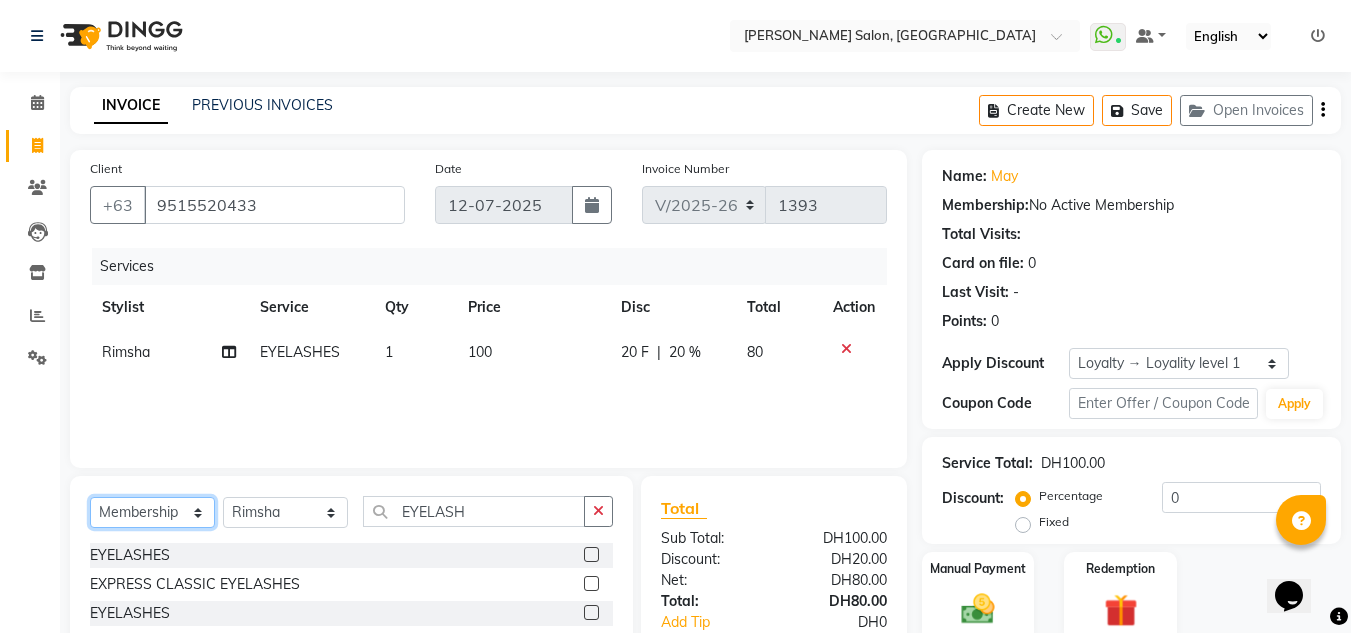 click on "Select  Service  Product  Membership  Package Voucher Prepaid Gift Card" 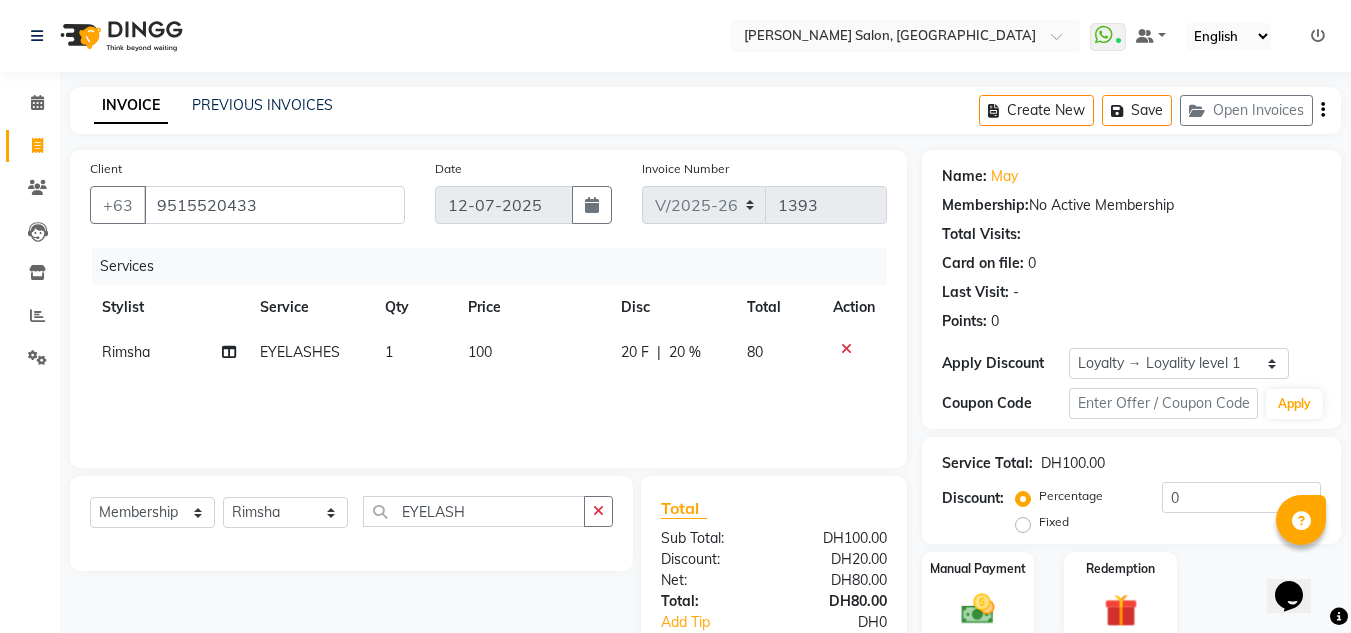 click on "Rimsha" 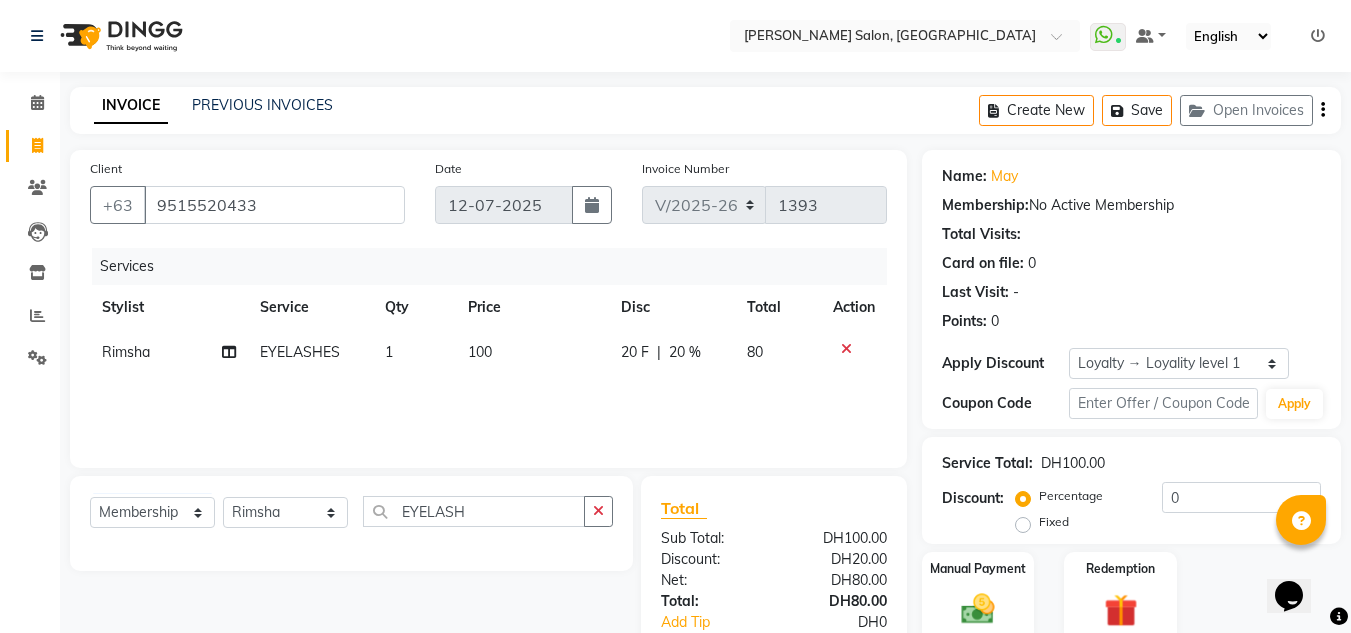 select on "70354" 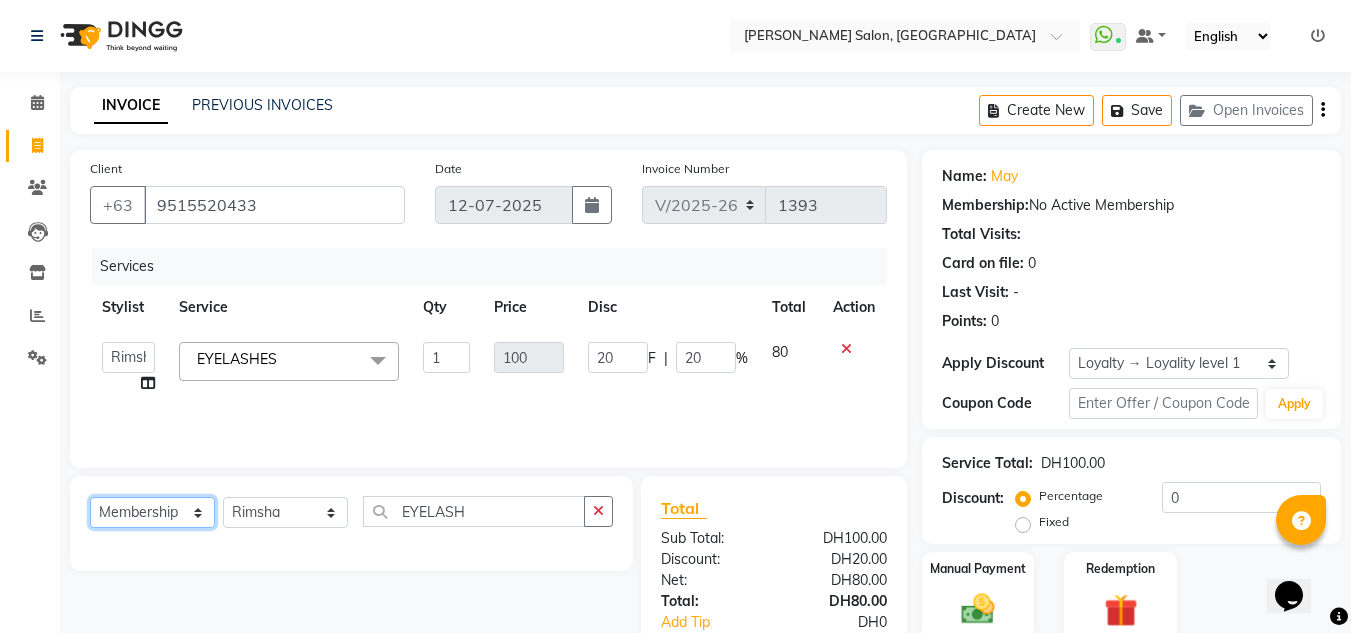click on "Select  Service  Product  Membership  Package Voucher Prepaid Gift Card" 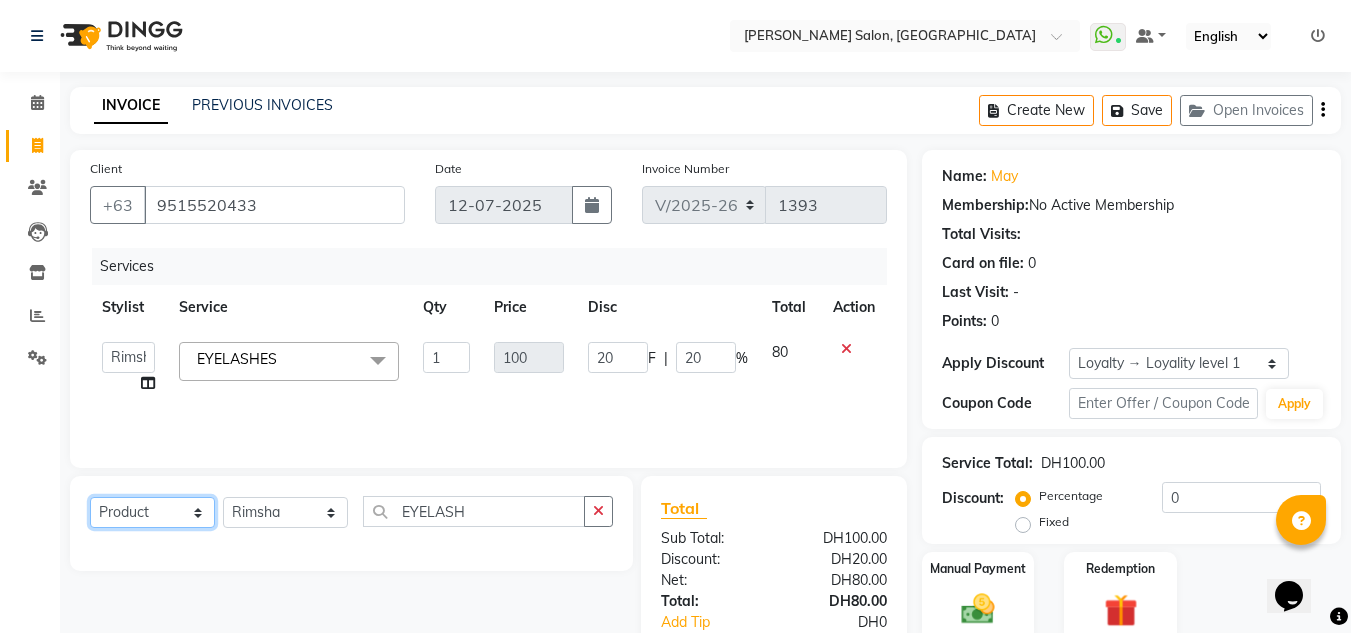click on "Select  Service  Product  Membership  Package Voucher Prepaid Gift Card" 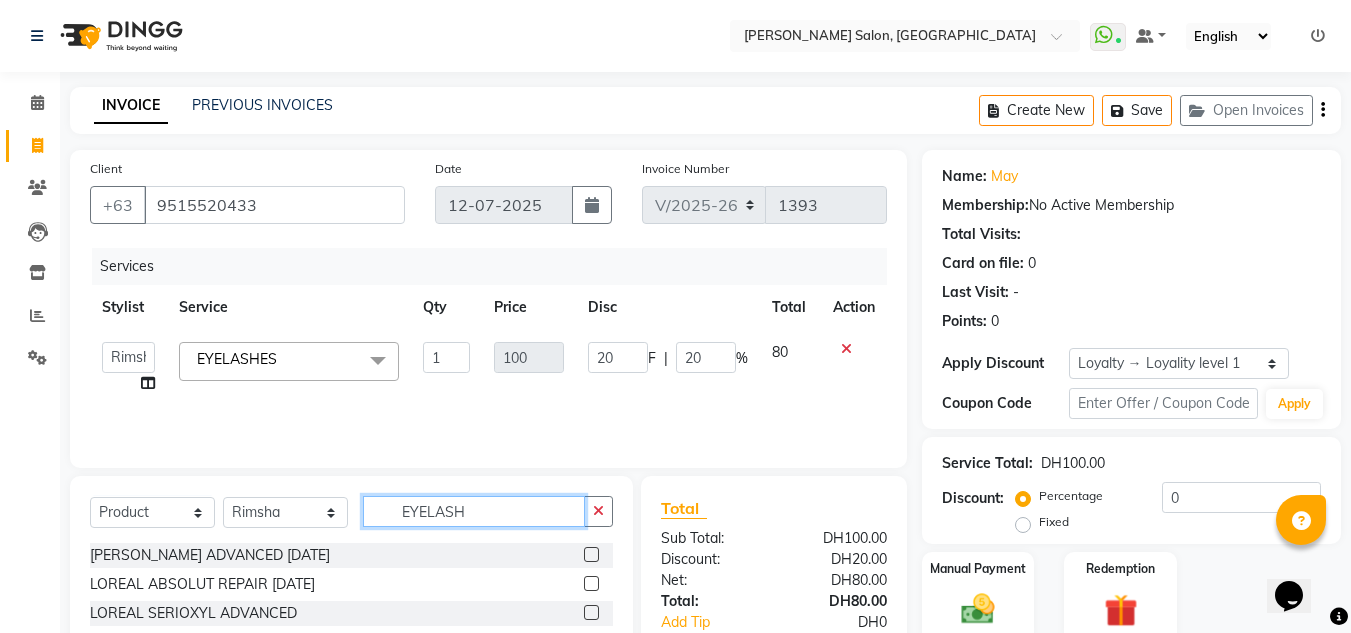 drag, startPoint x: 235, startPoint y: 509, endPoint x: 215, endPoint y: 509, distance: 20 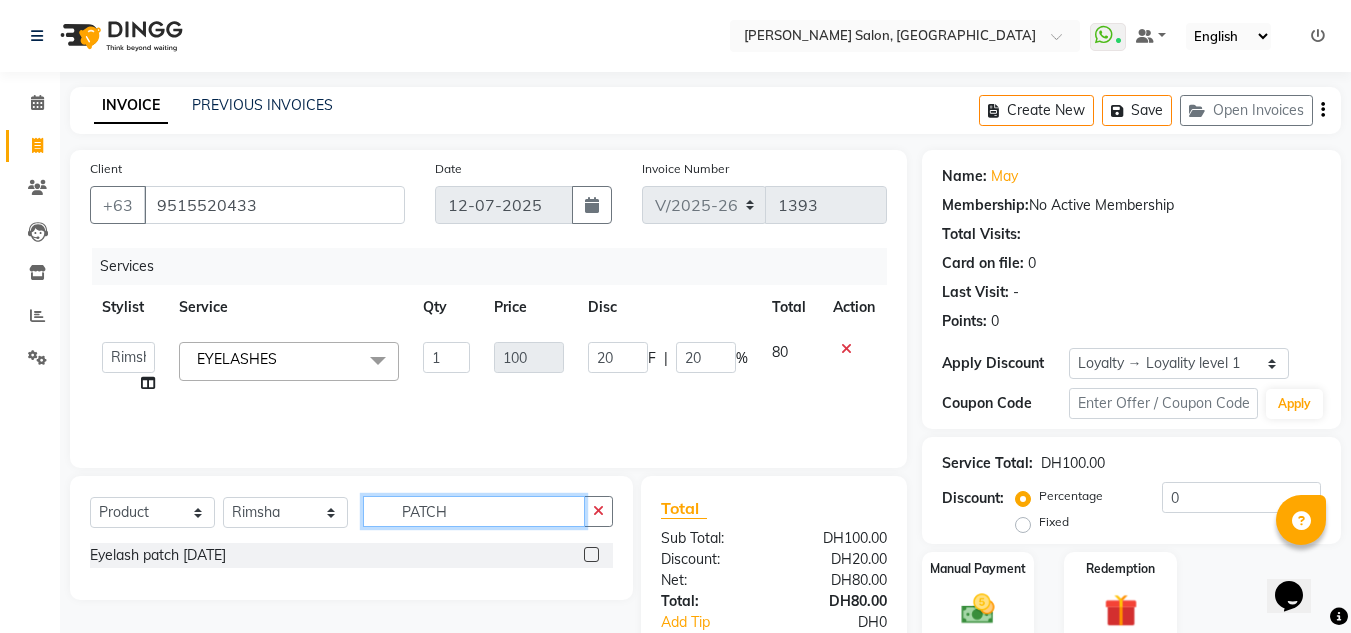 type on "PATCH" 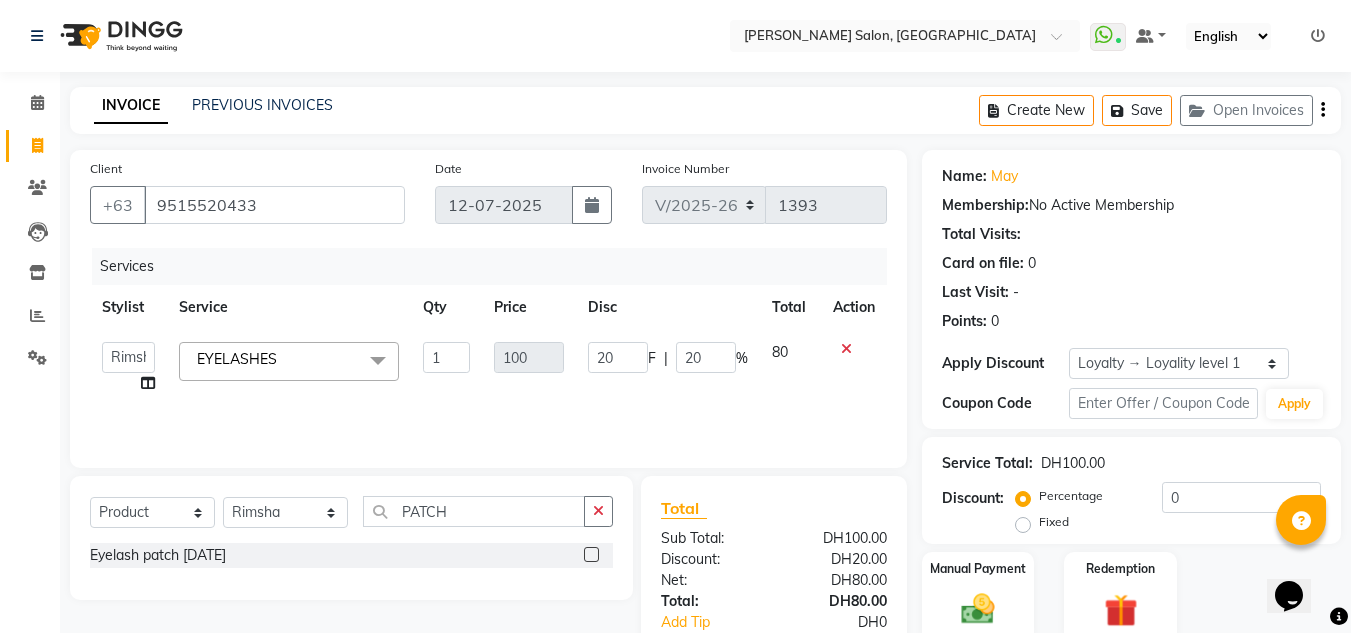click 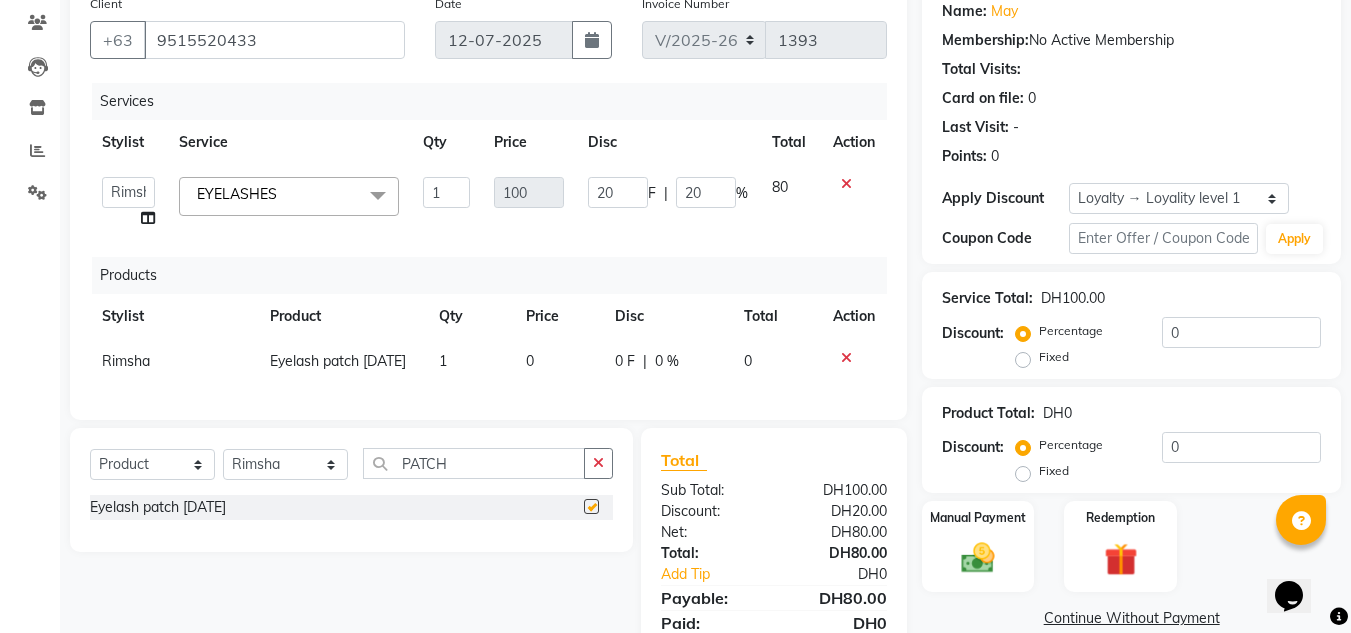 checkbox on "false" 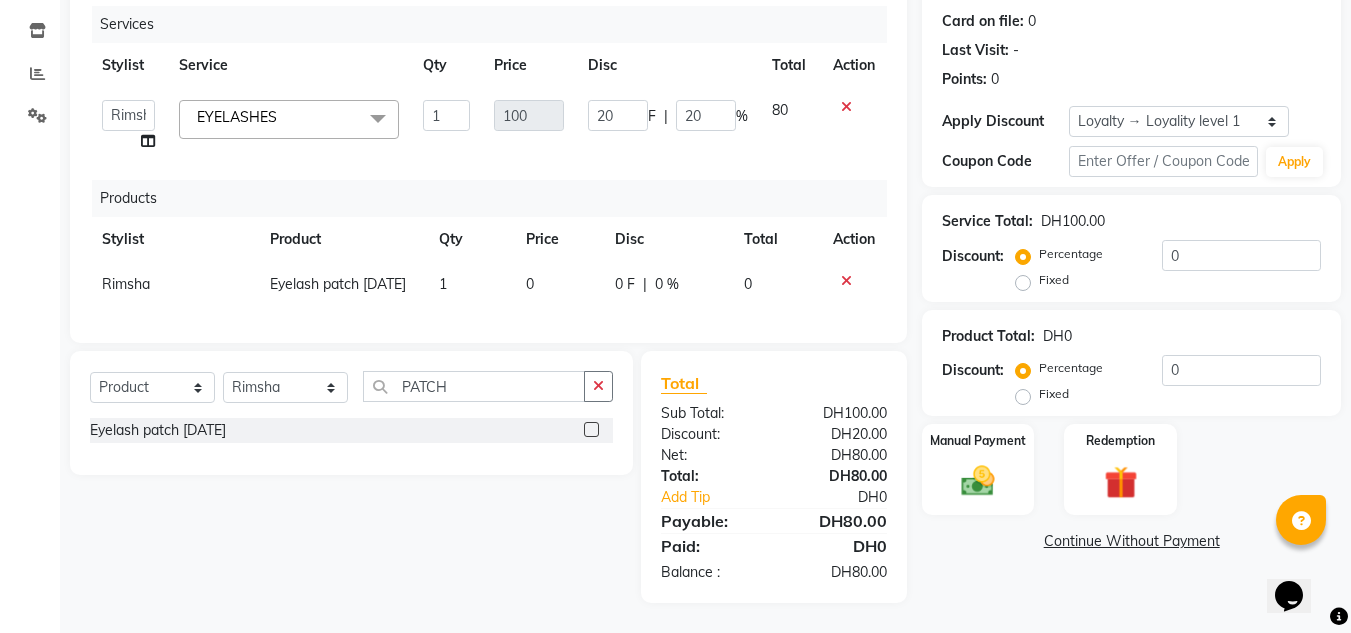 scroll, scrollTop: 278, scrollLeft: 0, axis: vertical 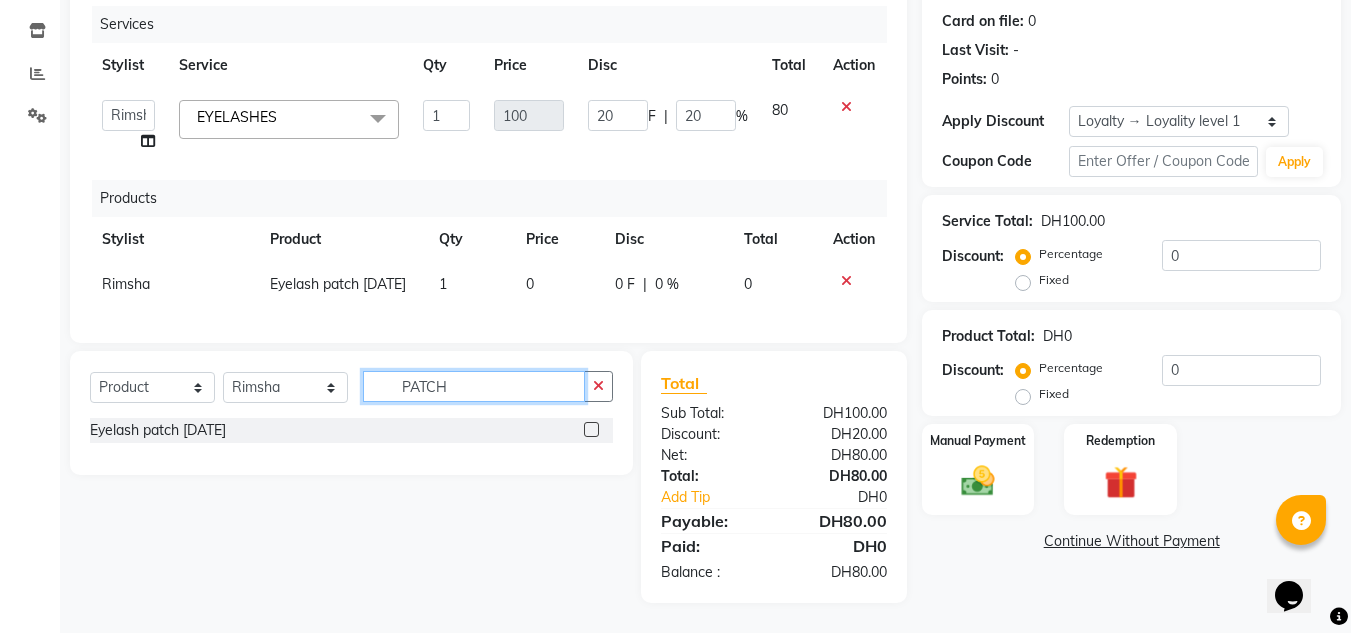drag, startPoint x: 380, startPoint y: 382, endPoint x: 298, endPoint y: 400, distance: 83.95237 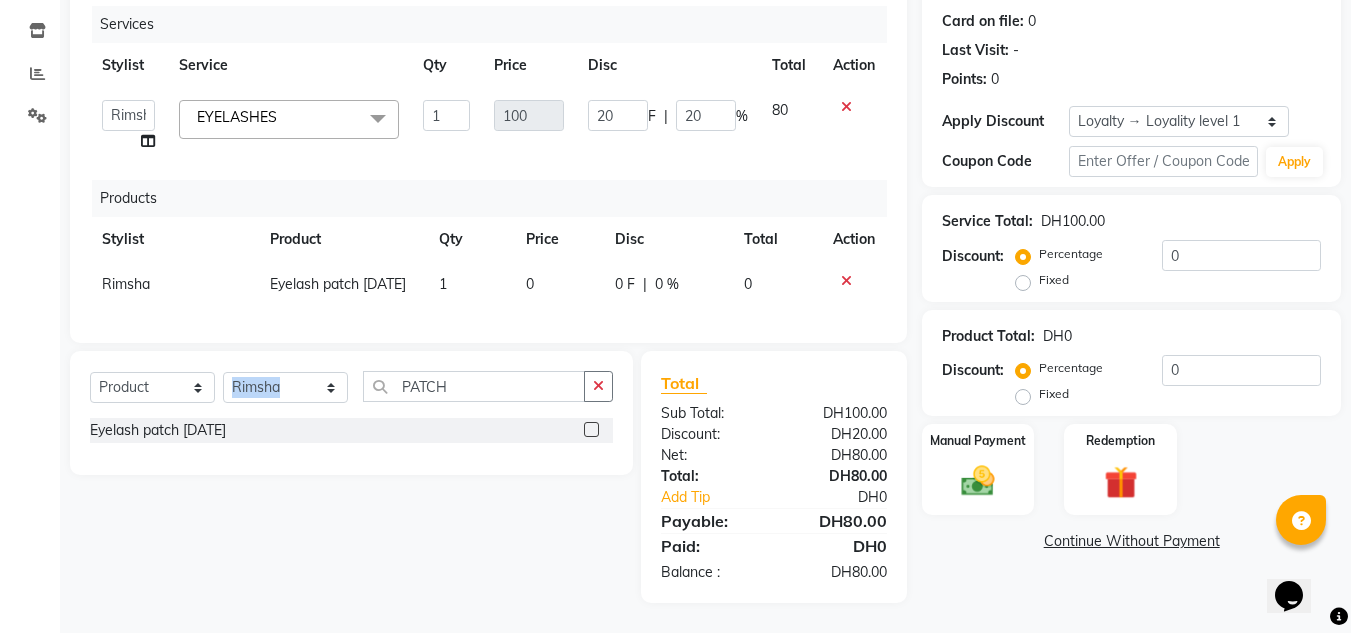 drag, startPoint x: 494, startPoint y: 402, endPoint x: 252, endPoint y: 390, distance: 242.29733 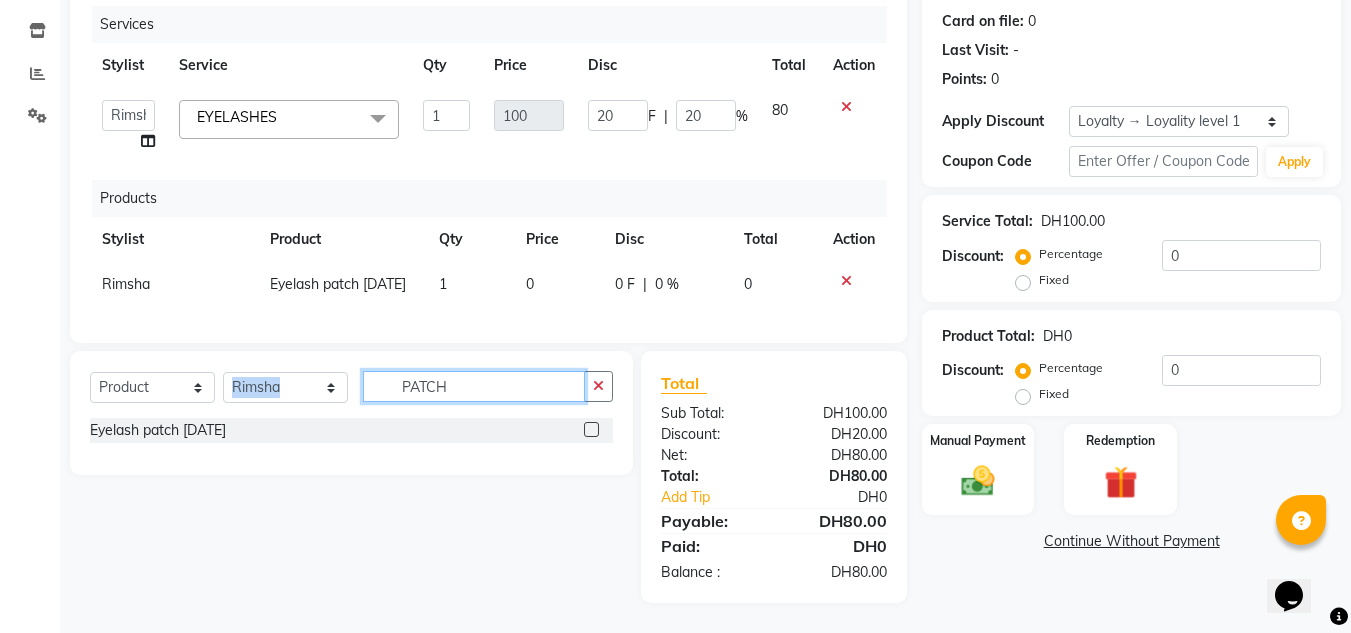 click on "PATCH" 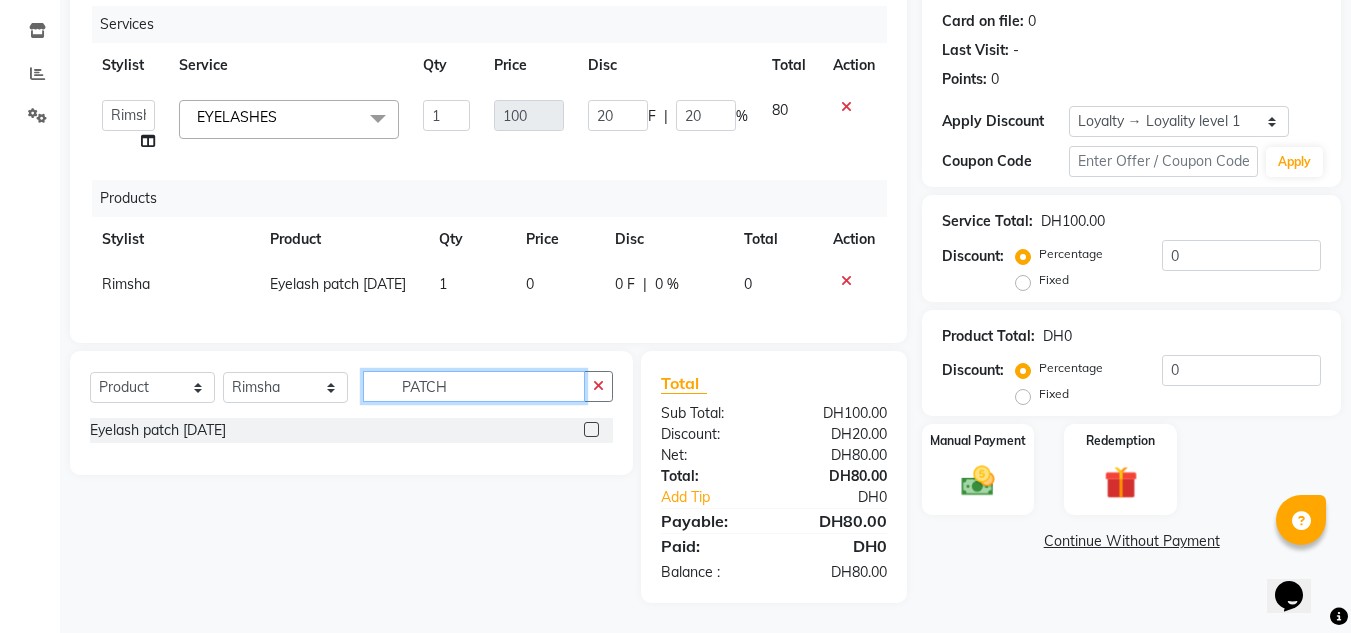 click on "PATCH" 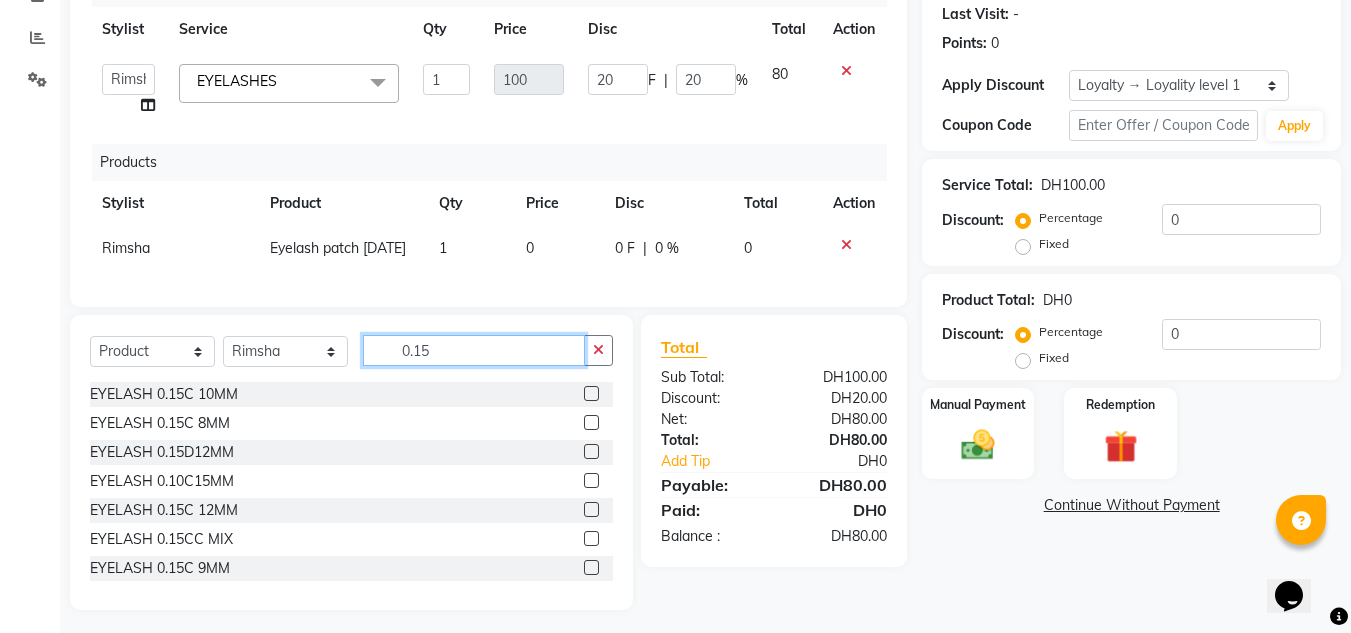 scroll, scrollTop: 3, scrollLeft: 0, axis: vertical 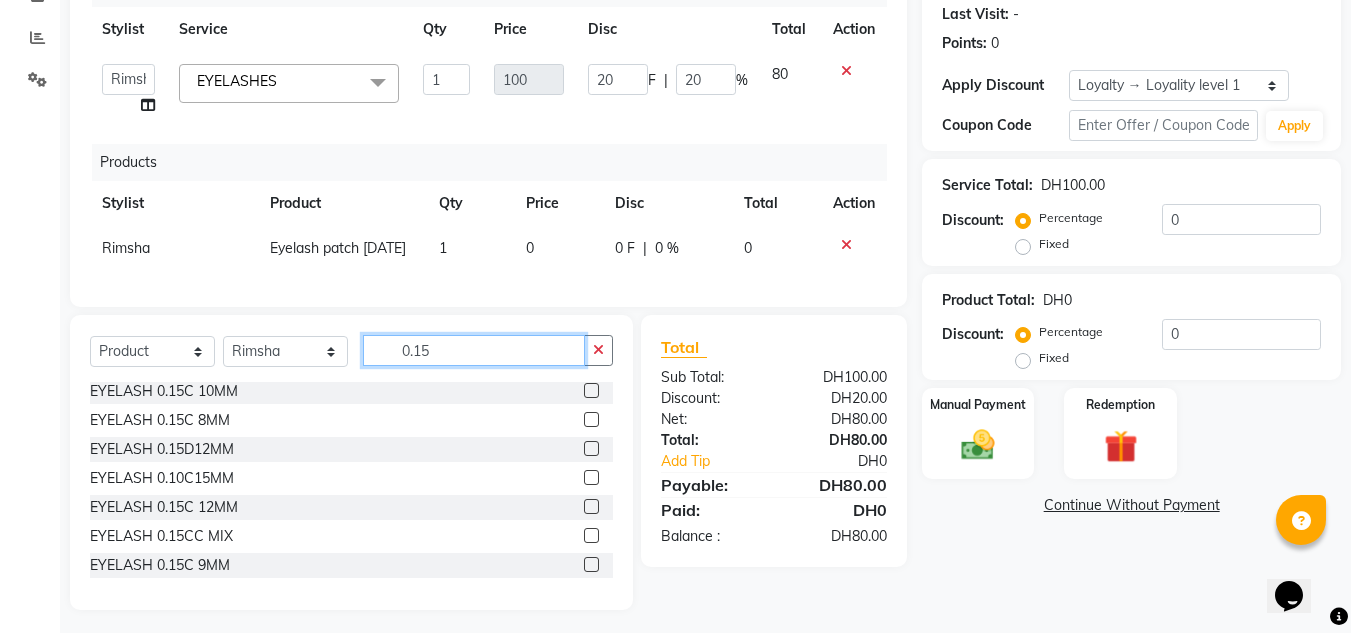type on "0.15" 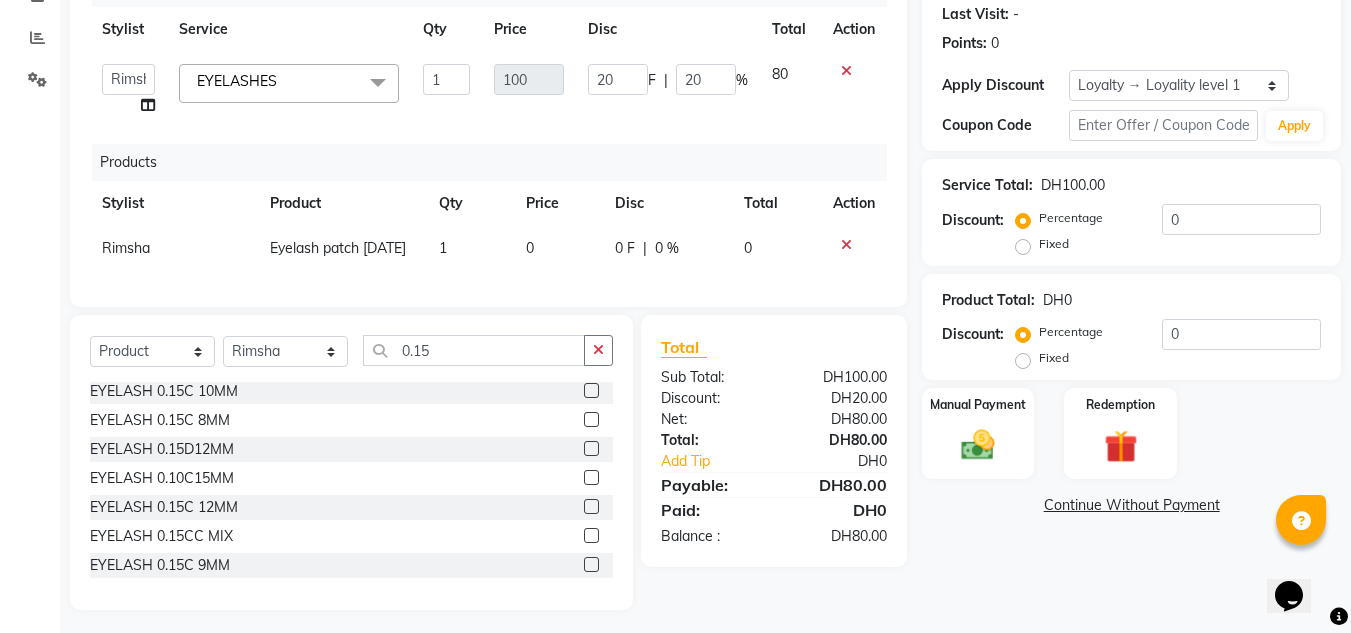 click 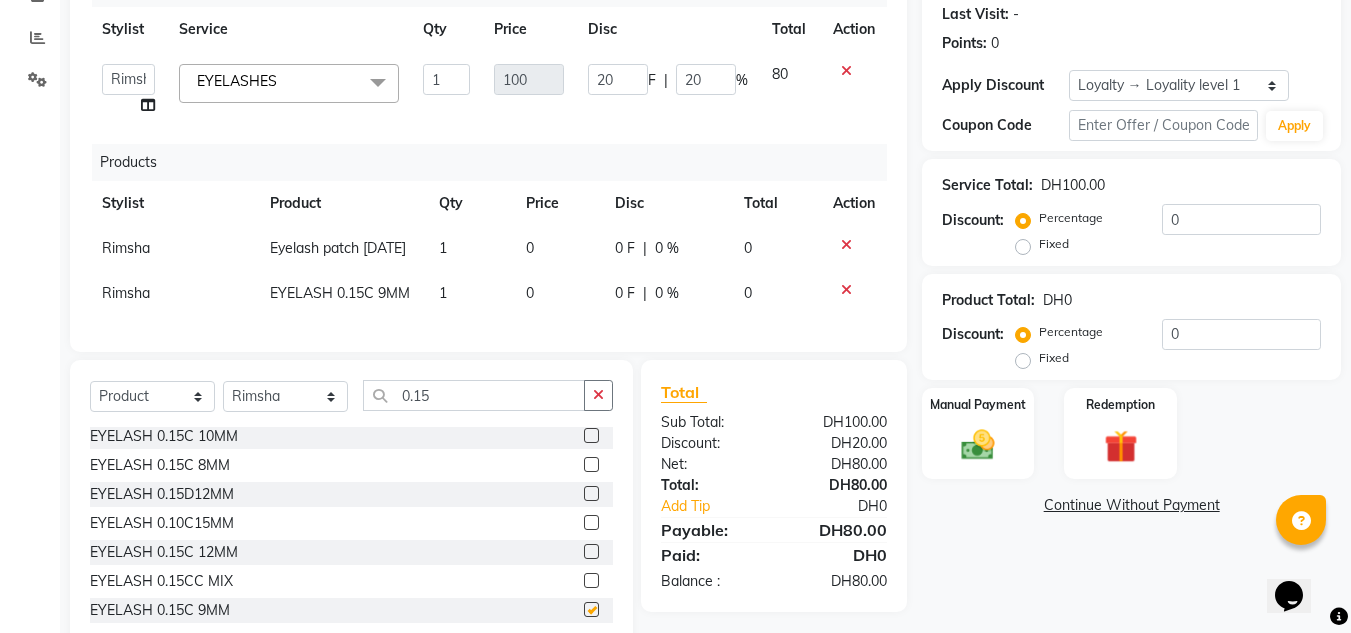 checkbox on "false" 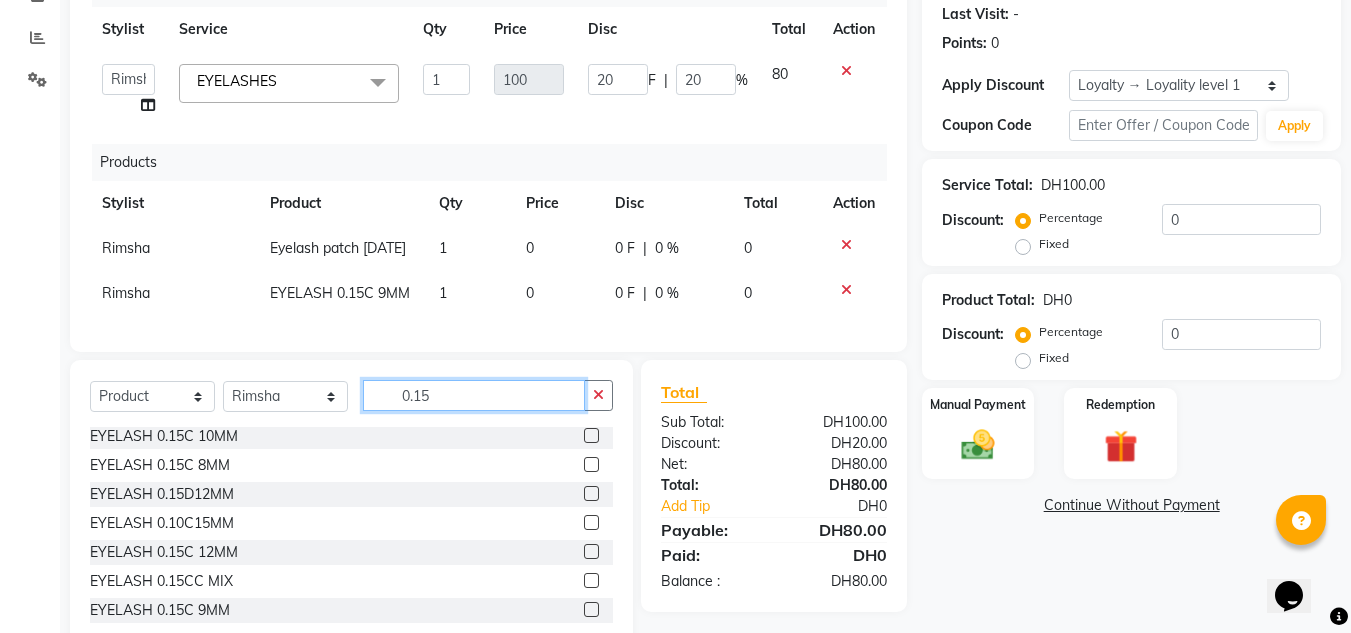 drag, startPoint x: 440, startPoint y: 439, endPoint x: 278, endPoint y: 421, distance: 162.99693 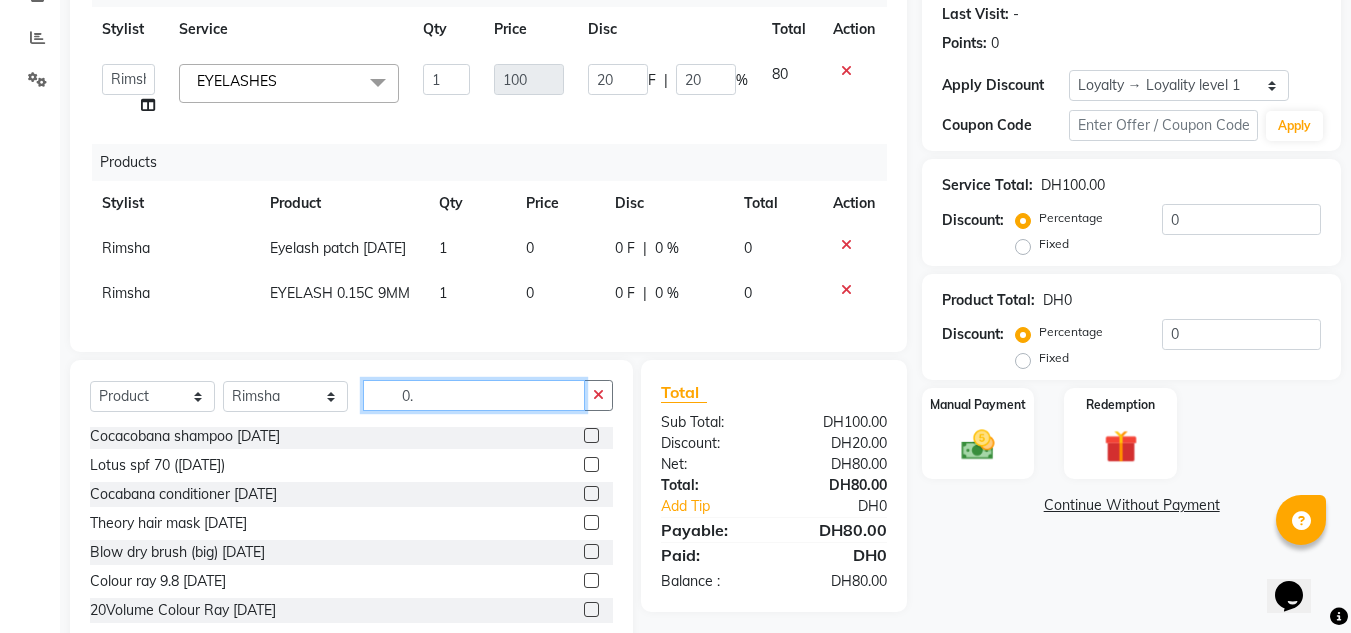 scroll, scrollTop: 0, scrollLeft: 0, axis: both 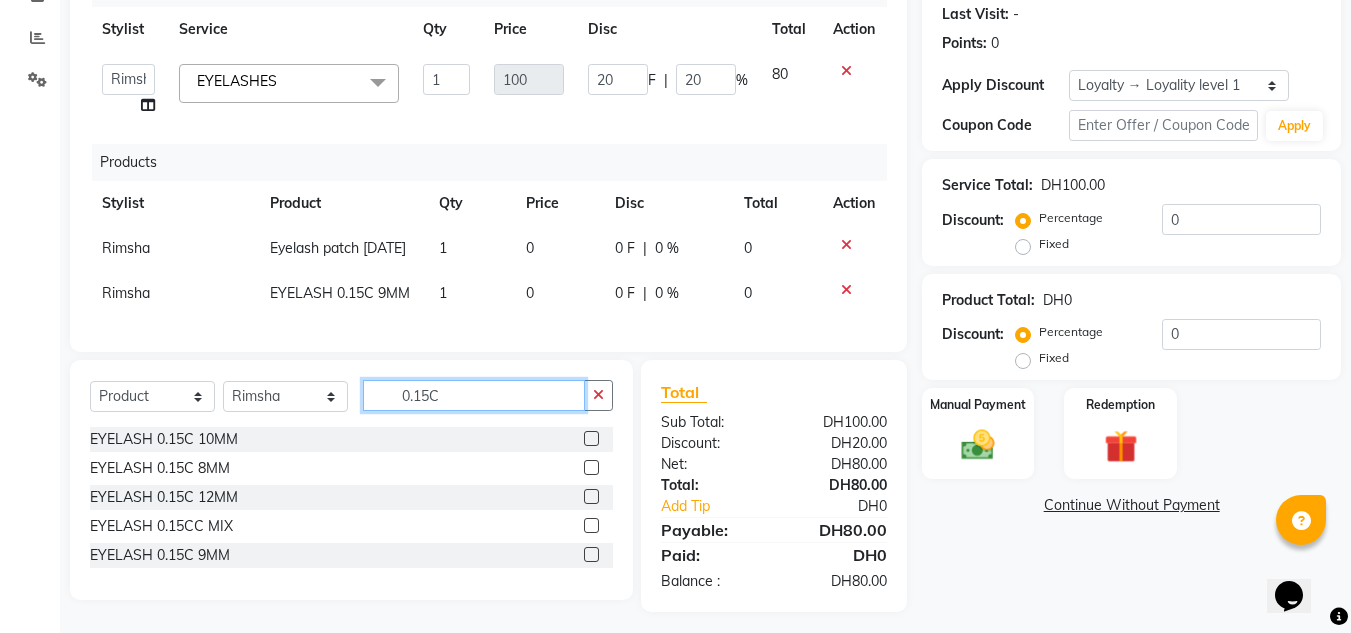 type on "0.15C" 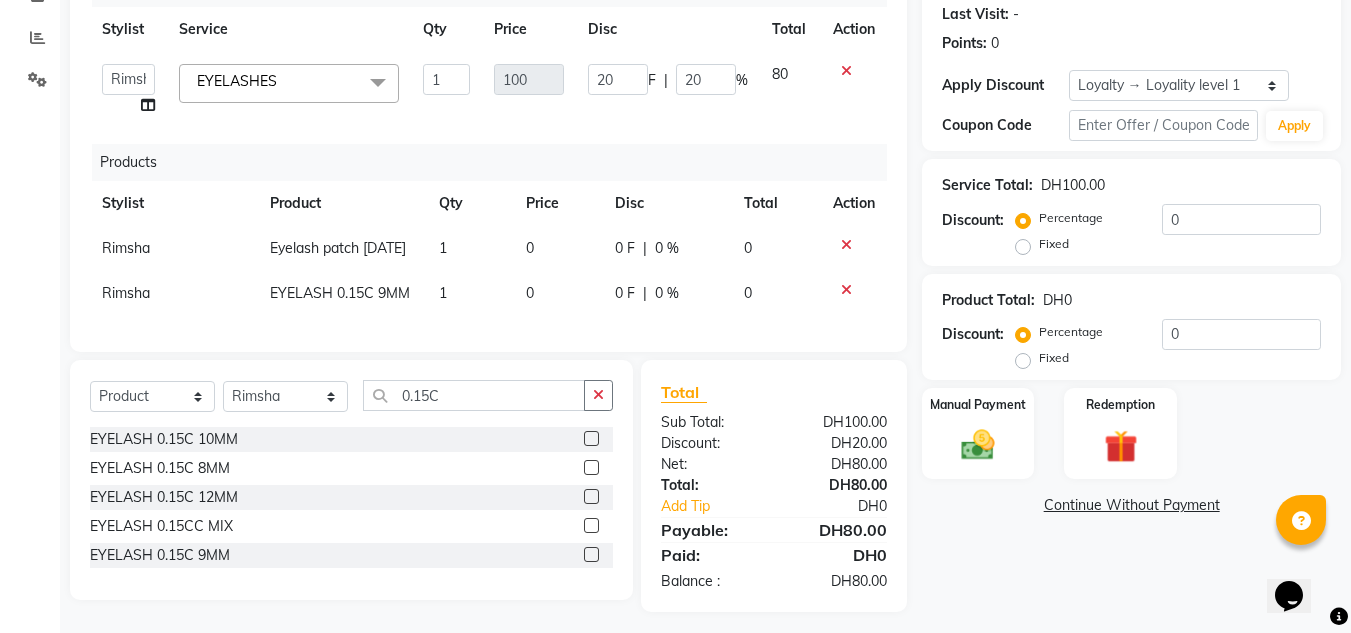 click 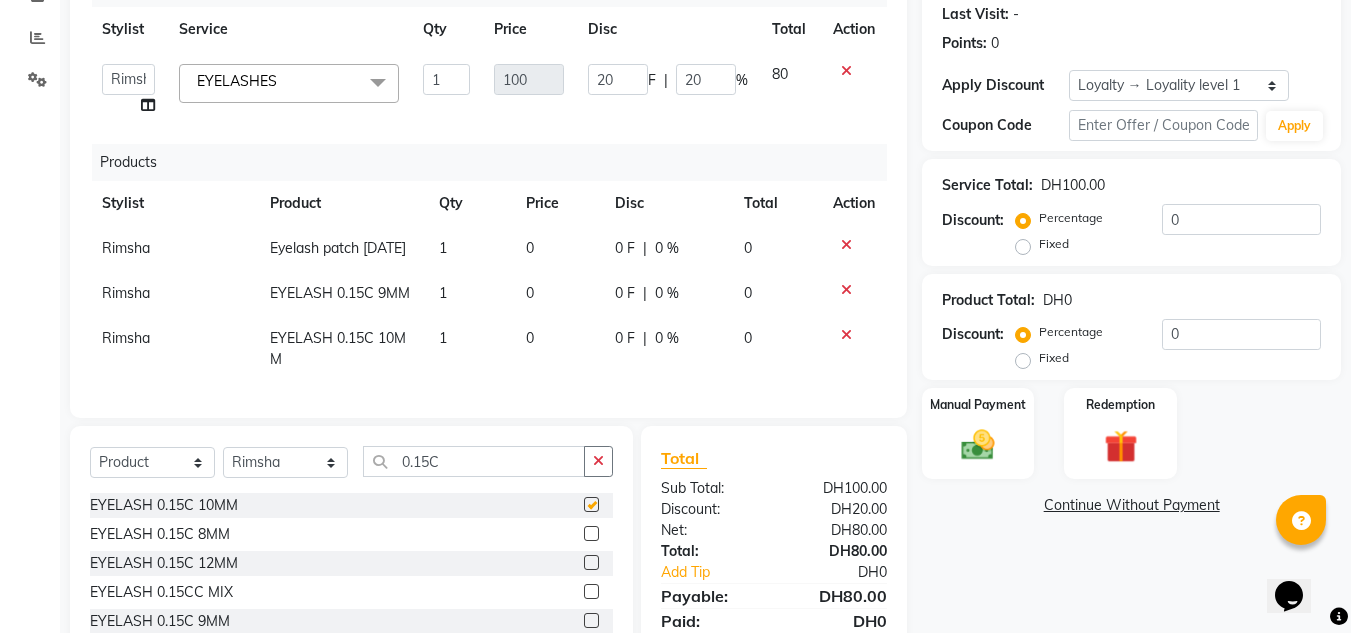 checkbox on "false" 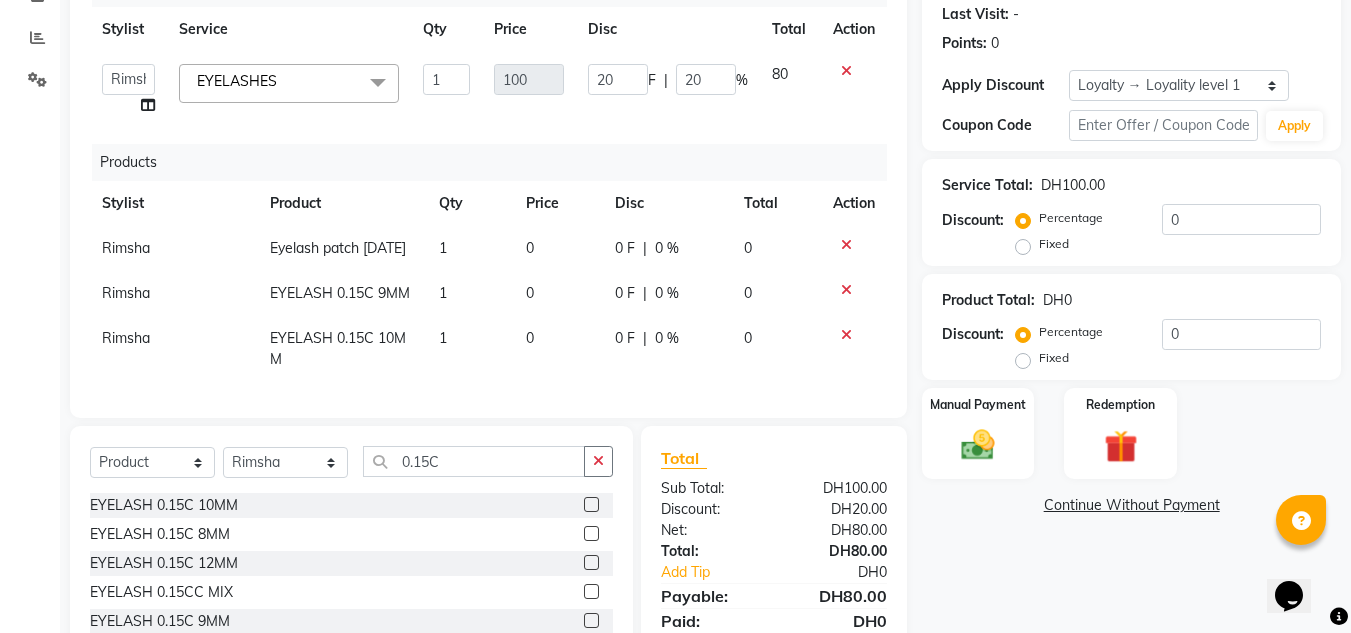drag, startPoint x: 463, startPoint y: 479, endPoint x: 319, endPoint y: 500, distance: 145.5232 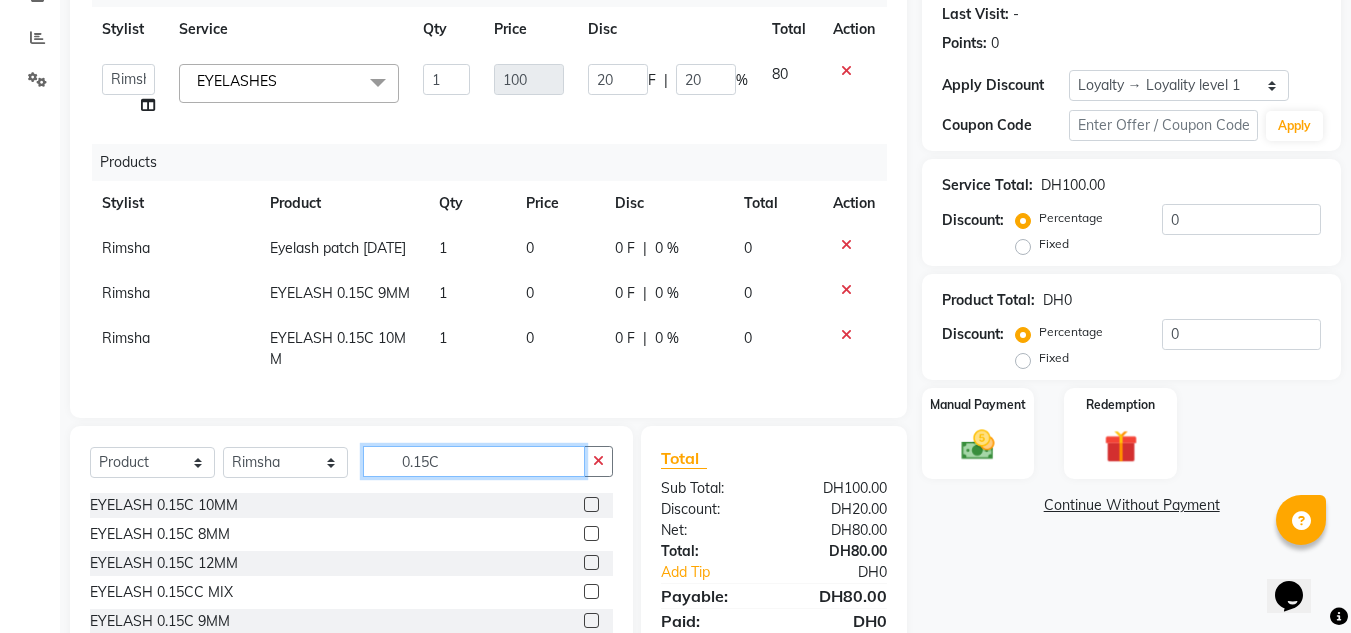 drag, startPoint x: 441, startPoint y: 497, endPoint x: 372, endPoint y: 517, distance: 71.8401 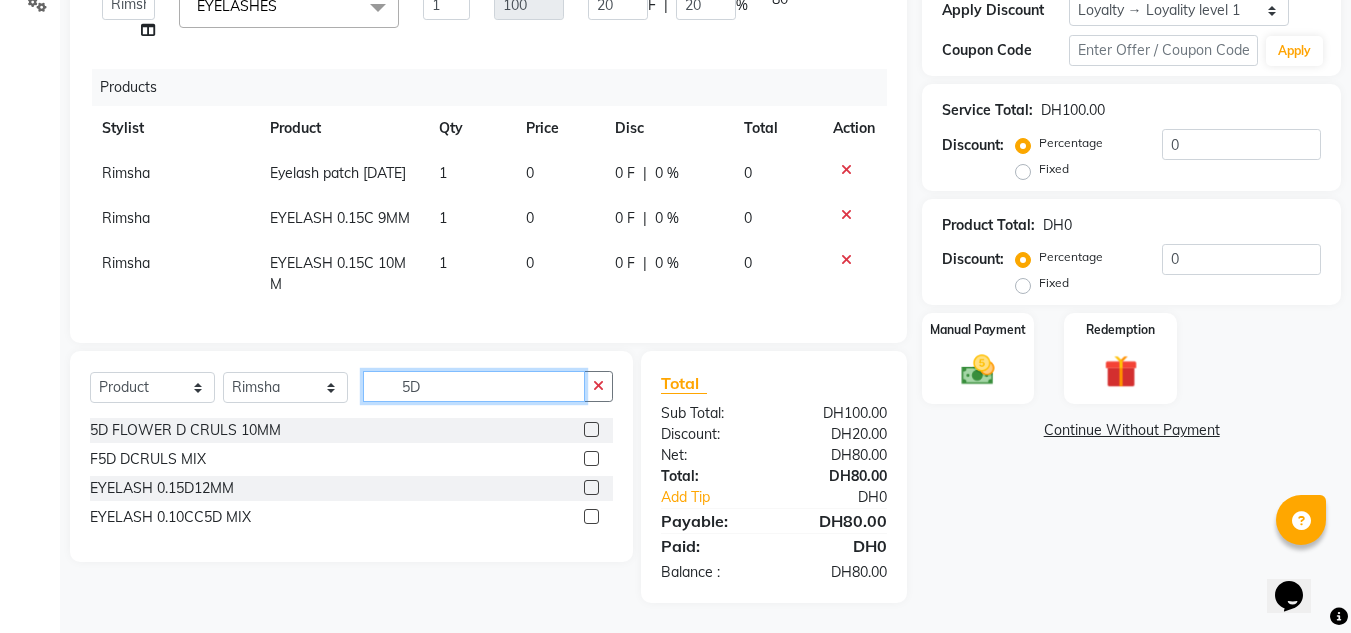 scroll, scrollTop: 389, scrollLeft: 0, axis: vertical 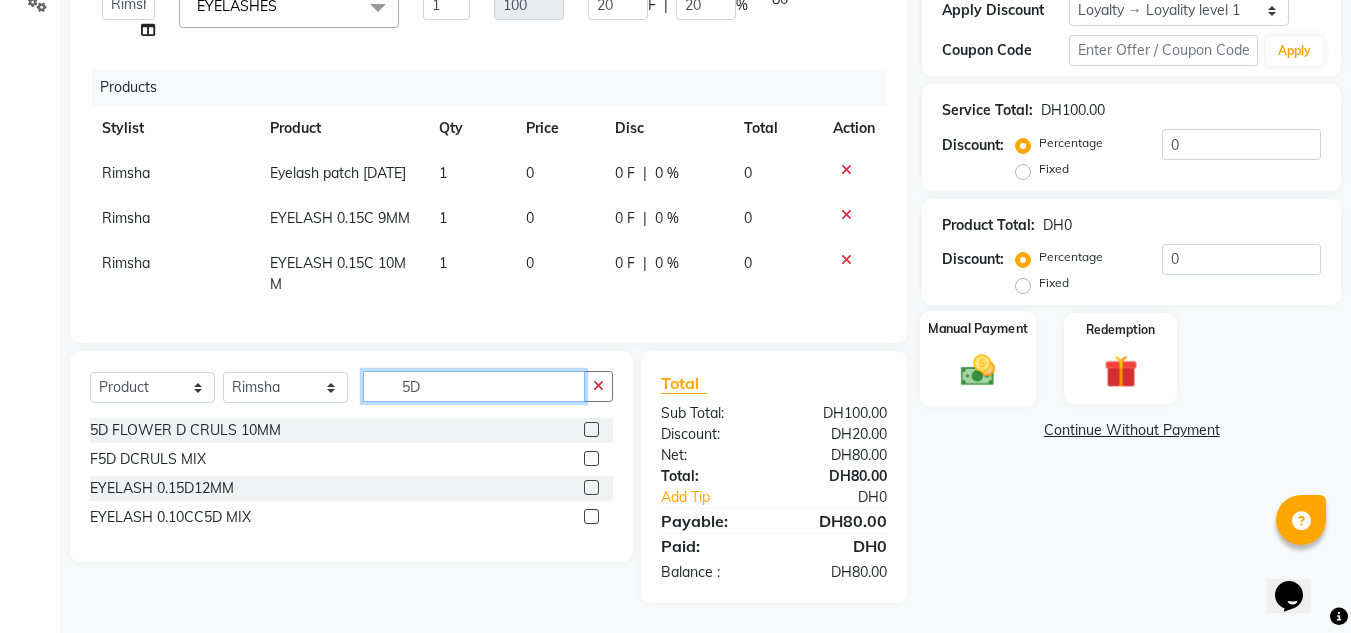 type on "5D" 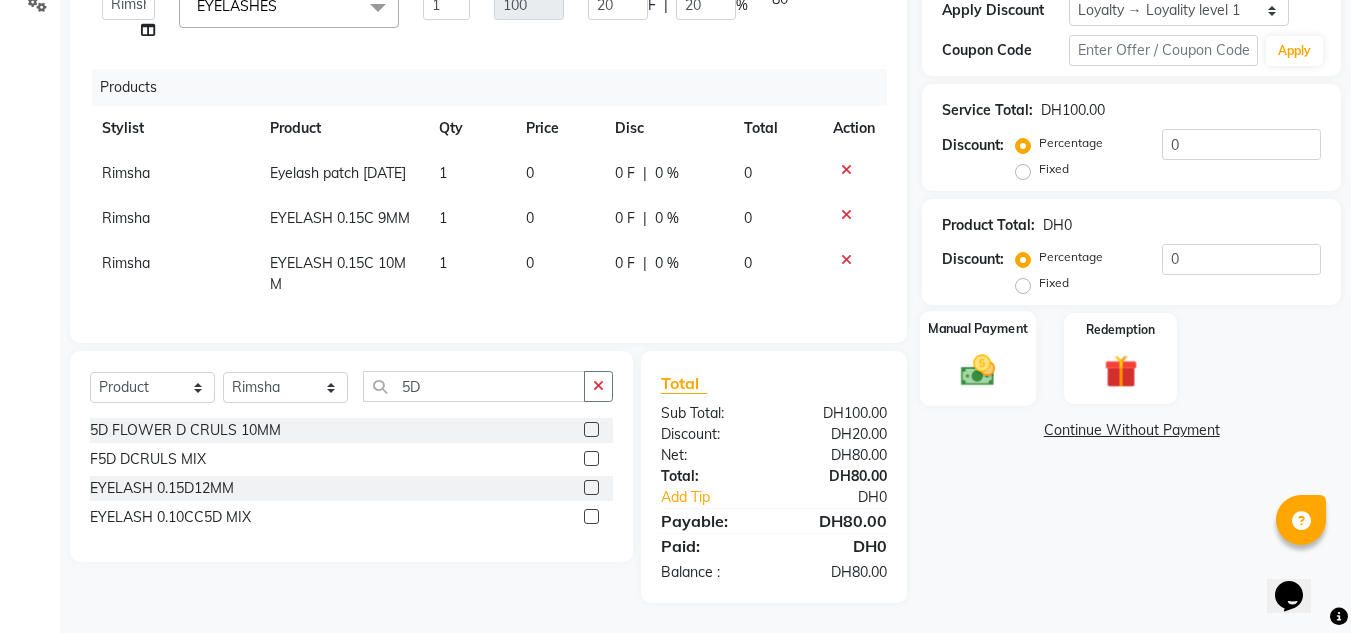 drag, startPoint x: 998, startPoint y: 336, endPoint x: 972, endPoint y: 349, distance: 29.068884 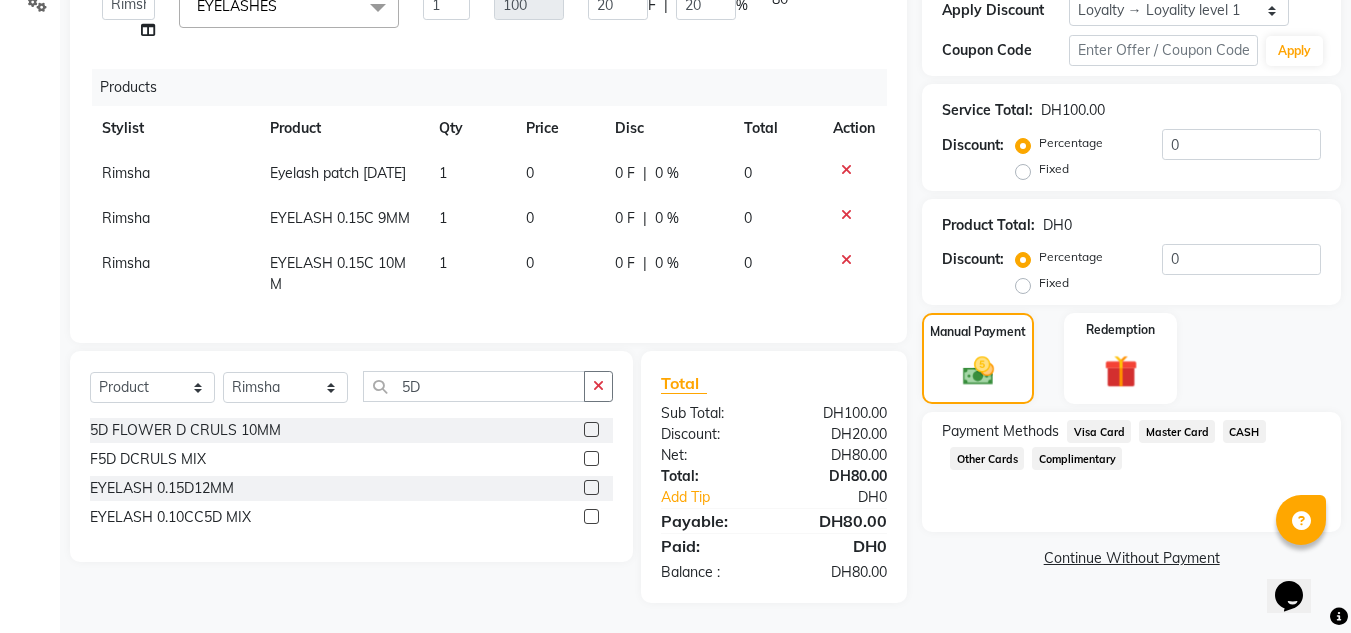 drag, startPoint x: 1251, startPoint y: 398, endPoint x: 1257, endPoint y: 439, distance: 41.4367 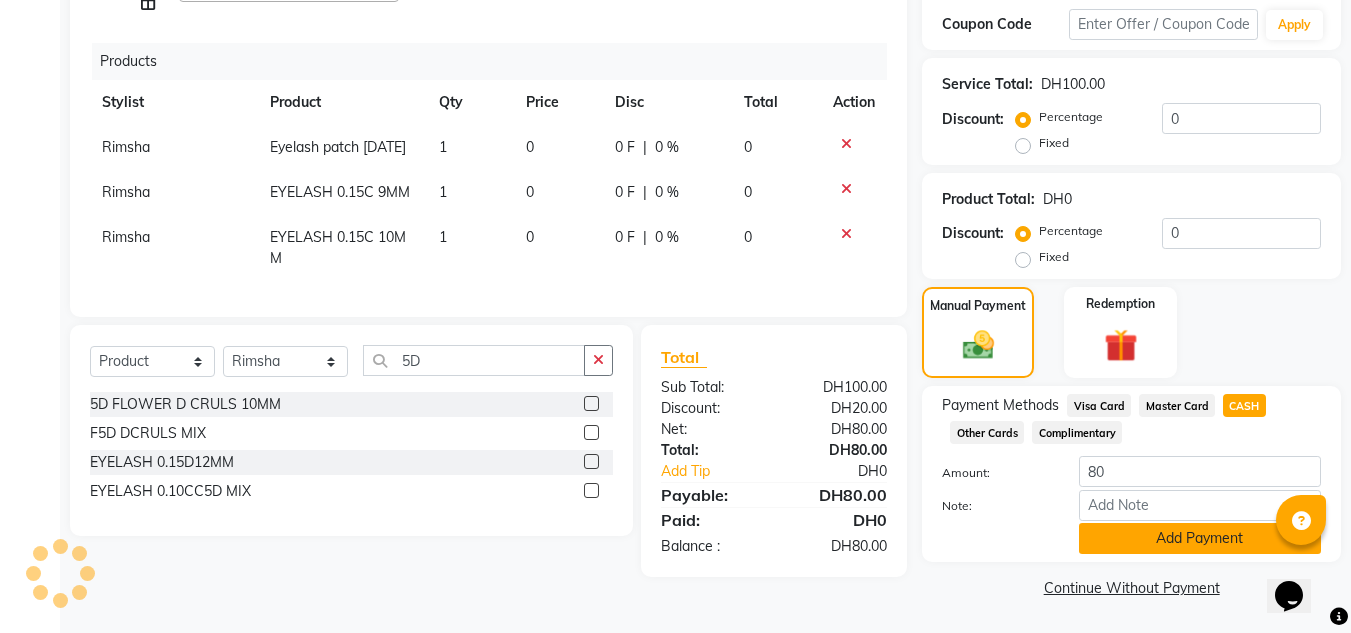 click on "Add Payment" 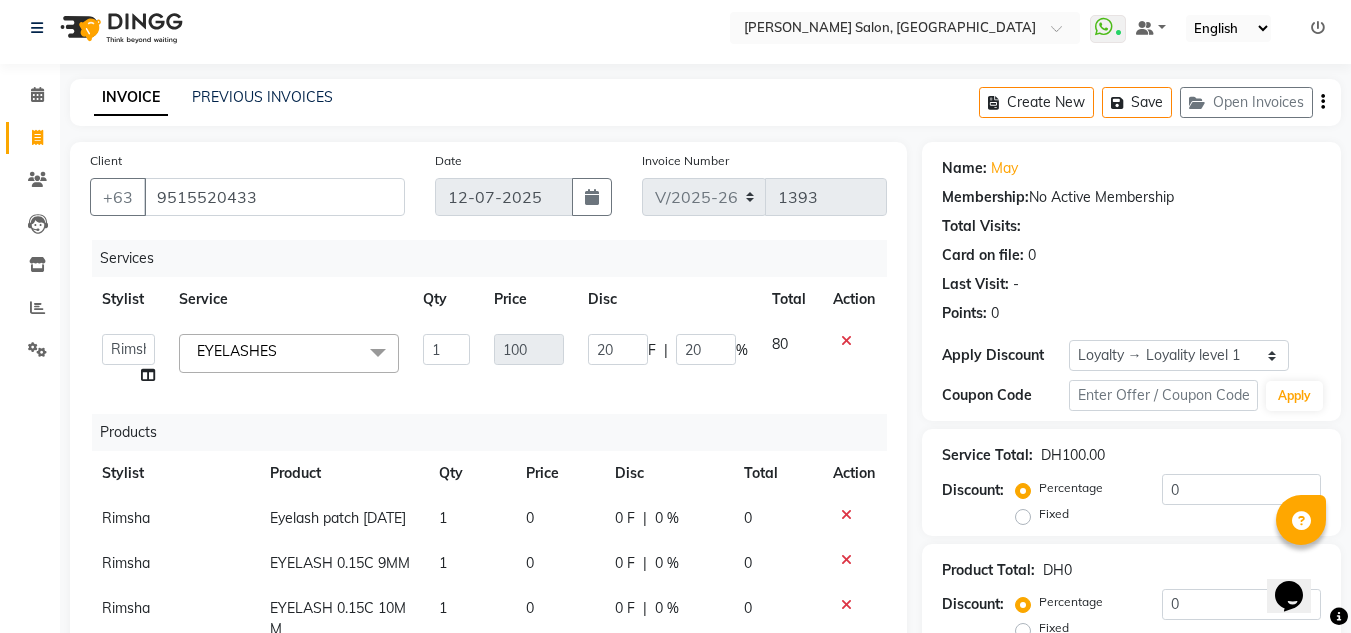 scroll, scrollTop: 0, scrollLeft: 0, axis: both 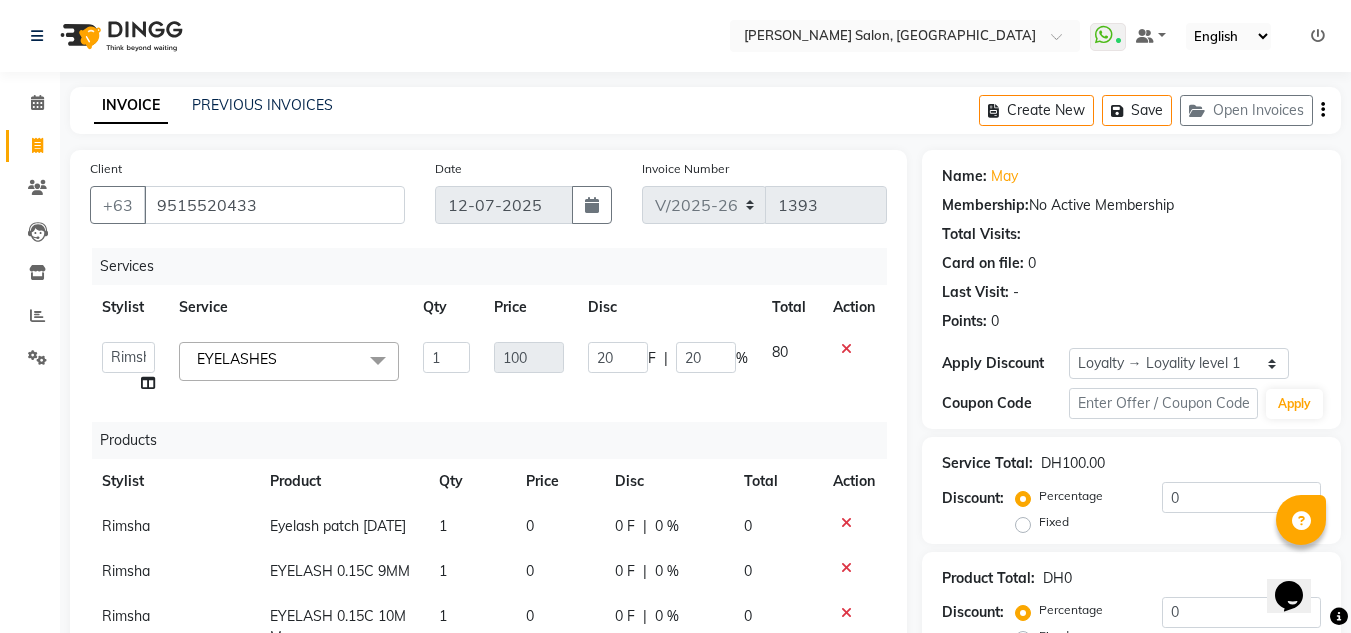 drag, startPoint x: 468, startPoint y: 419, endPoint x: 166, endPoint y: 396, distance: 302.87457 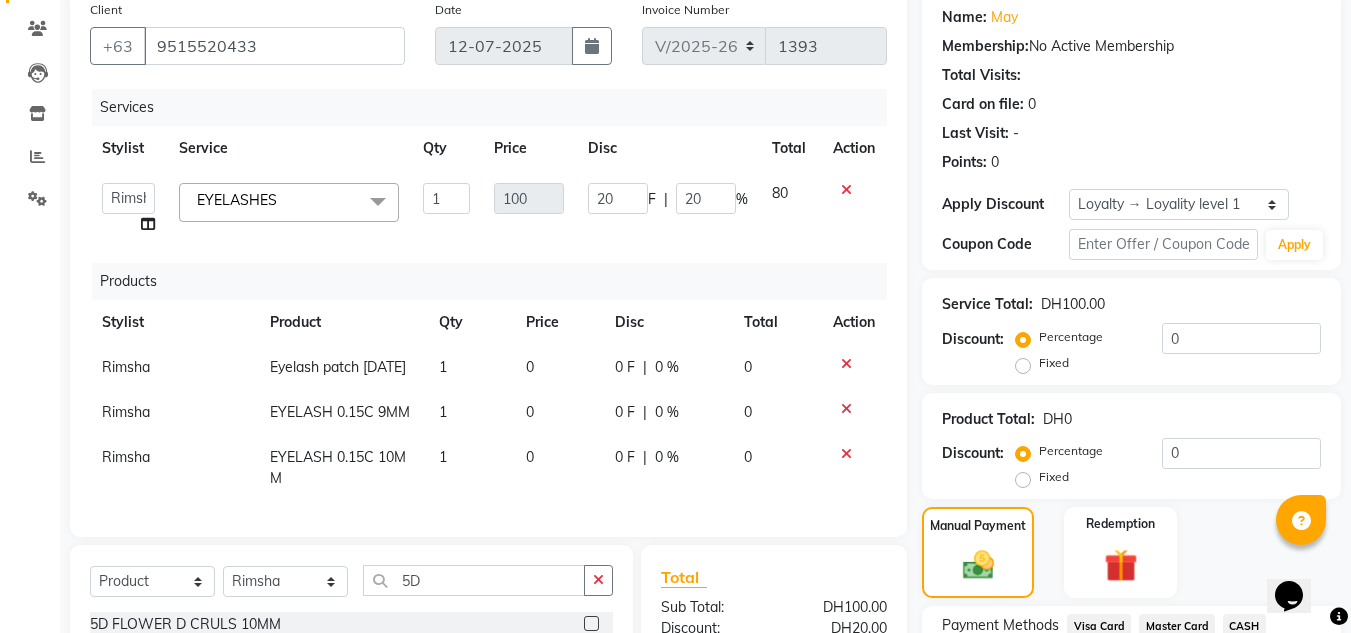 scroll, scrollTop: 559, scrollLeft: 0, axis: vertical 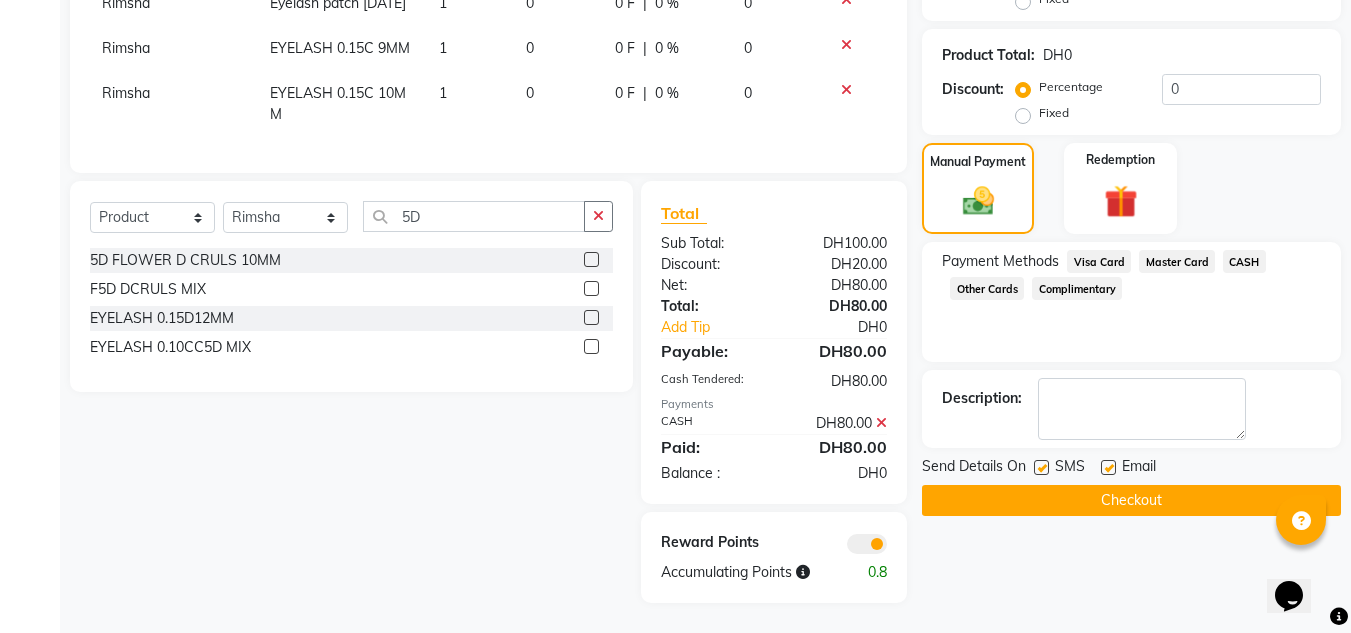 click on "Checkout" 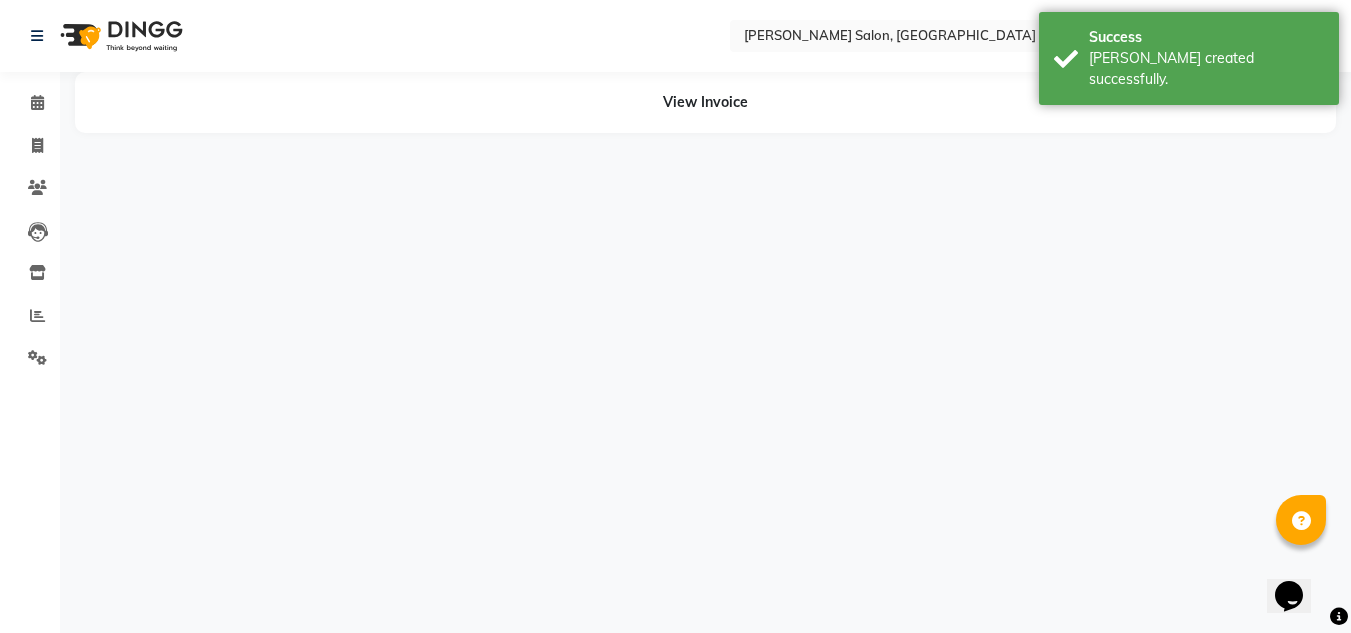 scroll, scrollTop: 0, scrollLeft: 0, axis: both 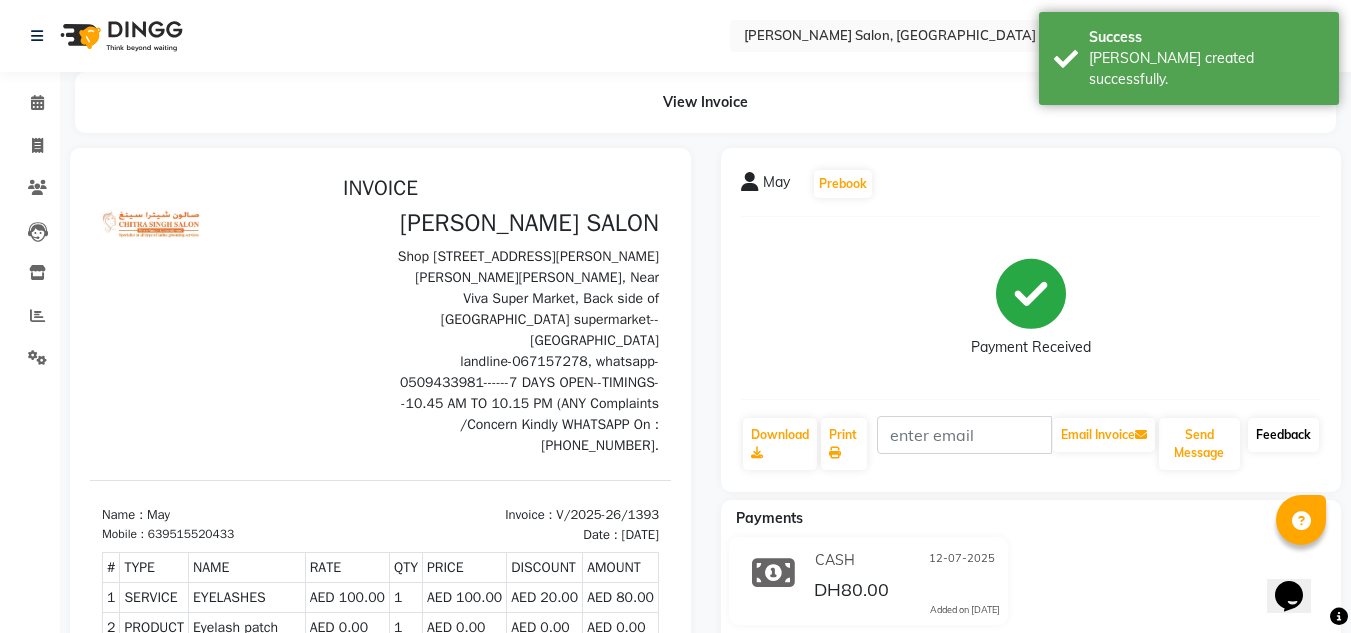 click on "Feedback" 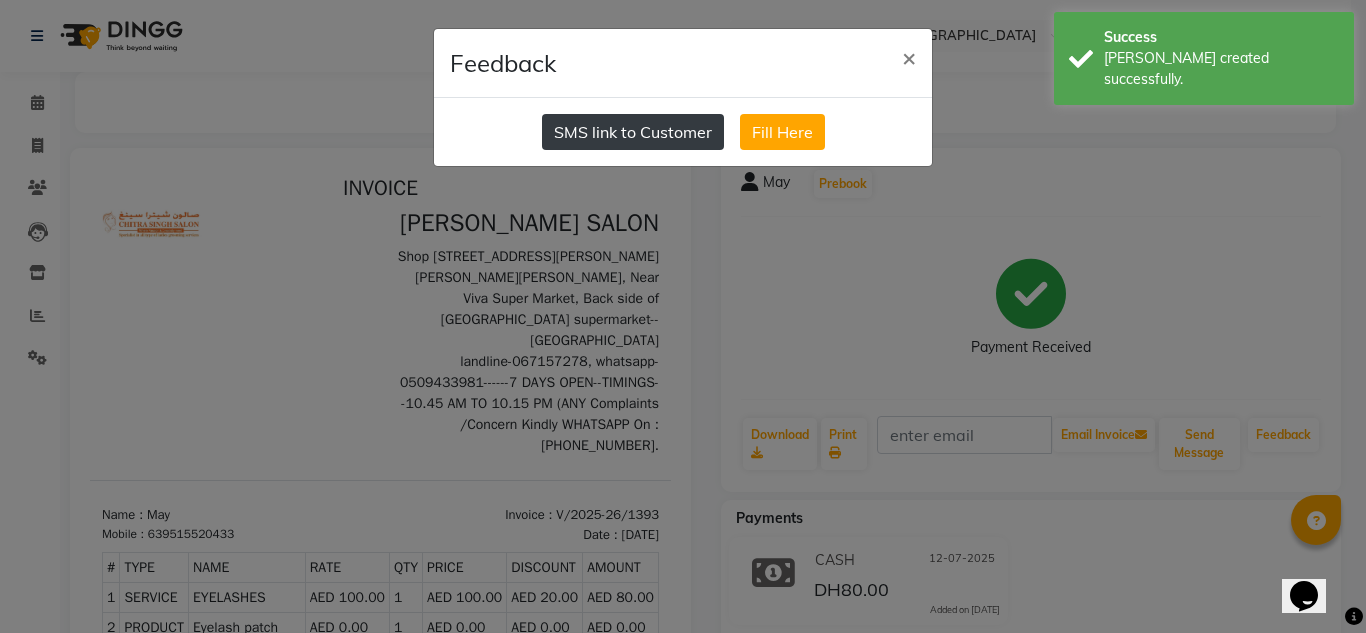 click on "SMS link to Customer" 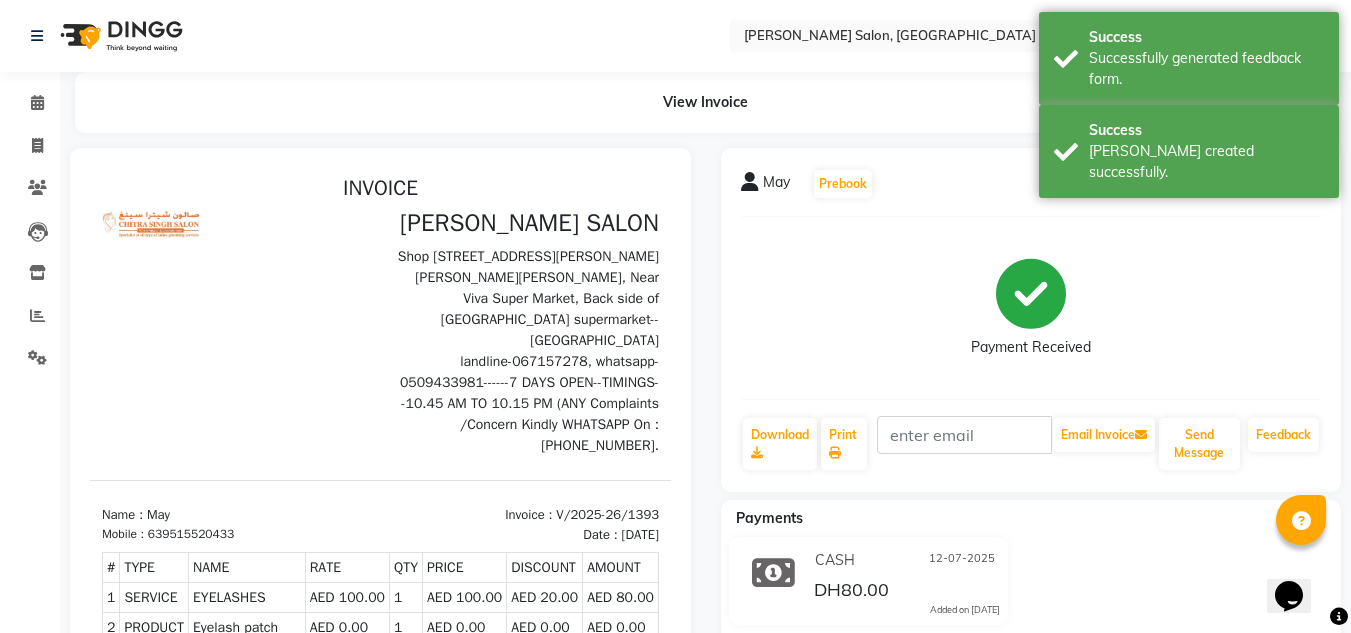 click on "Calendar" 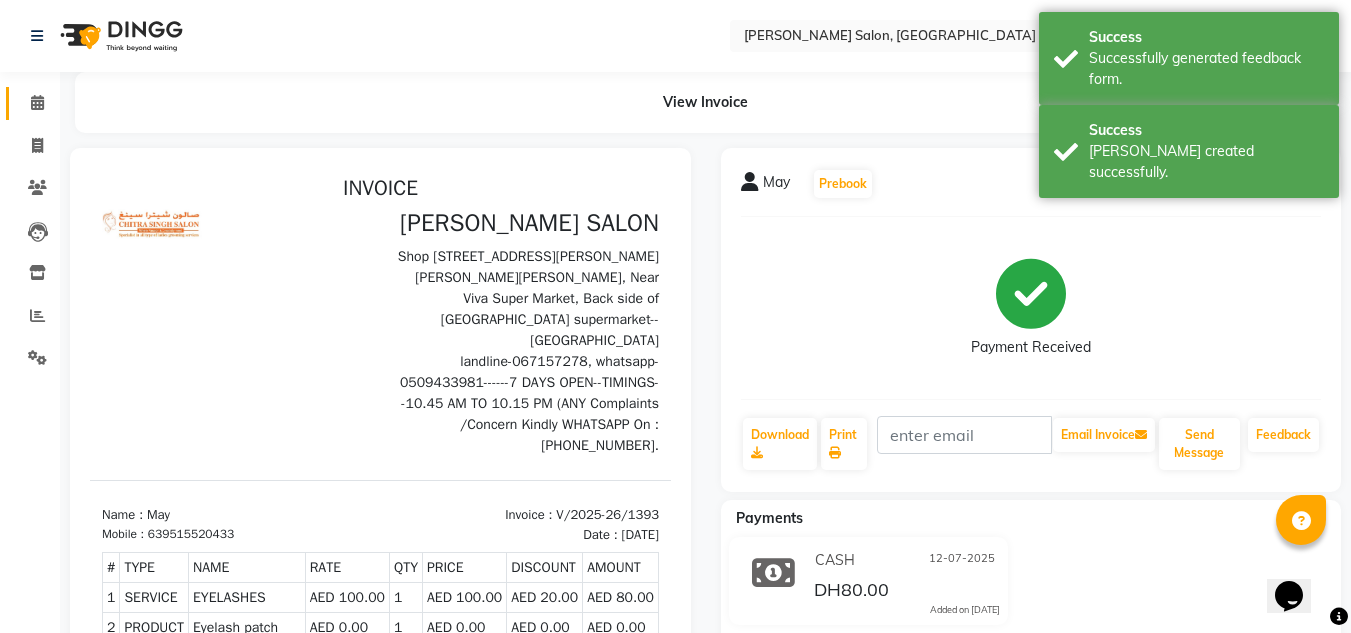 click on "Calendar" 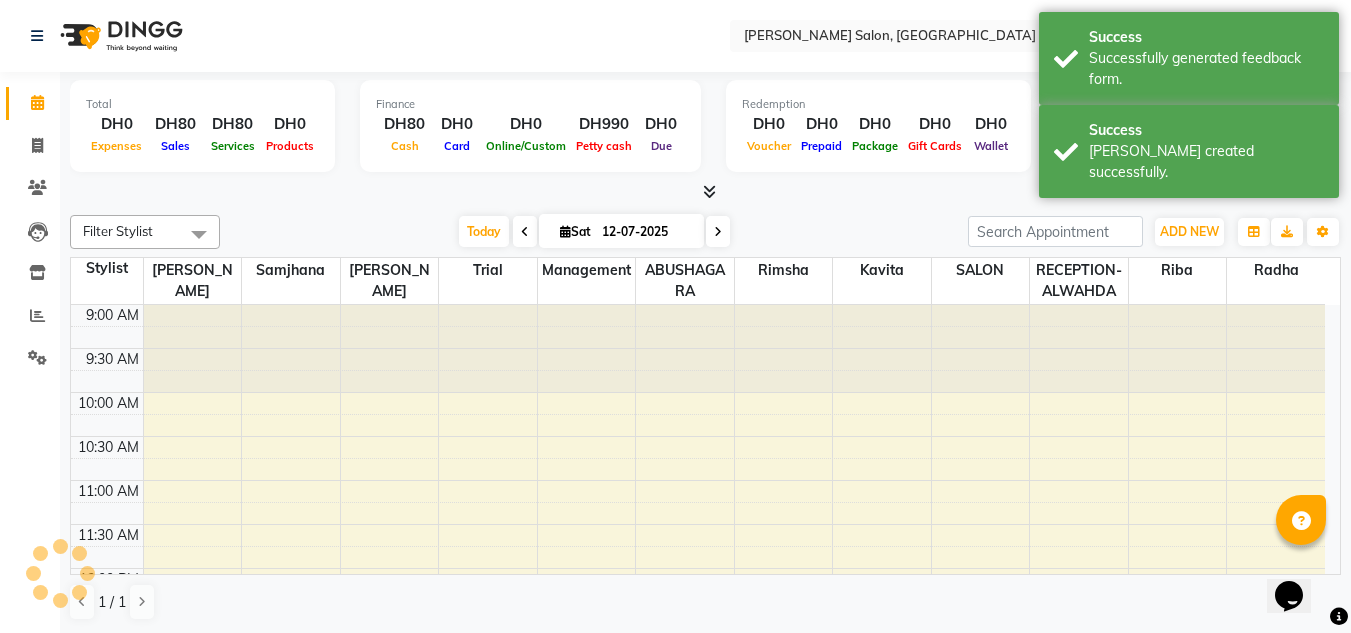 scroll, scrollTop: 0, scrollLeft: 0, axis: both 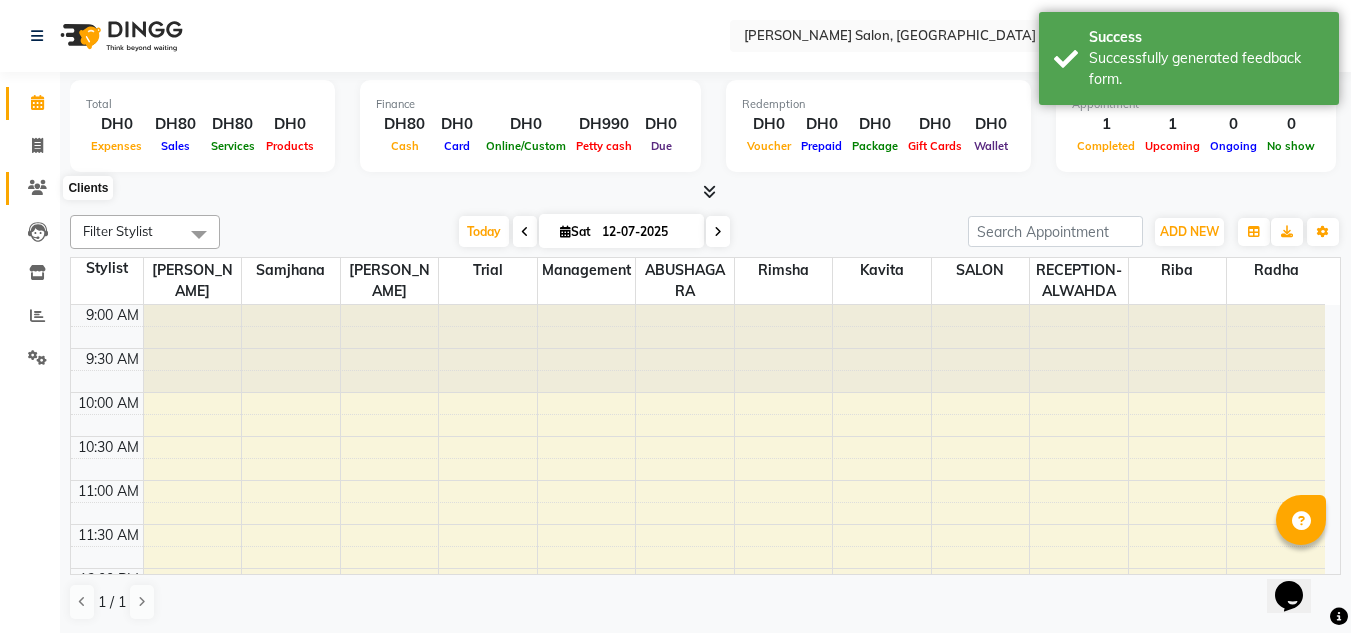 click 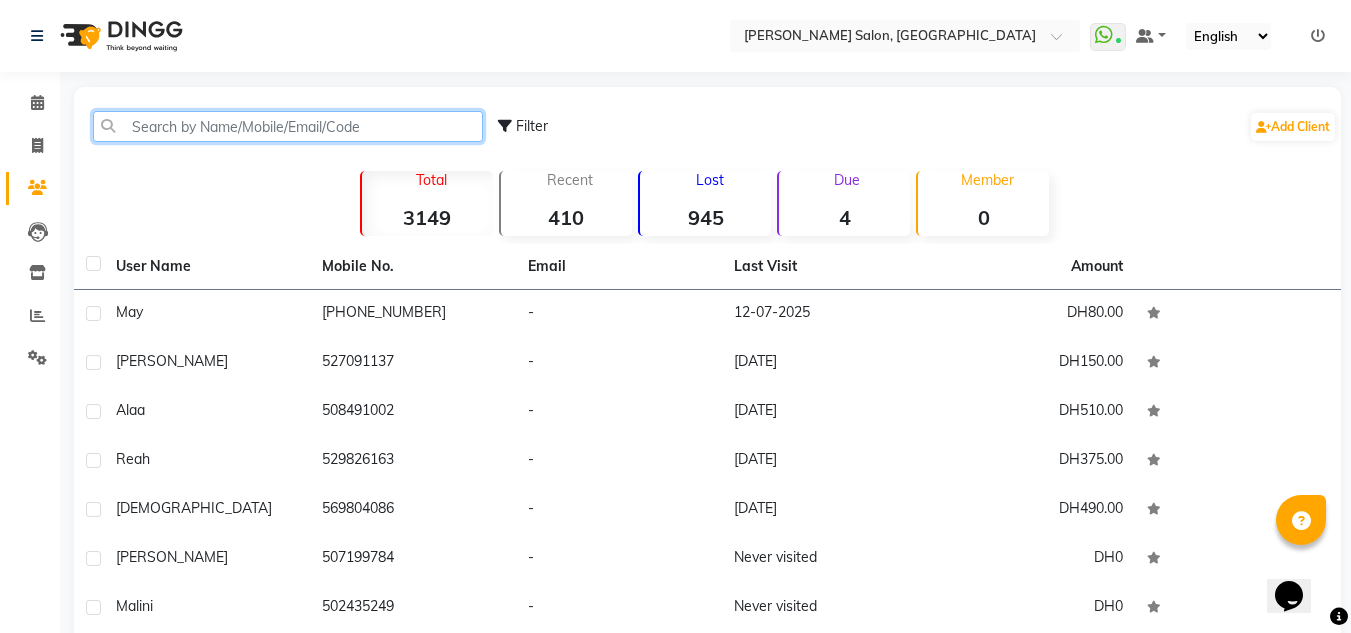 click 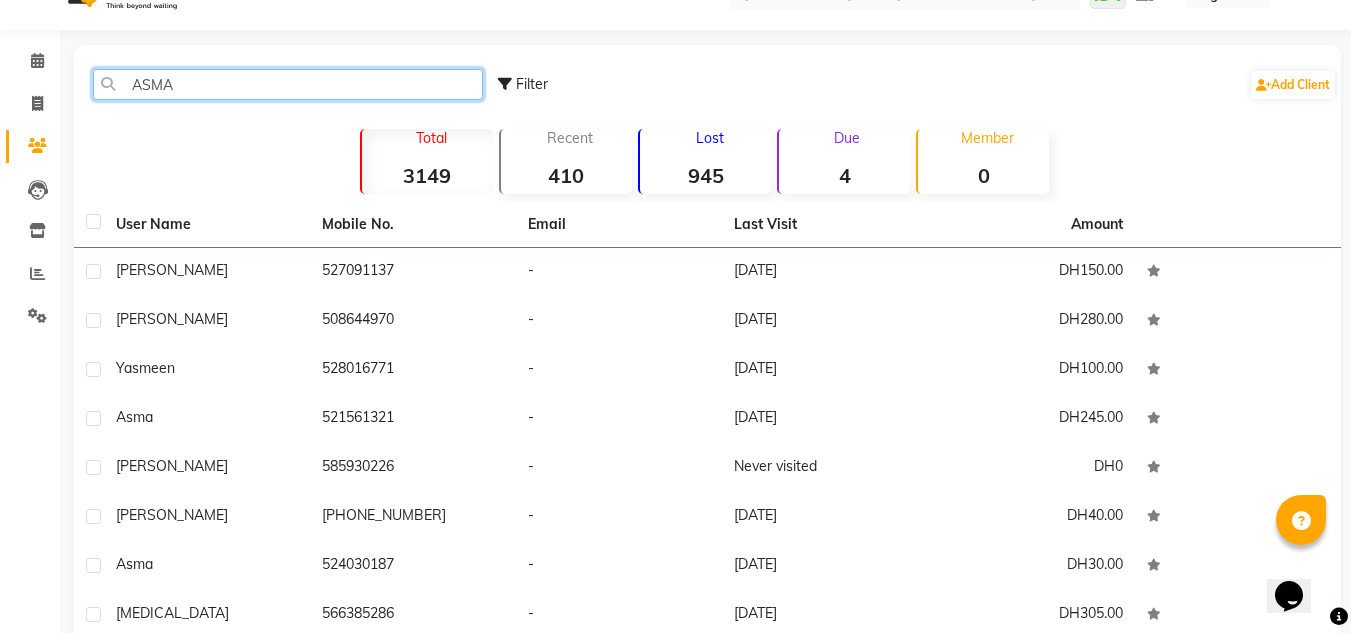 scroll, scrollTop: 0, scrollLeft: 0, axis: both 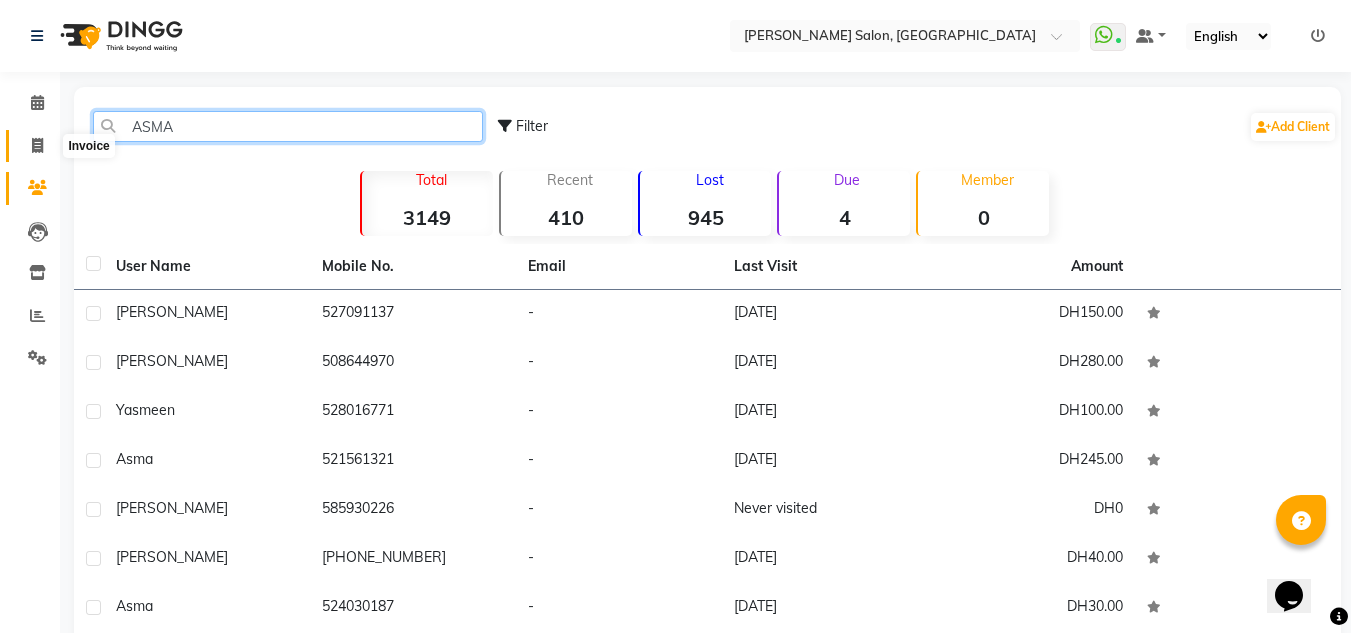type on "ASMA" 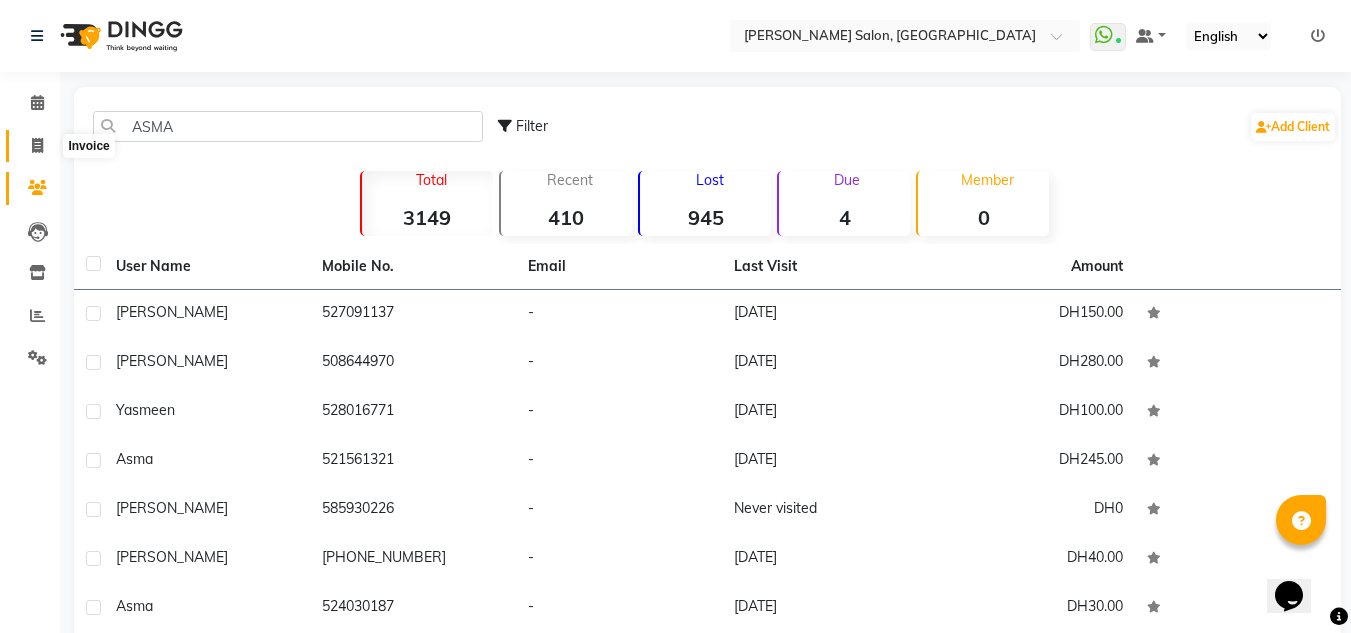 click 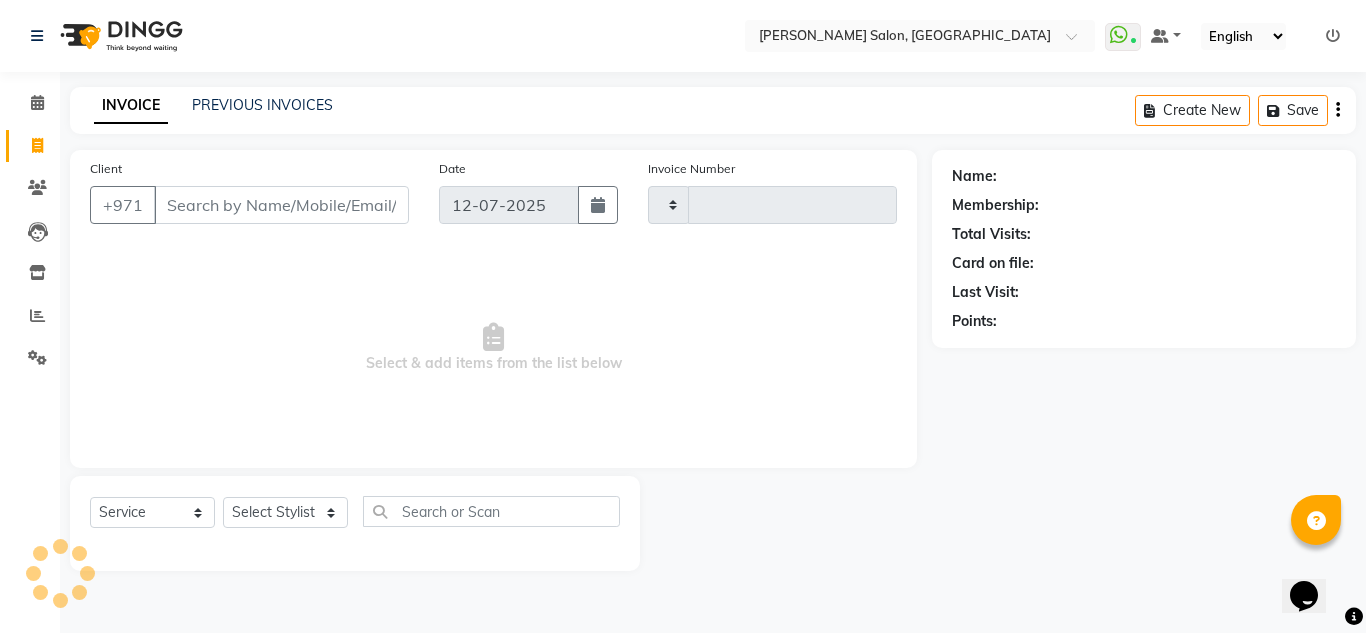 type on "1394" 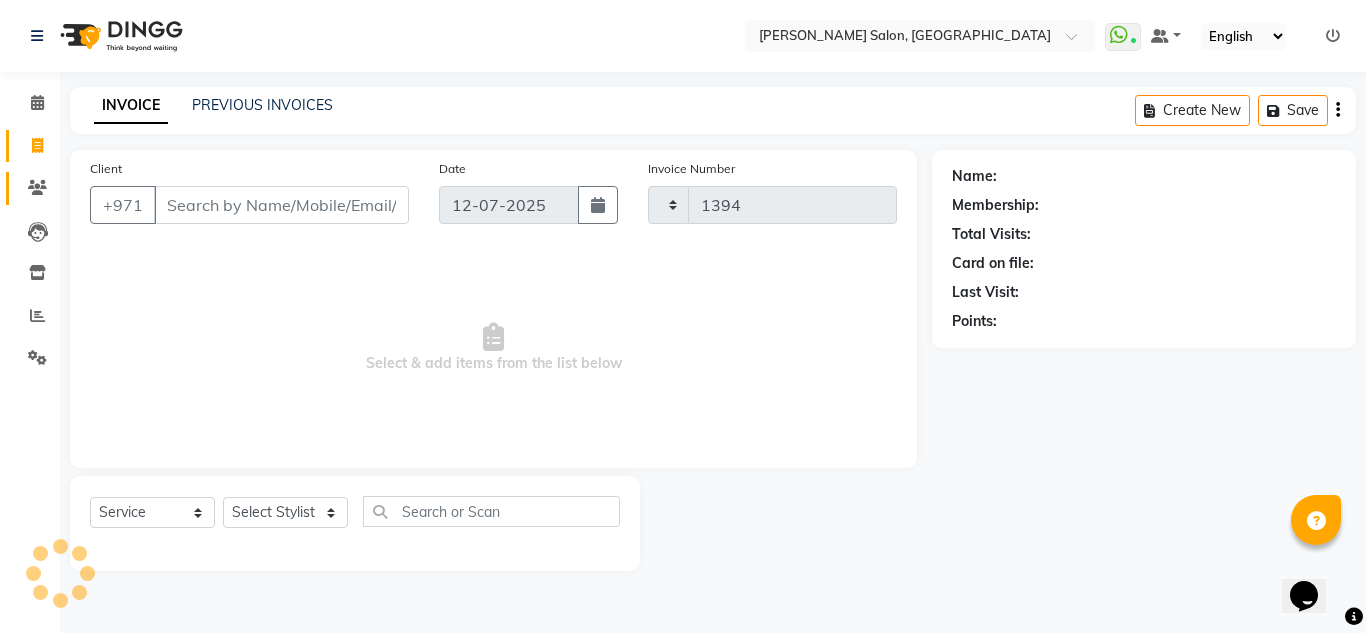 select on "4333" 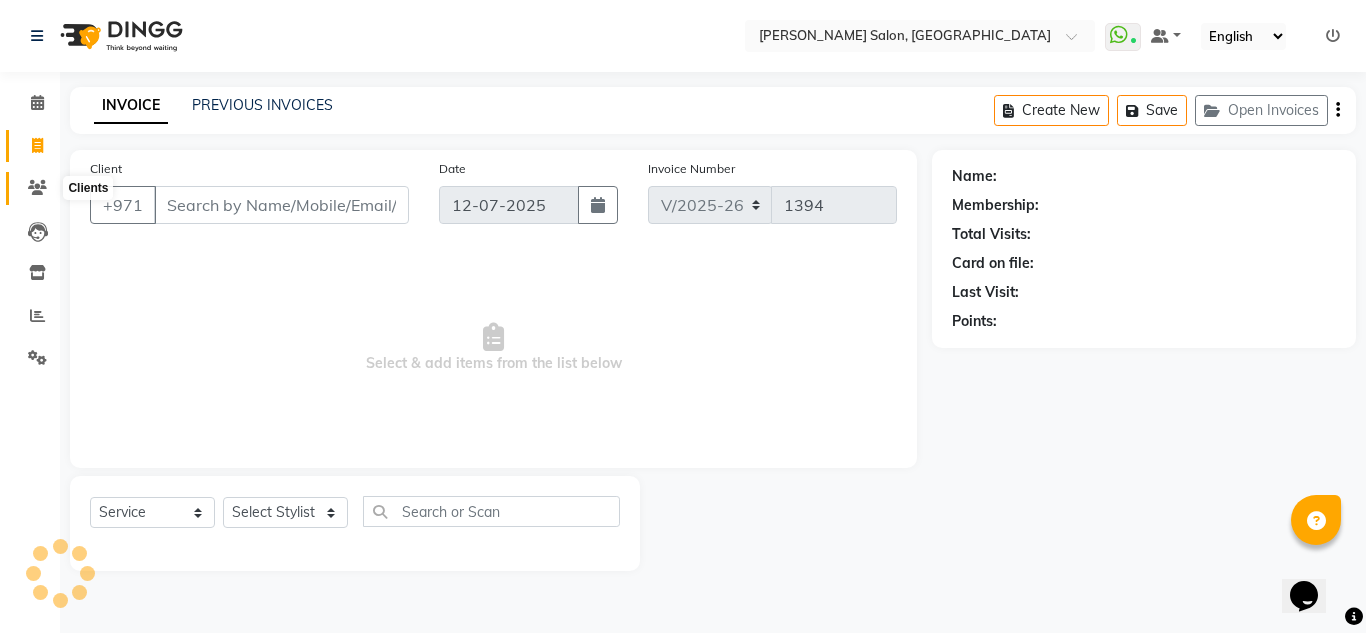 click 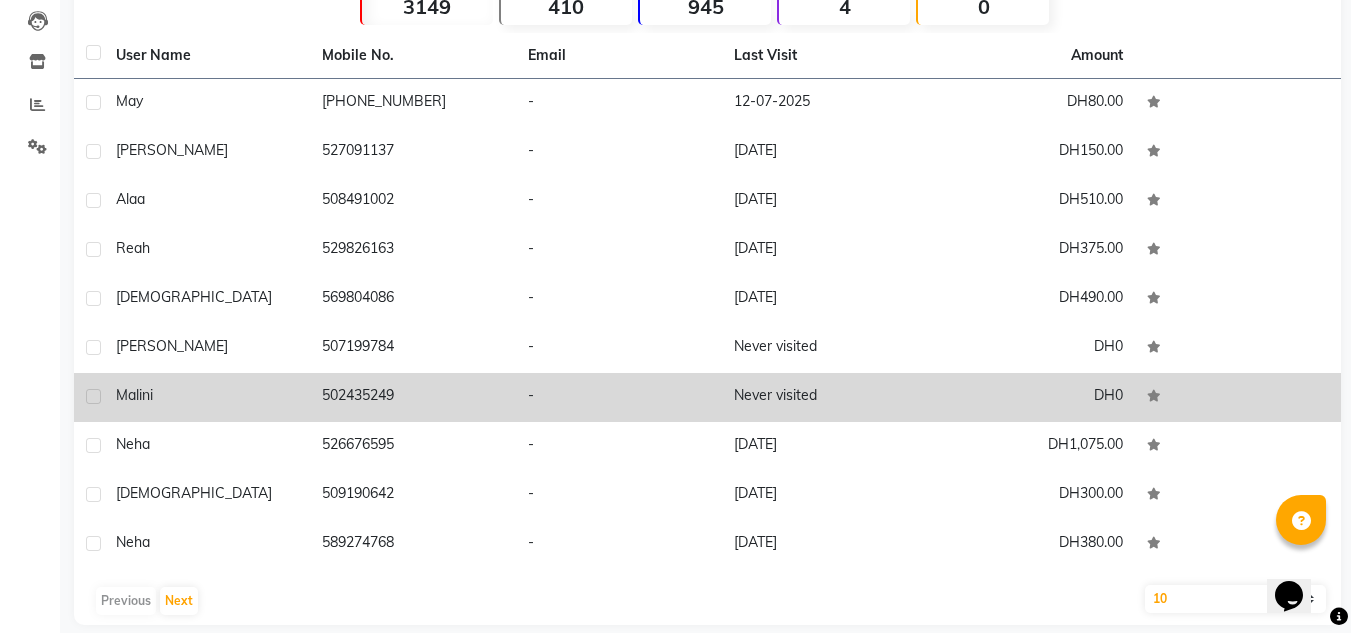 scroll, scrollTop: 233, scrollLeft: 0, axis: vertical 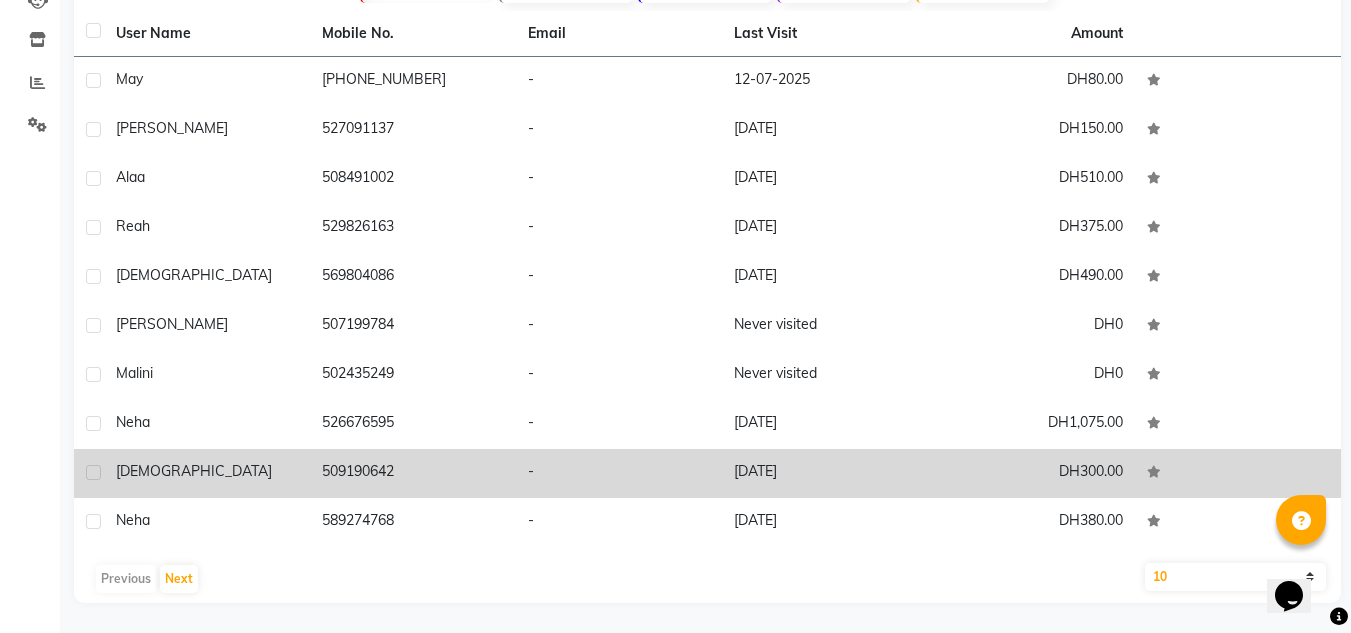 click on "Ashma" 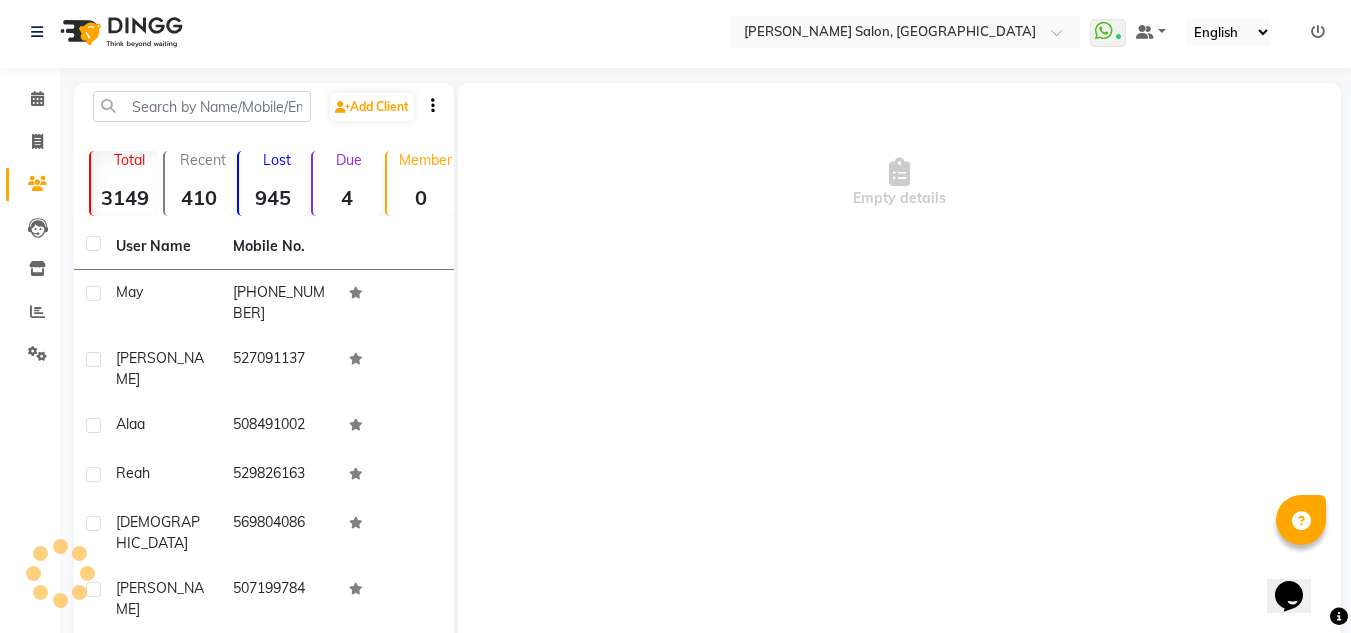 scroll, scrollTop: 0, scrollLeft: 0, axis: both 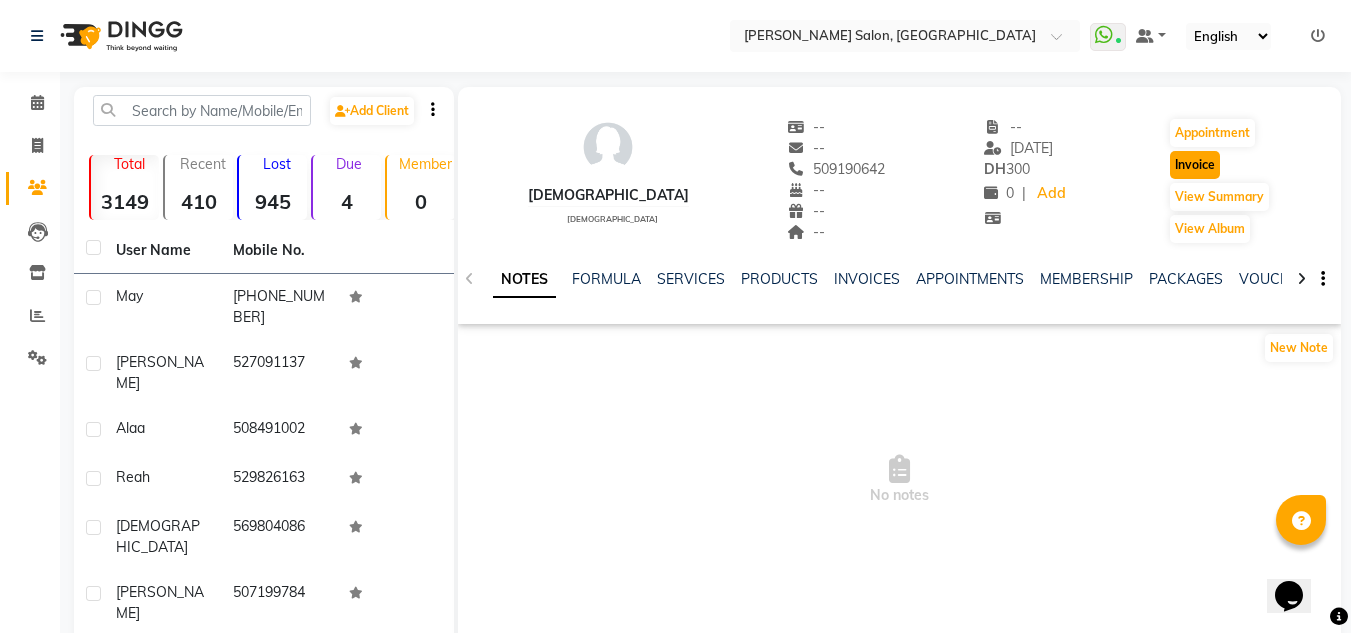 click on "Invoice" 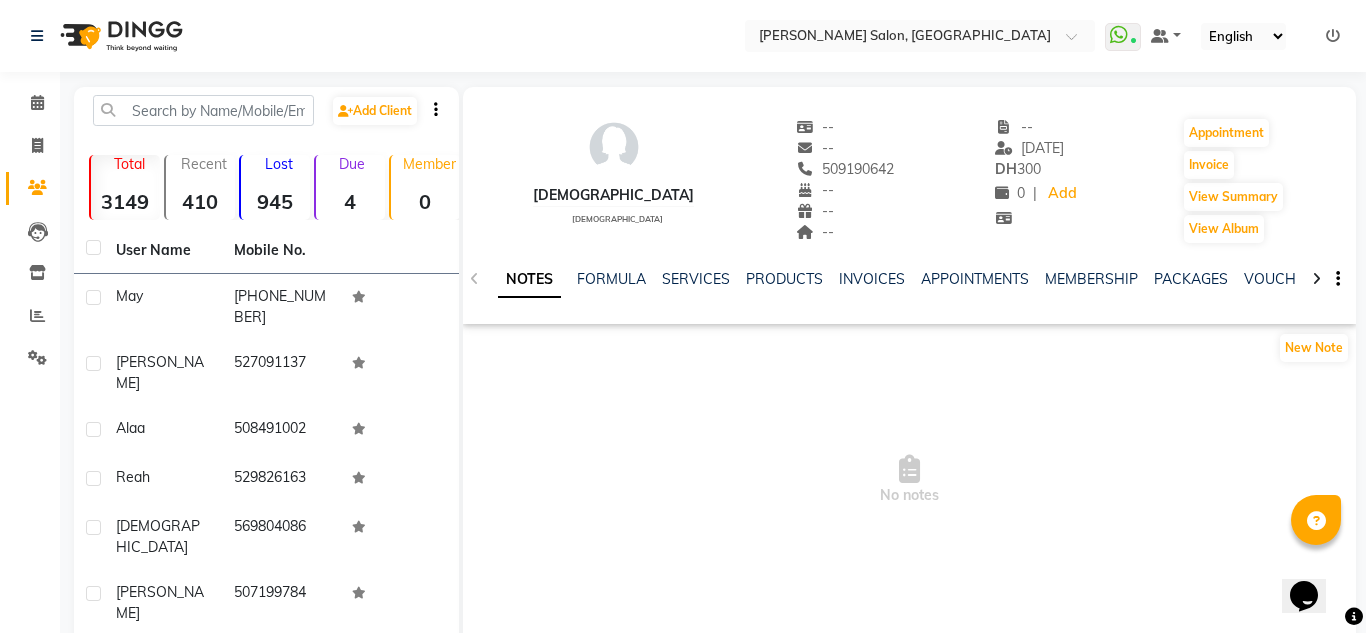 select on "4333" 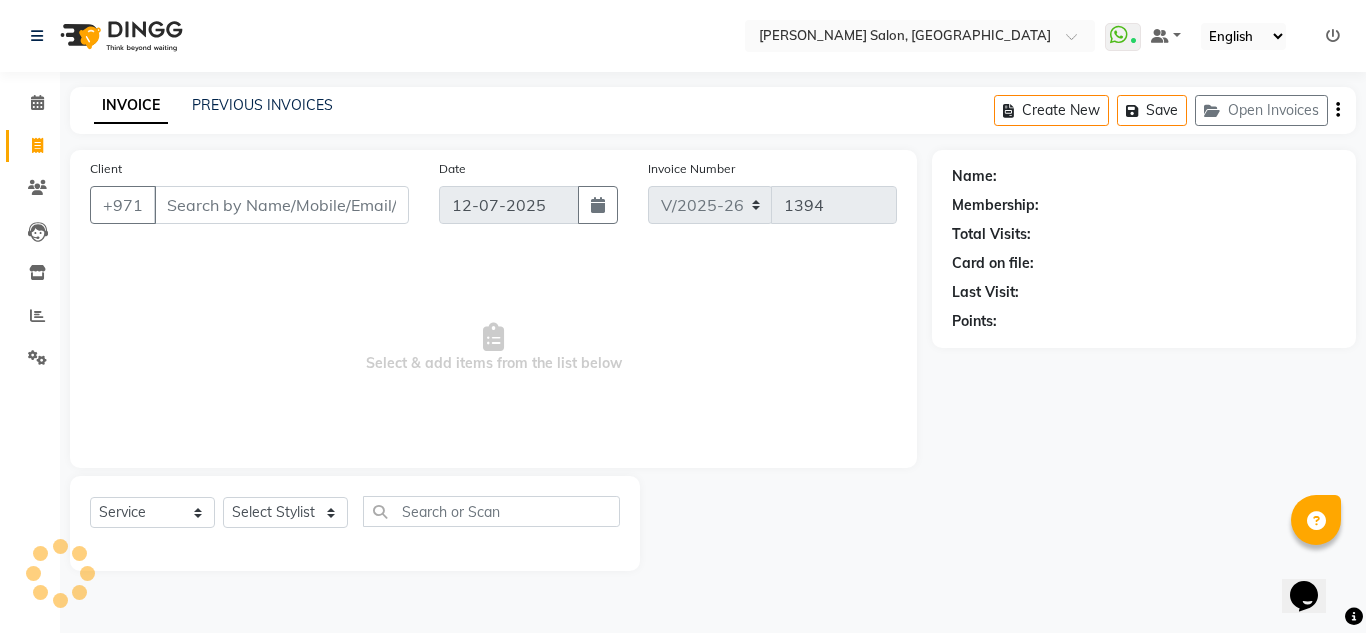type on "509190642" 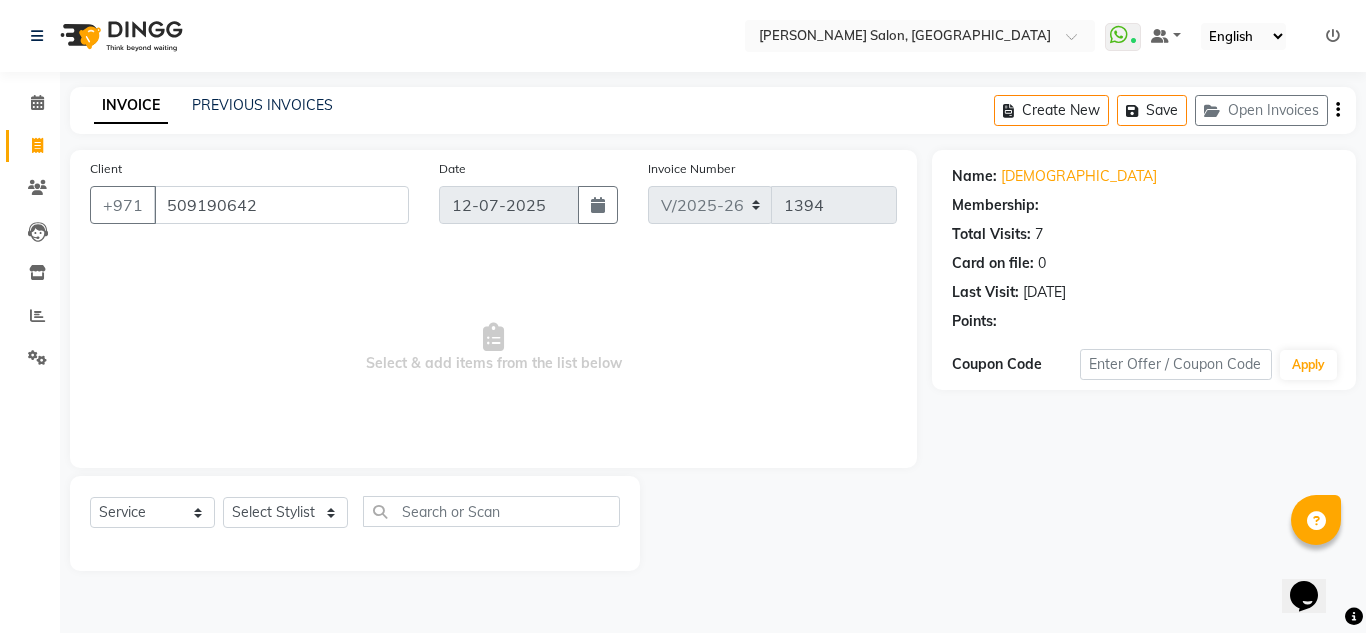 select on "1: Object" 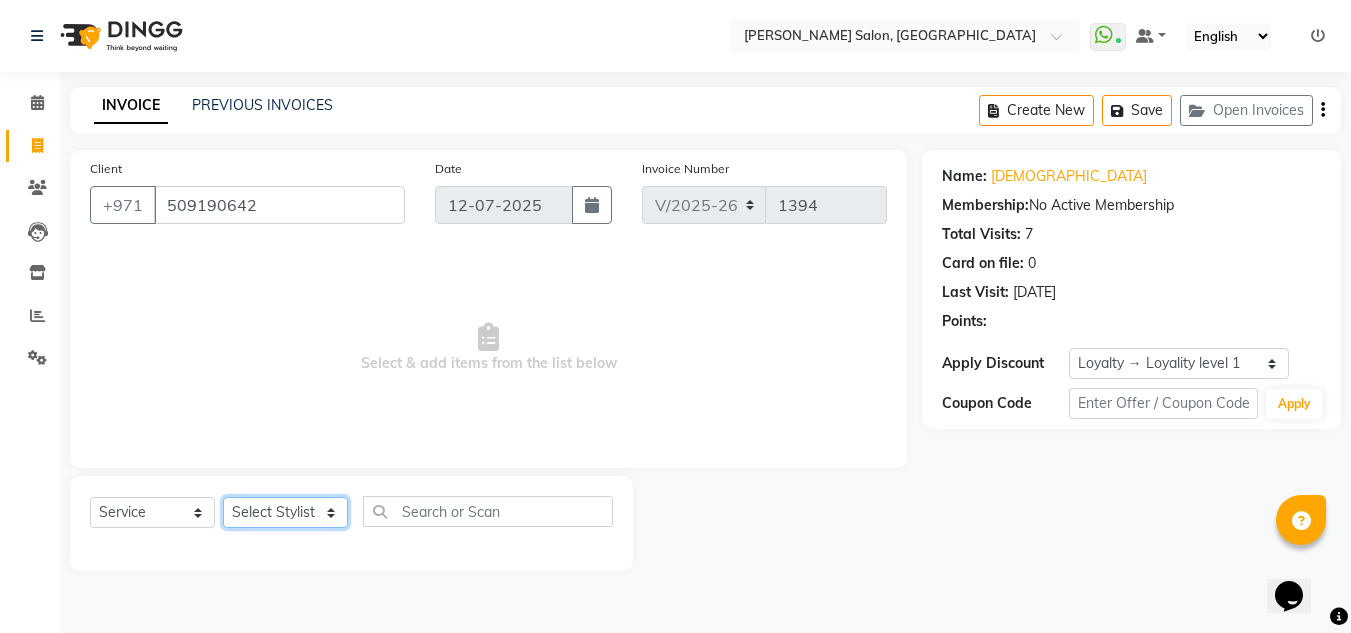 drag, startPoint x: 285, startPoint y: 527, endPoint x: 283, endPoint y: 514, distance: 13.152946 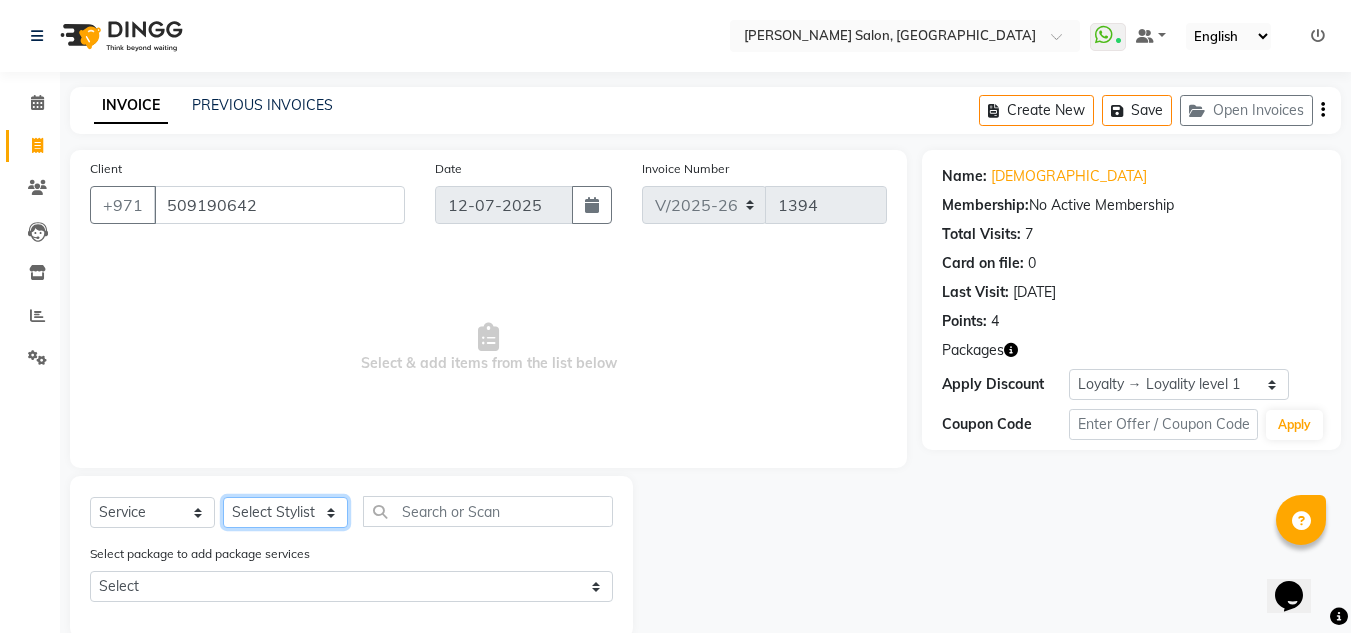 select on "45258" 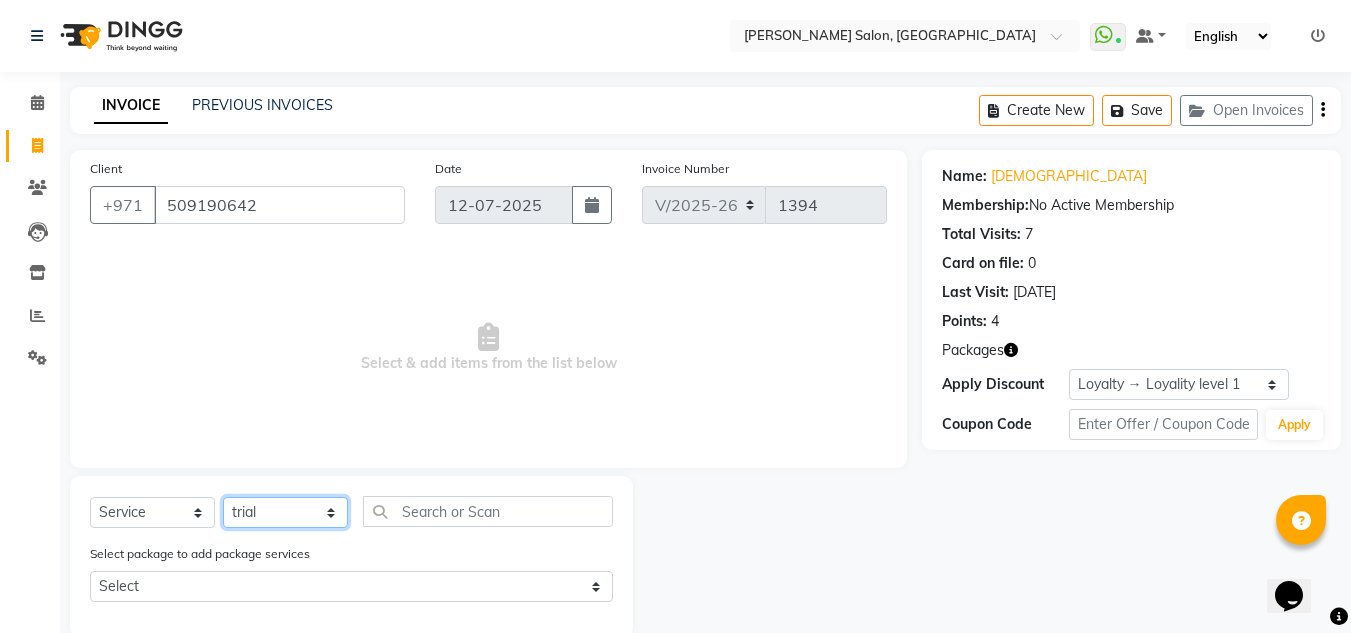 click on "Select Stylist ABUSHAGARA Kavita Laxmi Management Manisha Radha RECEPTION-ALWAHDA Riba Rimsha SALON Samjhana trial" 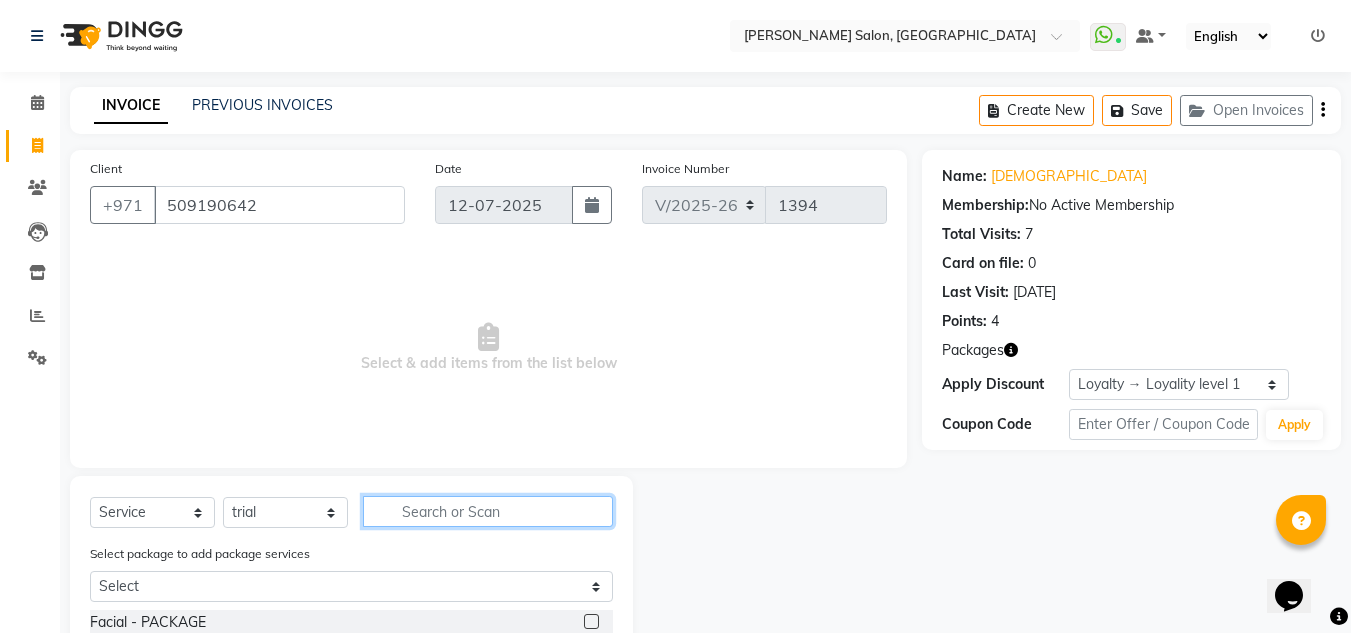 click 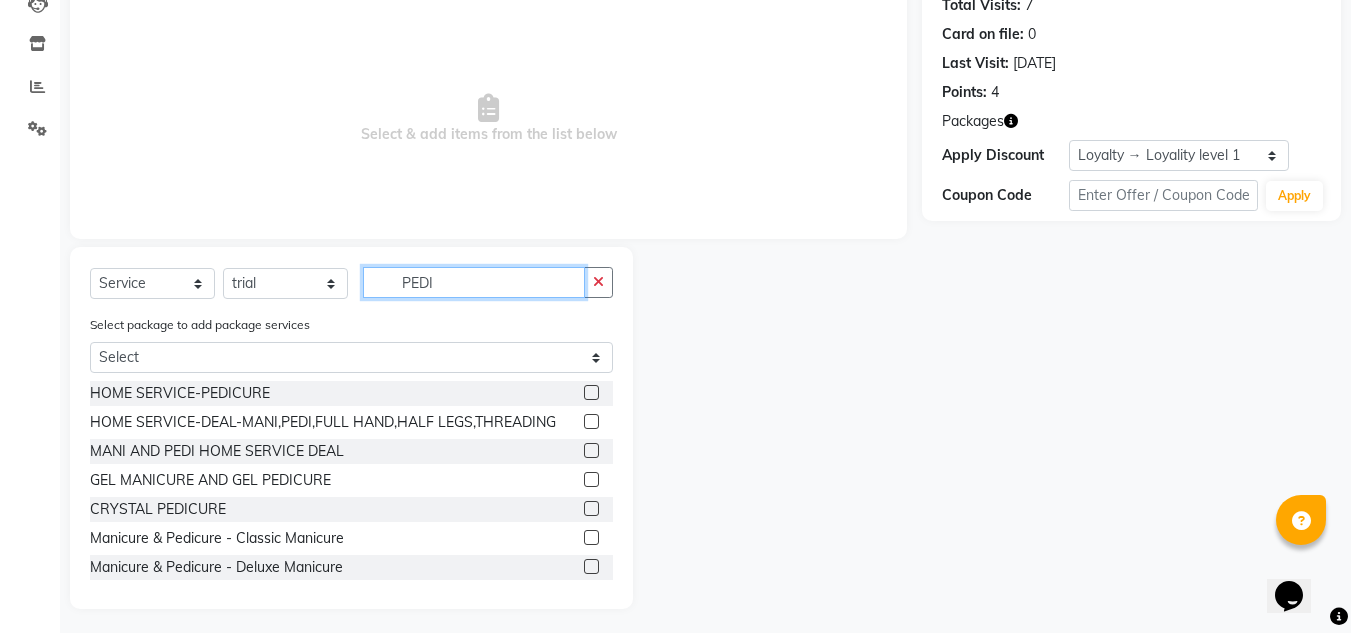 scroll, scrollTop: 235, scrollLeft: 0, axis: vertical 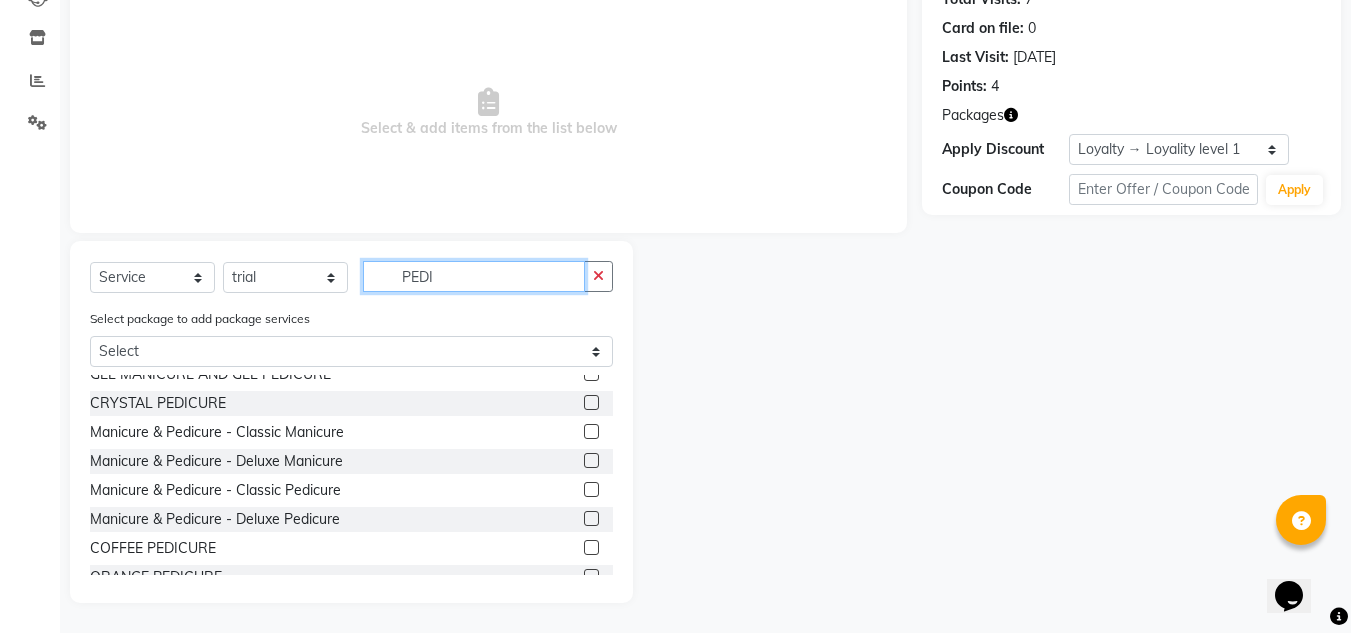 type on "PEDI" 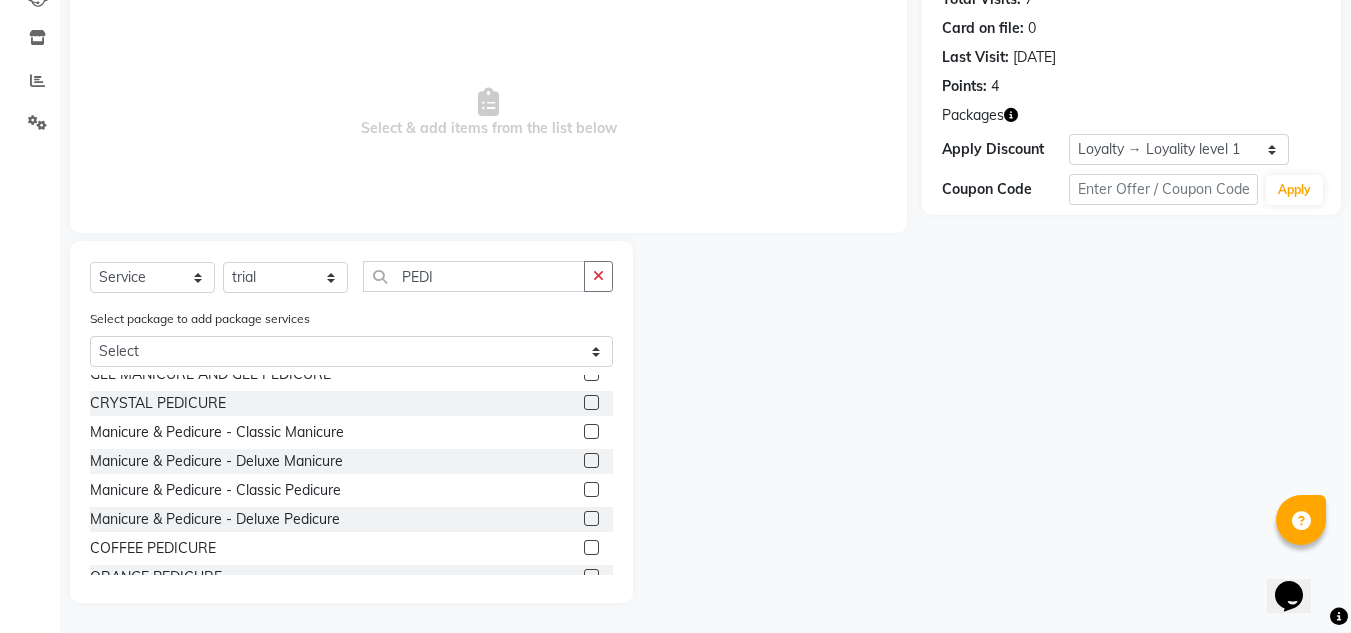 click 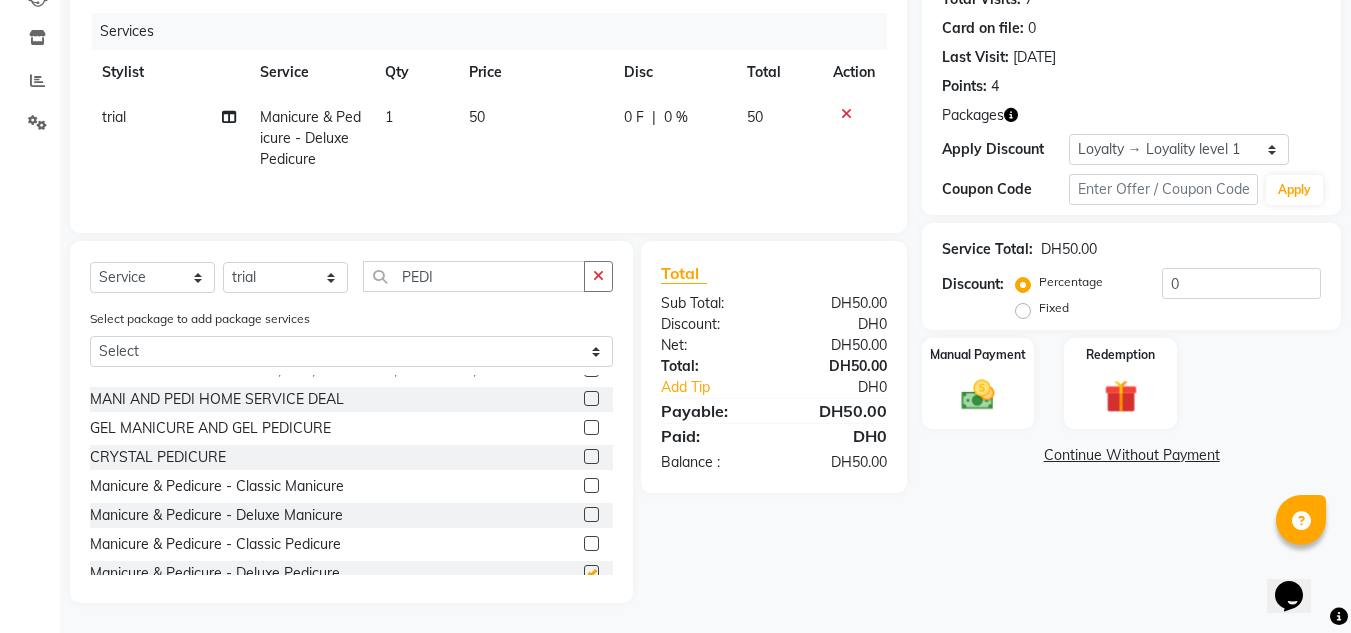 scroll, scrollTop: 0, scrollLeft: 0, axis: both 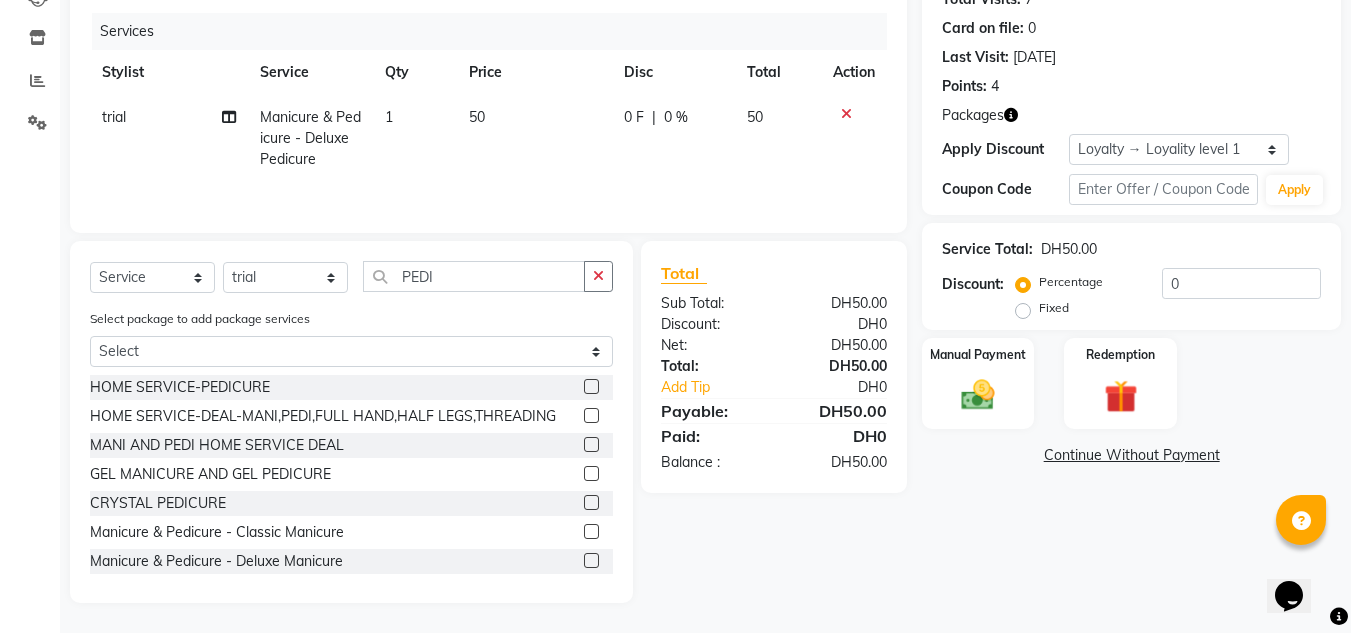 checkbox on "false" 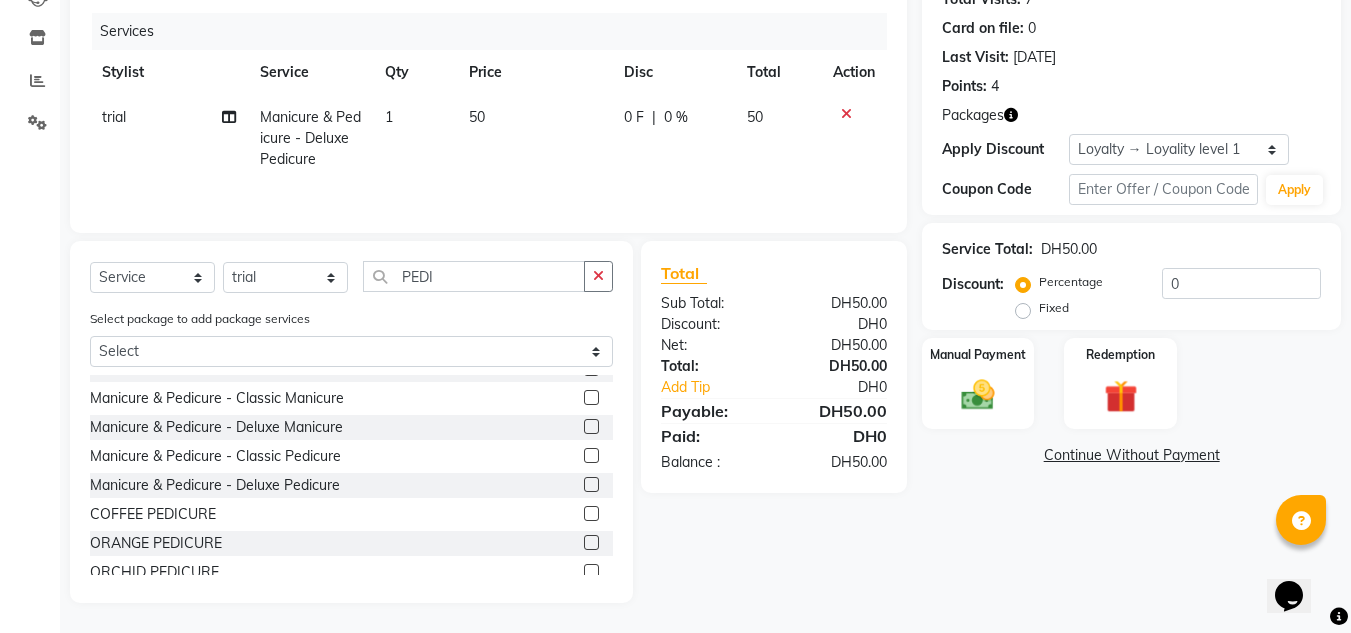 scroll, scrollTop: 100, scrollLeft: 0, axis: vertical 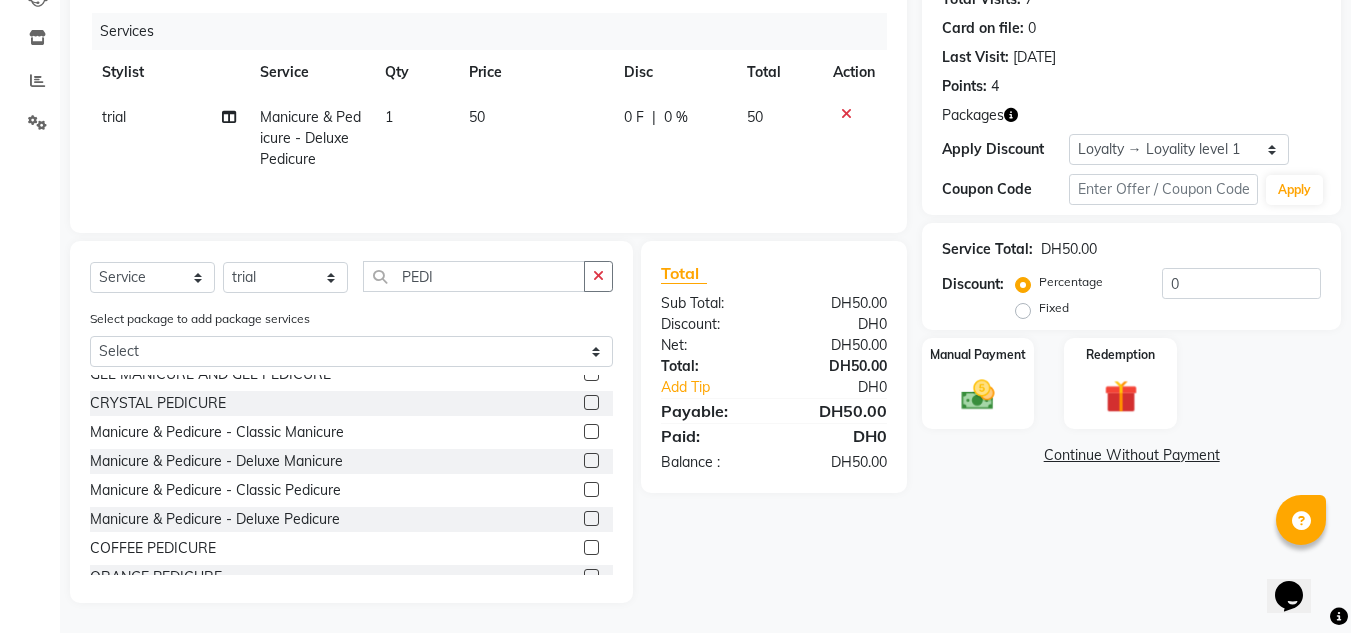 click 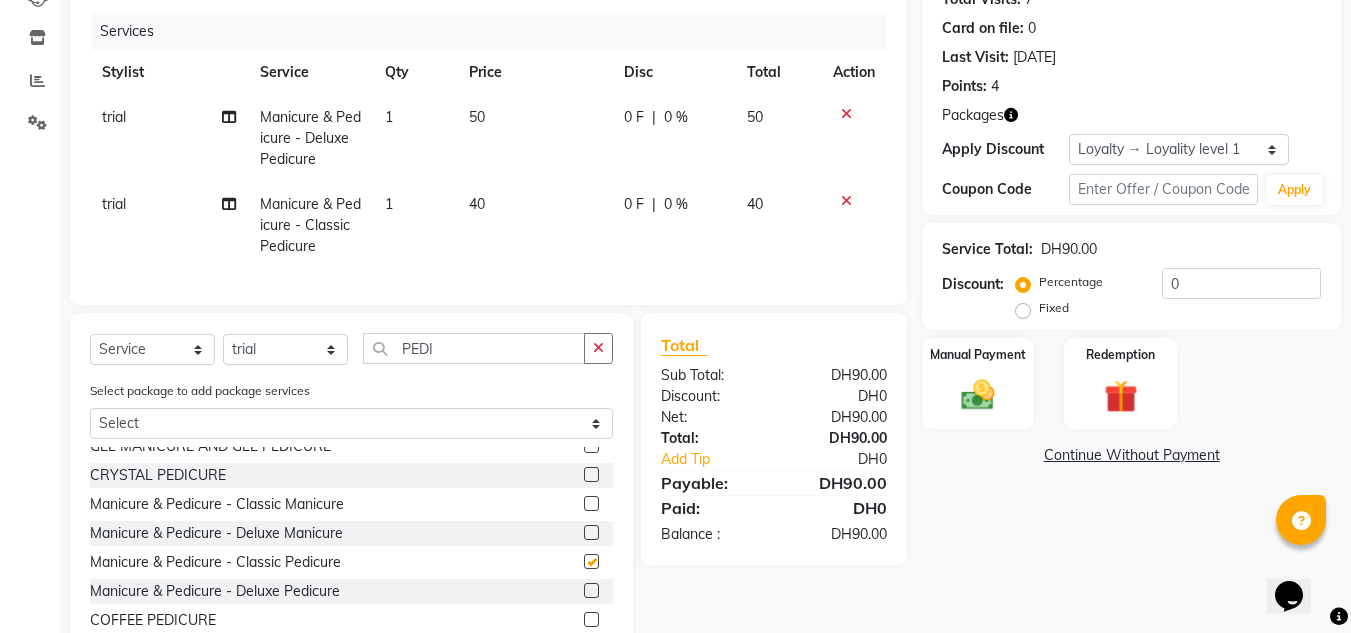 checkbox on "false" 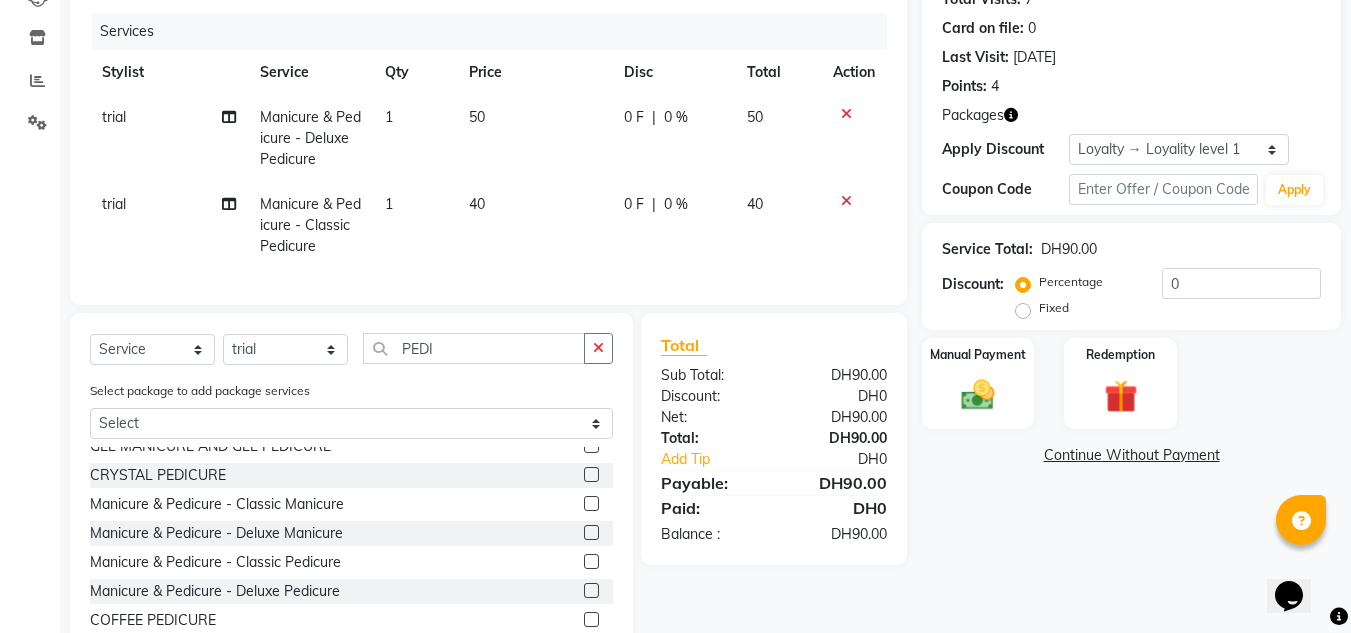 click 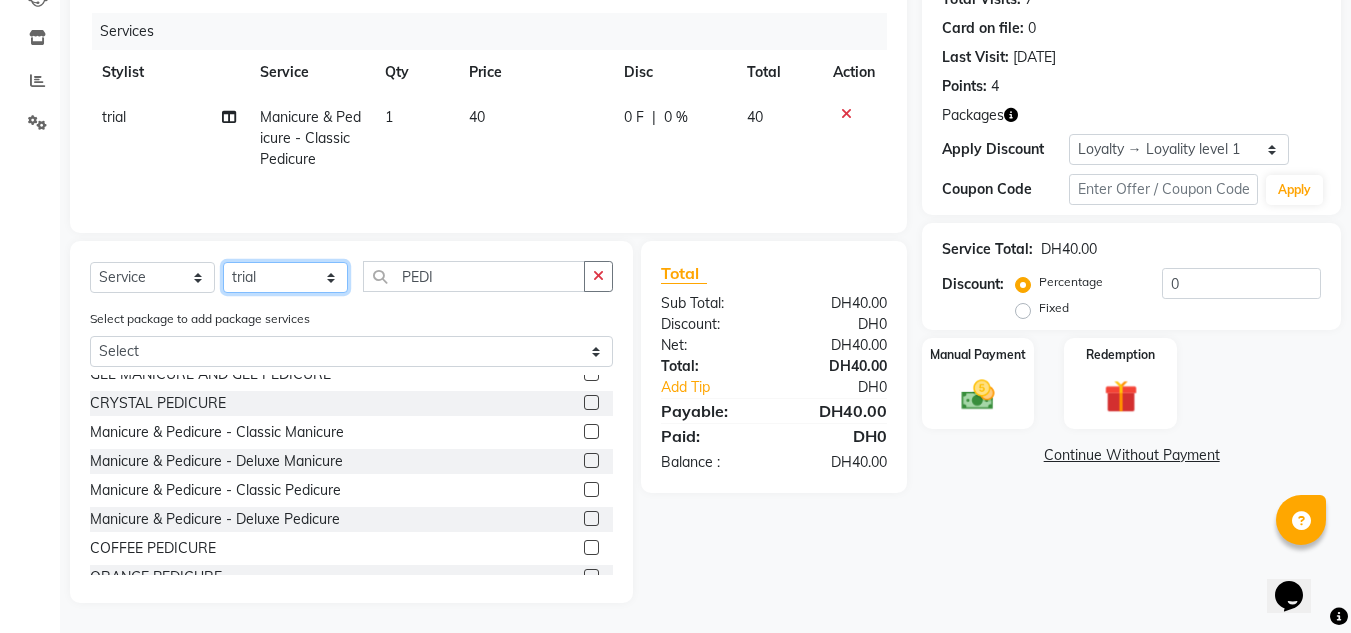 click on "Select Stylist ABUSHAGARA Kavita Laxmi Management Manisha Radha RECEPTION-ALWAHDA Riba Rimsha SALON Samjhana trial" 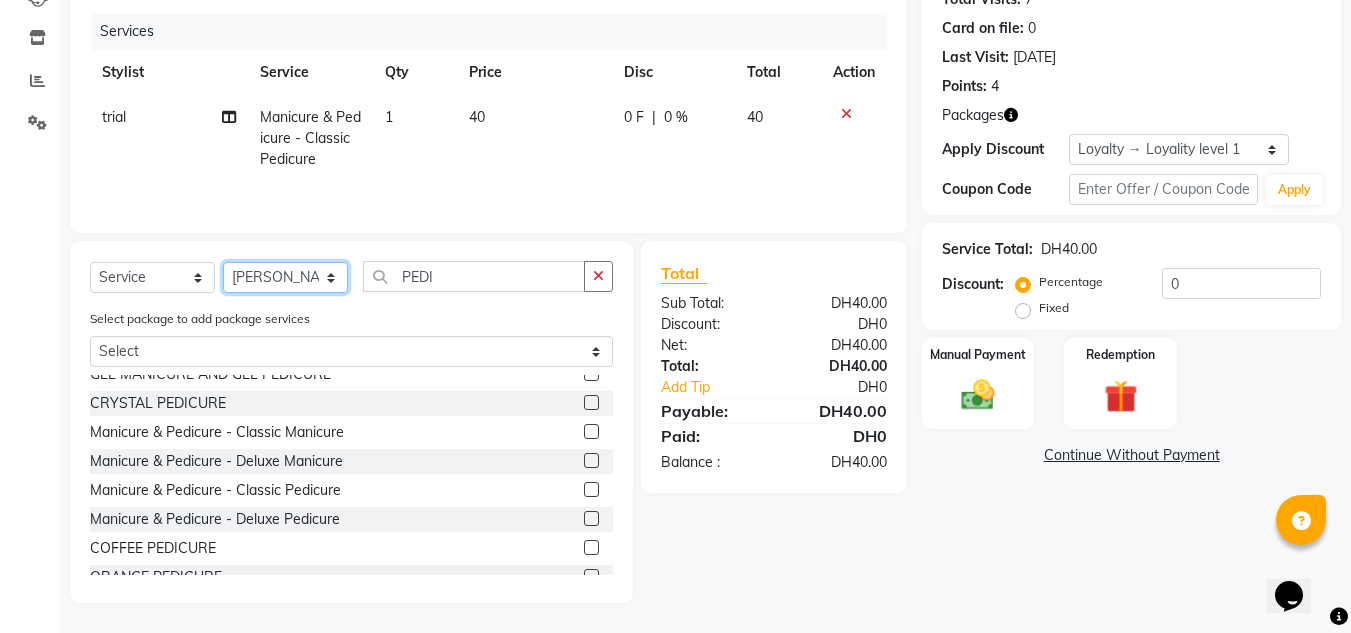 click on "Select Stylist ABUSHAGARA Kavita Laxmi Management Manisha Radha RECEPTION-ALWAHDA Riba Rimsha SALON Samjhana trial" 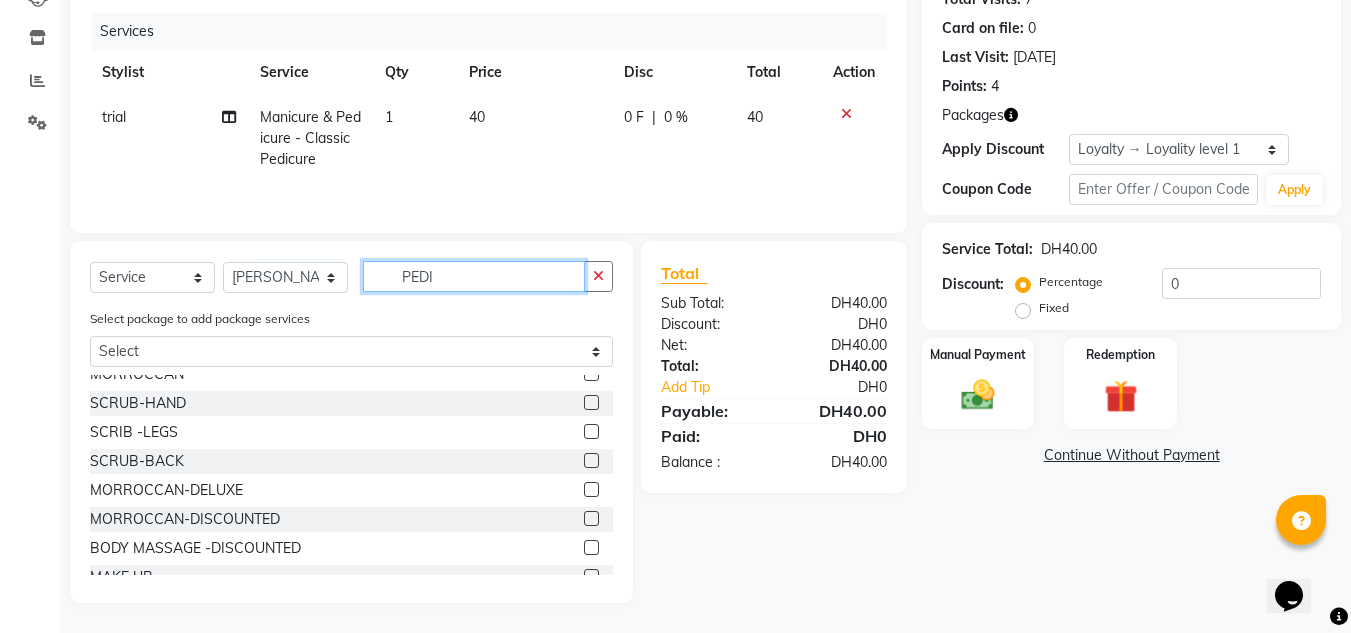 drag, startPoint x: 524, startPoint y: 278, endPoint x: 384, endPoint y: 287, distance: 140.28899 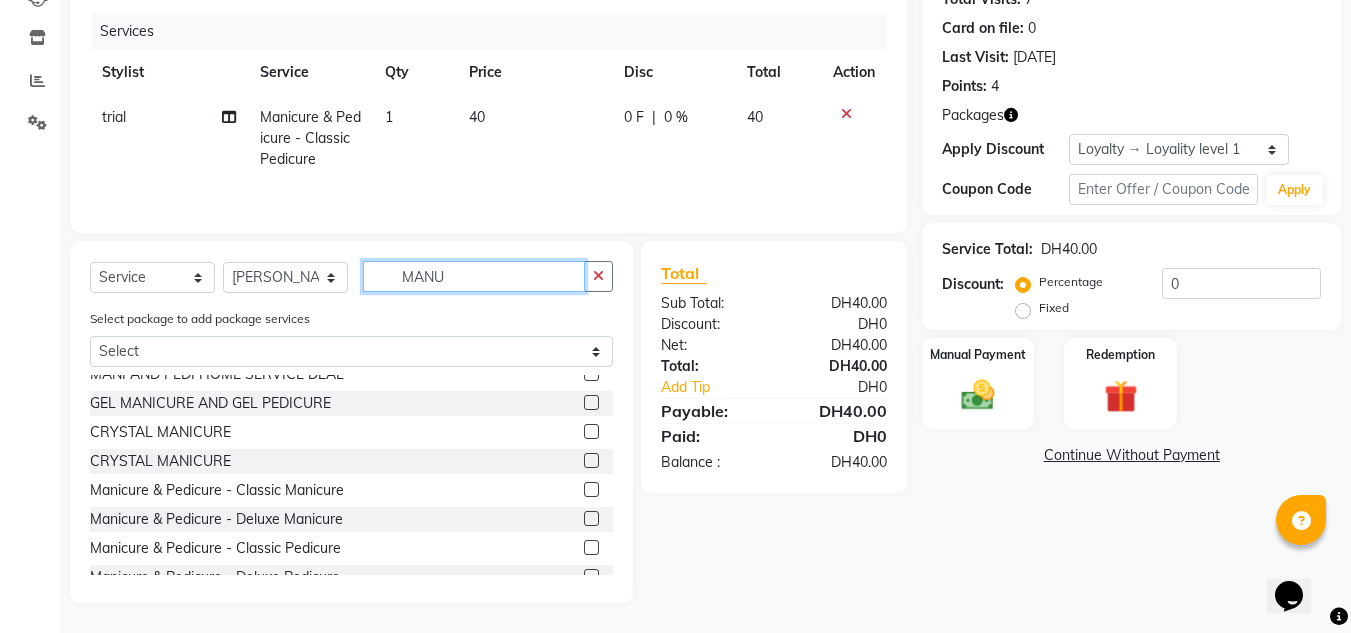 scroll, scrollTop: 0, scrollLeft: 0, axis: both 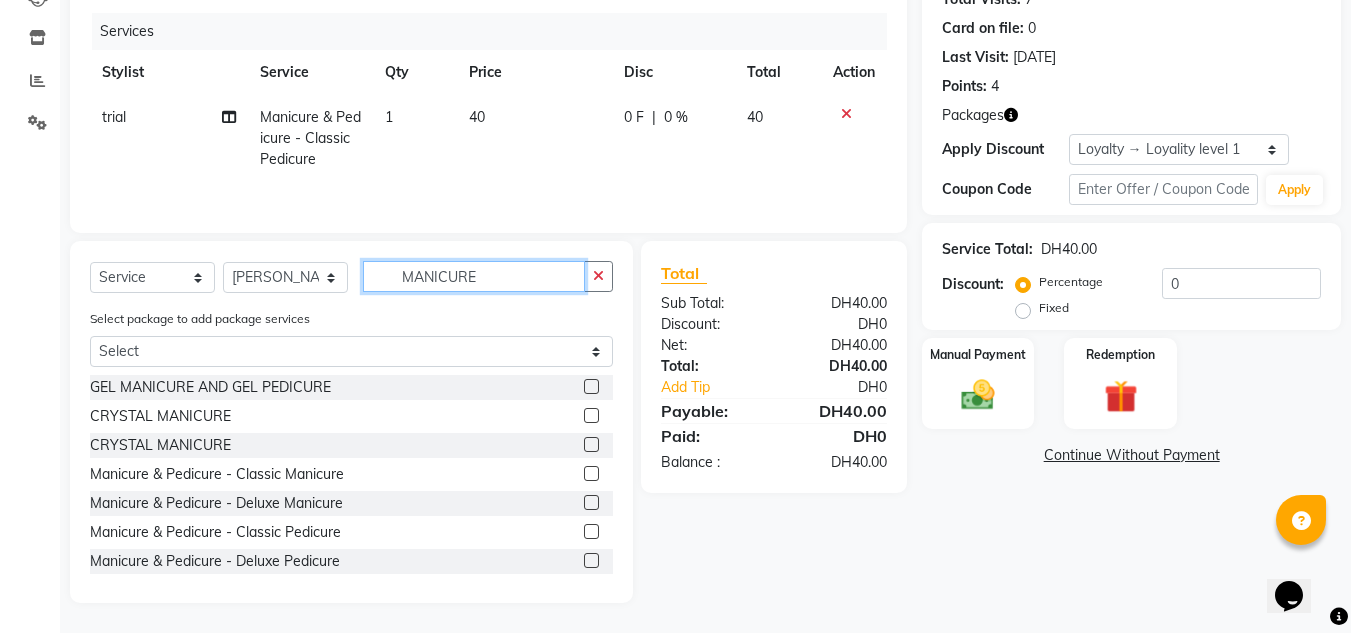 type on "MANICURE" 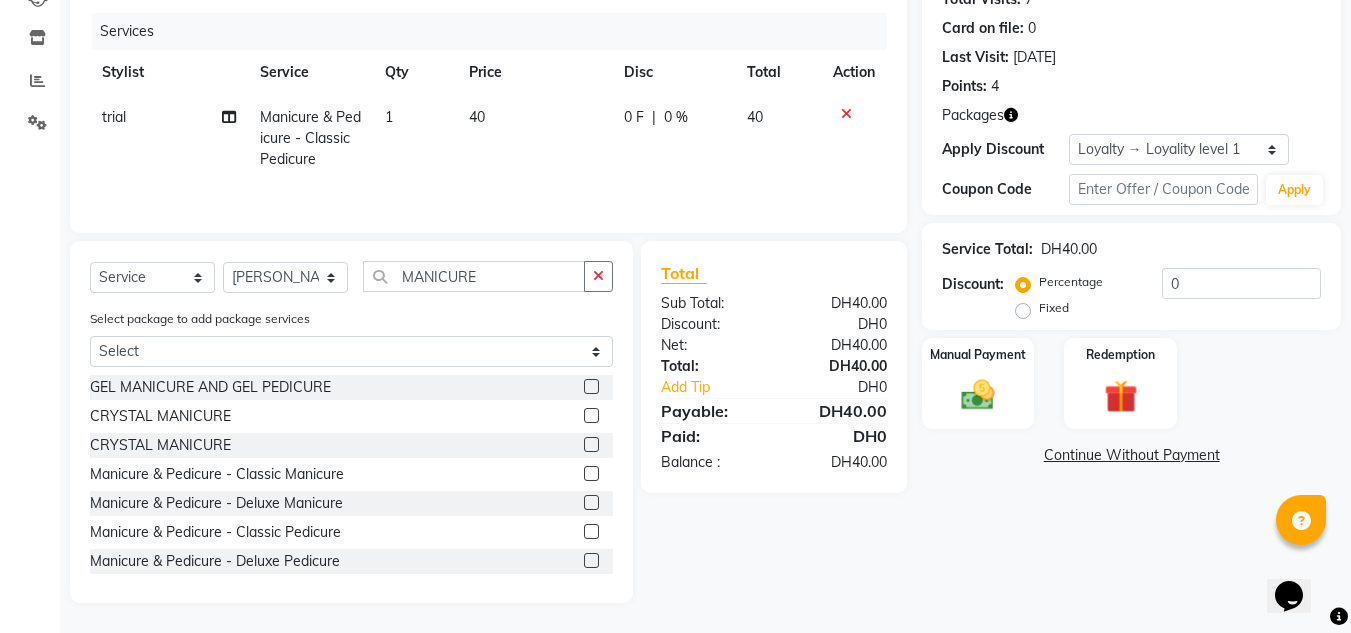 click 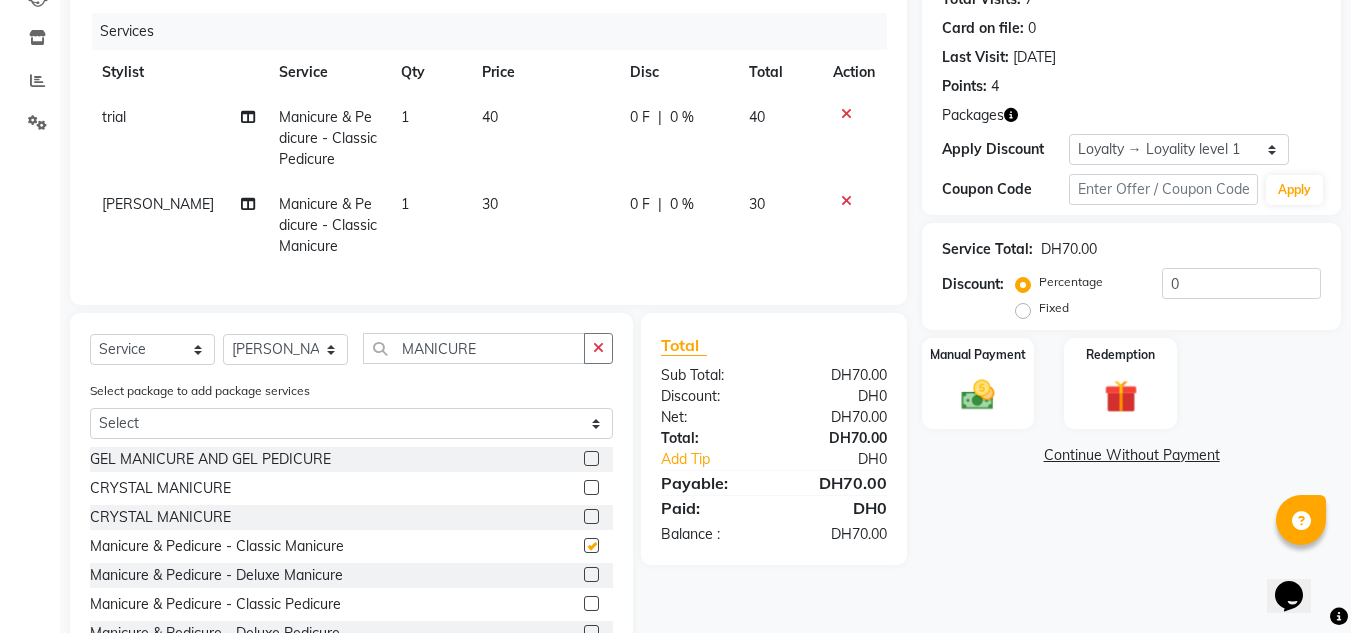 checkbox on "false" 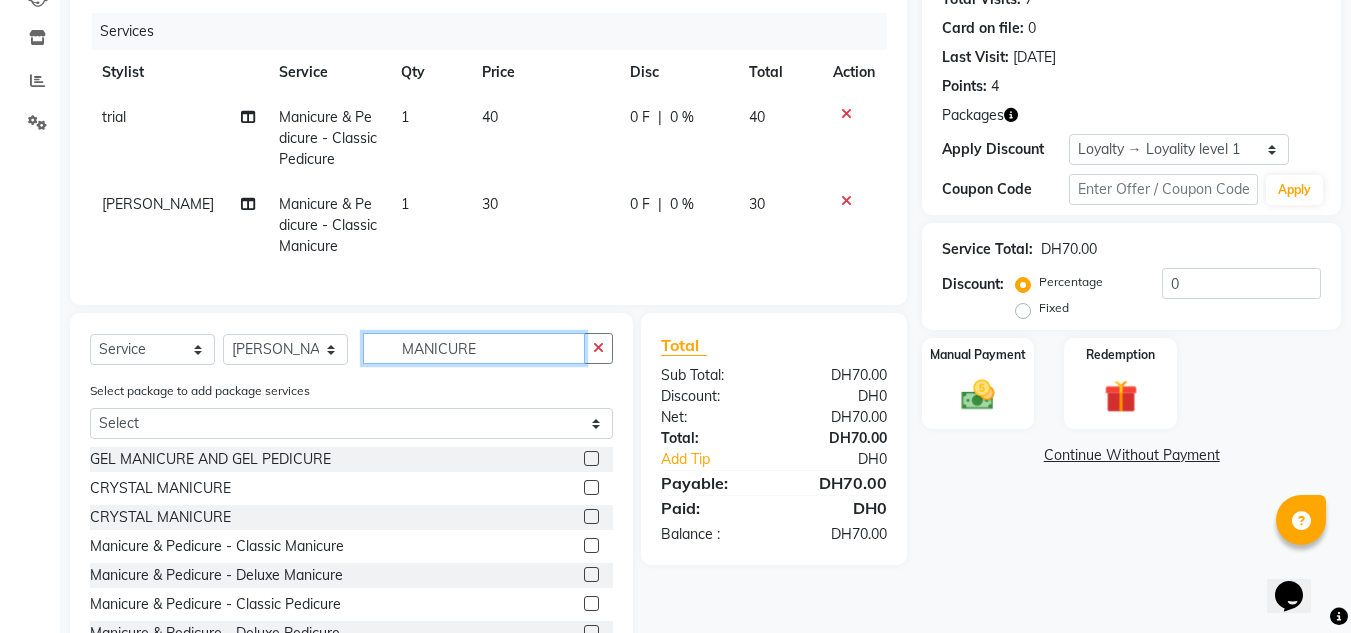 drag, startPoint x: 426, startPoint y: 367, endPoint x: 246, endPoint y: 388, distance: 181.22086 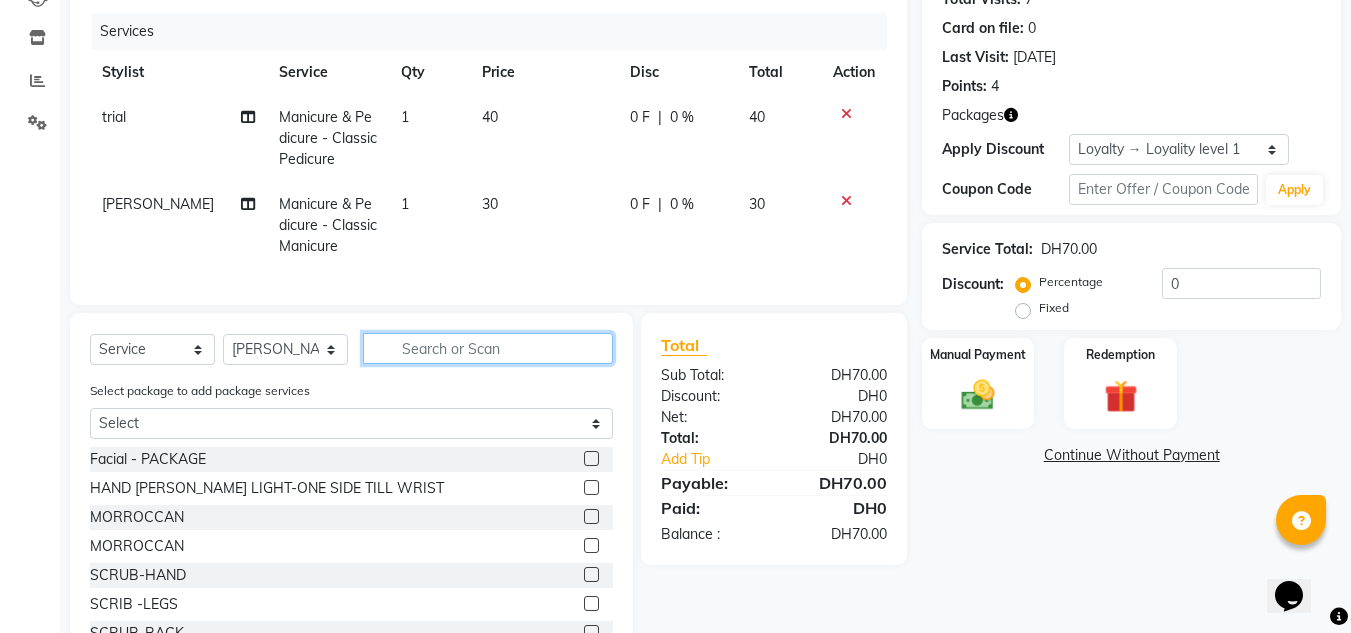 type 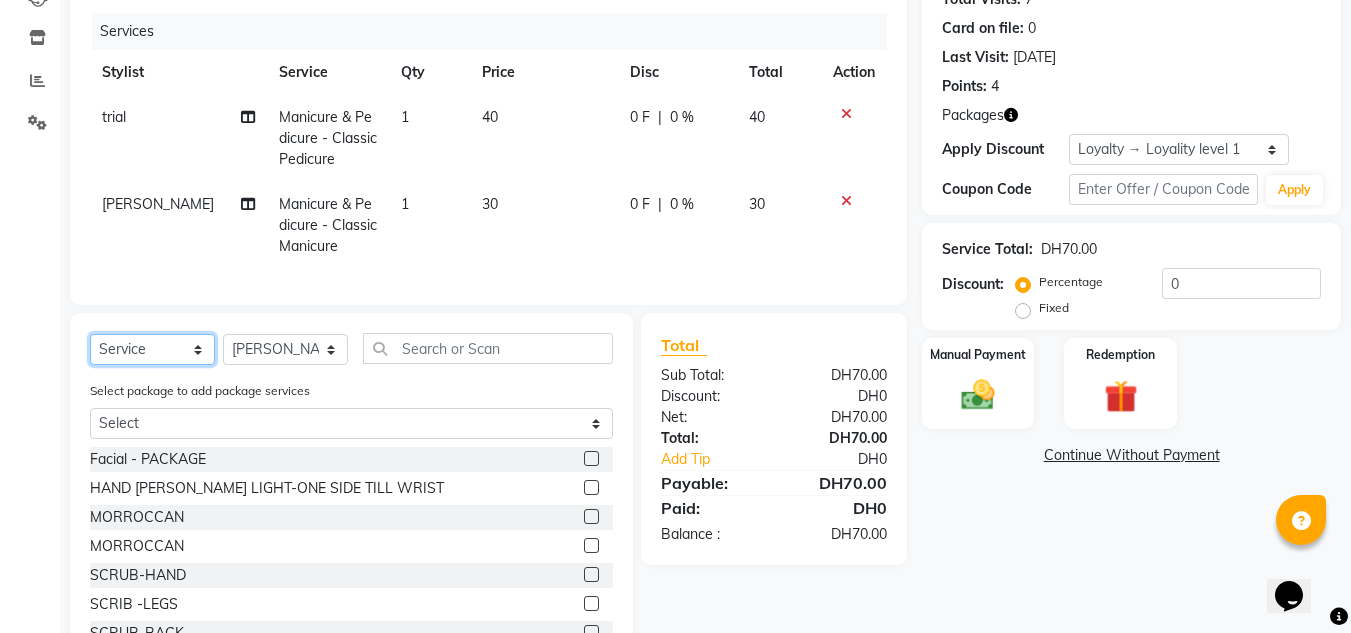 click on "Select  Service  Product  Membership  Package Voucher Prepaid Gift Card" 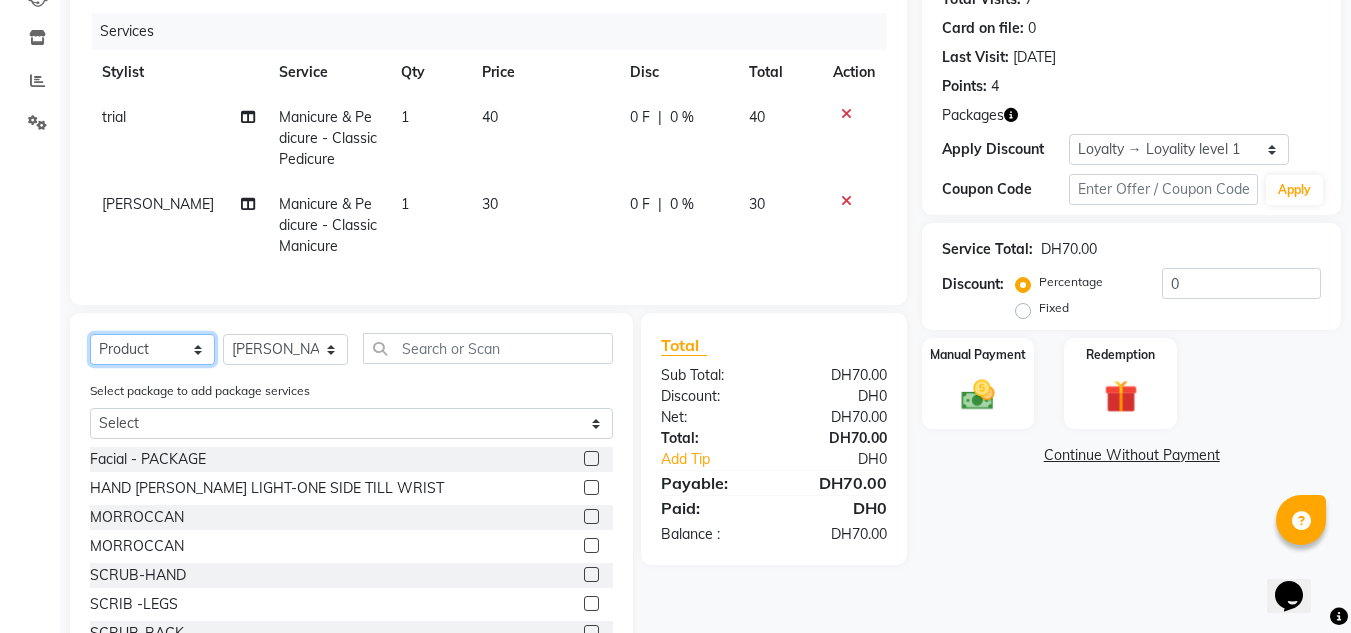 click on "Select  Service  Product  Membership  Package Voucher Prepaid Gift Card" 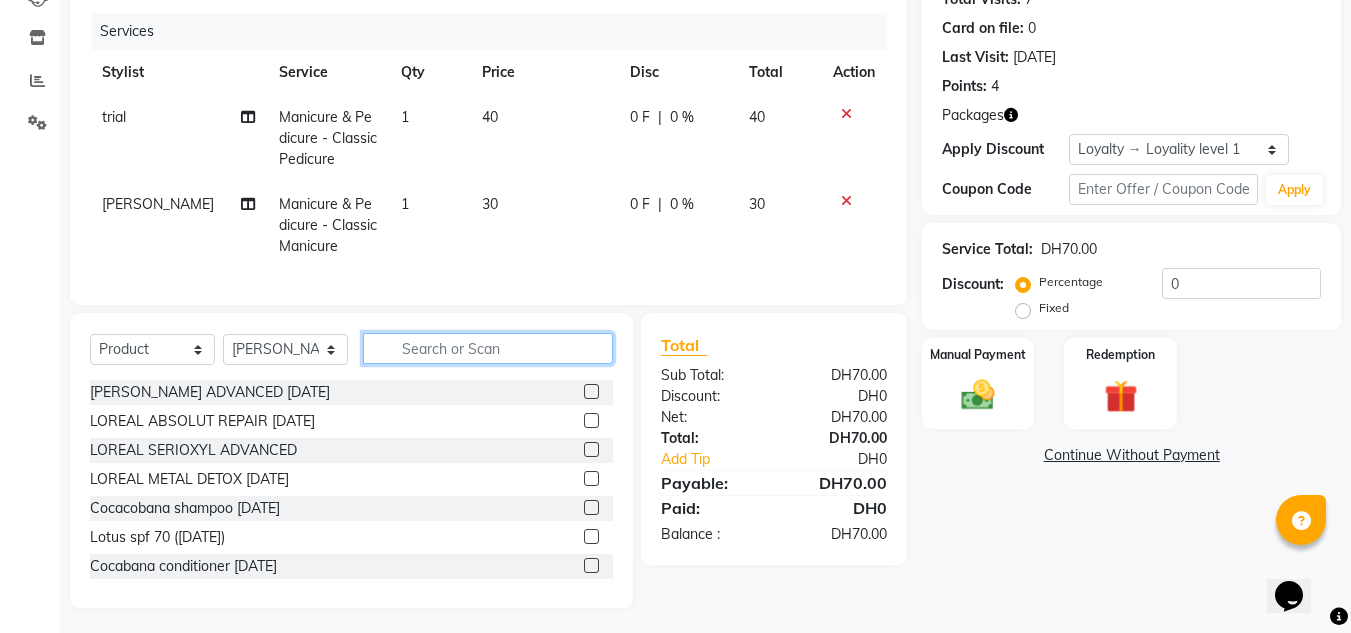 click 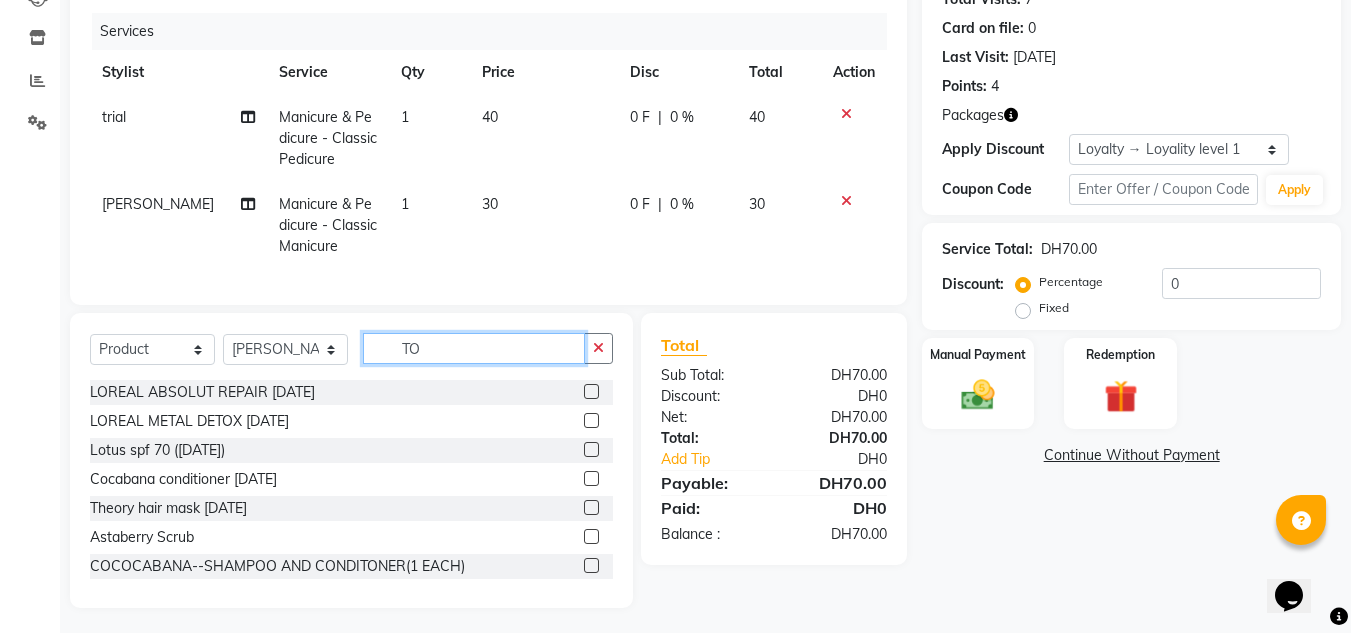scroll, scrollTop: 212, scrollLeft: 0, axis: vertical 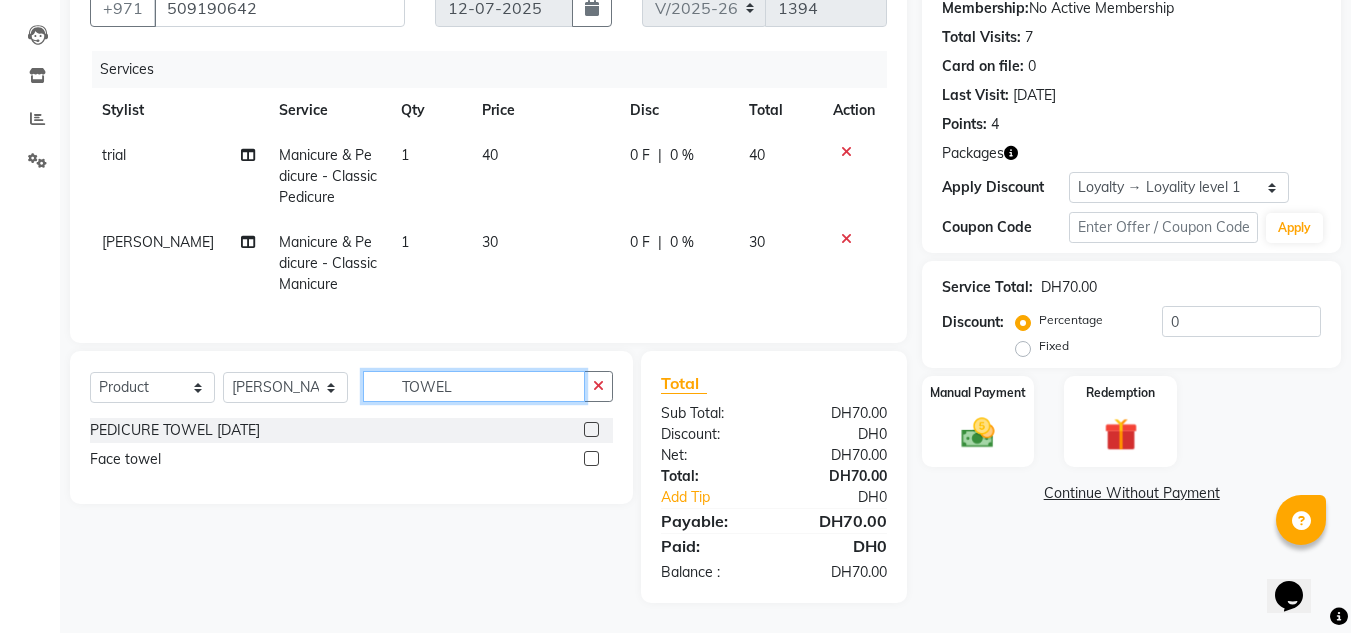 type on "TOWEL" 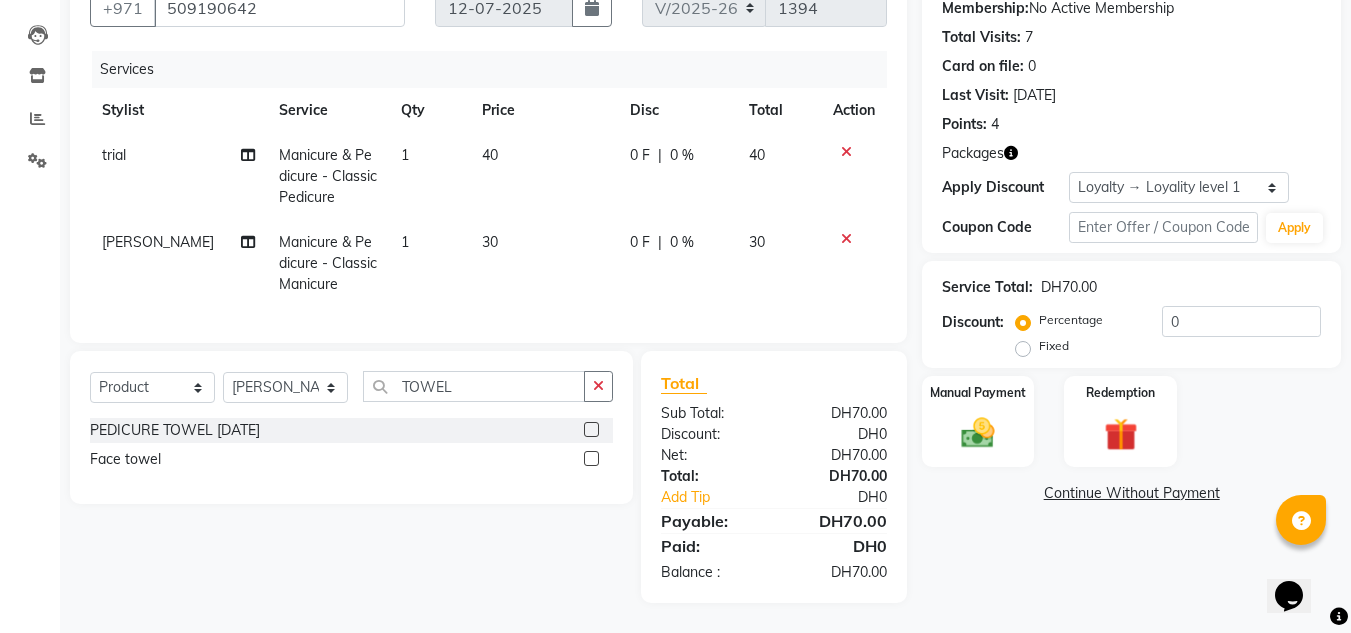 click 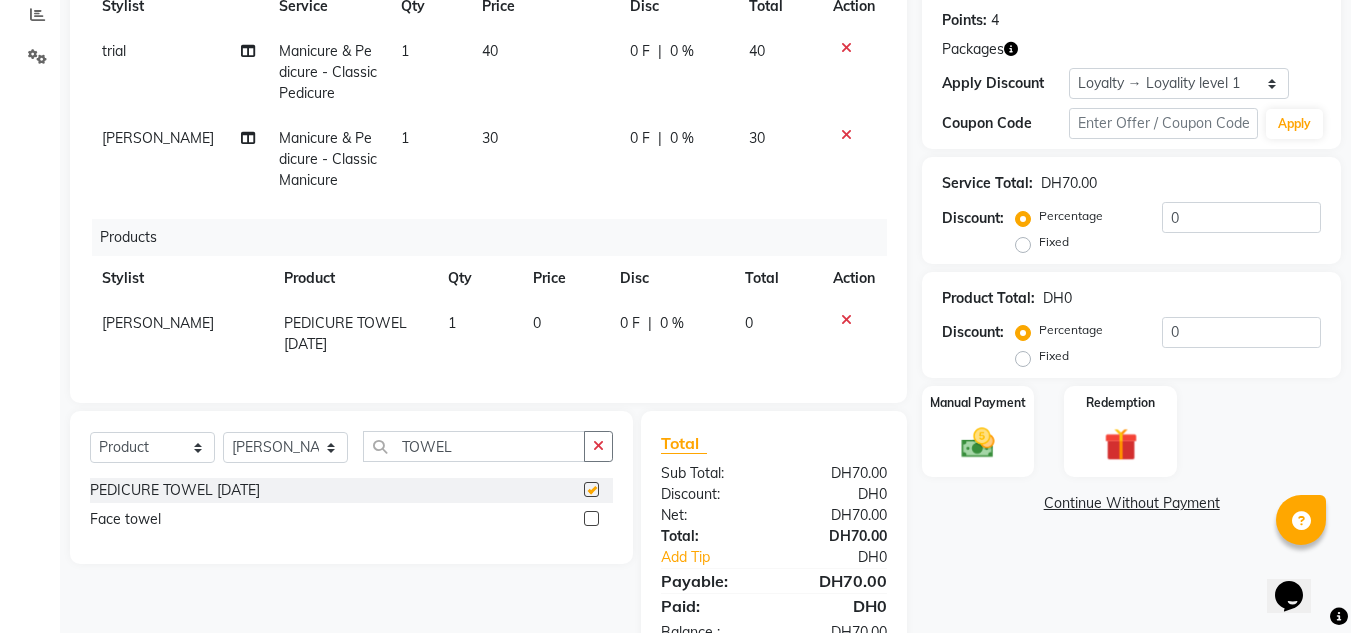 checkbox on "false" 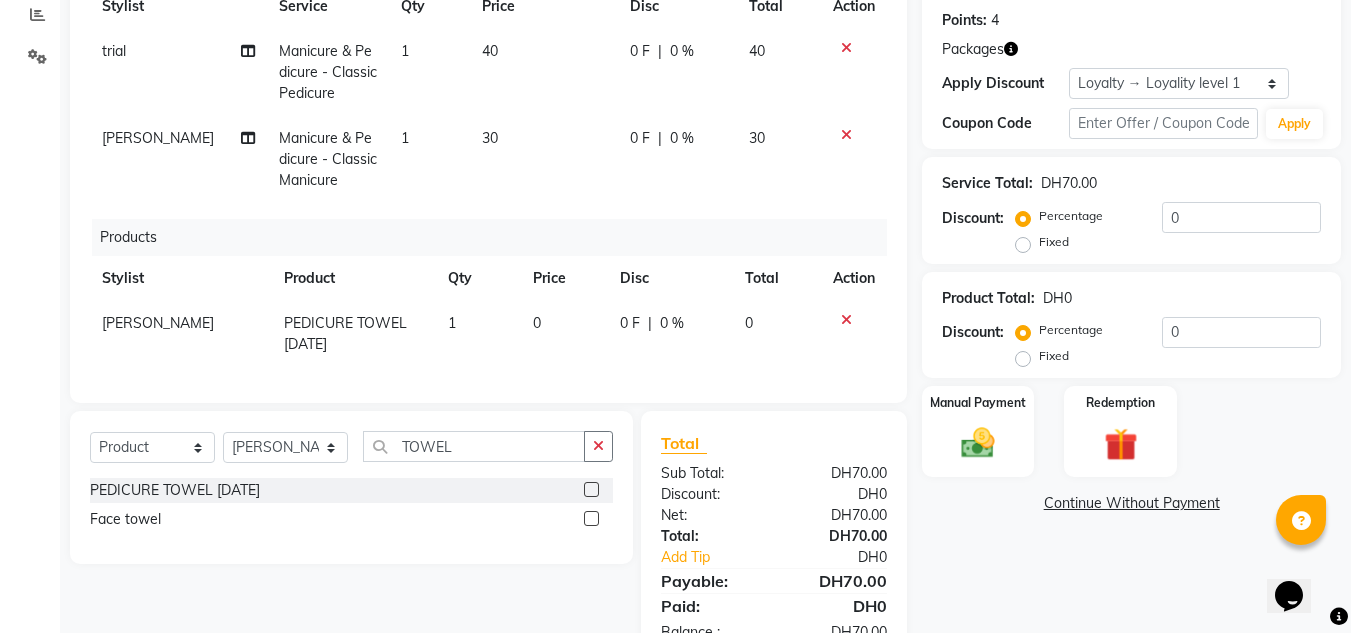 scroll, scrollTop: 376, scrollLeft: 0, axis: vertical 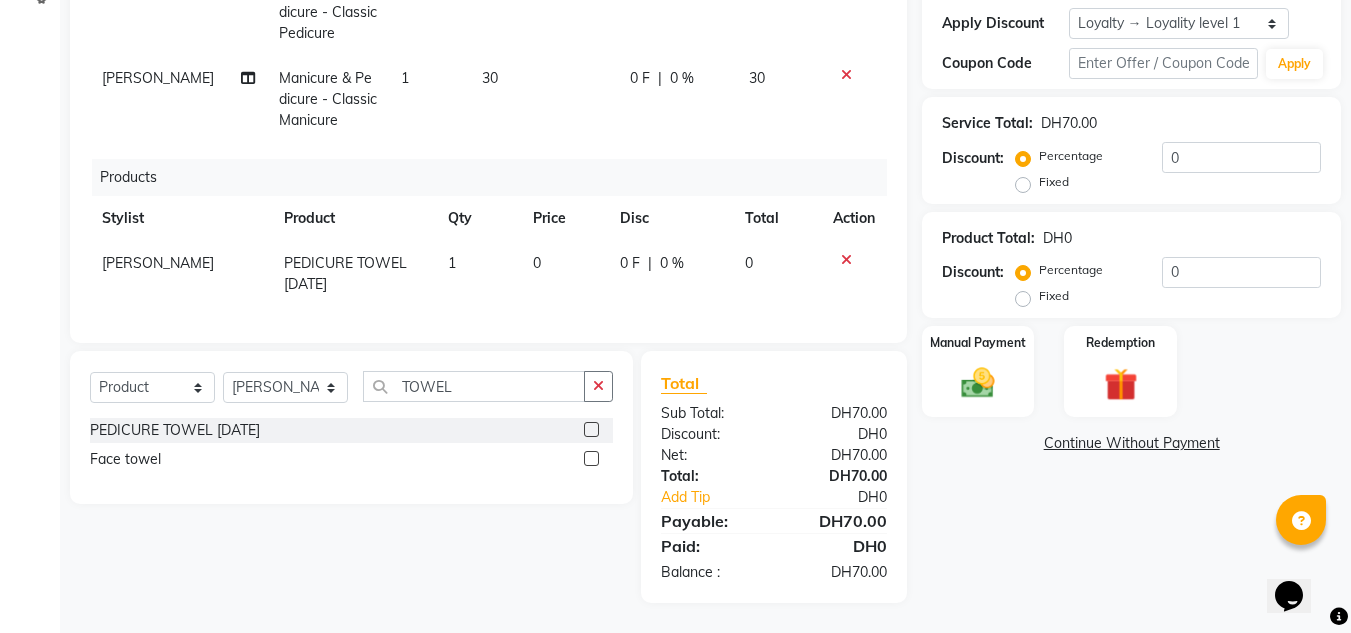 click on "1" 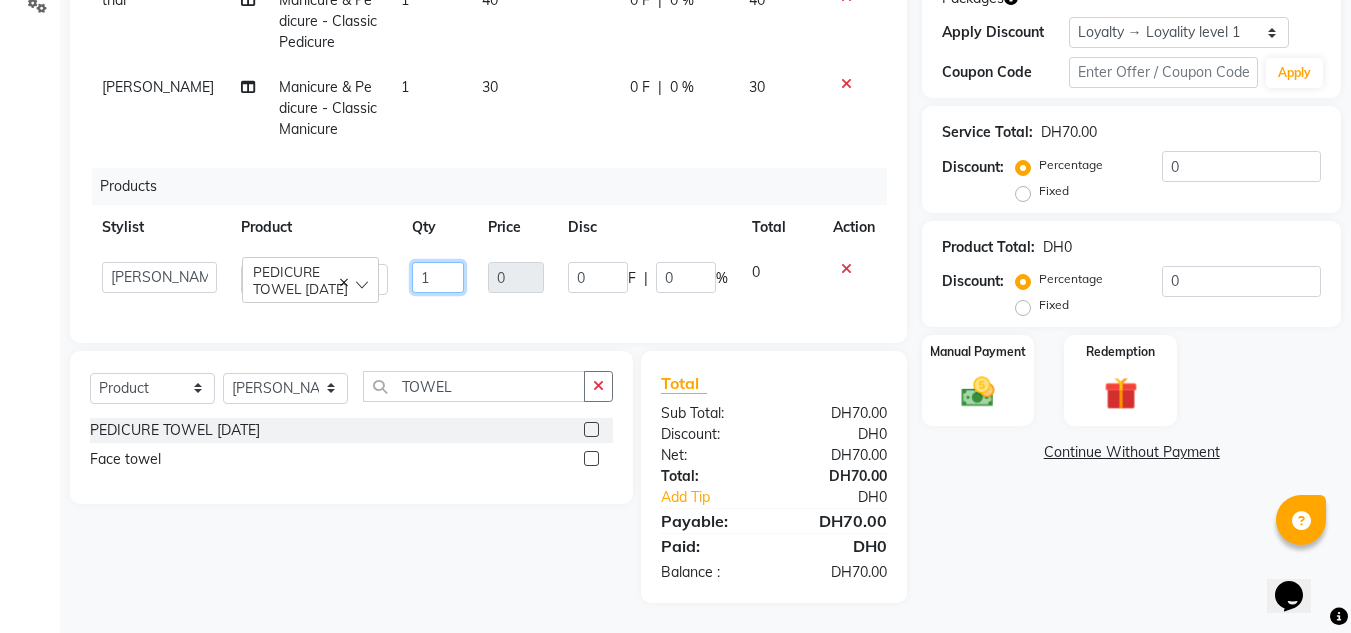 drag, startPoint x: 456, startPoint y: 260, endPoint x: 332, endPoint y: 251, distance: 124.32619 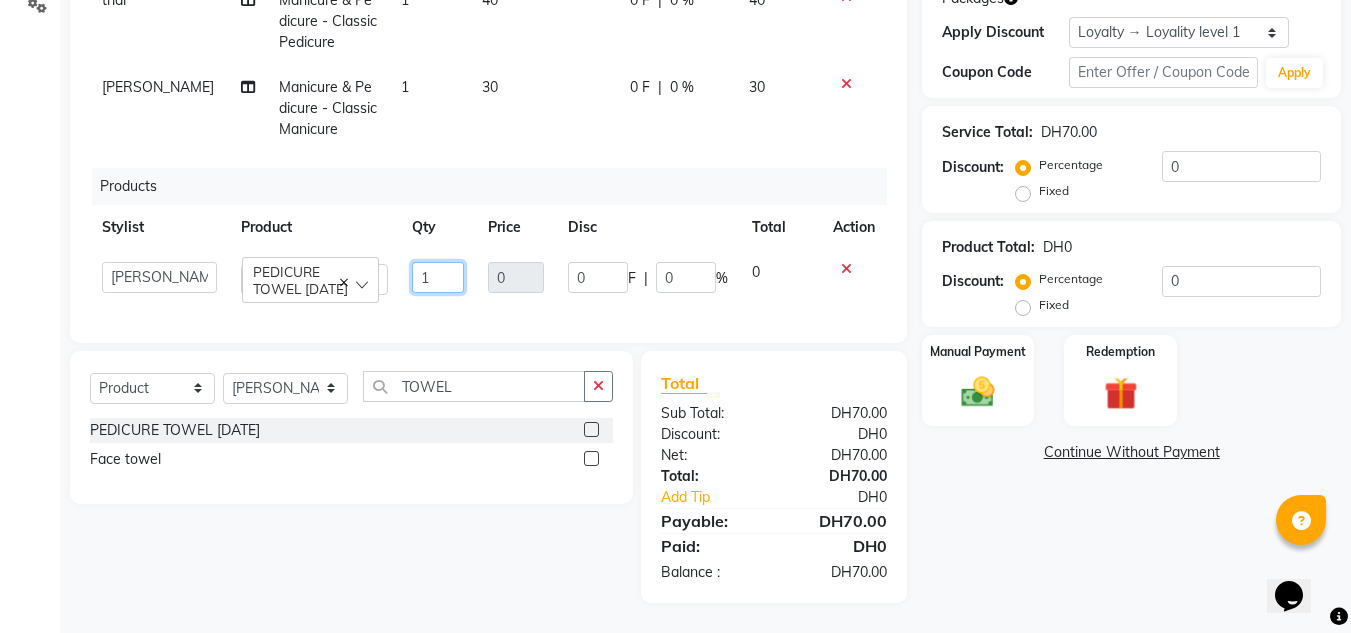 click on "ABUSHAGARA   Kavita   Laxmi   Management   Manisha   Radha   RECEPTION-ALWAHDA   Riba   Rimsha   SALON   Samjhana   trial   PEDICURE TOWEL 02-07-2025  1 0 0 F | 0 % 0" 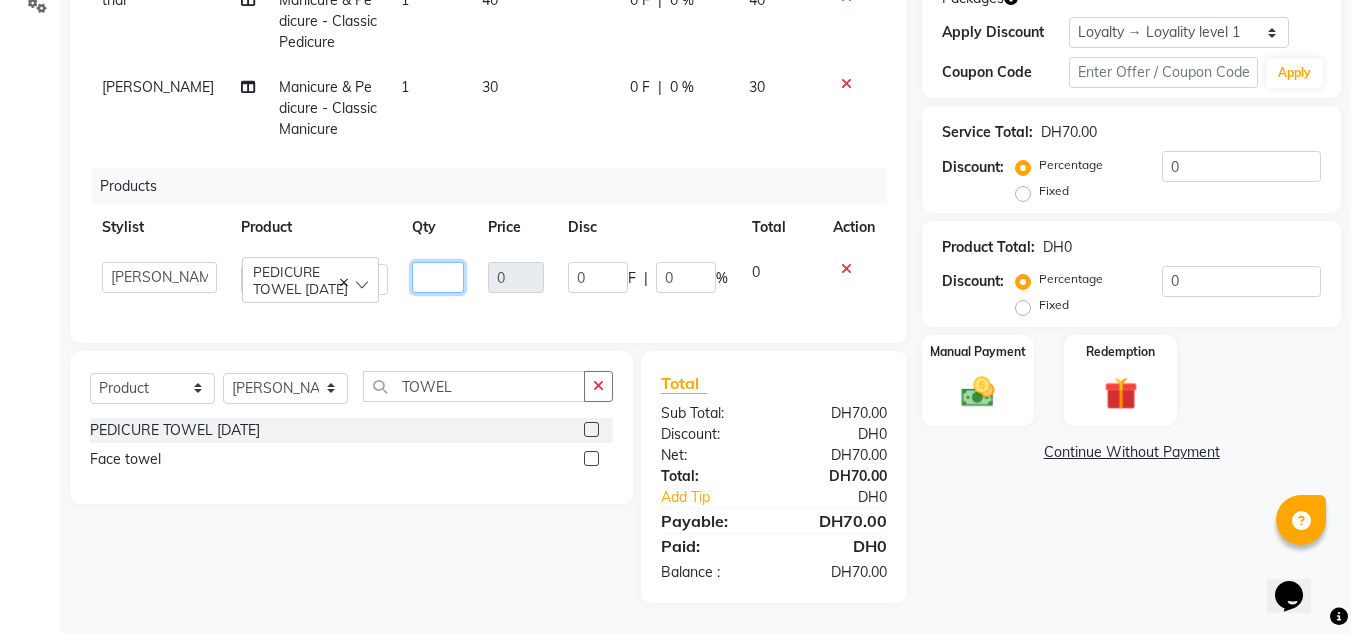 type on "2" 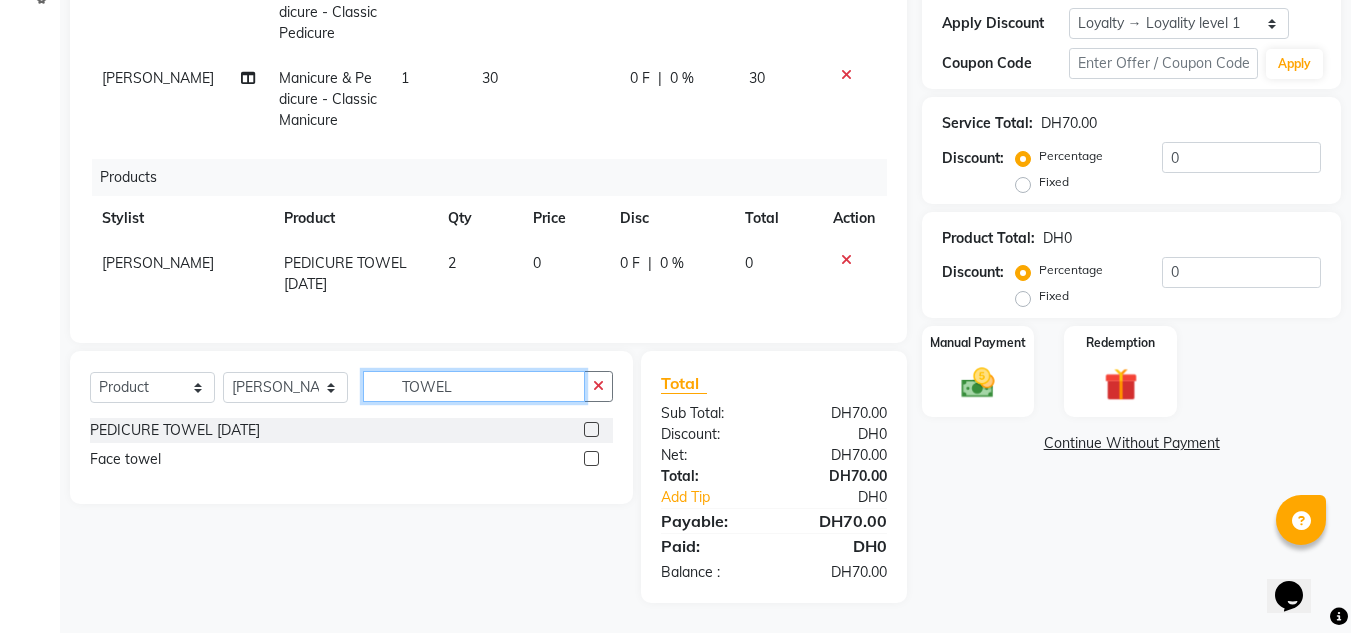 drag, startPoint x: 460, startPoint y: 387, endPoint x: 197, endPoint y: 383, distance: 263.03043 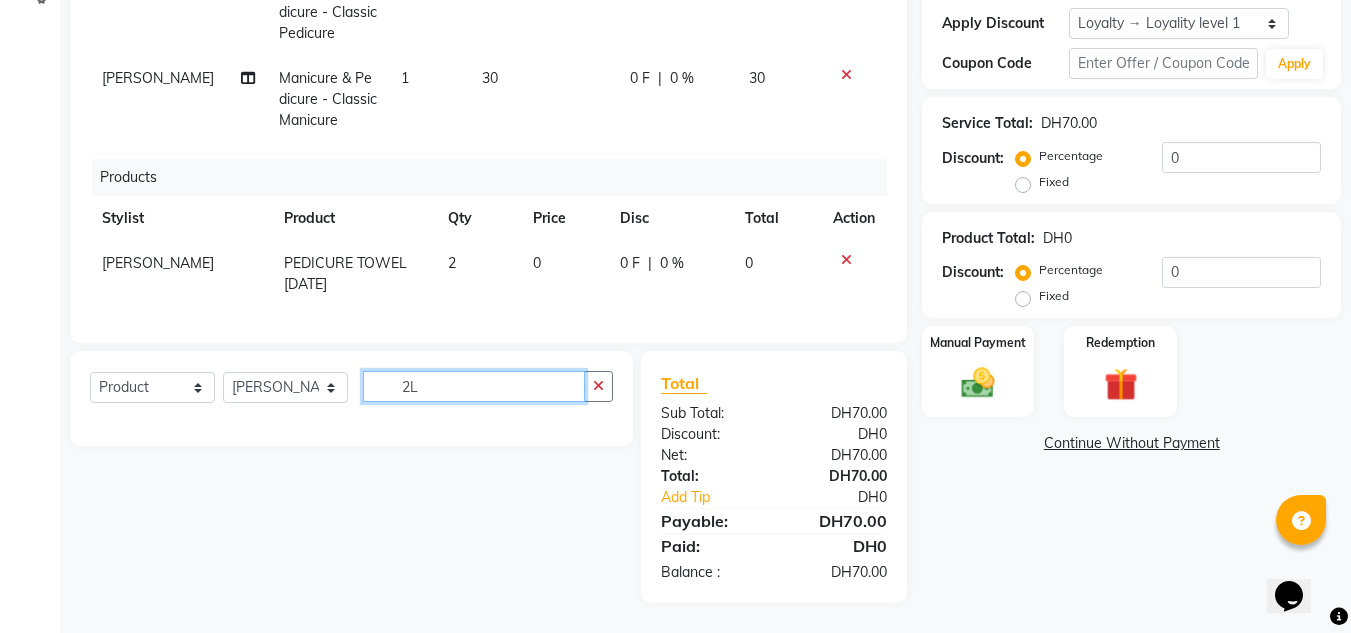 click on "2L" 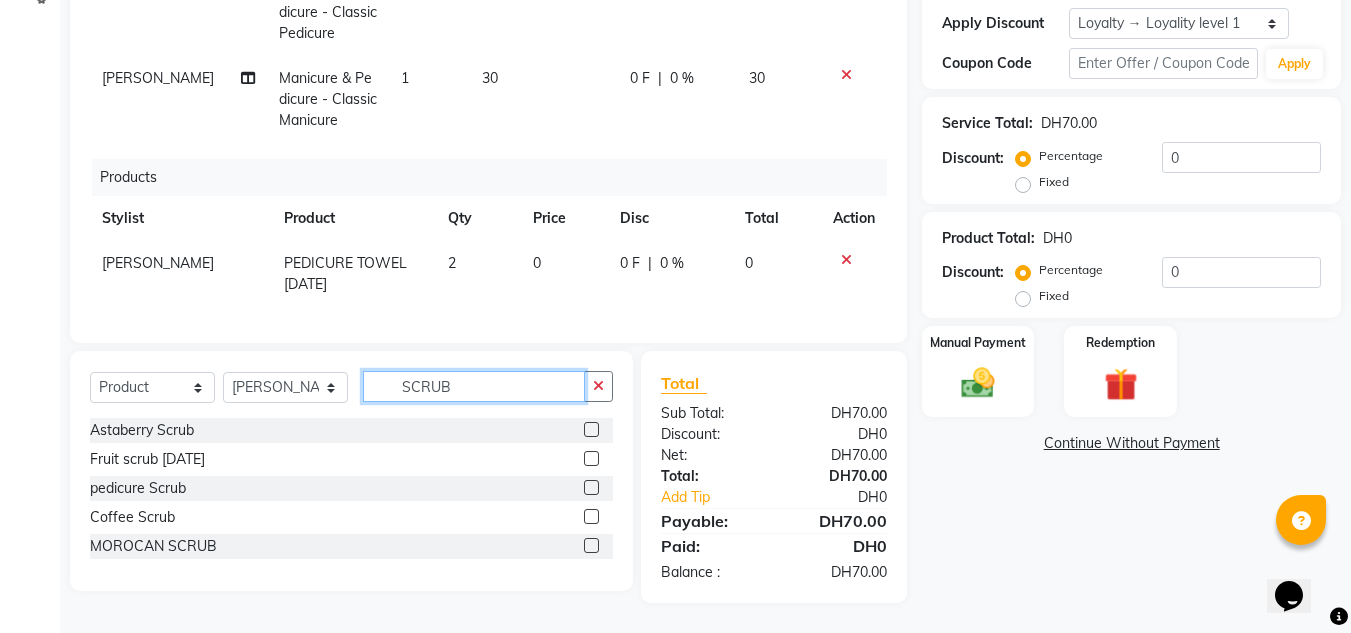 type on "SCRUB" 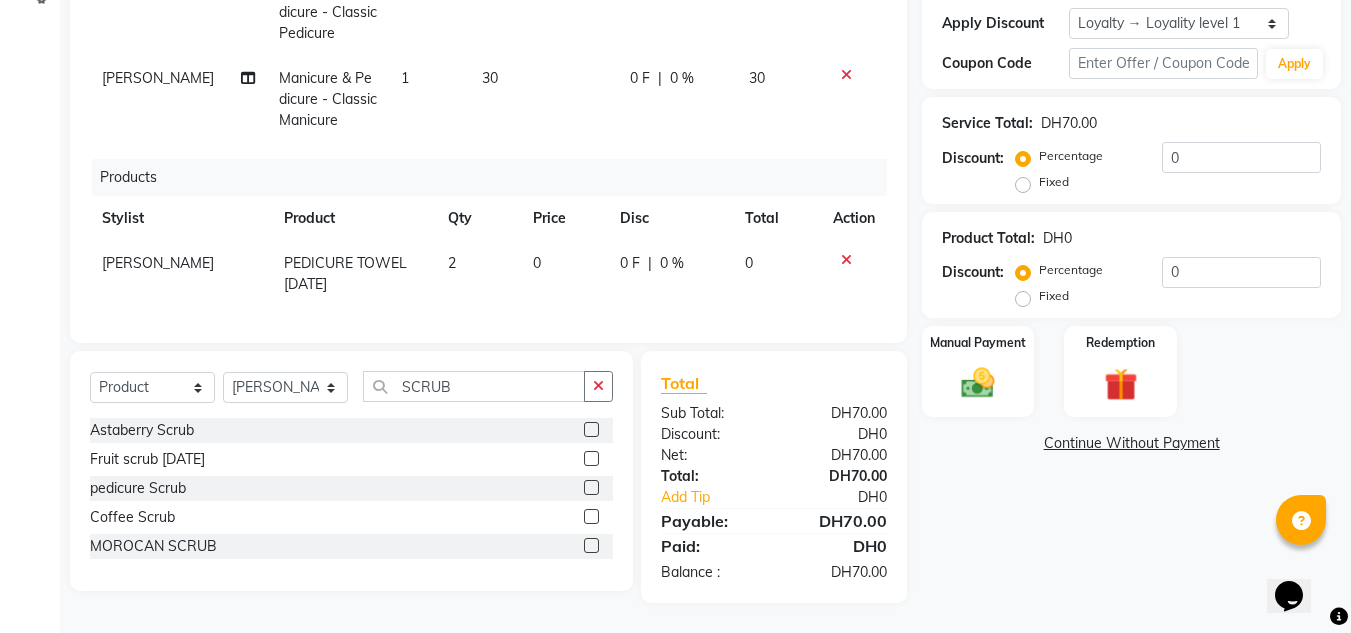 click 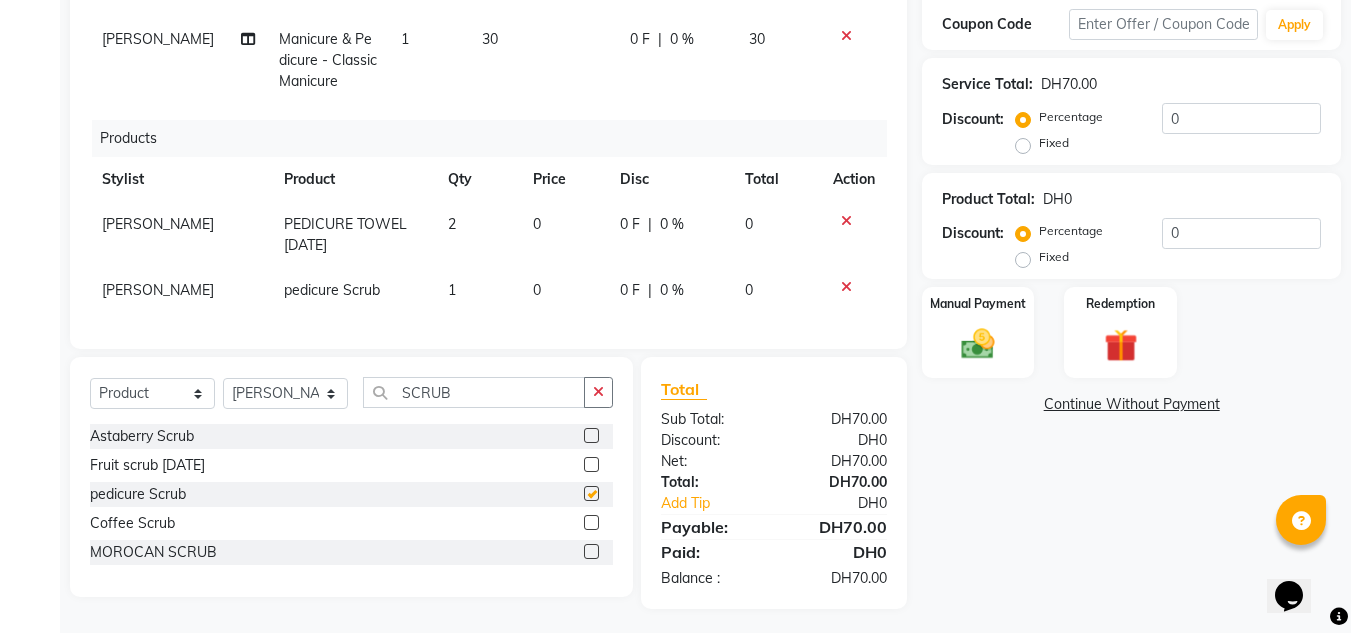 scroll, scrollTop: 421, scrollLeft: 0, axis: vertical 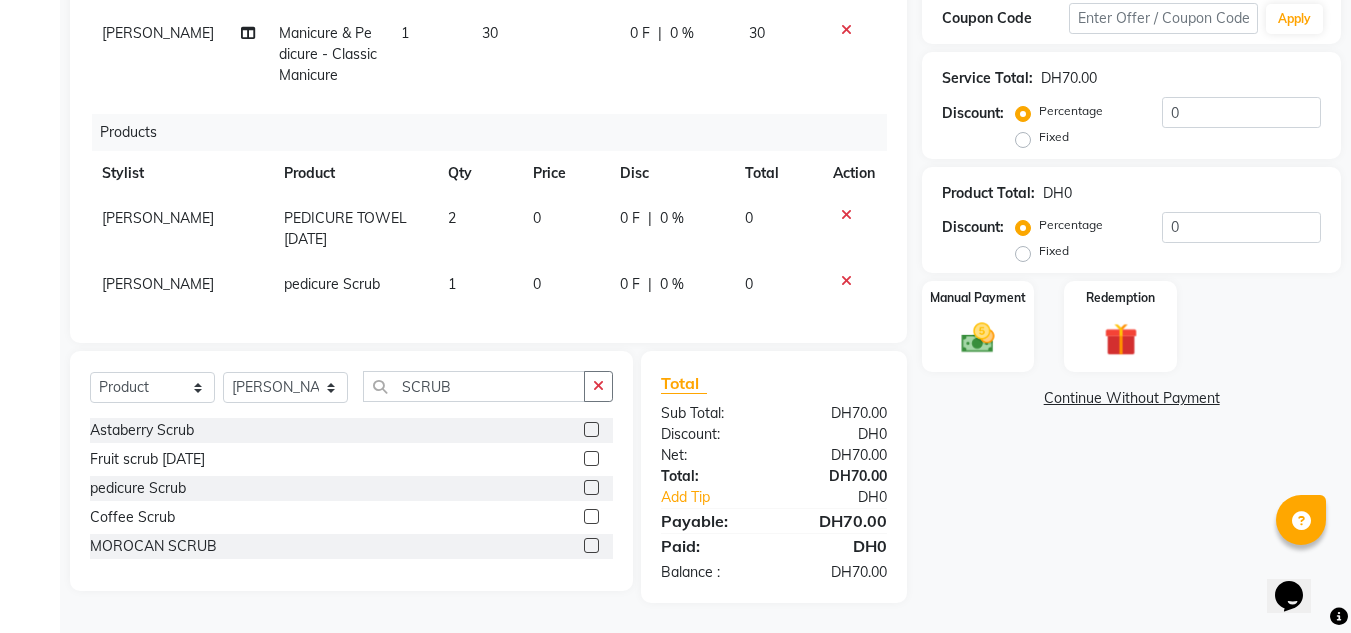 checkbox on "false" 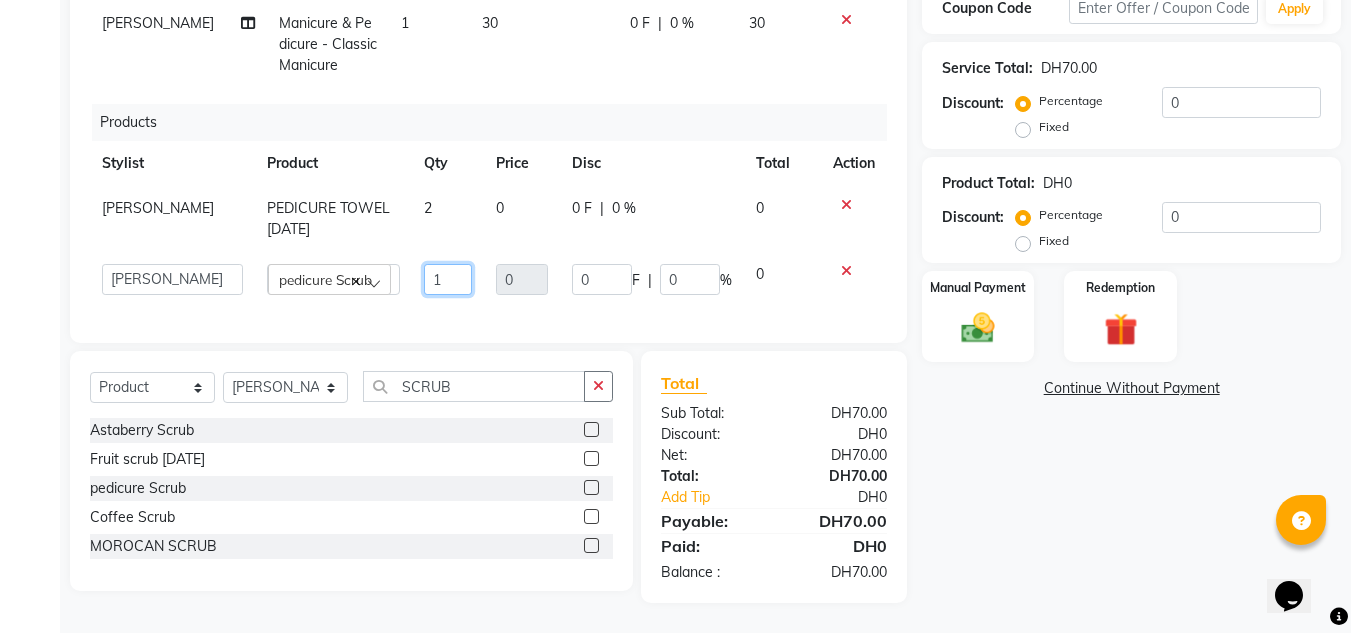 drag, startPoint x: 457, startPoint y: 272, endPoint x: 454, endPoint y: 317, distance: 45.099888 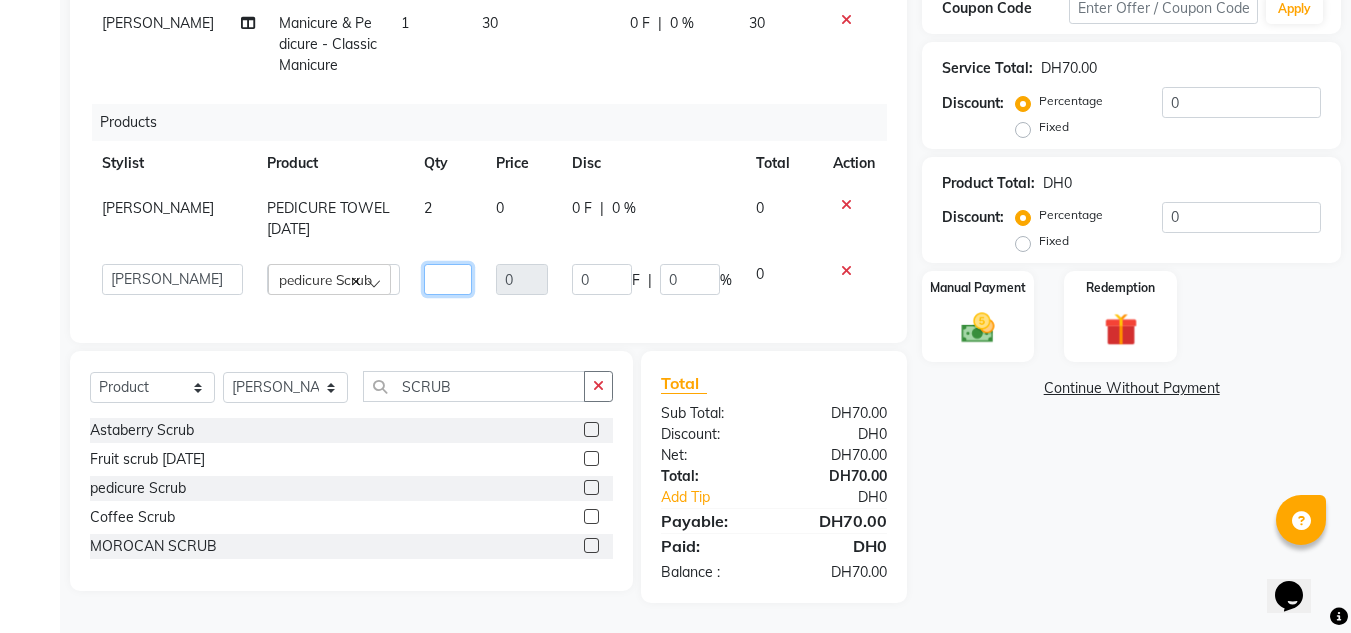 type on "2" 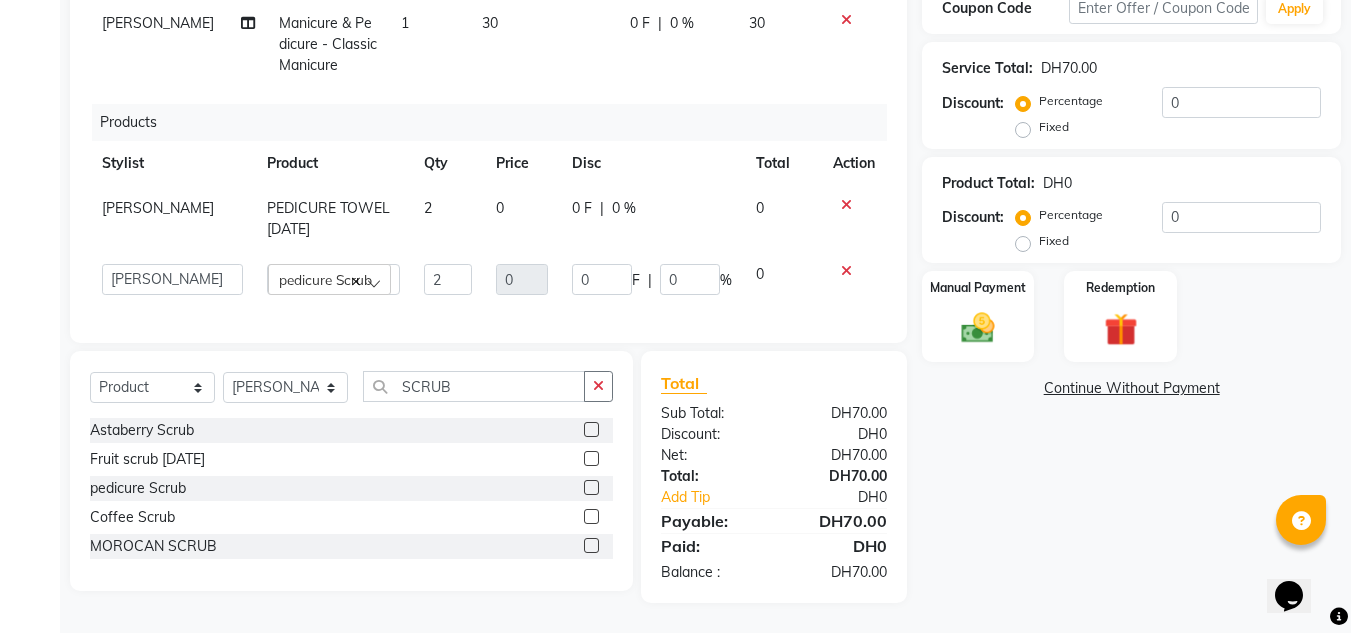 click on "Name: Ashma  Membership:  No Active Membership  Total Visits:  7 Card on file:  0 Last Visit:   11-07-2025 Points:   4  Packages Apply Discount Select  Loyalty → Loyality level 1  Coupon Code Apply Service Total:  DH70.00  Discount:  Percentage   Fixed  0 Product Total:  DH0  Discount:  Percentage   Fixed  0 Manual Payment Redemption  Continue Without Payment" 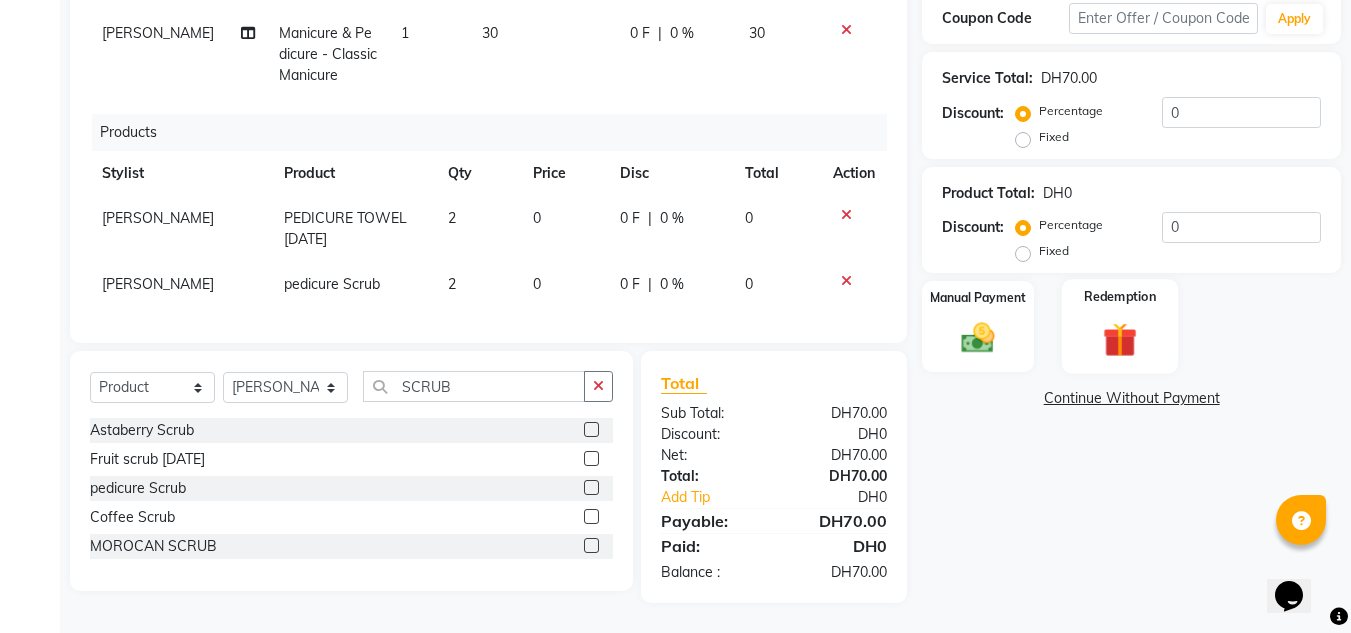 click 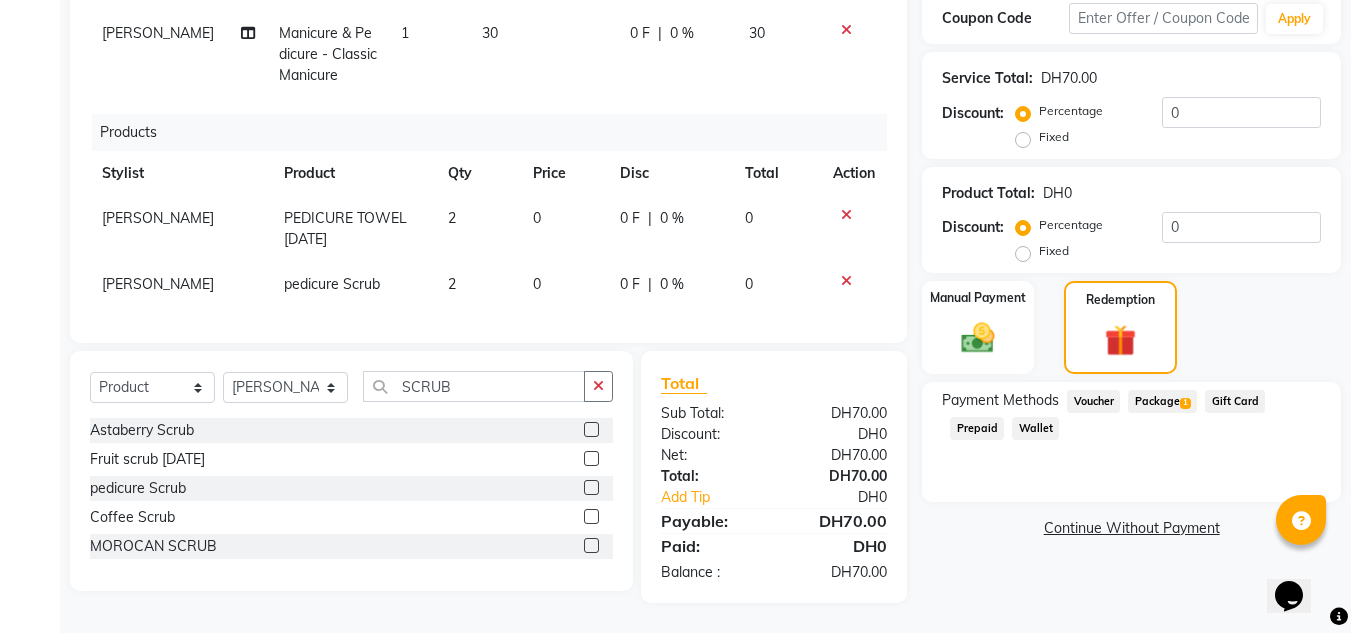click on "1" 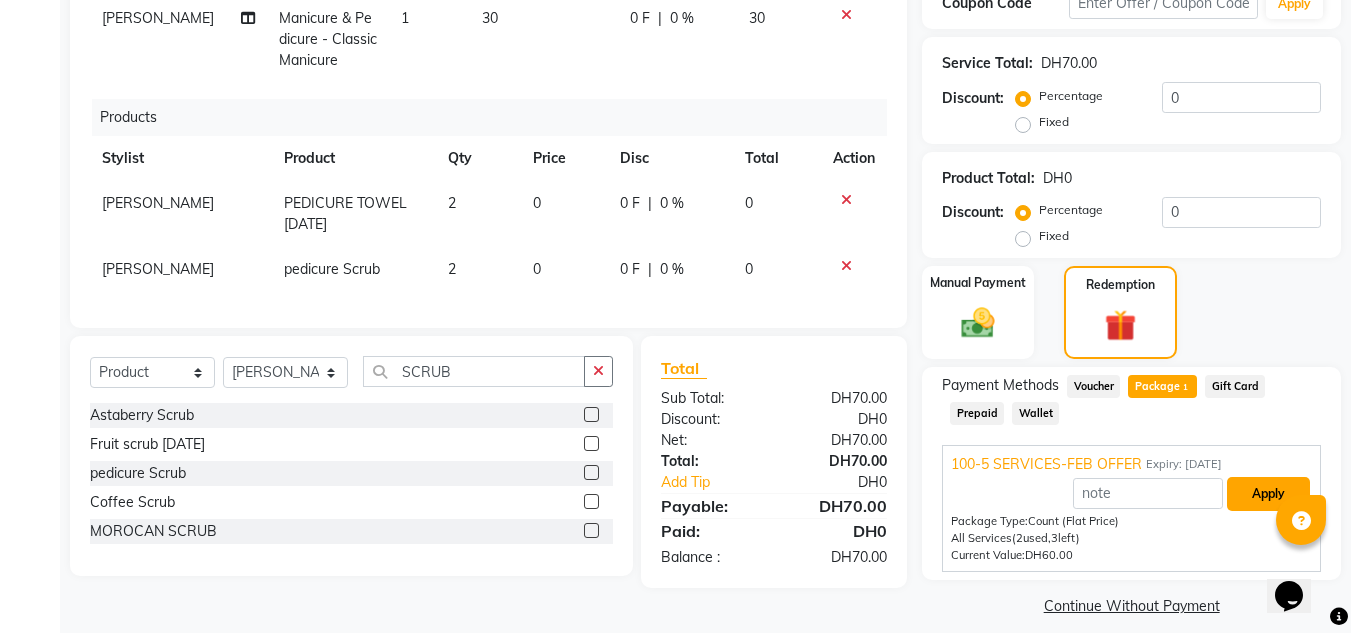 click on "Apply" at bounding box center [1268, 494] 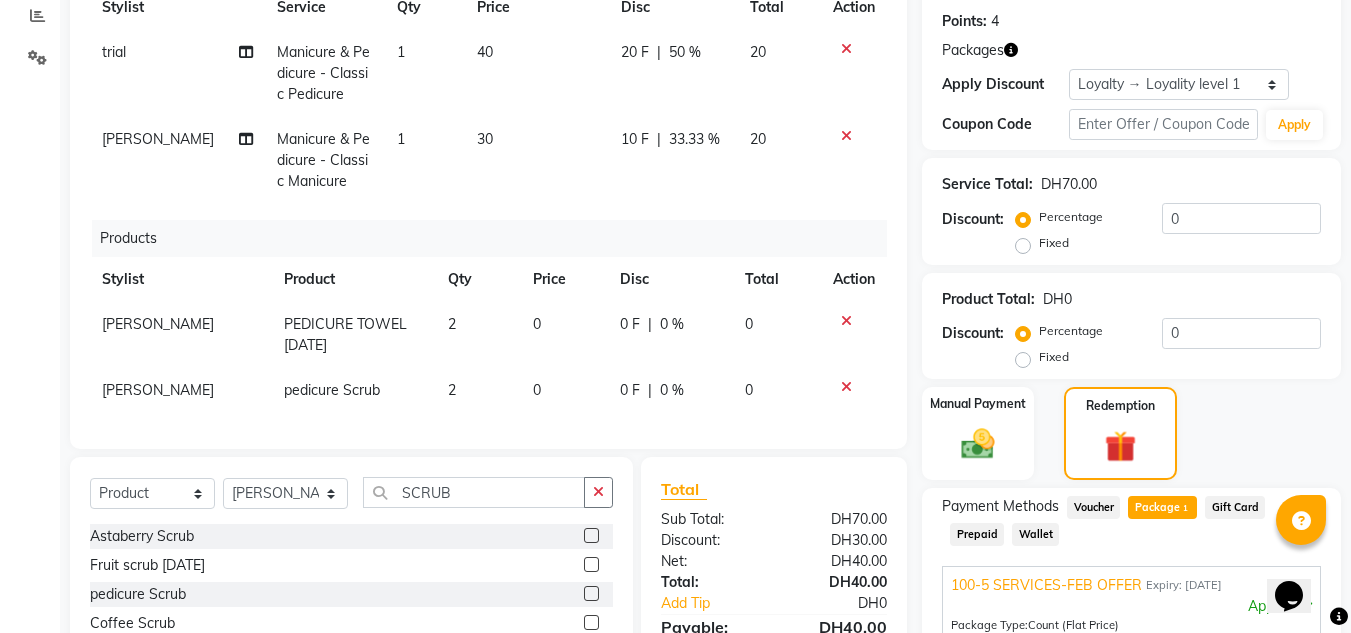 scroll, scrollTop: 521, scrollLeft: 0, axis: vertical 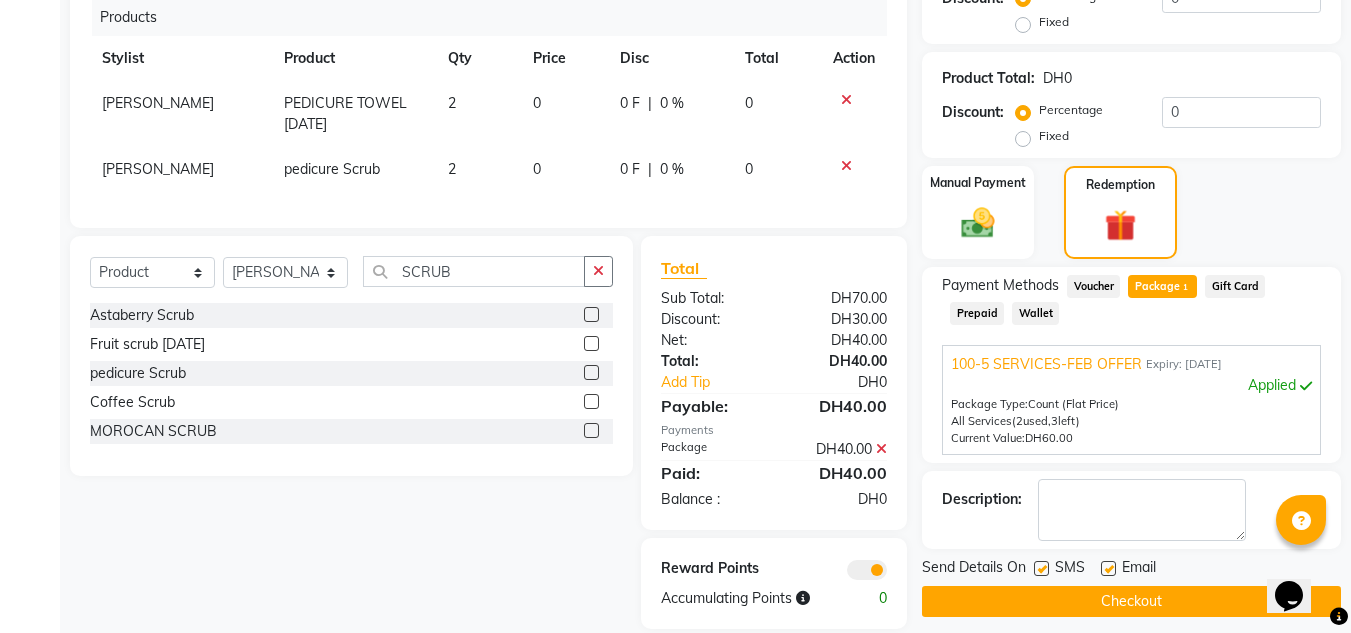 drag, startPoint x: 991, startPoint y: 588, endPoint x: 1000, endPoint y: 604, distance: 18.35756 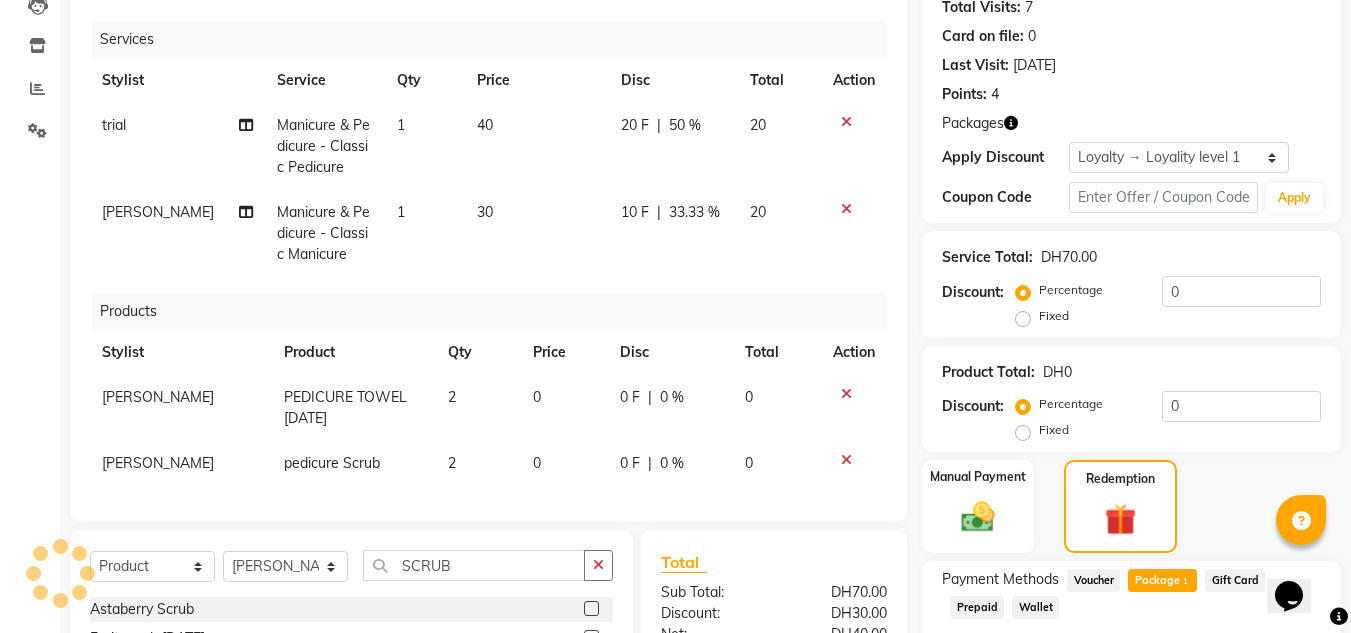 scroll, scrollTop: 0, scrollLeft: 0, axis: both 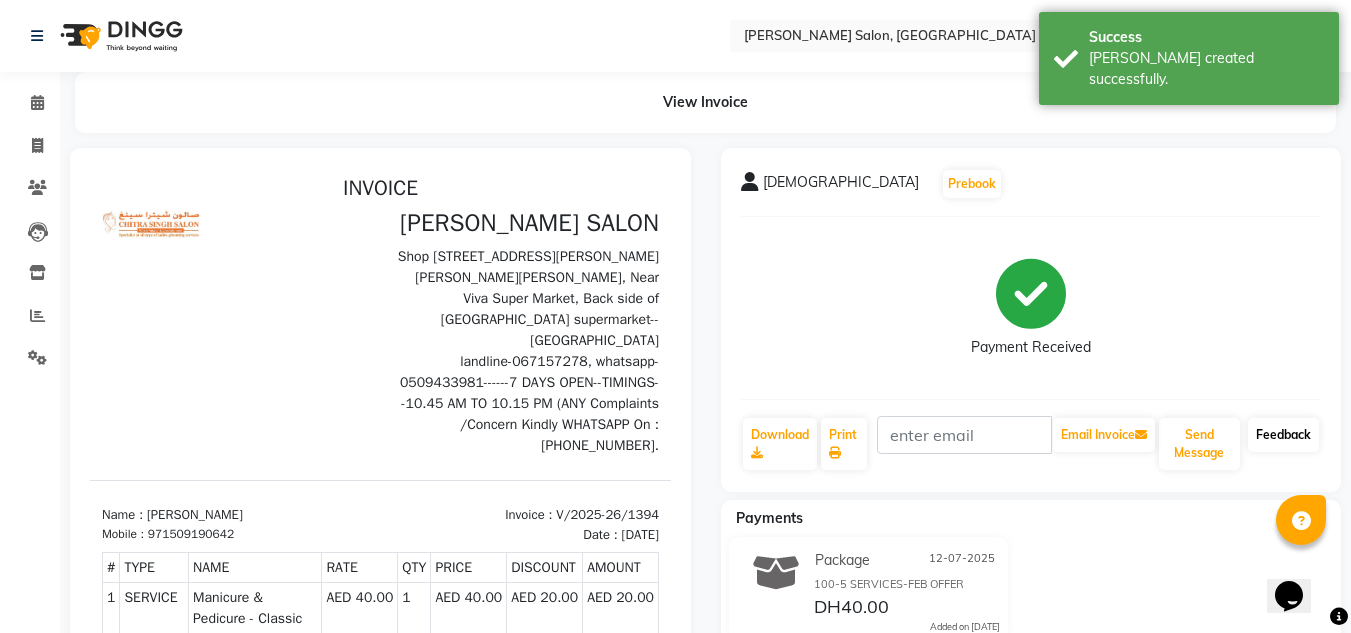 click on "Feedback" 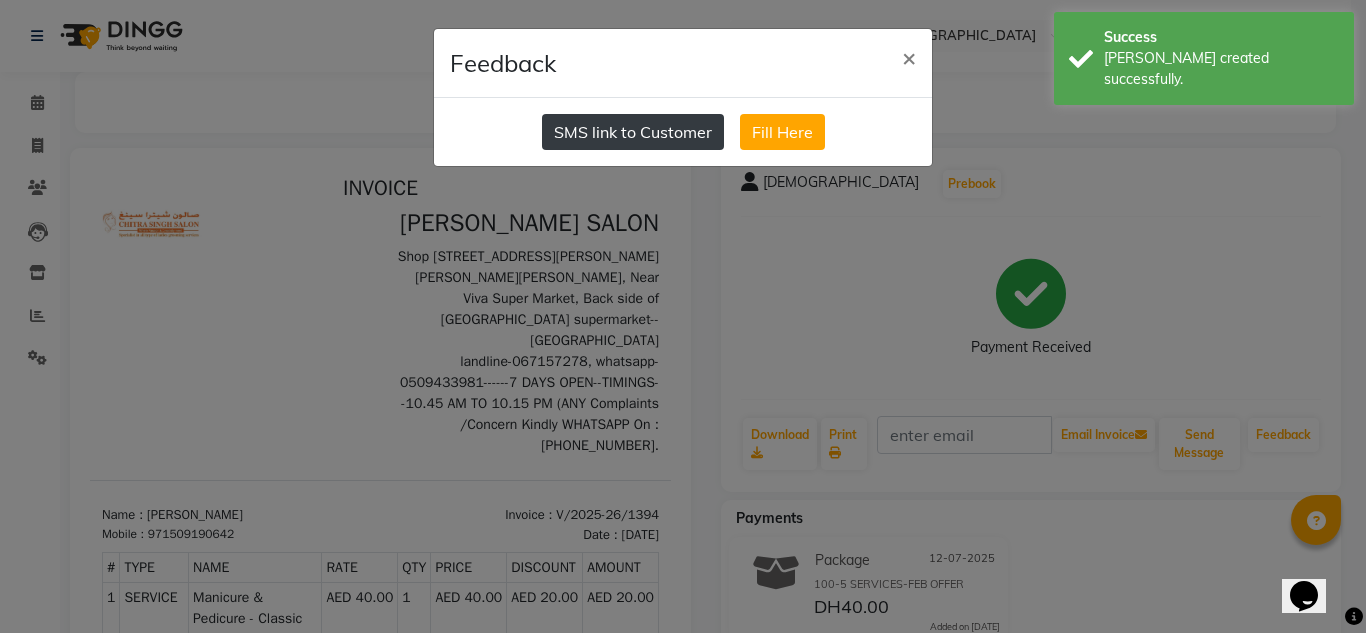 click on "SMS link to Customer" 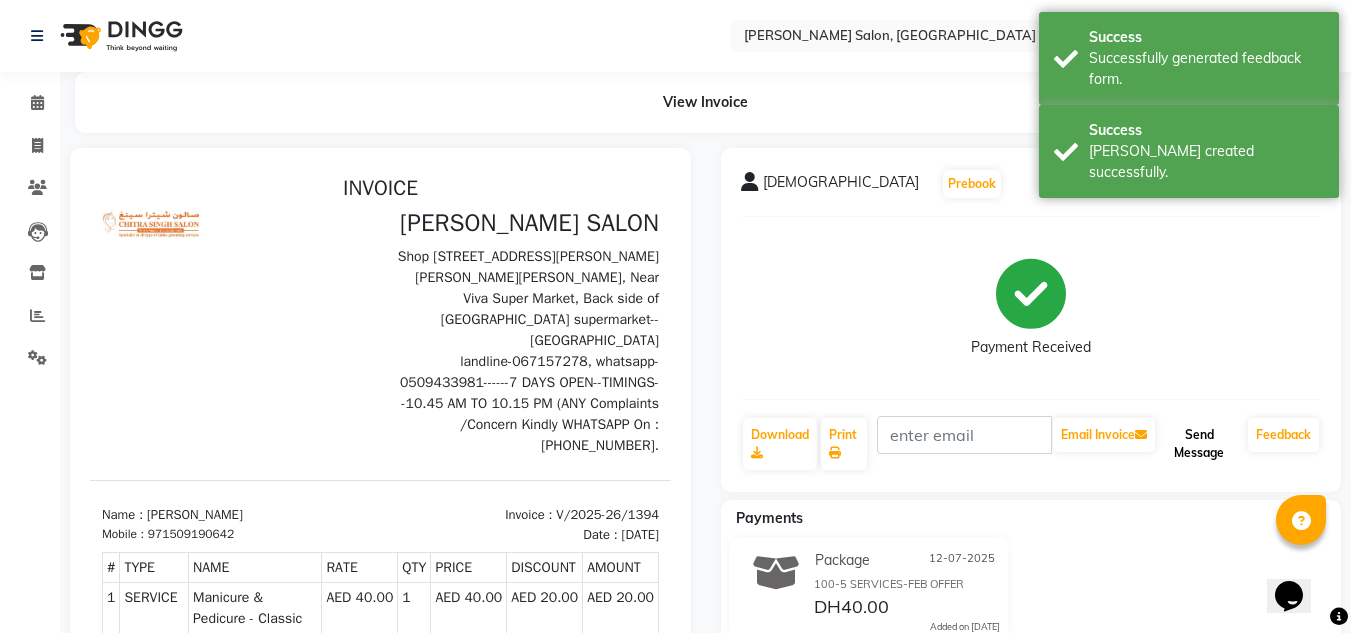 click on "Send Message" 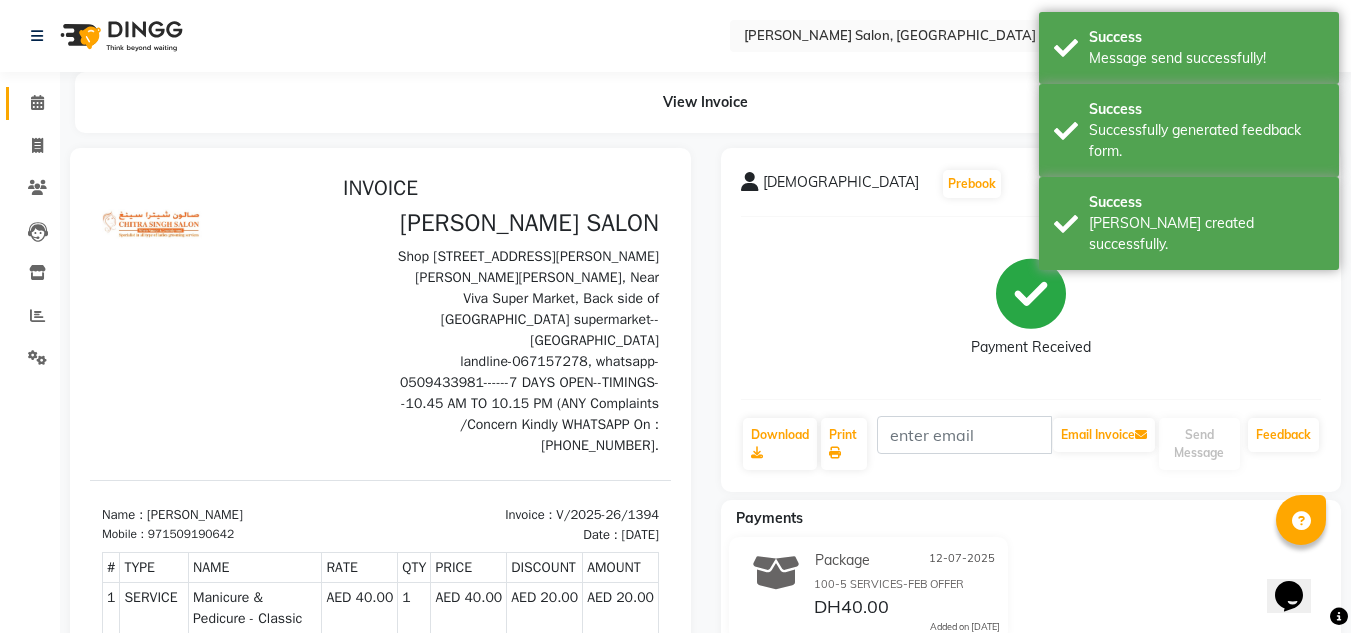 click on "Calendar" 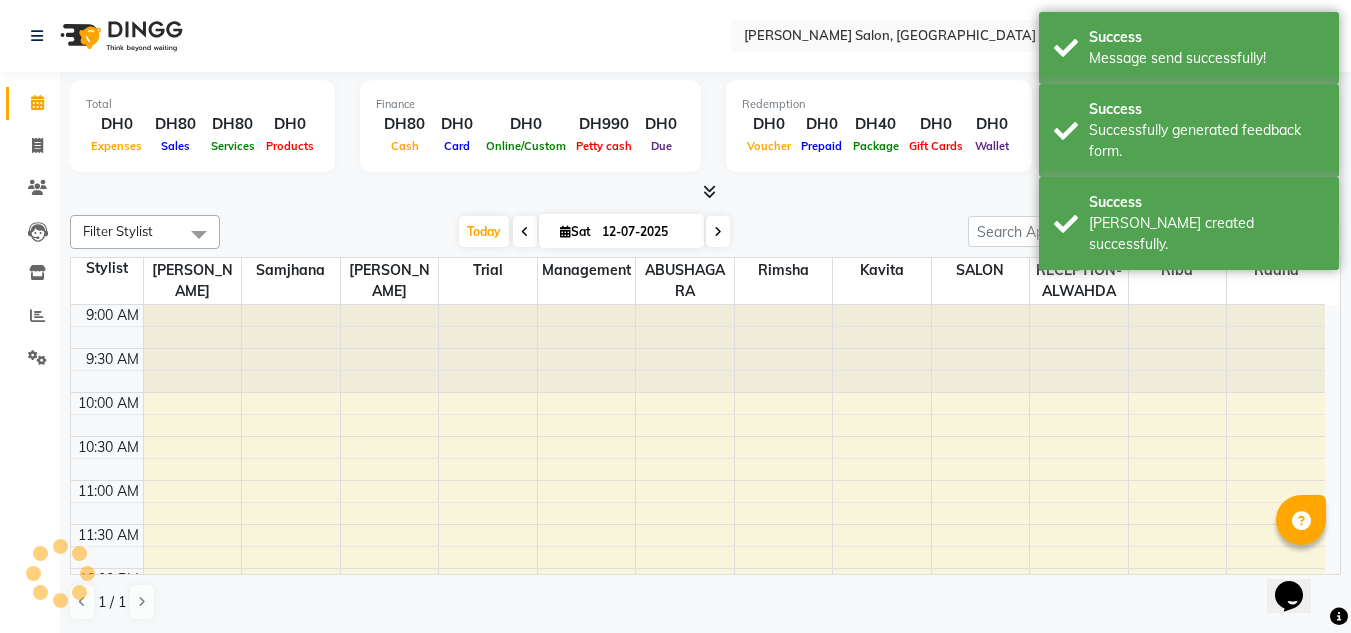 scroll, scrollTop: 0, scrollLeft: 0, axis: both 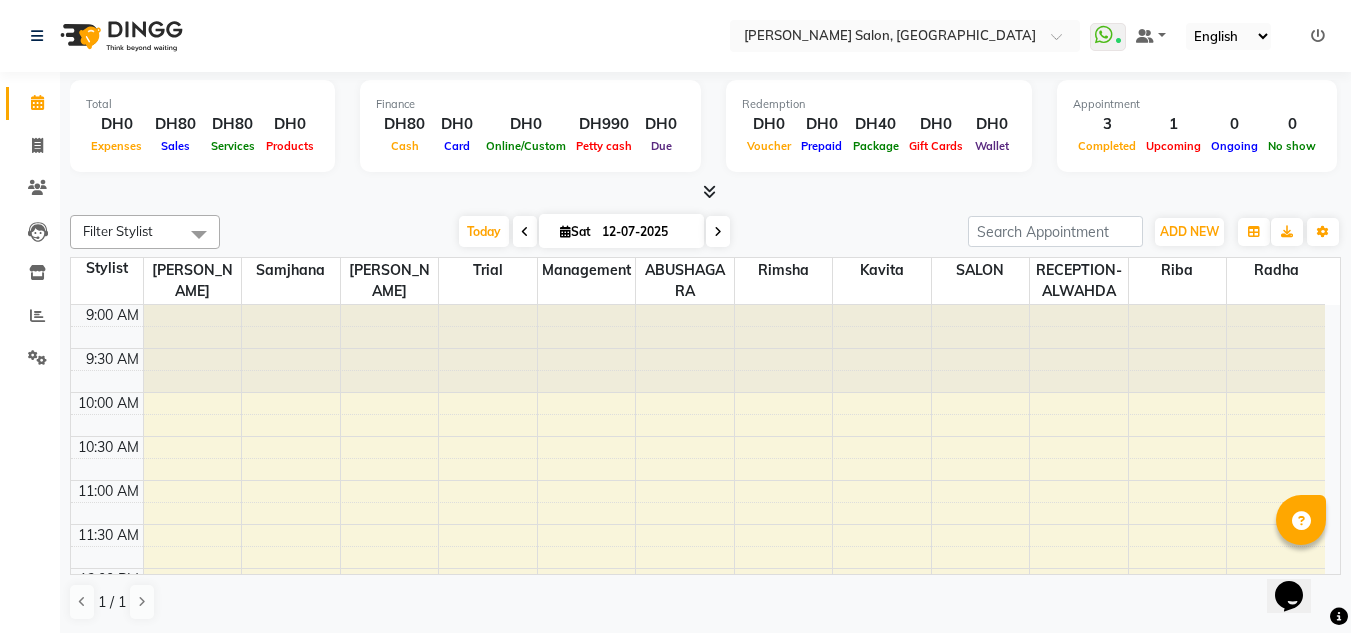 click on "9:00 AM 9:30 AM 10:00 AM 10:30 AM 11:00 AM 11:30 AM 12:00 PM 12:30 PM 1:00 PM 1:30 PM 2:00 PM 2:30 PM 3:00 PM 3:30 PM 4:00 PM 4:30 PM 5:00 PM 5:30 PM 6:00 PM 6:30 PM 7:00 PM 7:30 PM 8:00 PM 8:30 PM 9:00 PM 9:30 PM 10:00 PM 10:30 PM     Ashma, TK03, 02:10 PM-02:40 PM, Manicure & Pedicure - Classic Manicure     Ashma, TK03, 01:40 PM-02:10 PM, Manicure & Pedicure - Classic Pedicure     May, TK02, 01:05 PM-02:05 PM, EYELASHES     Deepa, TK01, 03:00 PM-03:30 PM, Manicure & Pedicure - Classic Pedicure" at bounding box center [698, 920] 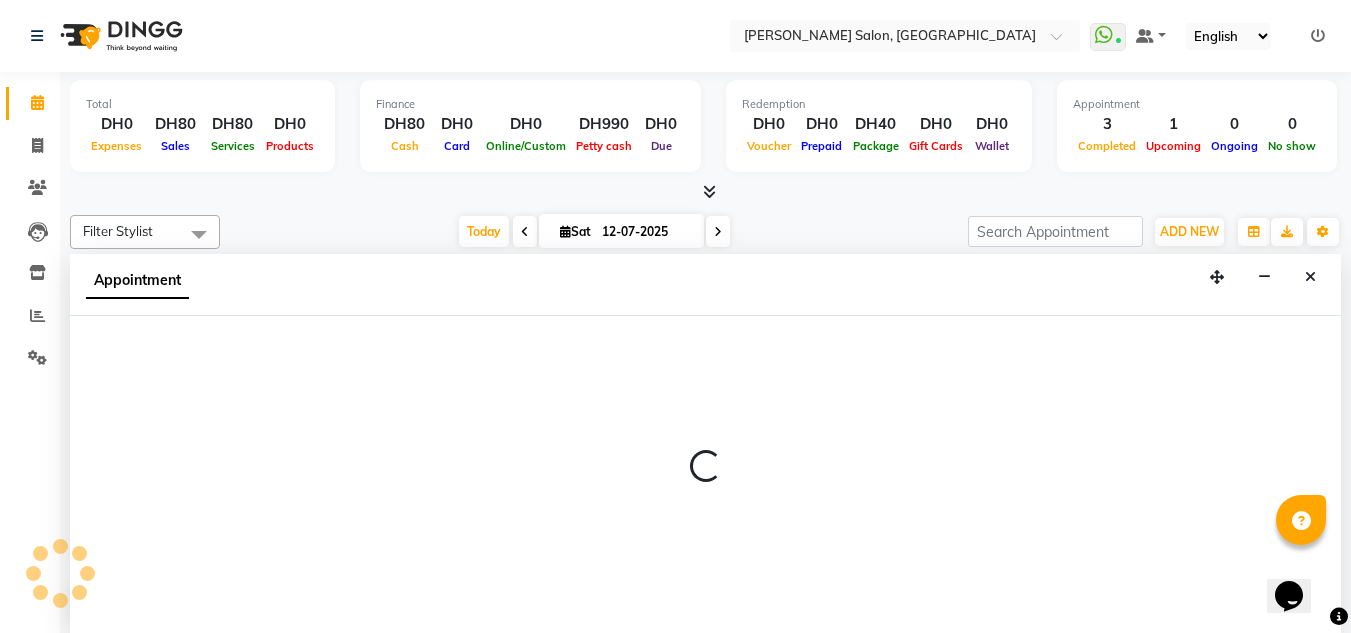 scroll, scrollTop: 1, scrollLeft: 0, axis: vertical 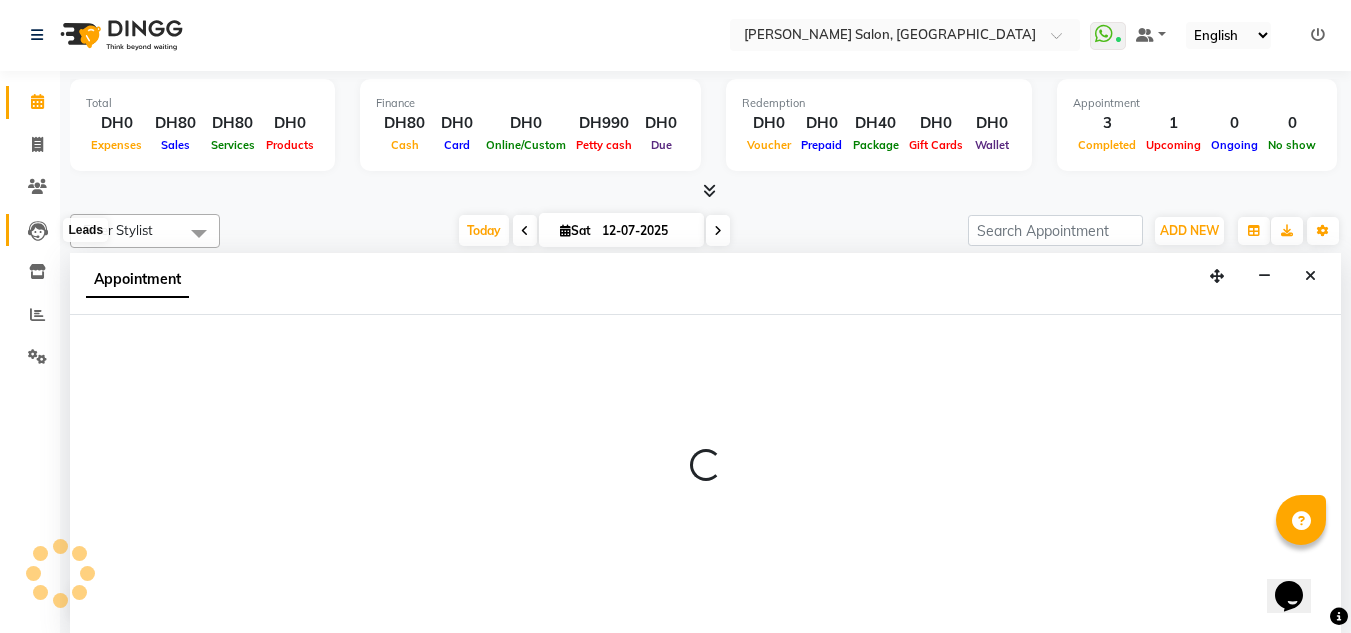 drag, startPoint x: 43, startPoint y: 231, endPoint x: 96, endPoint y: 233, distance: 53.037724 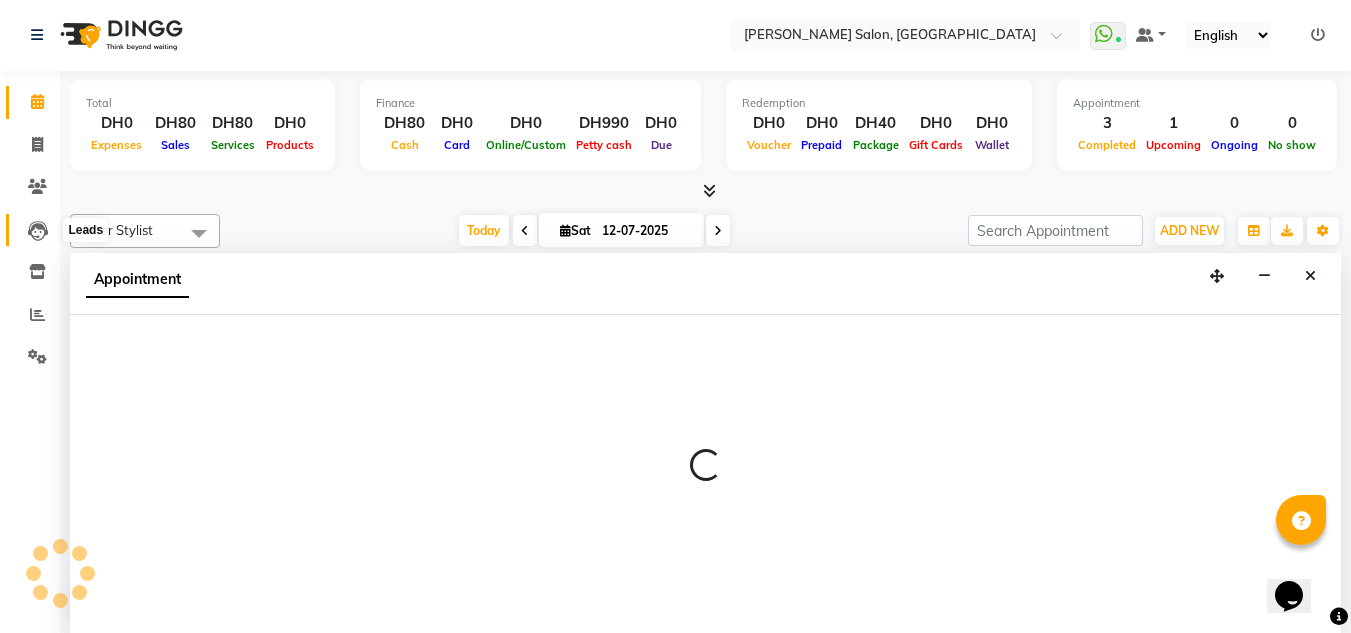 click 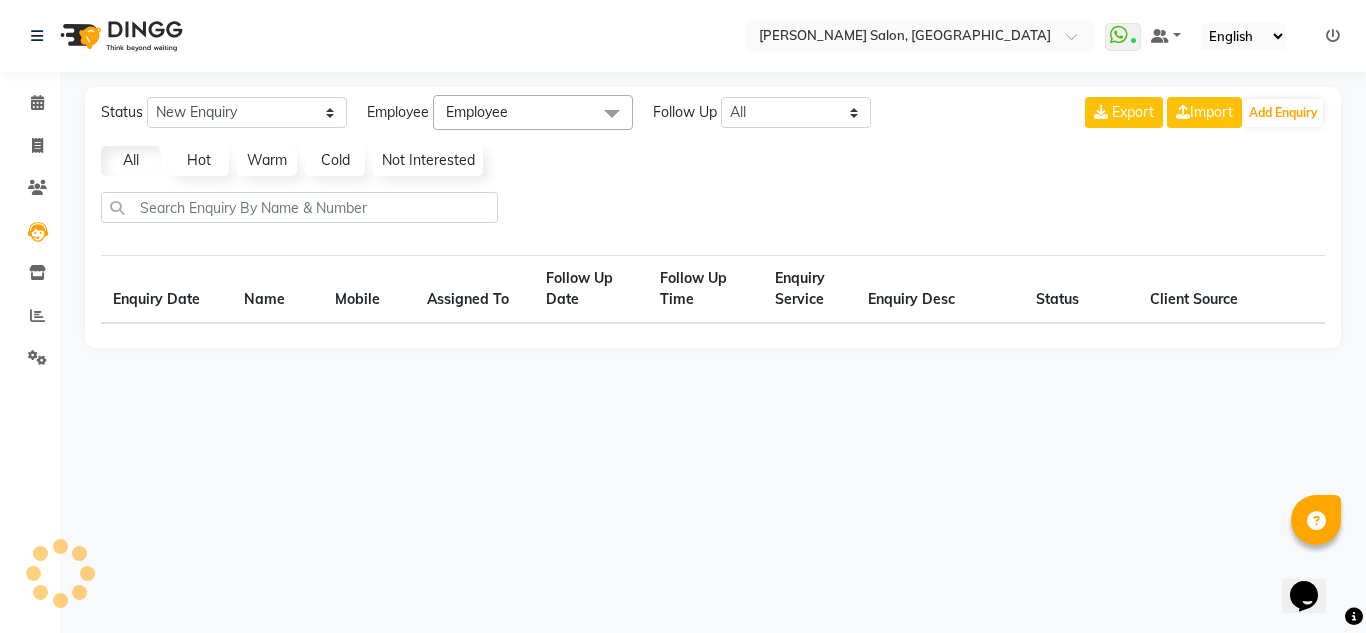 click on "Export  Import  Add Enquiry" 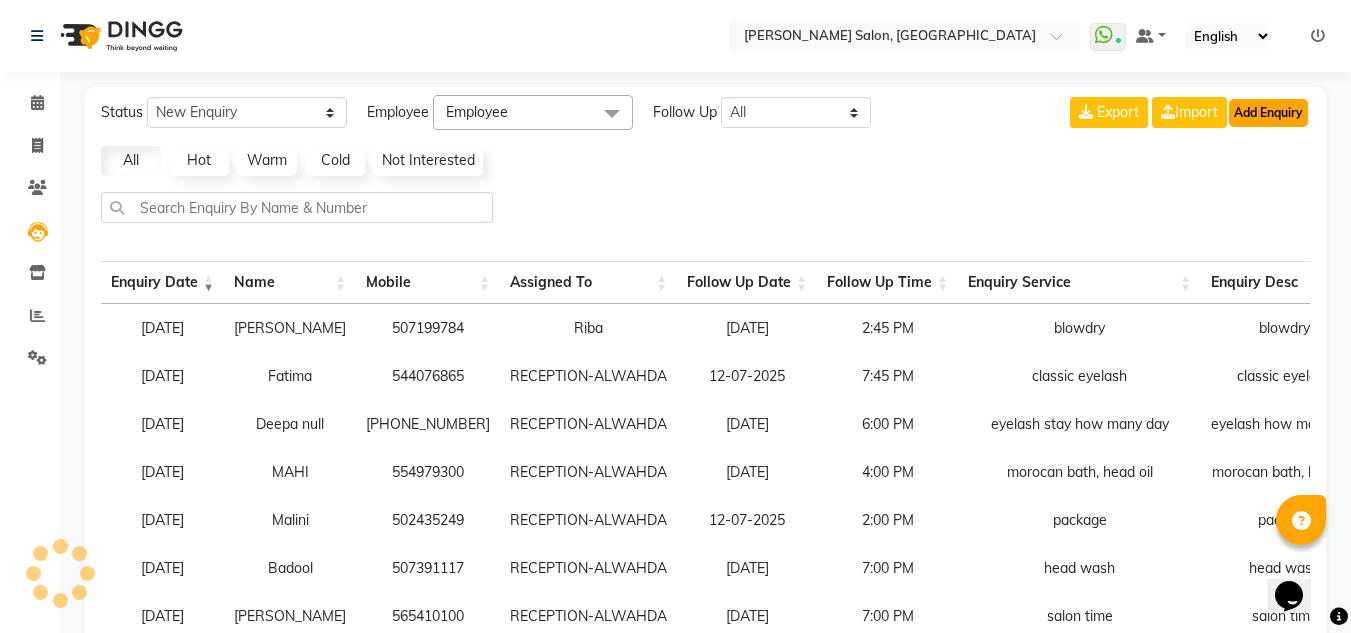 click on "Add Enquiry" 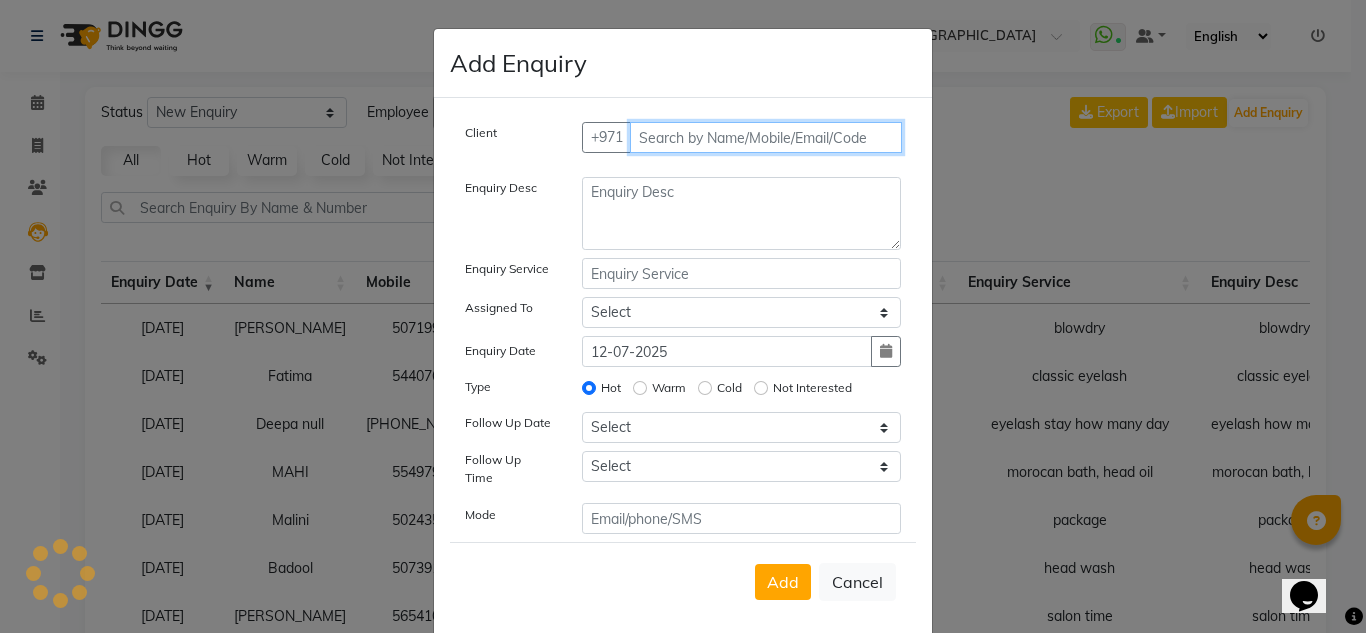 click at bounding box center [766, 137] 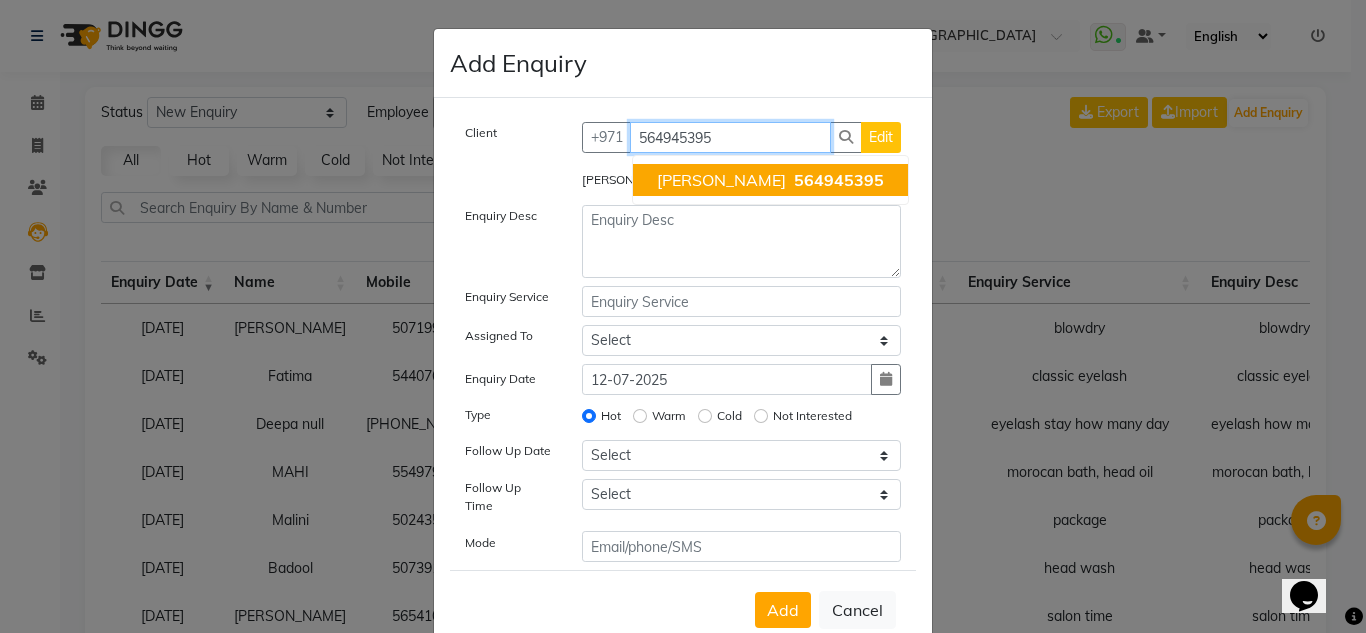 click on "Habiba" at bounding box center [721, 180] 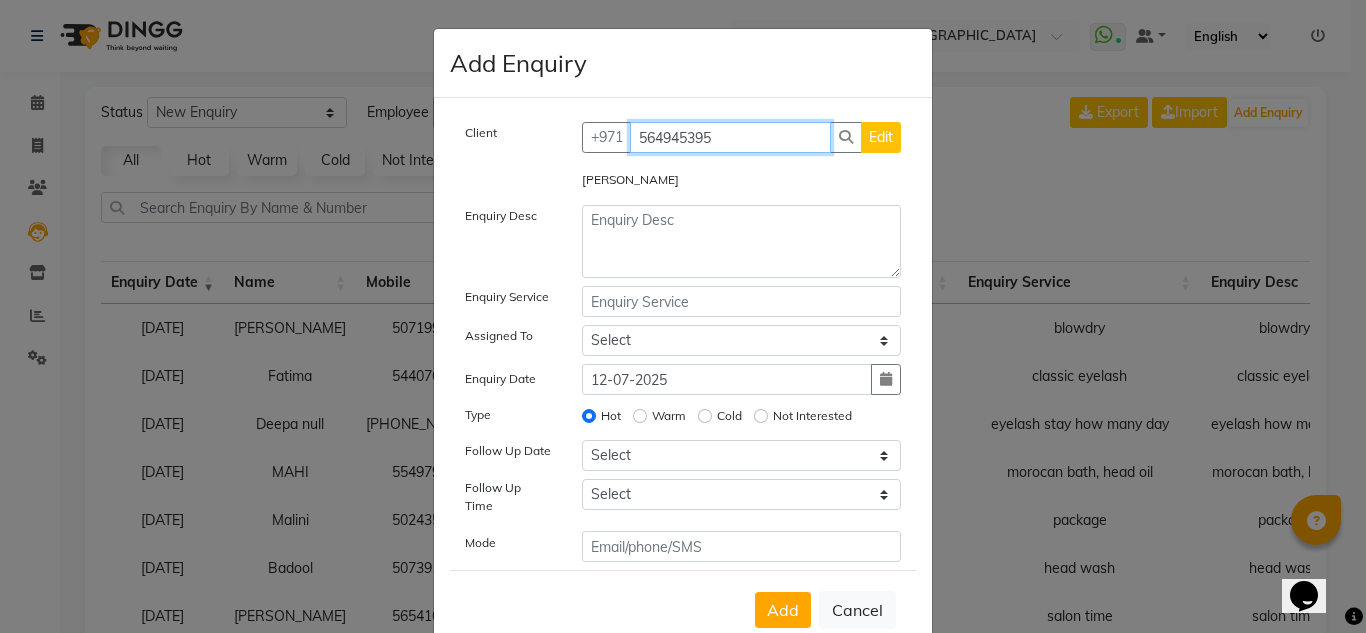 type on "564945395" 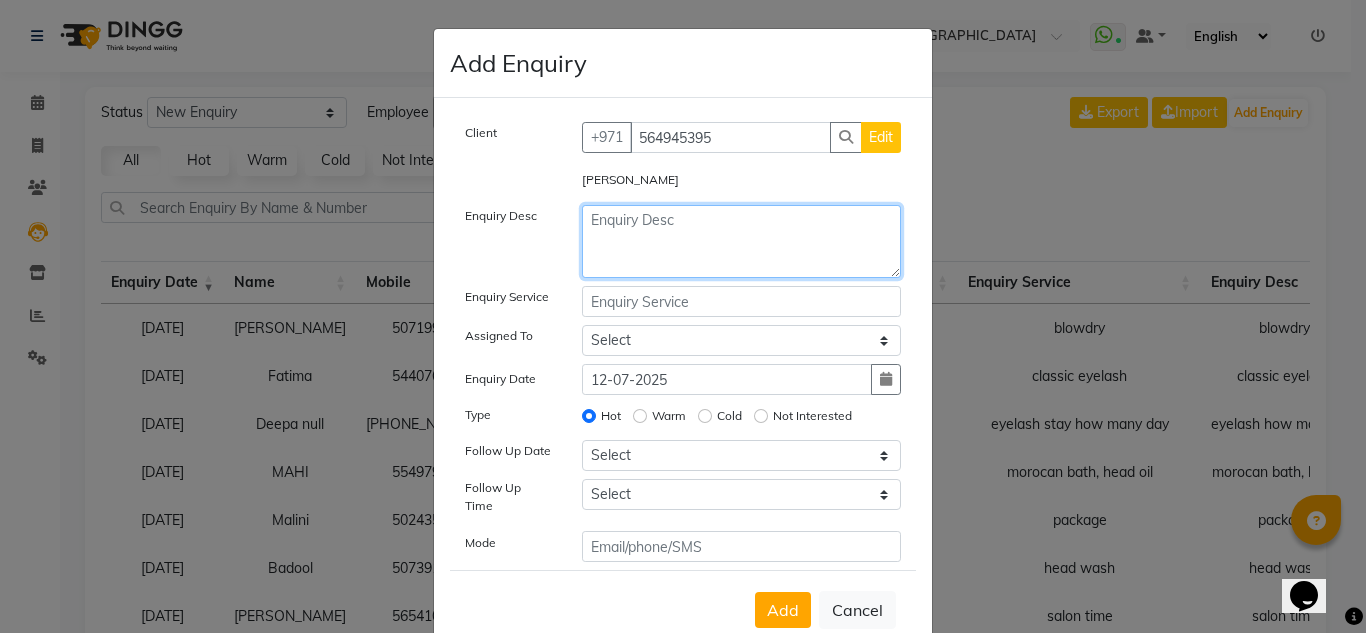 click 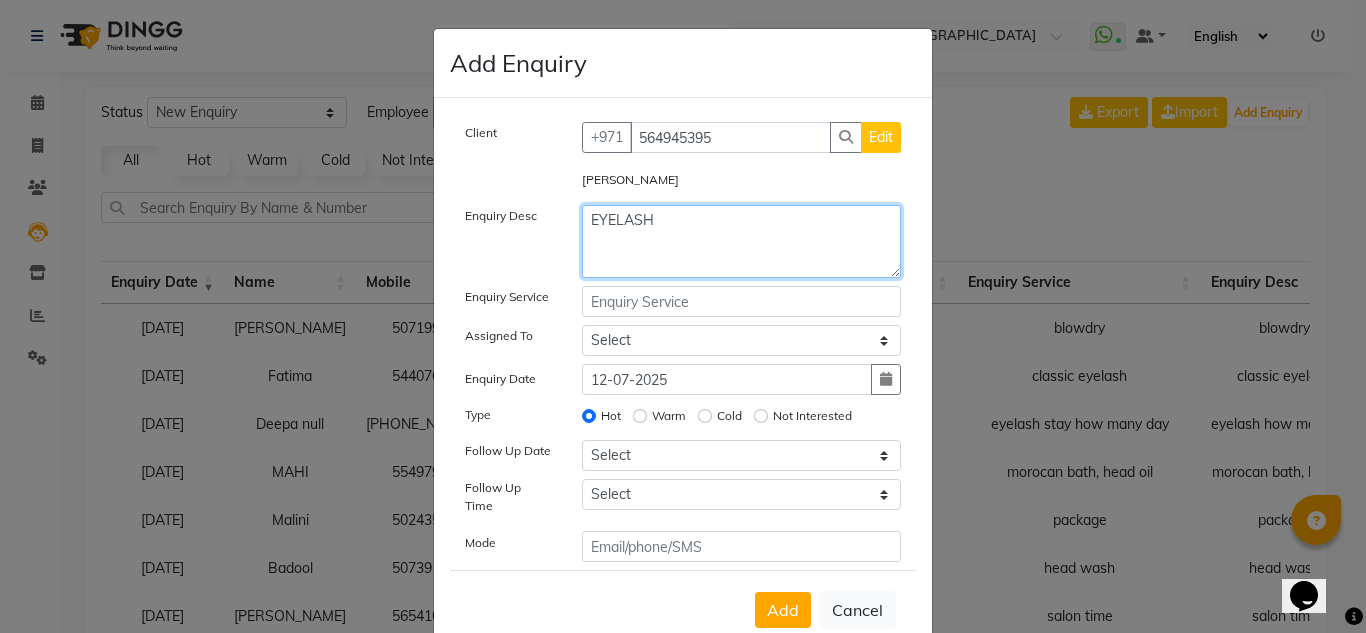 type on "EYELASH" 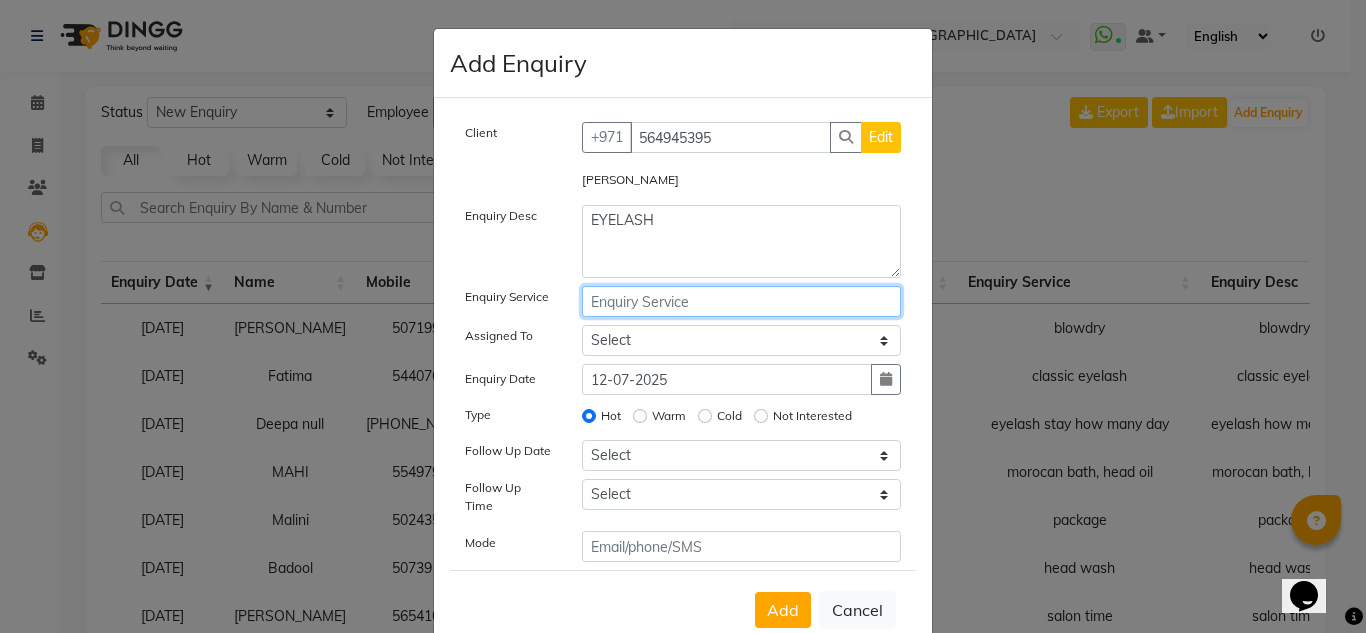 click at bounding box center [742, 301] 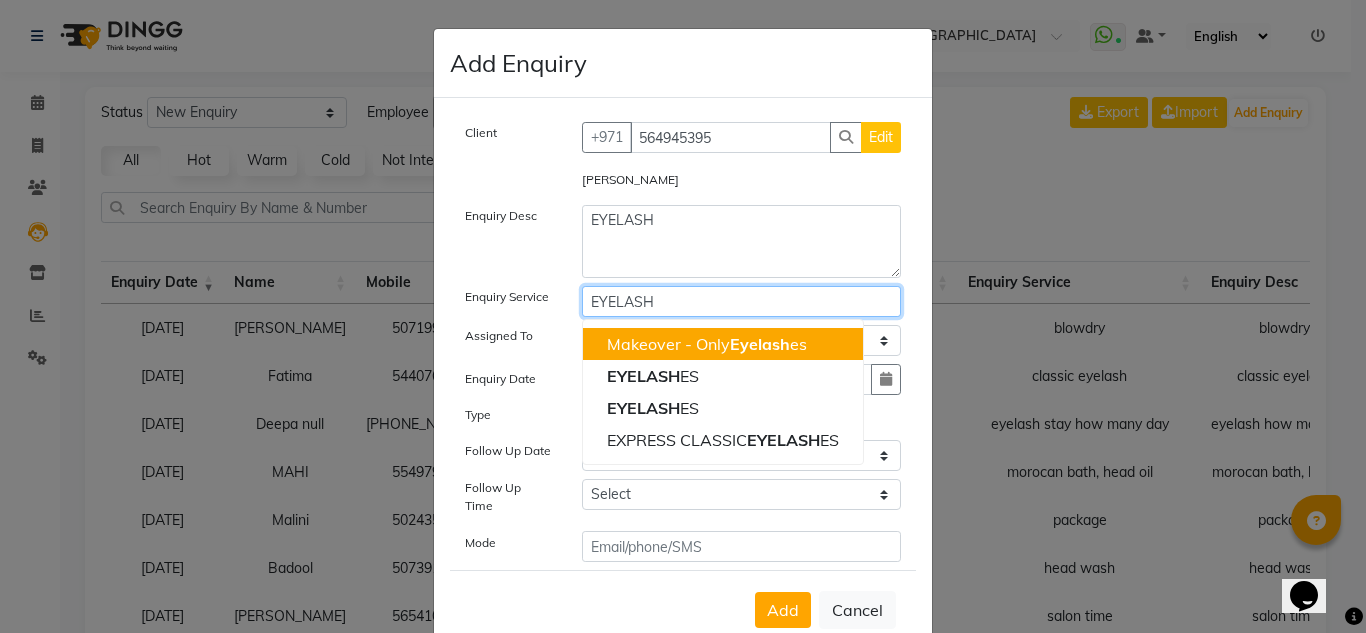 type on "EYELASH" 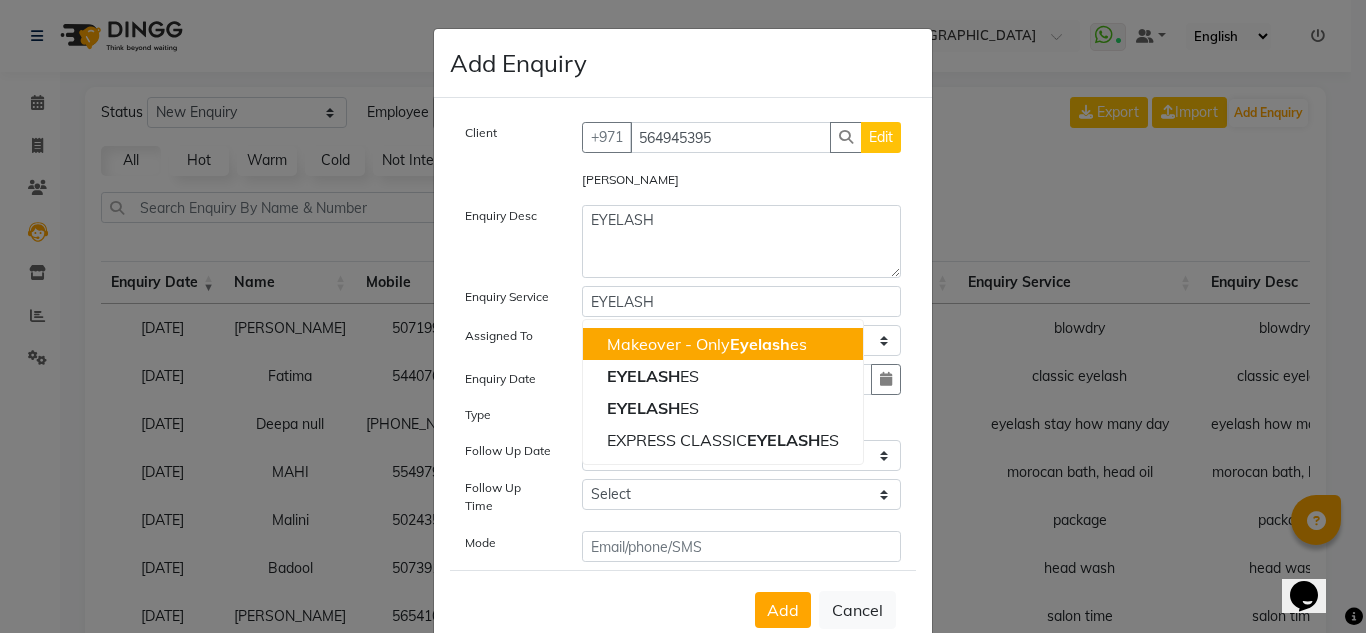 click on "Client +971 564945395 Edit Habiba  Enquiry Desc EYELASH Enquiry Service EYELASH Makeover  - Only  Eyelash es EYELASH ES EYELASH ES EXPRESS CLASSIC  EYELASH ES Assigned To Select ABUSHAGARA Kavita Laxmi Management Manisha Radha RECEPTION-ALWAHDA Riba Rimsha SALON Samjhana trial Enquiry Date 12-07-2025 Type Hot Warm Cold Not Interested Follow Up Date Select Today Tomorrow In 2 days (Monday) In 3 days (Tuesday) In 4 days (Wednesday) In 5 days (Thursday) In 6 days (Friday) In 1 Week (2025-07-19) In 2 Week (2025-07-26) In 1 Month (2025-08-12) In 2 Month (2025-09-12) In 3 Month (2025-10-12) Custom Date  Follow Up Time Select 07:00 AM 07:15 AM 07:30 AM 07:45 AM 08:00 AM 08:15 AM 08:30 AM 08:45 AM 09:00 AM 09:15 AM 09:30 AM 09:45 AM 10:00 AM 10:15 AM 10:30 AM 10:45 AM 11:00 AM 11:15 AM 11:30 AM 11:45 AM 12:00 PM 12:15 PM 12:30 PM 12:45 PM 01:00 PM 01:15 PM 01:30 PM 01:45 PM 02:00 PM 02:15 PM 02:30 PM 02:45 PM 03:00 PM 03:15 PM 03:30 PM 03:45 PM 04:00 PM 04:15 PM 04:30 PM 04:45 PM 05:00 PM 05:15 PM 05:30 PM 05:45 PM" 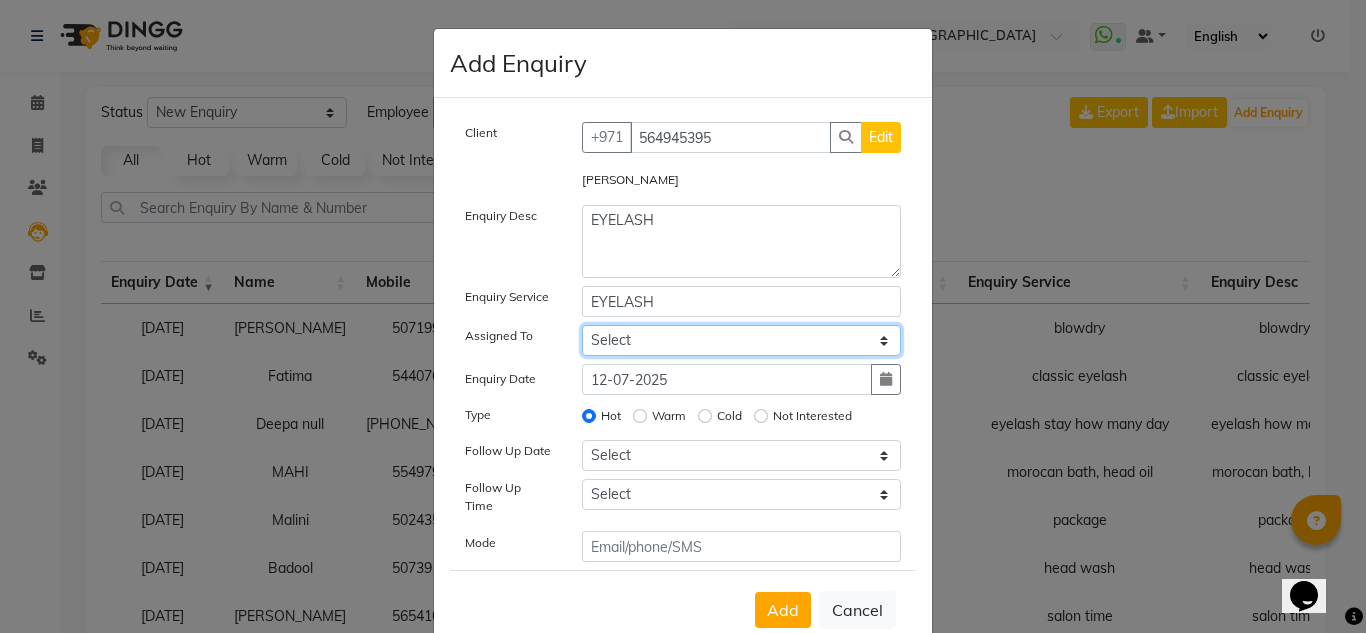 drag, startPoint x: 839, startPoint y: 336, endPoint x: 827, endPoint y: 329, distance: 13.892444 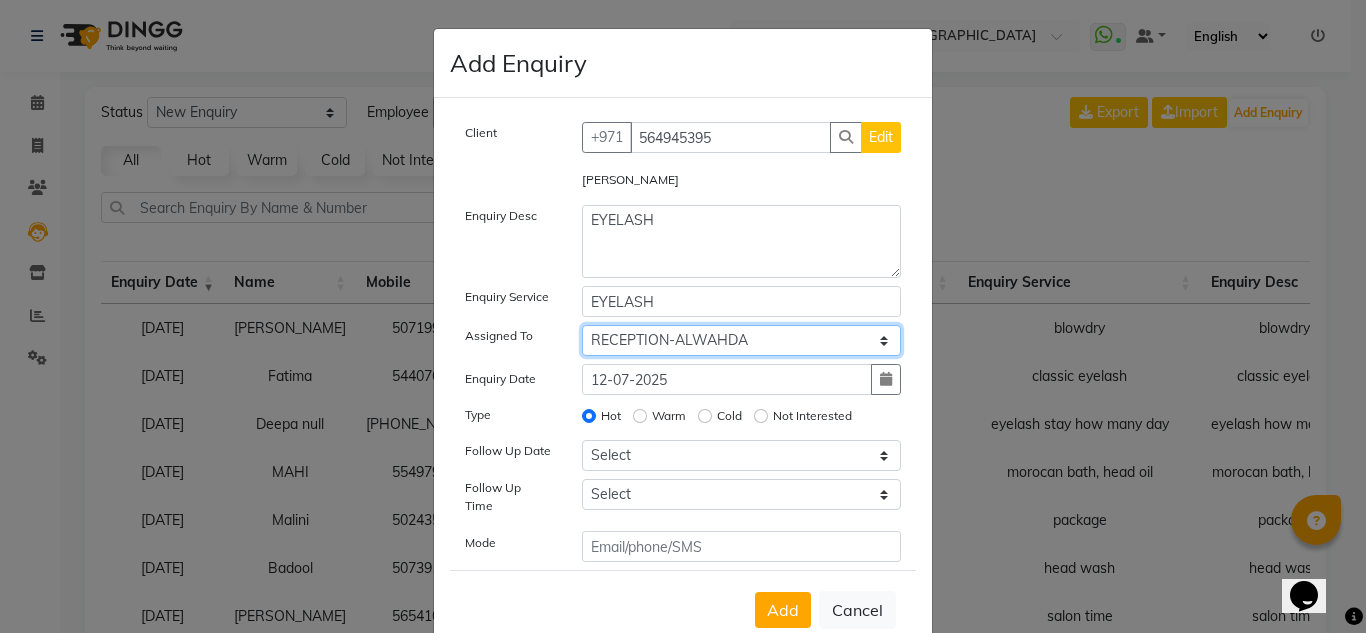 click on "Select ABUSHAGARA Kavita Laxmi Management Manisha Radha RECEPTION-ALWAHDA Riba Rimsha SALON Samjhana trial" 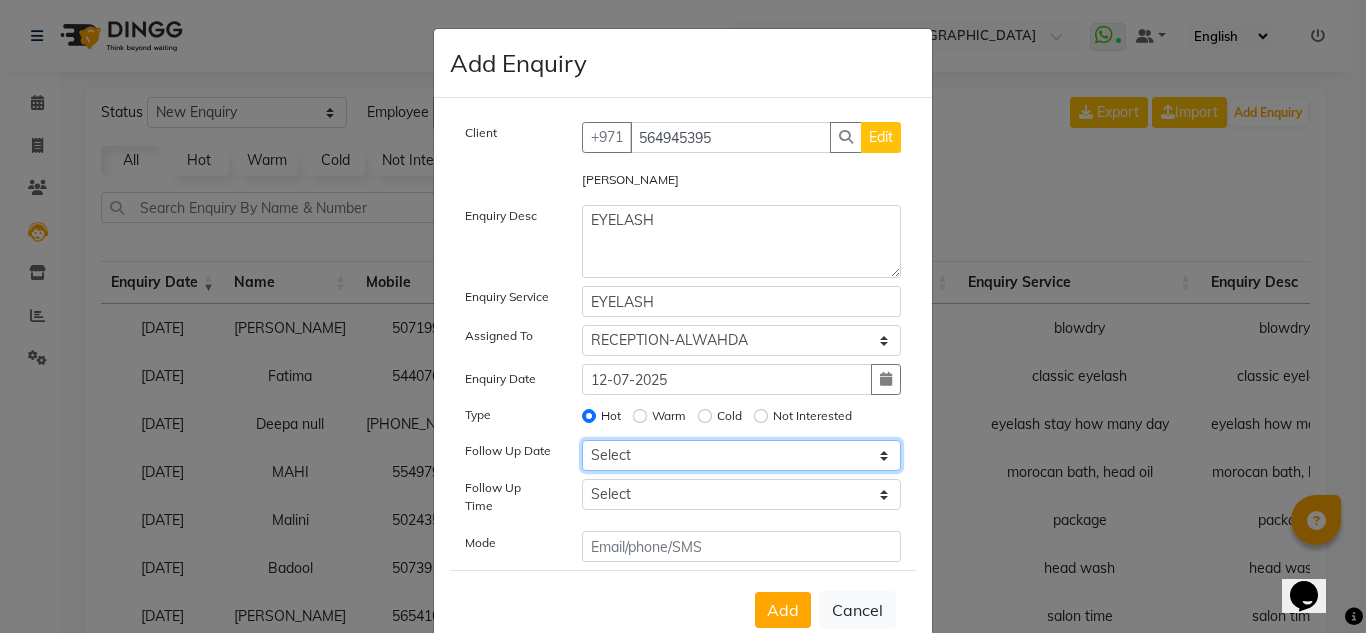 drag, startPoint x: 742, startPoint y: 444, endPoint x: 737, endPoint y: 456, distance: 13 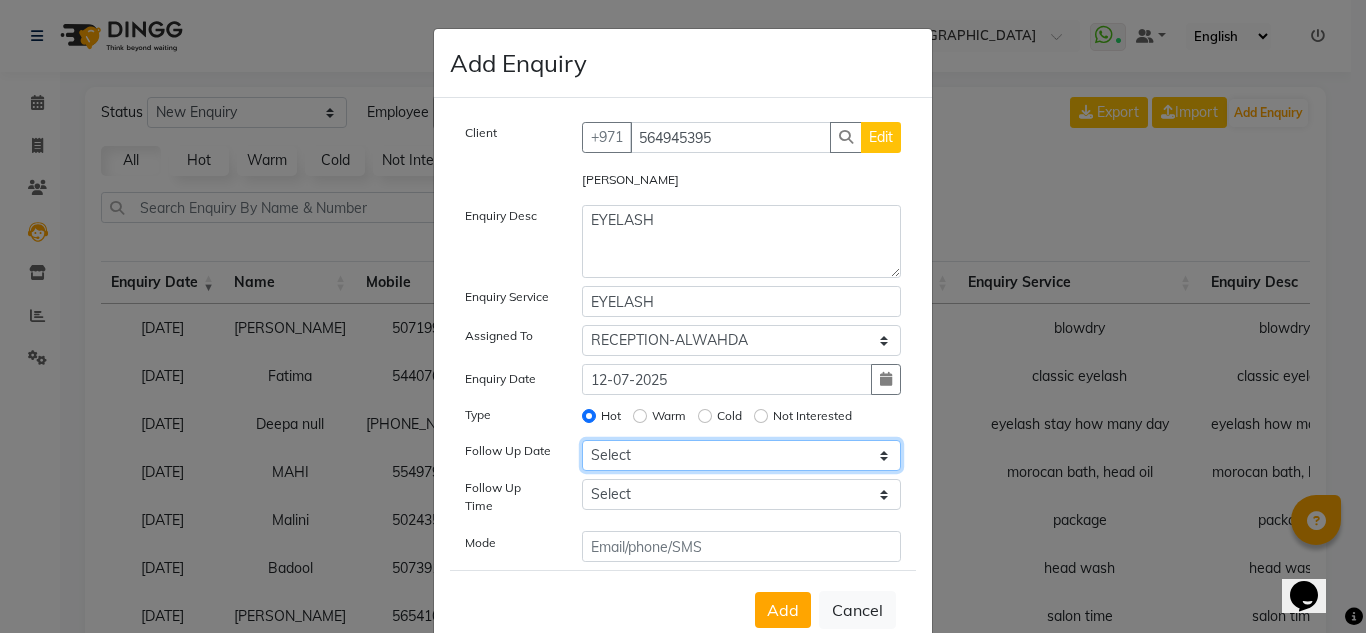click on "Select Today Tomorrow In 2 days (Monday) In 3 days (Tuesday) In 4 days (Wednesday) In 5 days (Thursday) In 6 days (Friday) In 1 Week (2025-07-19) In 2 Week (2025-07-26) In 1 Month (2025-08-12) In 2 Month (2025-09-12) In 3 Month (2025-10-12) Custom Date" at bounding box center [742, 455] 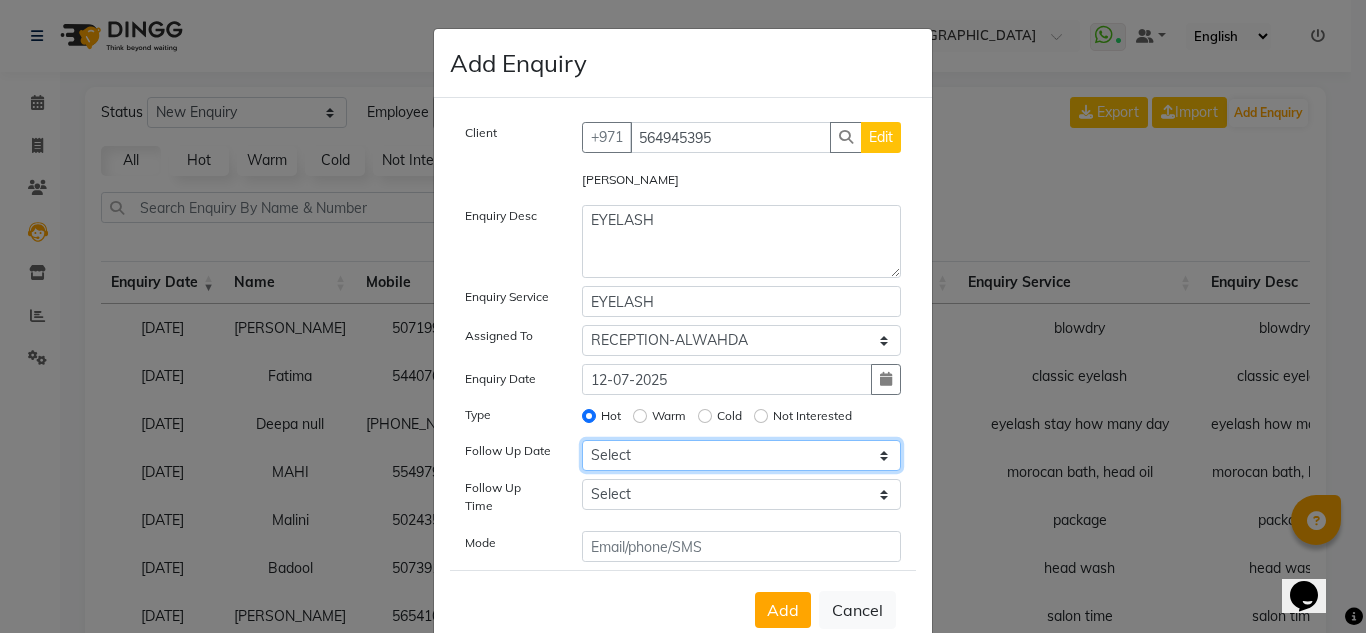 select on "2025-07-15" 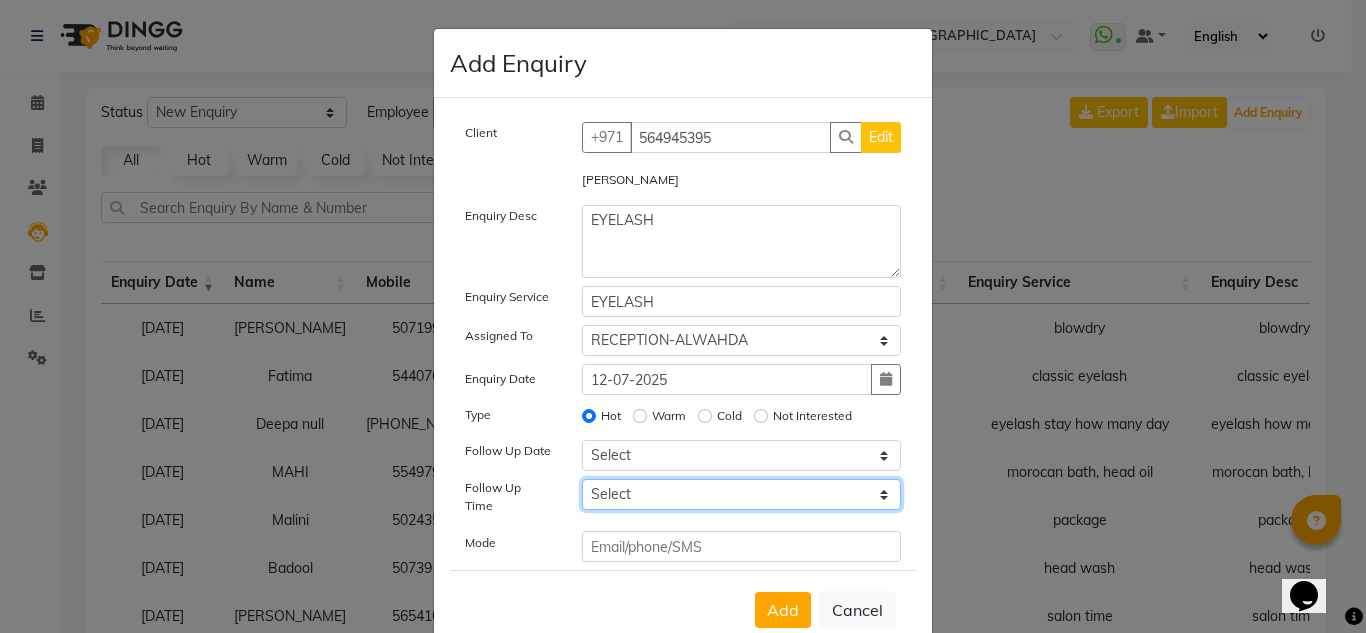 click on "Select 07:00 AM 07:15 AM 07:30 AM 07:45 AM 08:00 AM 08:15 AM 08:30 AM 08:45 AM 09:00 AM 09:15 AM 09:30 AM 09:45 AM 10:00 AM 10:15 AM 10:30 AM 10:45 AM 11:00 AM 11:15 AM 11:30 AM 11:45 AM 12:00 PM 12:15 PM 12:30 PM 12:45 PM 01:00 PM 01:15 PM 01:30 PM 01:45 PM 02:00 PM 02:15 PM 02:30 PM 02:45 PM 03:00 PM 03:15 PM 03:30 PM 03:45 PM 04:00 PM 04:15 PM 04:30 PM 04:45 PM 05:00 PM 05:15 PM 05:30 PM 05:45 PM 06:00 PM 06:15 PM 06:30 PM 06:45 PM 07:00 PM 07:15 PM 07:30 PM 07:45 PM 08:00 PM 08:15 PM 08:30 PM 08:45 PM 09:00 PM 09:15 PM 09:30 PM 09:45 PM 10:00 PM" at bounding box center [742, 494] 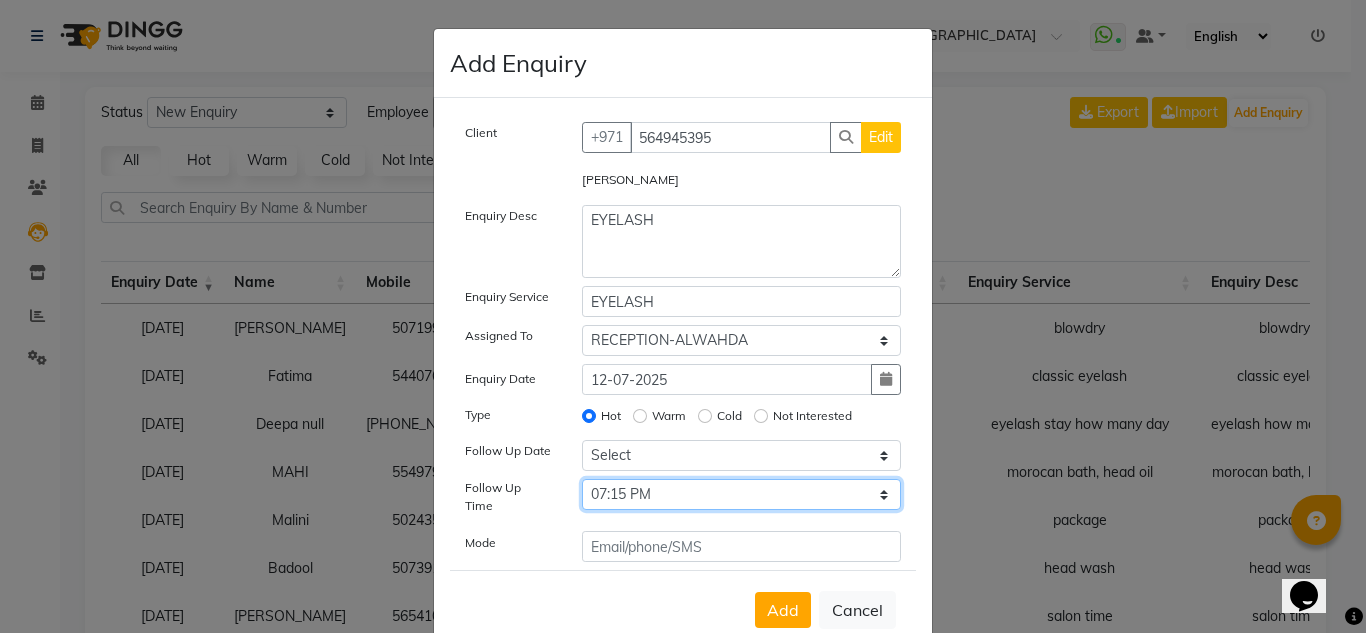 click on "Select 07:00 AM 07:15 AM 07:30 AM 07:45 AM 08:00 AM 08:15 AM 08:30 AM 08:45 AM 09:00 AM 09:15 AM 09:30 AM 09:45 AM 10:00 AM 10:15 AM 10:30 AM 10:45 AM 11:00 AM 11:15 AM 11:30 AM 11:45 AM 12:00 PM 12:15 PM 12:30 PM 12:45 PM 01:00 PM 01:15 PM 01:30 PM 01:45 PM 02:00 PM 02:15 PM 02:30 PM 02:45 PM 03:00 PM 03:15 PM 03:30 PM 03:45 PM 04:00 PM 04:15 PM 04:30 PM 04:45 PM 05:00 PM 05:15 PM 05:30 PM 05:45 PM 06:00 PM 06:15 PM 06:30 PM 06:45 PM 07:00 PM 07:15 PM 07:30 PM 07:45 PM 08:00 PM 08:15 PM 08:30 PM 08:45 PM 09:00 PM 09:15 PM 09:30 PM 09:45 PM 10:00 PM" at bounding box center (742, 494) 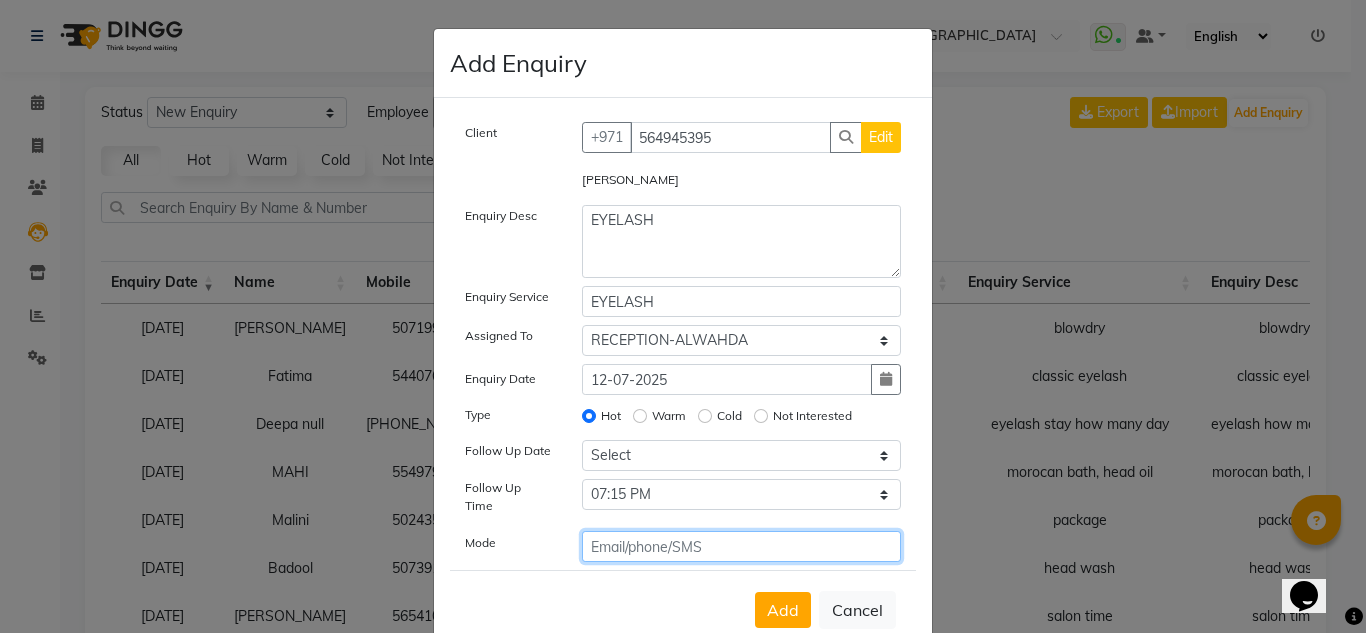click 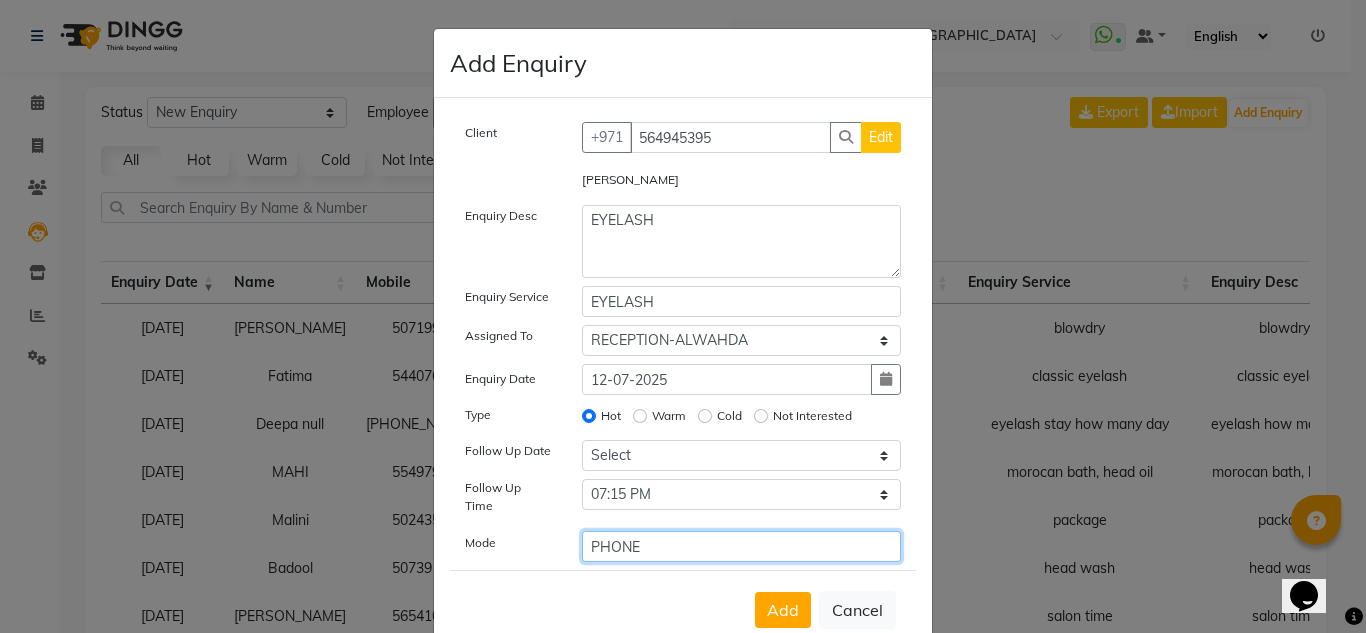 type on "PHONE" 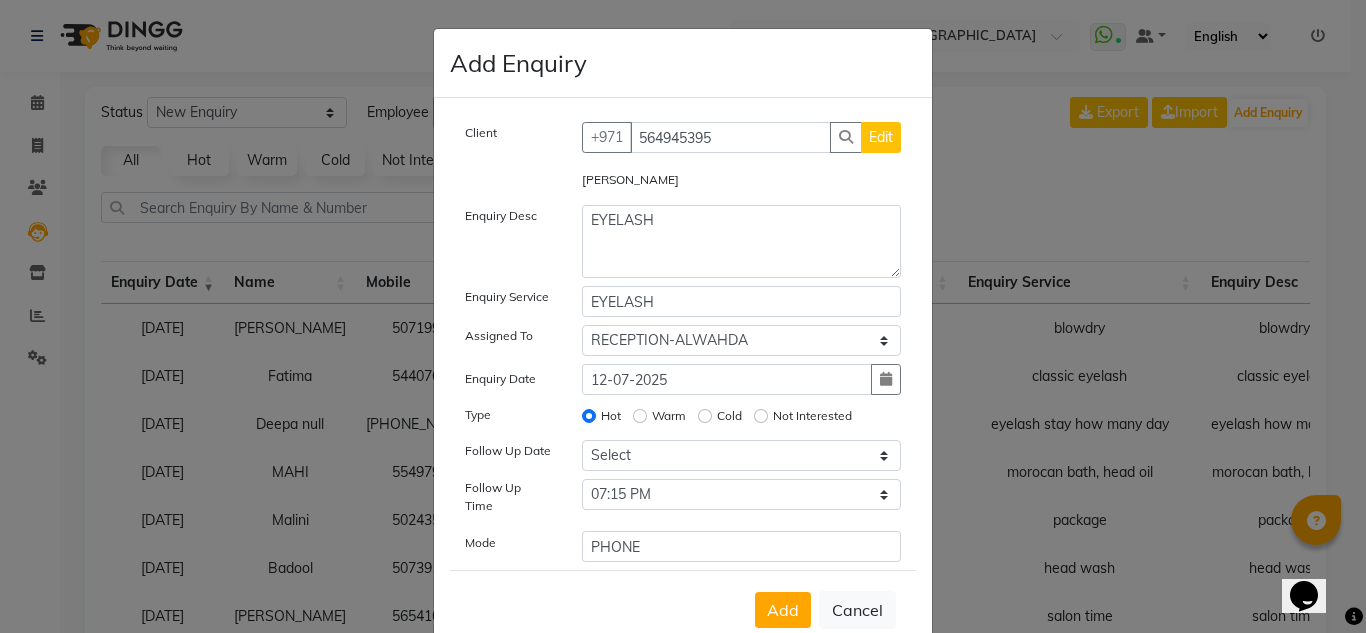 click on "Add   Cancel" 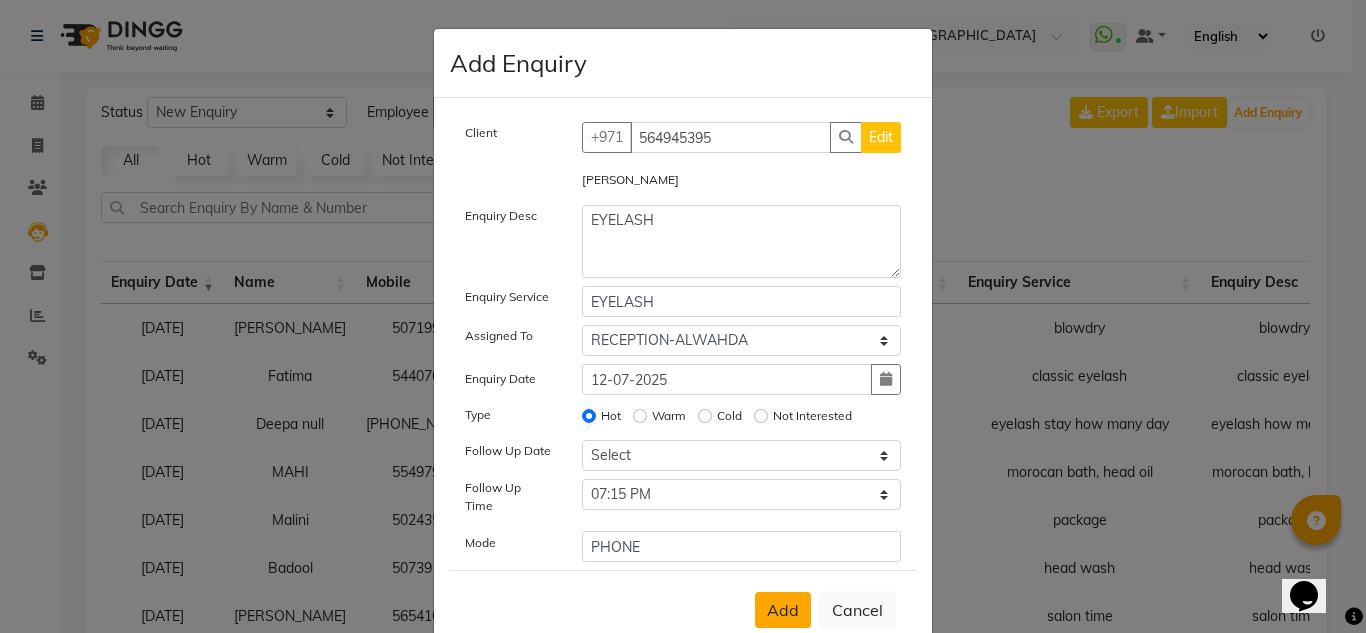 click on "Add" at bounding box center (783, 610) 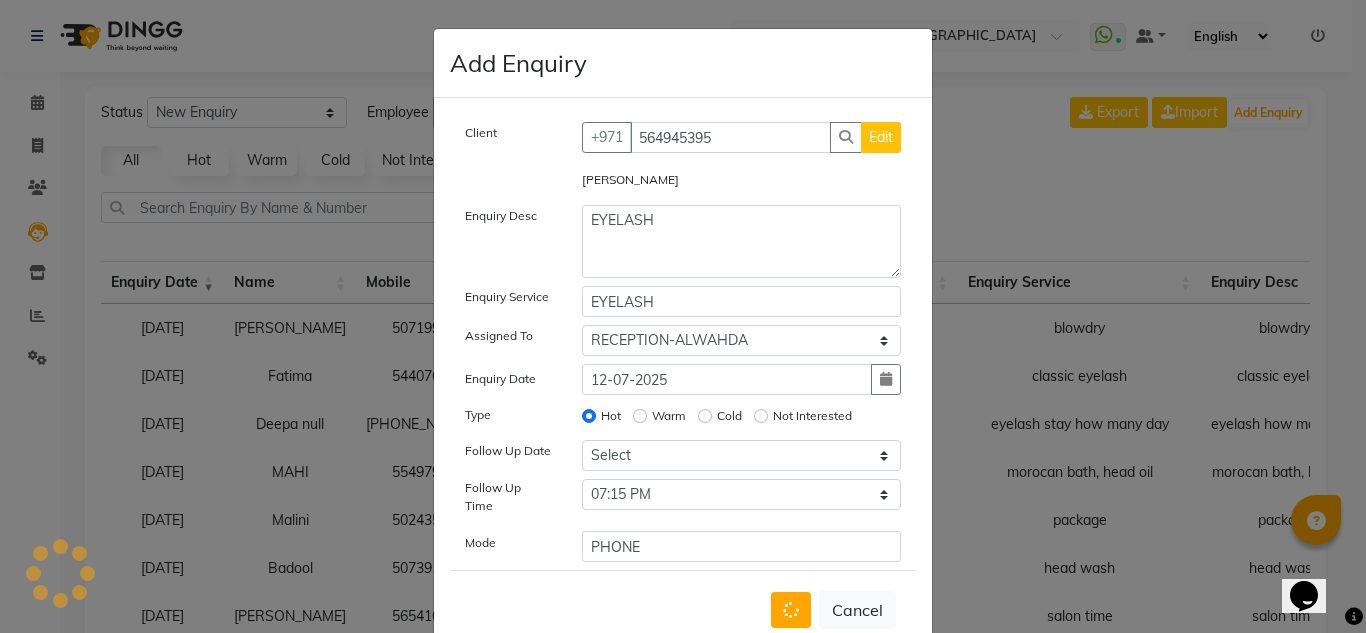 type 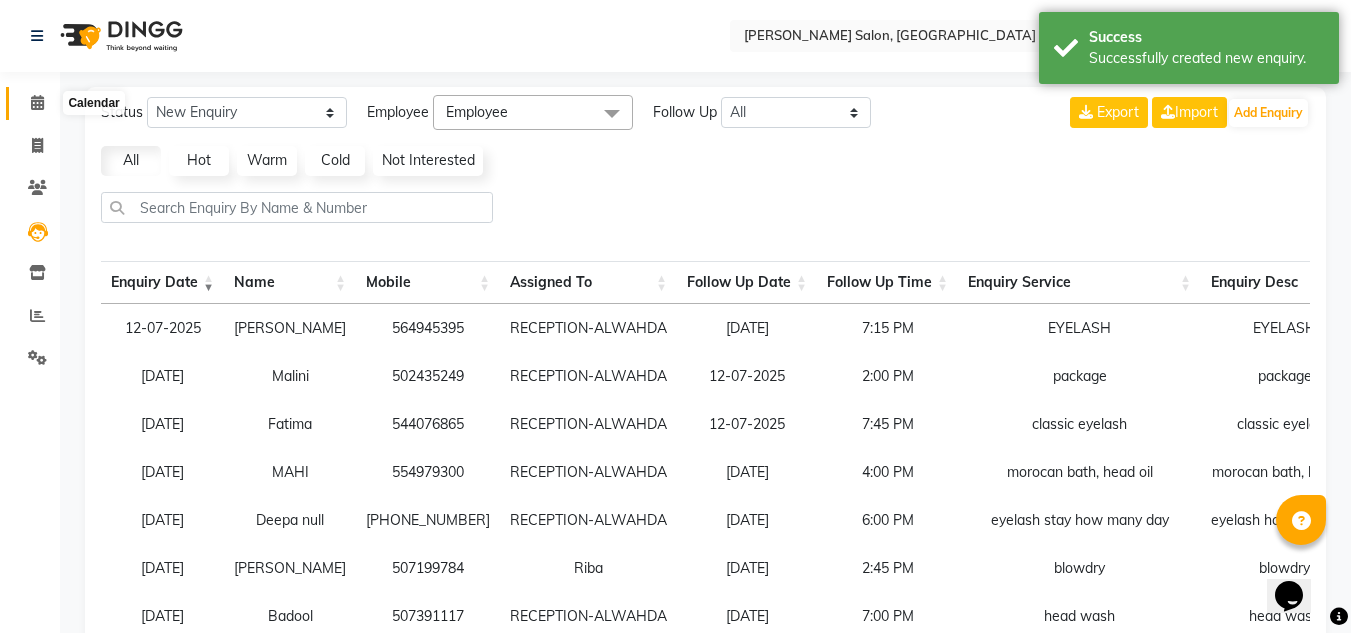 click 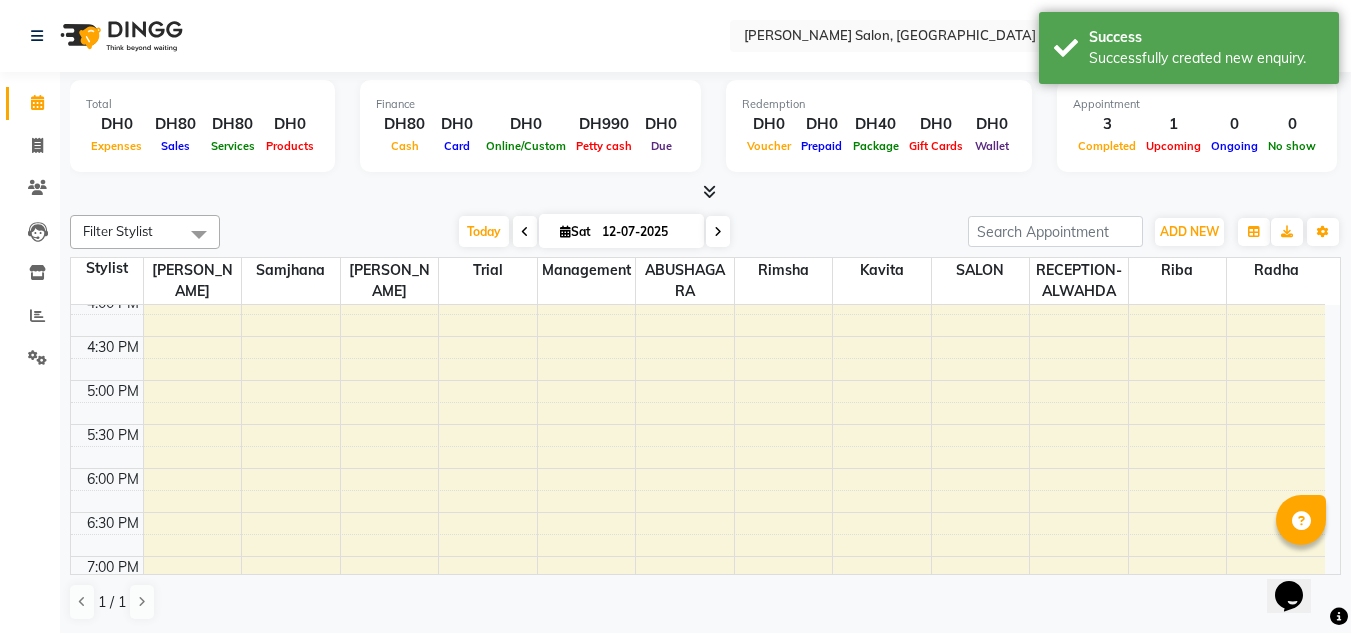 scroll, scrollTop: 562, scrollLeft: 0, axis: vertical 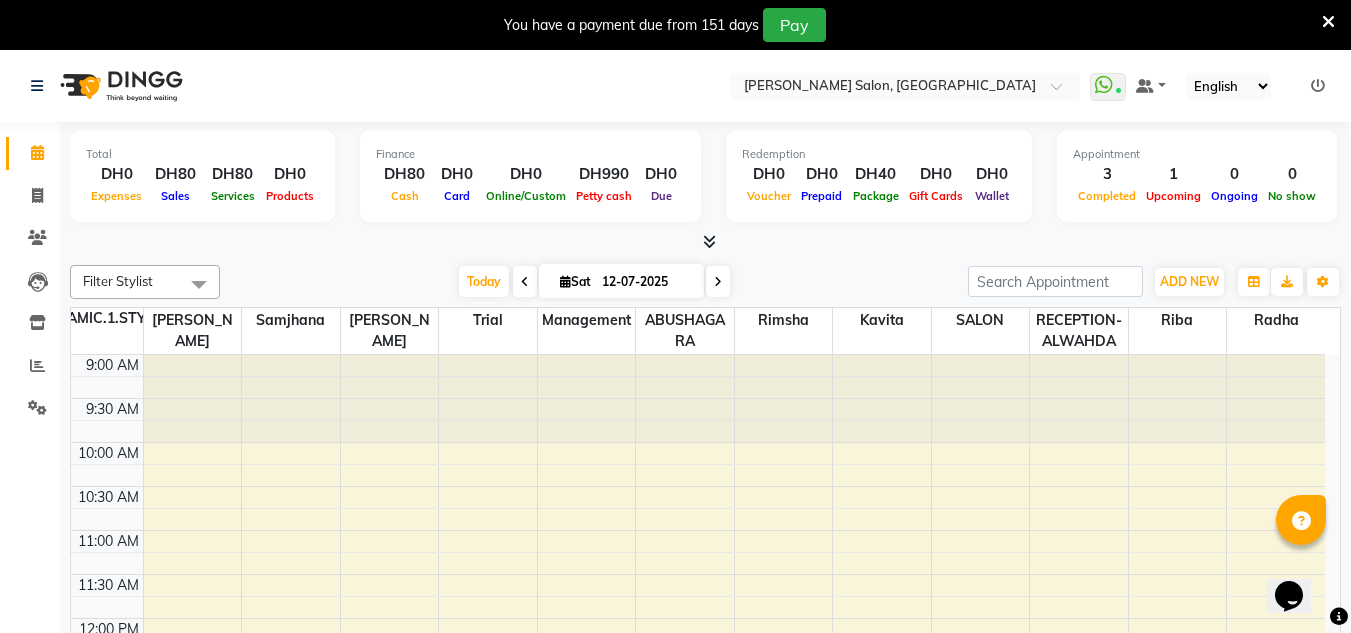 click on "Finance  DH80  Cash DH0  Card DH0  Online/Custom DH990 [PERSON_NAME] cash DH0 Due" at bounding box center [530, 176] 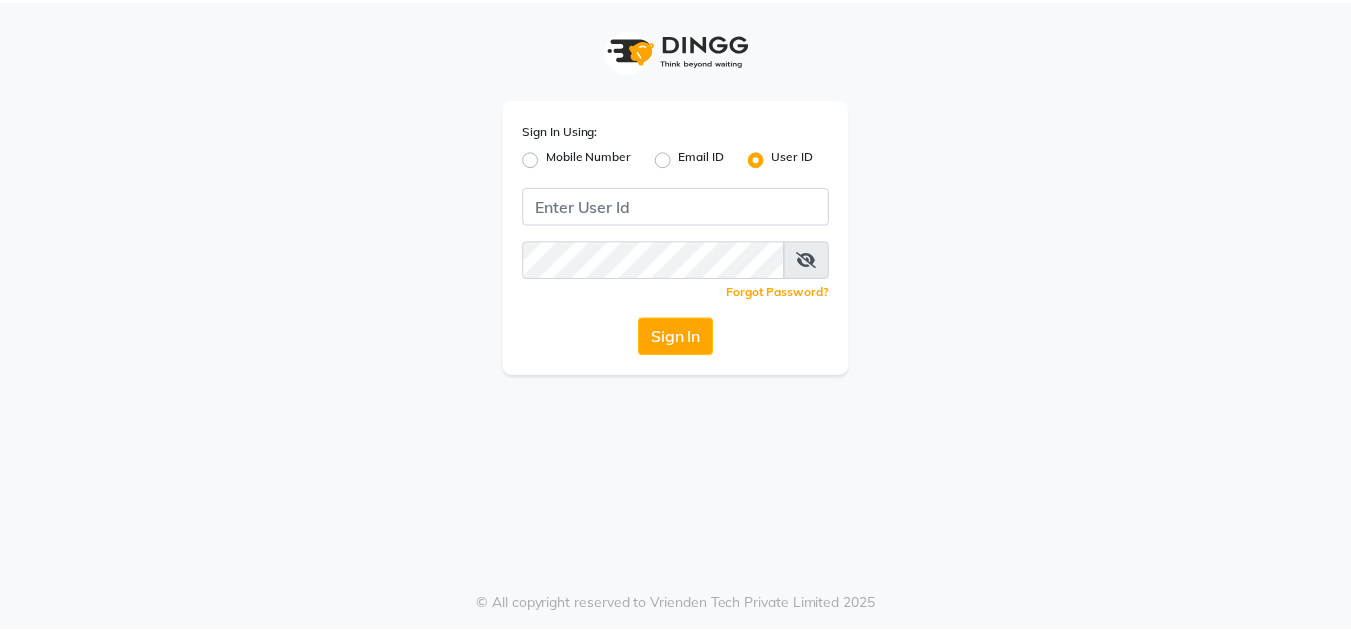 scroll, scrollTop: 0, scrollLeft: 0, axis: both 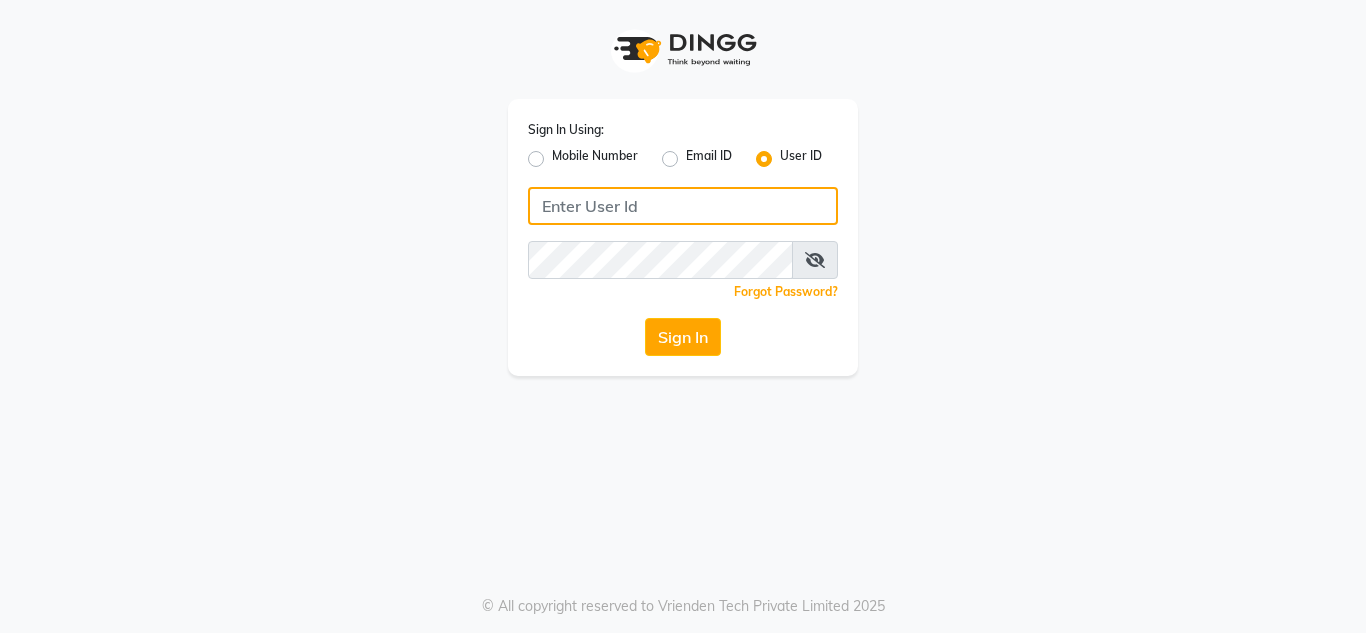 type on "e1790-33" 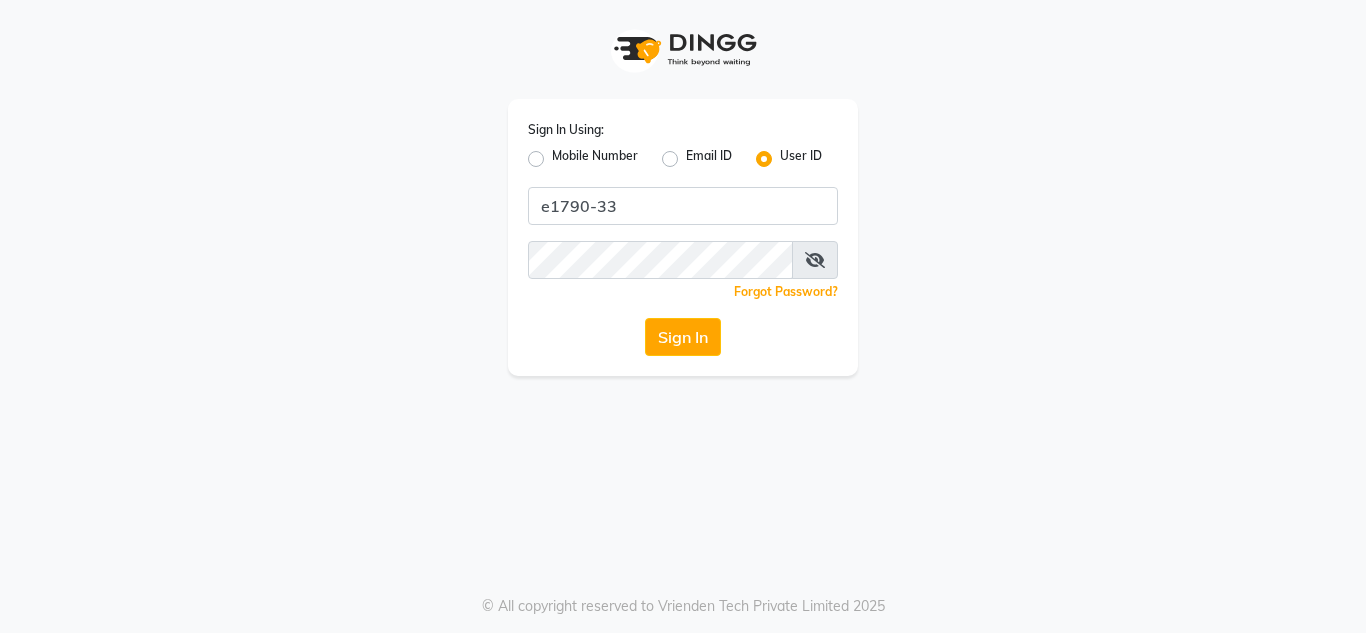 click on "Sign In" 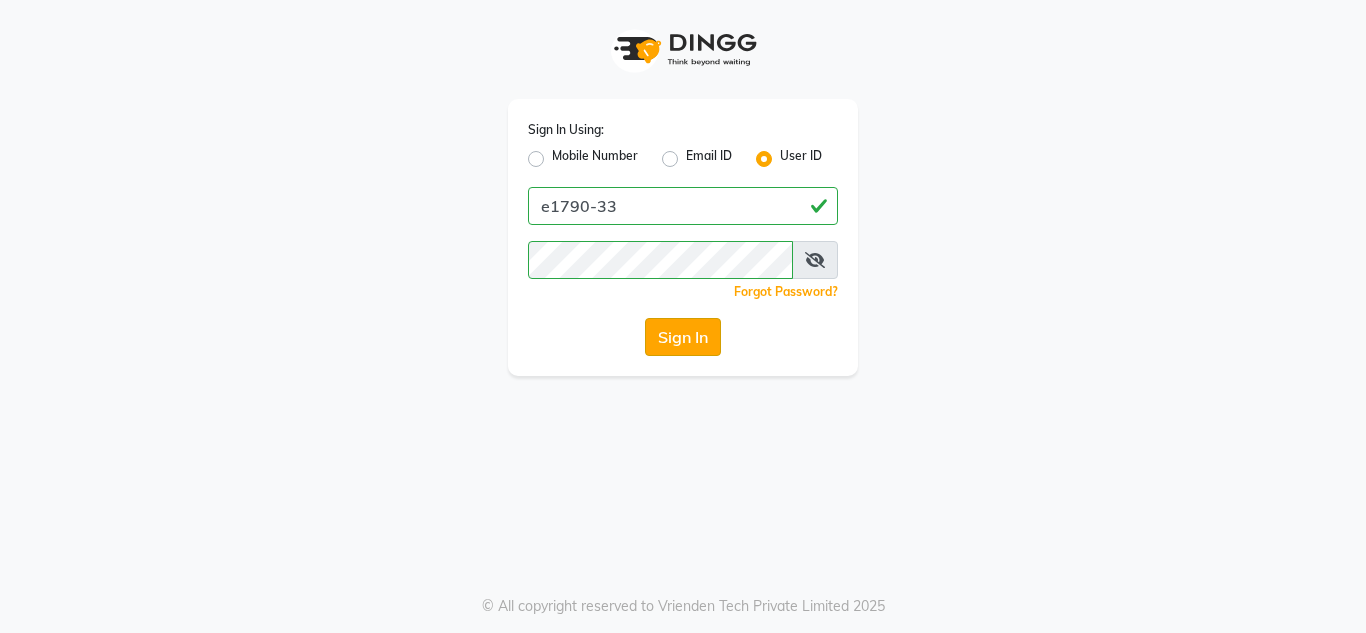 click on "Sign In" 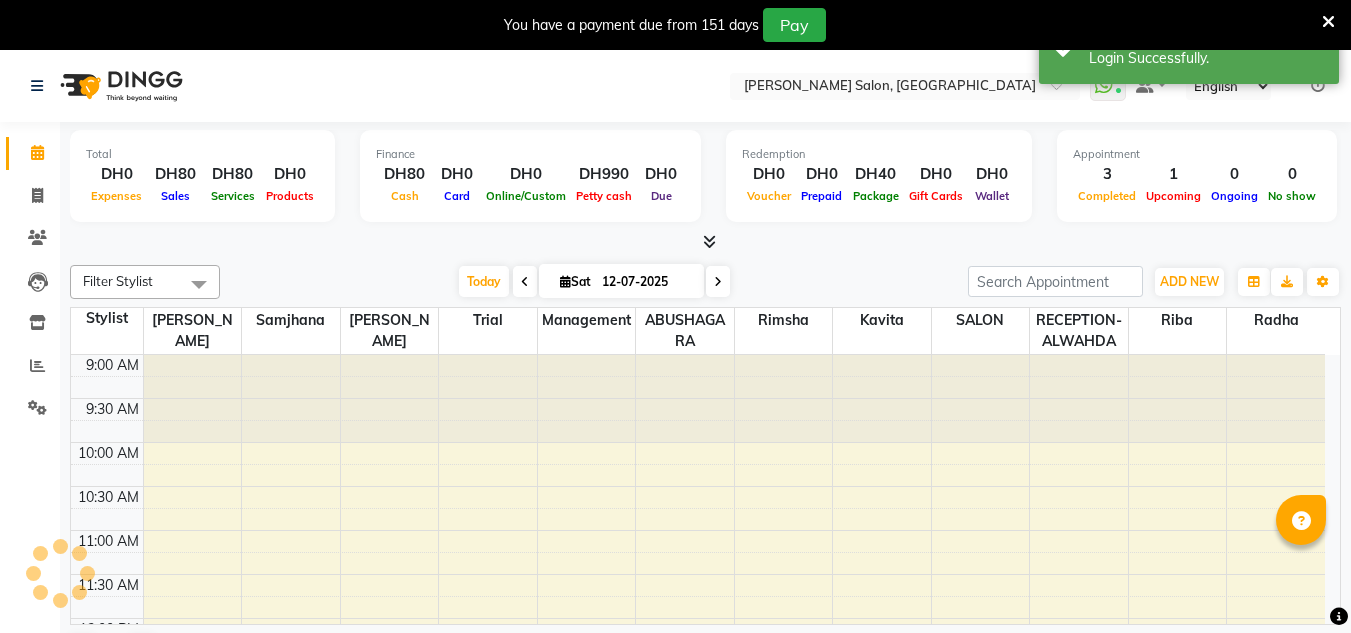 scroll, scrollTop: 0, scrollLeft: 0, axis: both 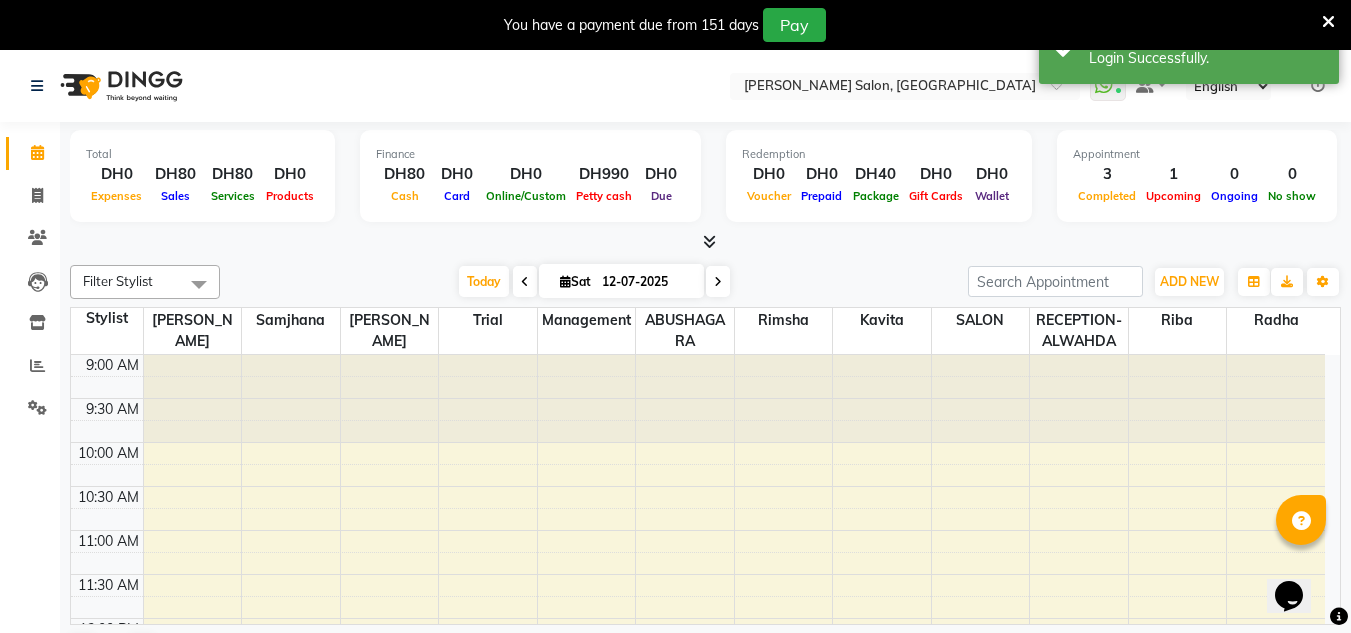 click at bounding box center (1328, 22) 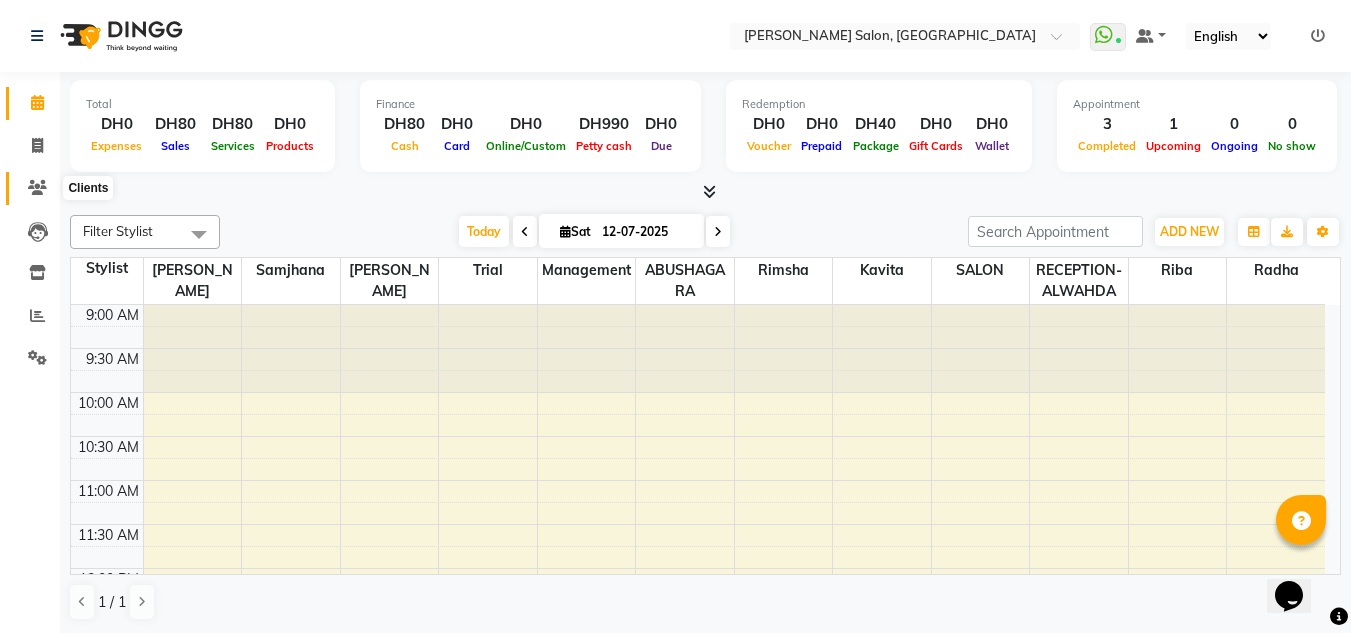 drag, startPoint x: 31, startPoint y: 186, endPoint x: 88, endPoint y: 172, distance: 58.694122 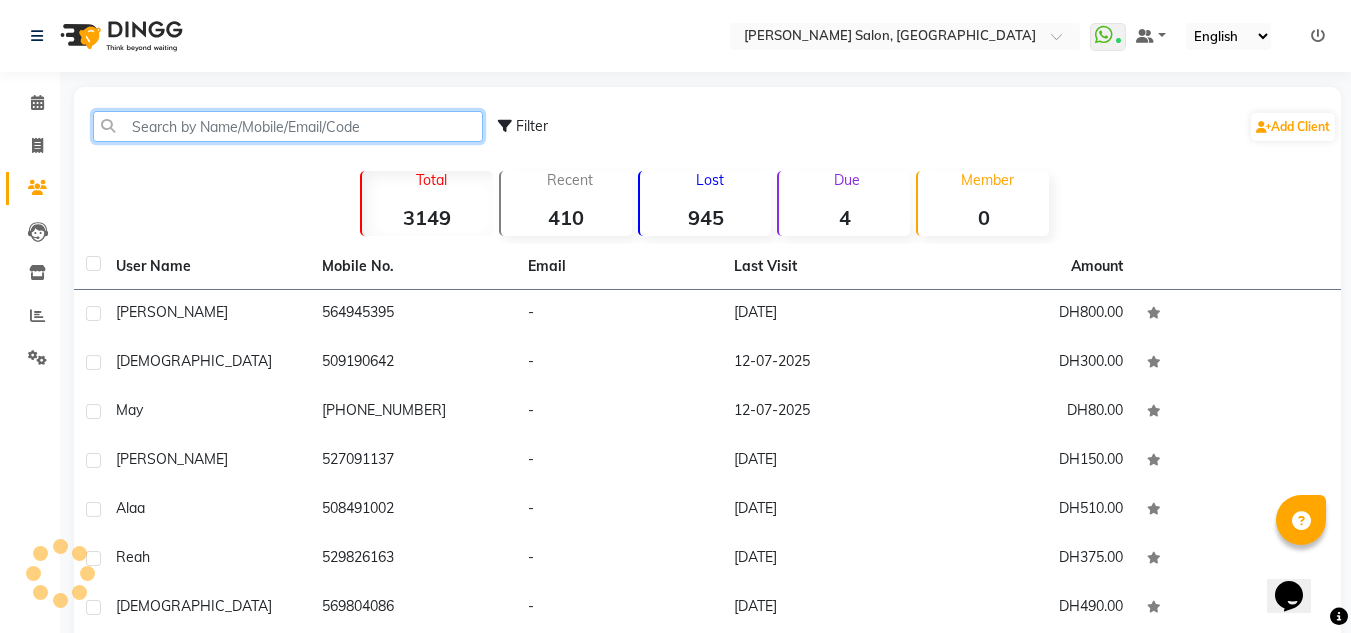click 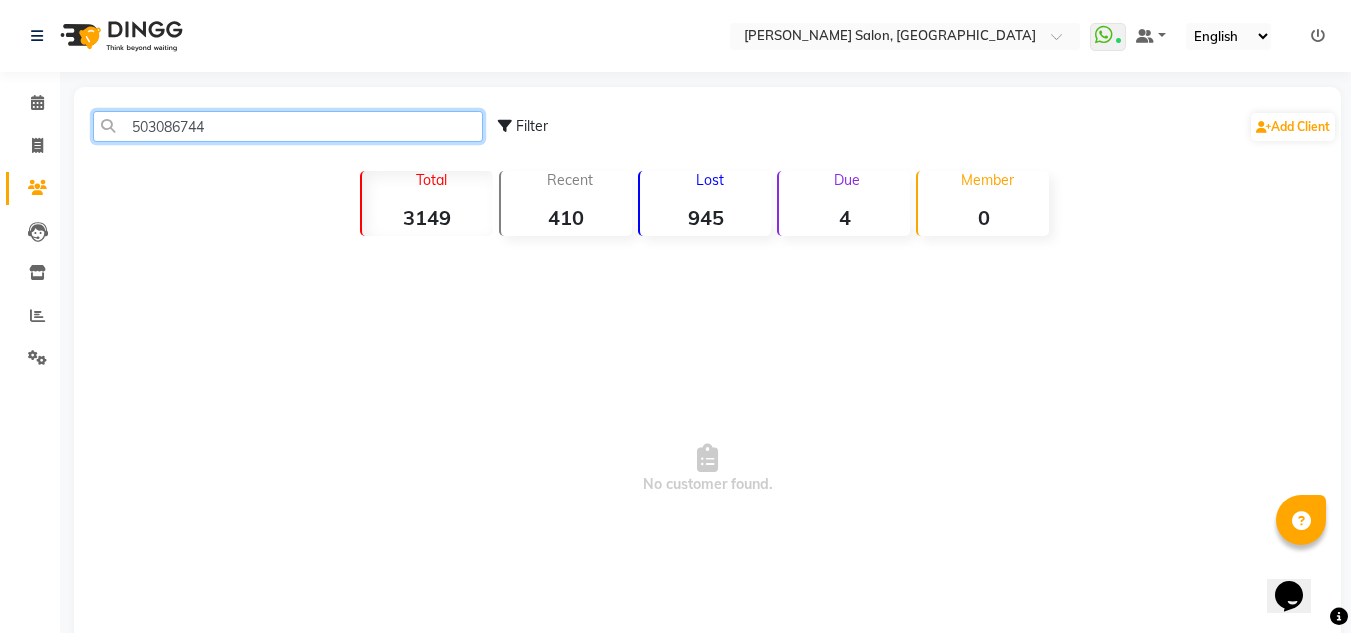 type on "50308674" 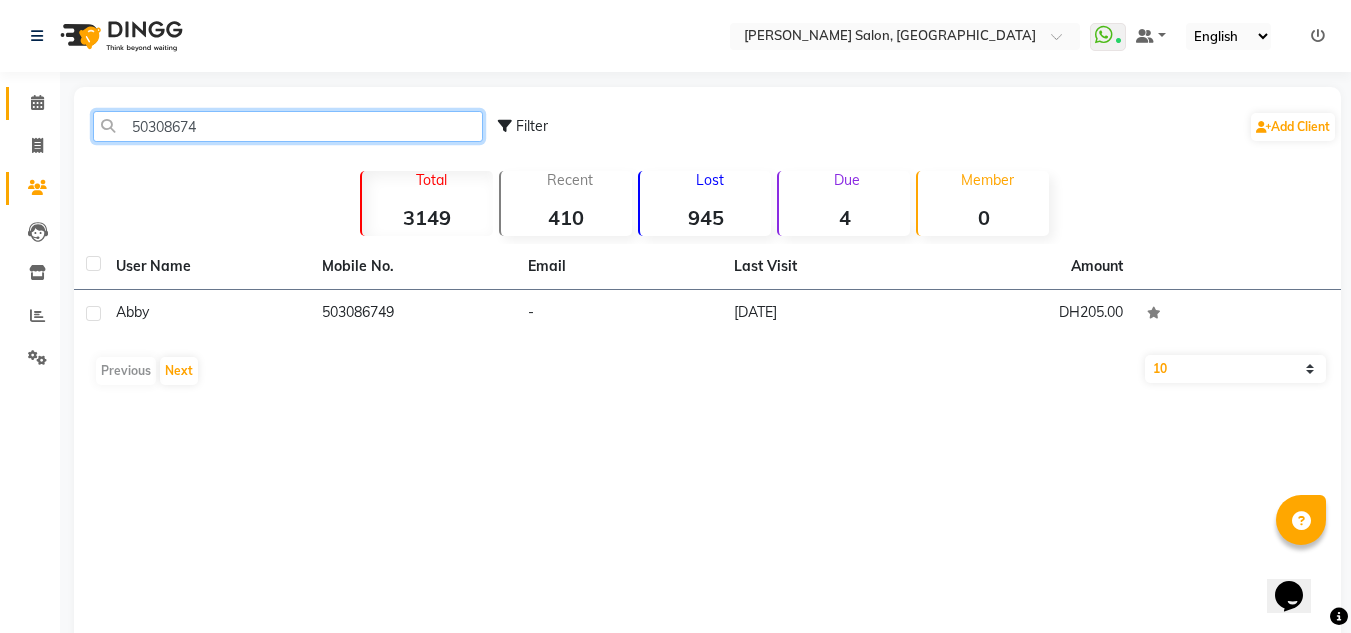 drag, startPoint x: 34, startPoint y: 117, endPoint x: 7, endPoint y: 117, distance: 27 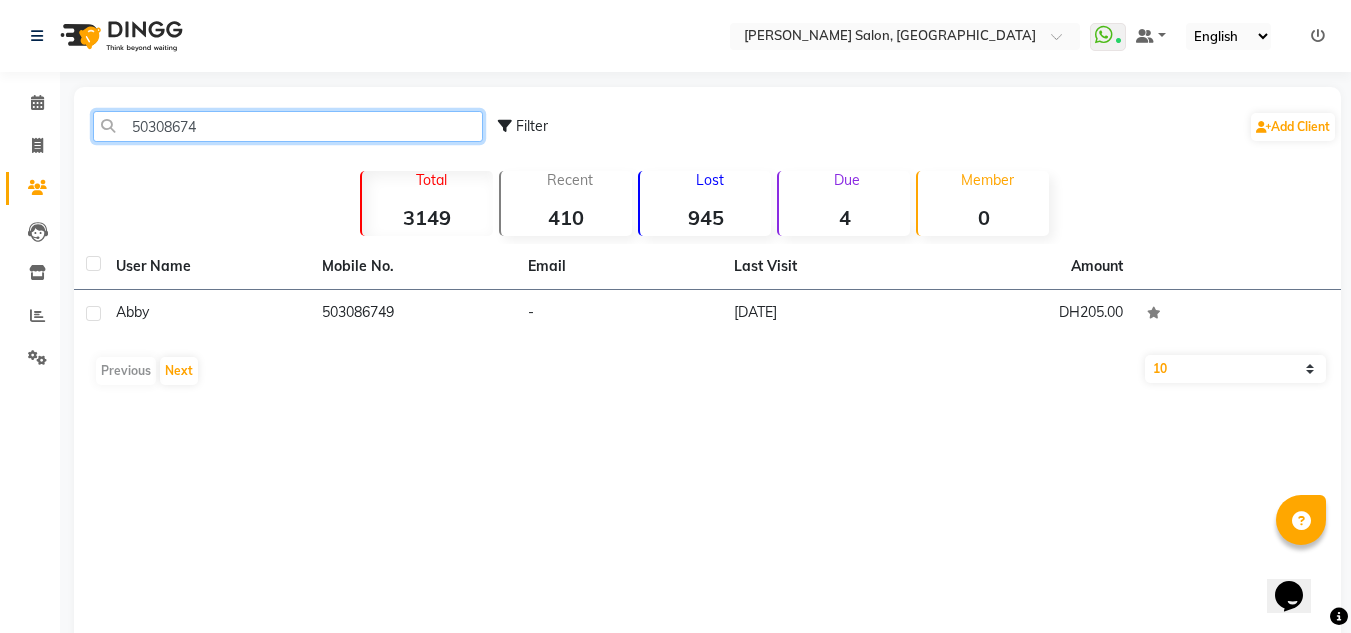 type 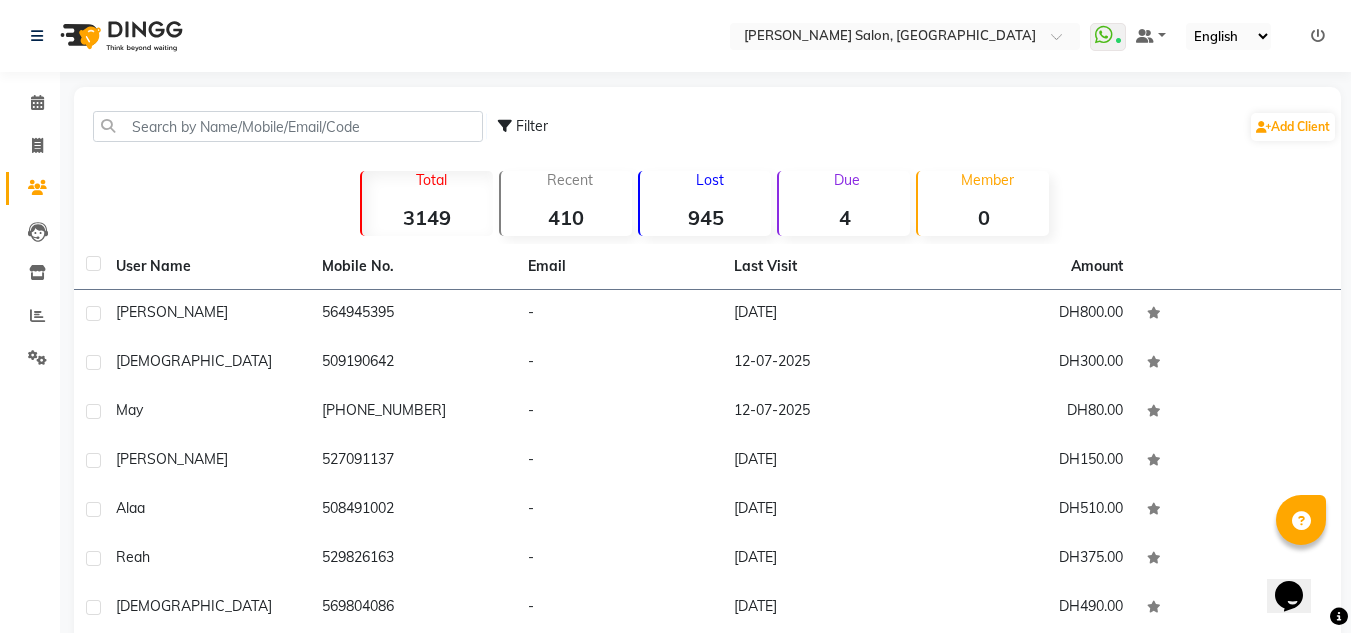 click on "Calendar" 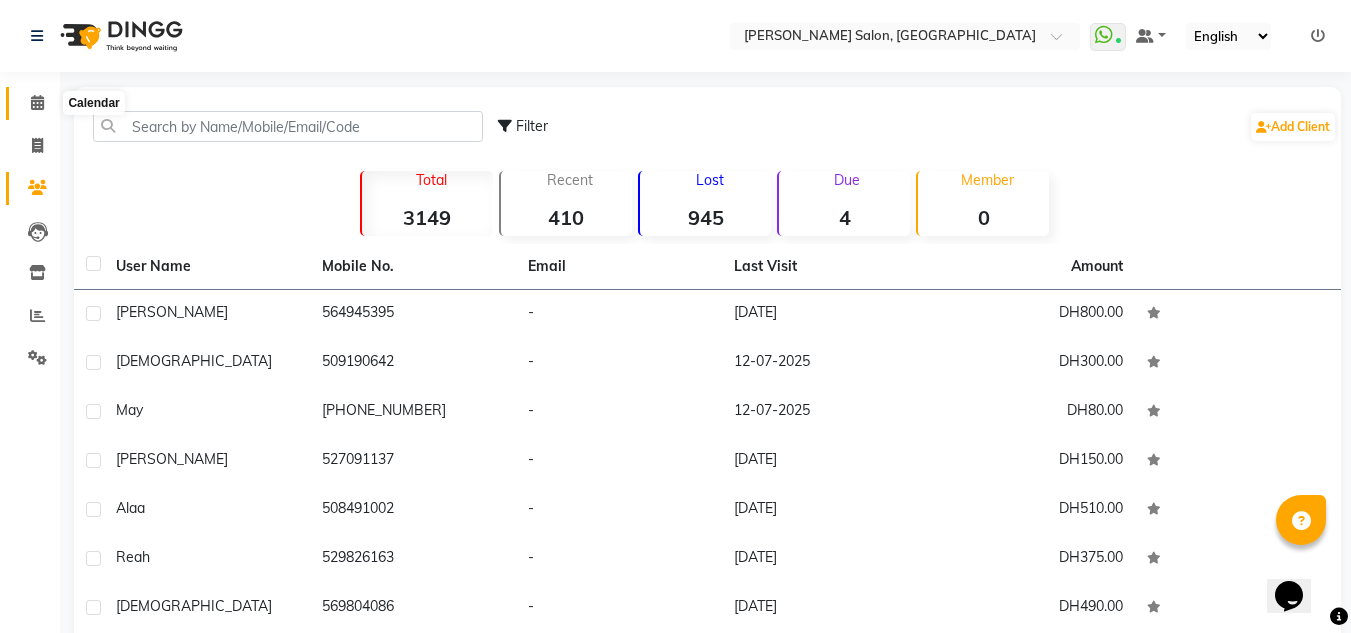click 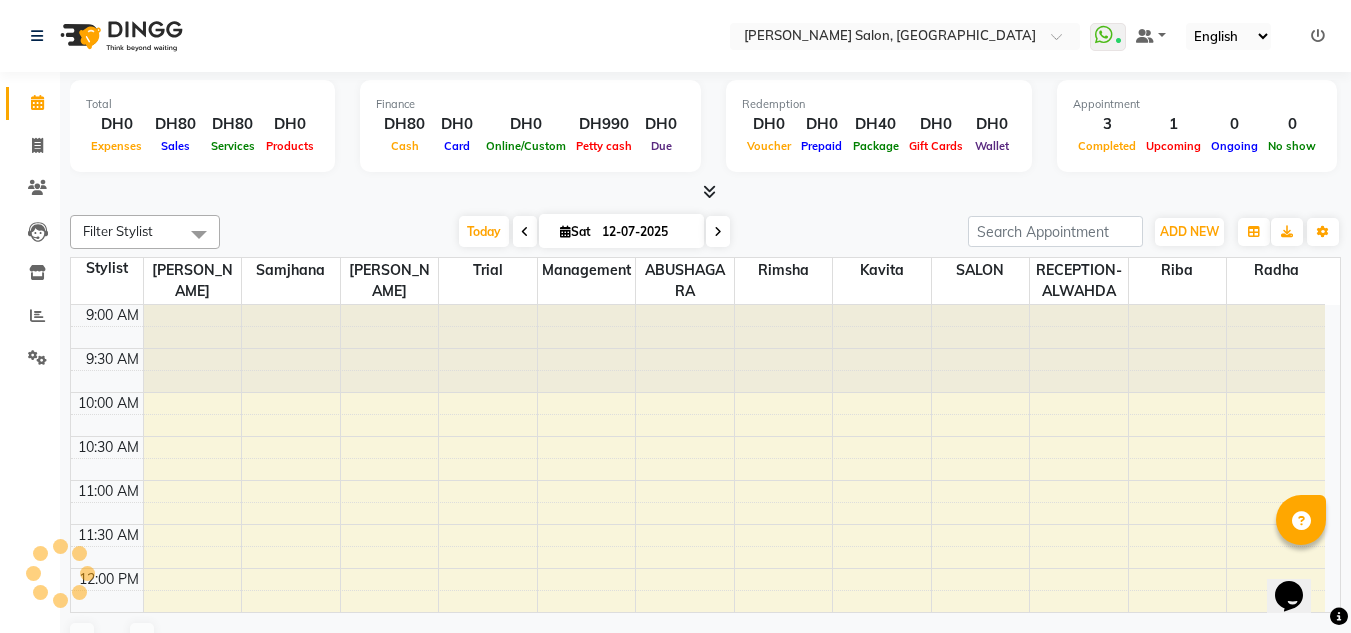 scroll, scrollTop: 0, scrollLeft: 0, axis: both 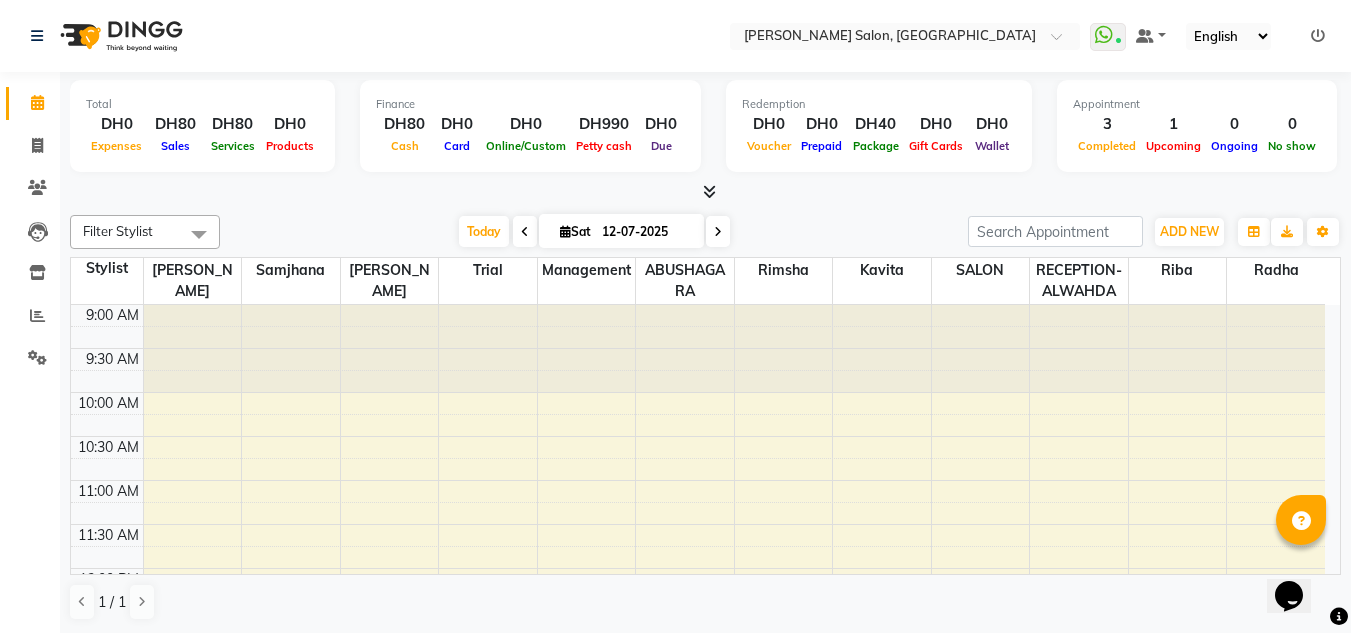 click at bounding box center [718, 231] 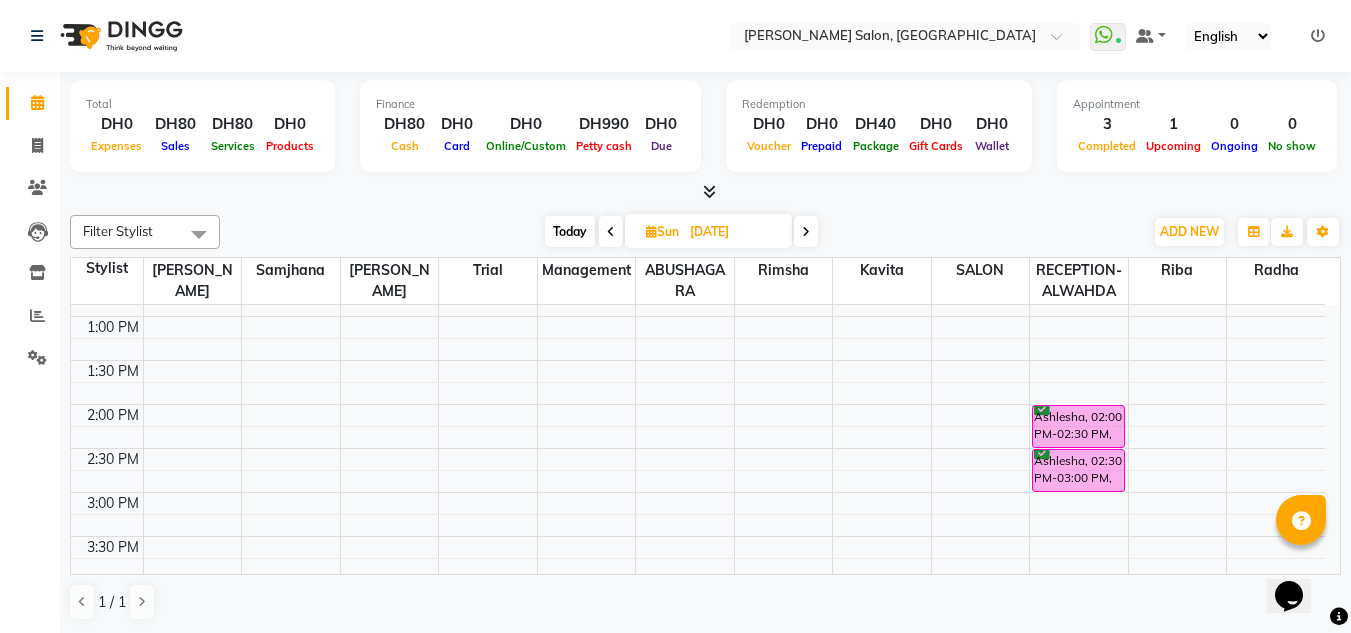 scroll, scrollTop: 341, scrollLeft: 0, axis: vertical 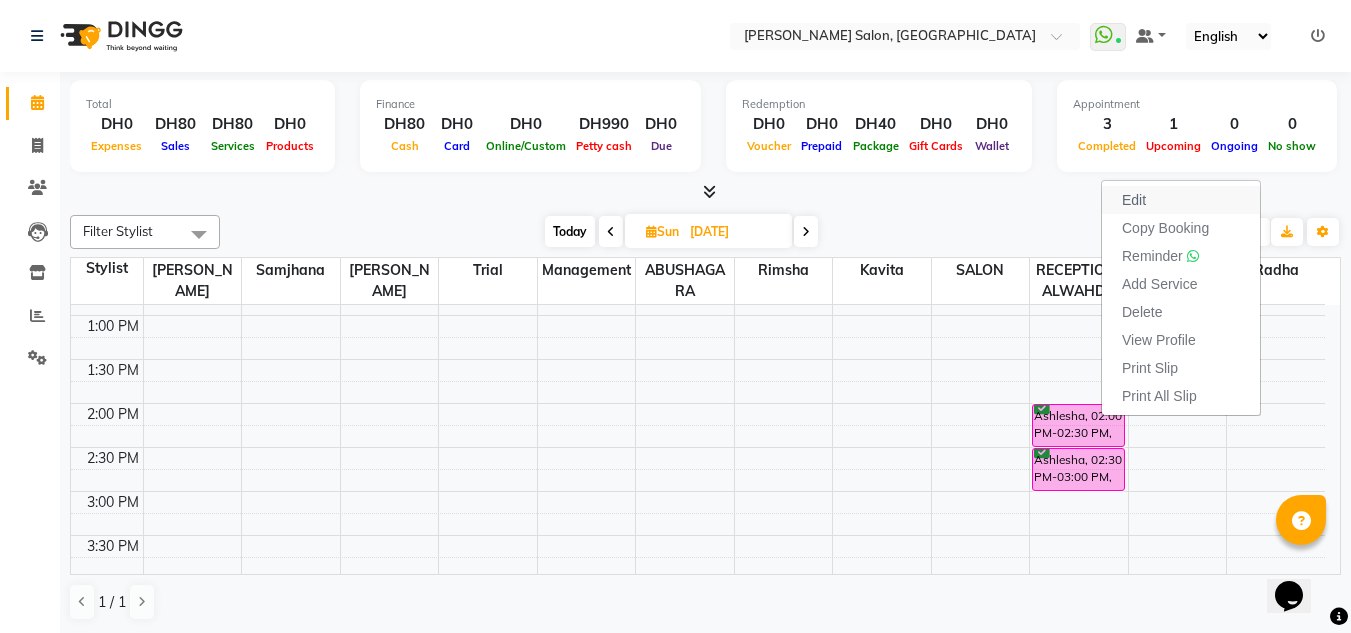 click on "Edit" at bounding box center [1134, 200] 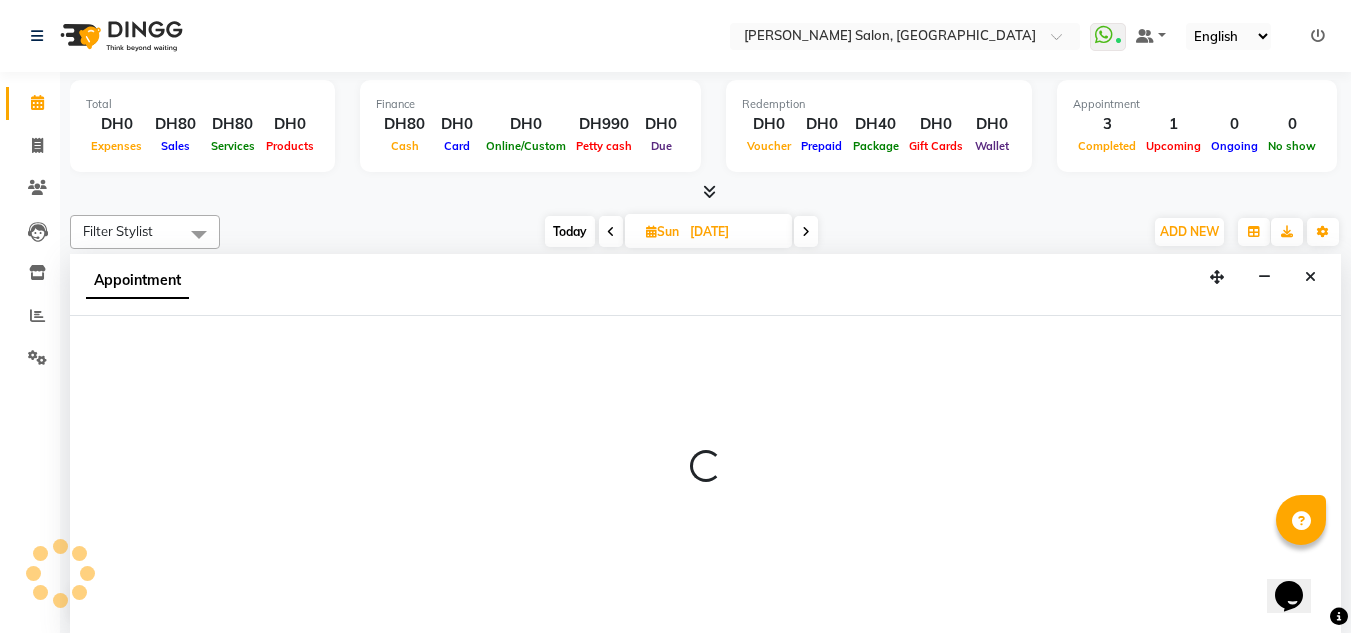scroll, scrollTop: 1, scrollLeft: 0, axis: vertical 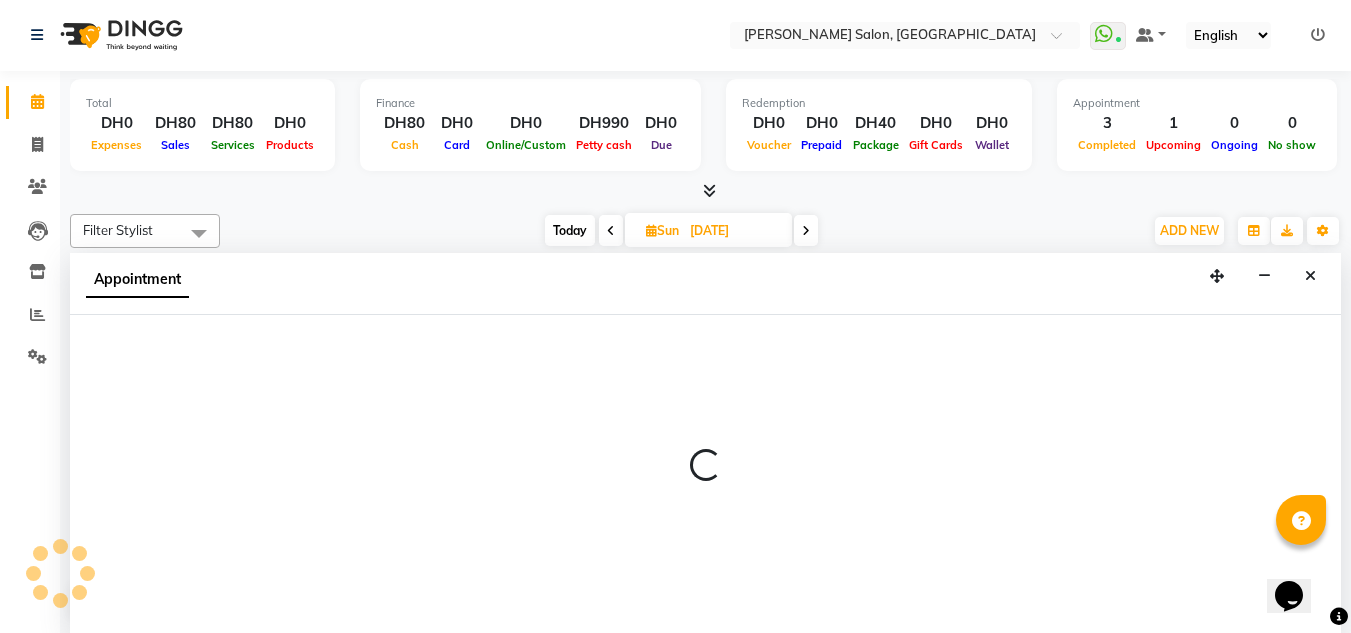 select on "tentative" 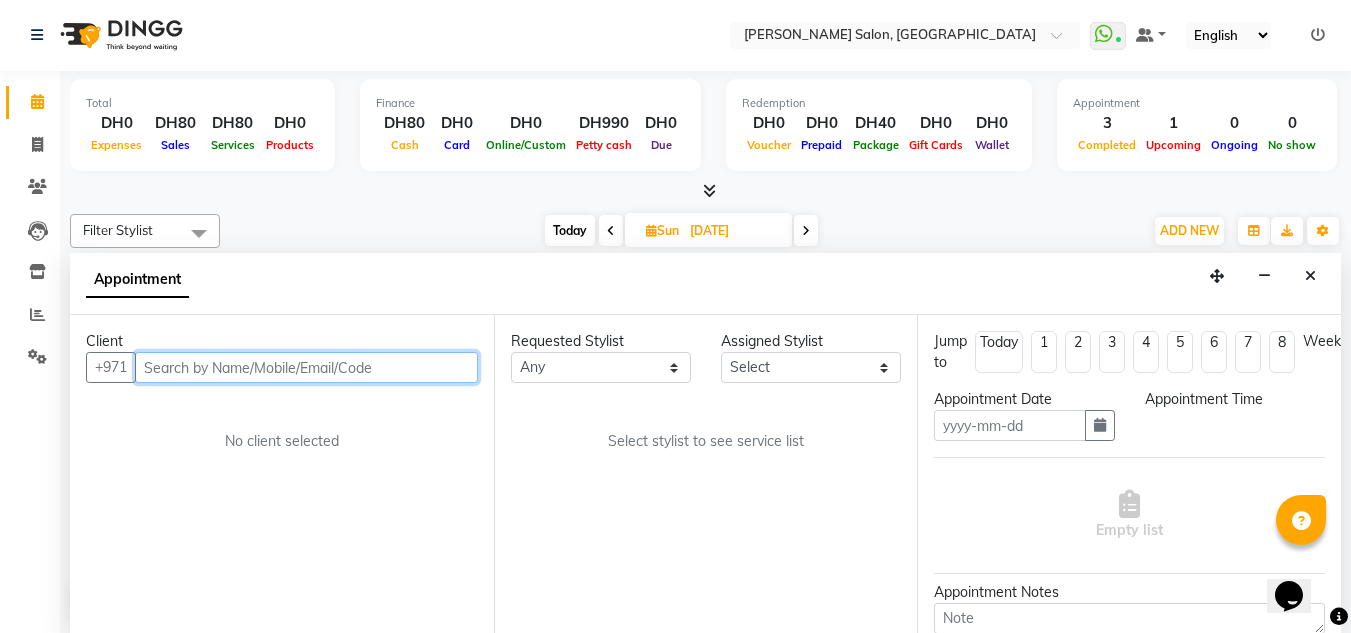 type on "13-07-2025" 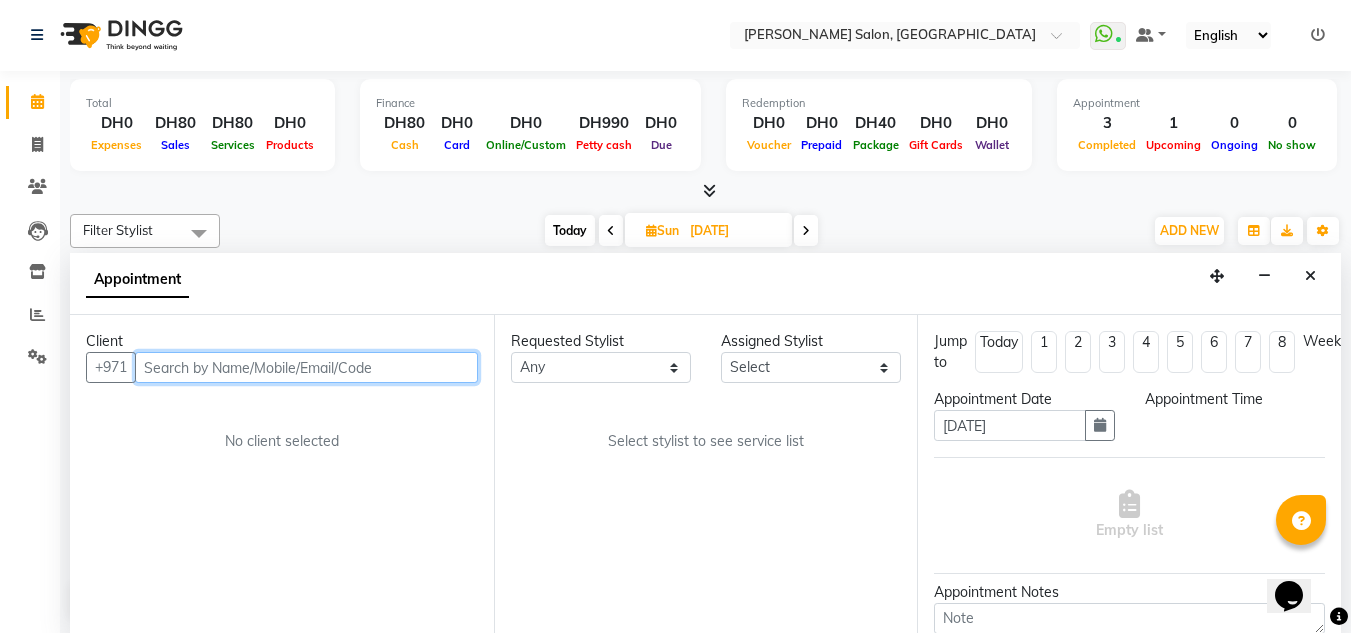 scroll, scrollTop: 0, scrollLeft: 0, axis: both 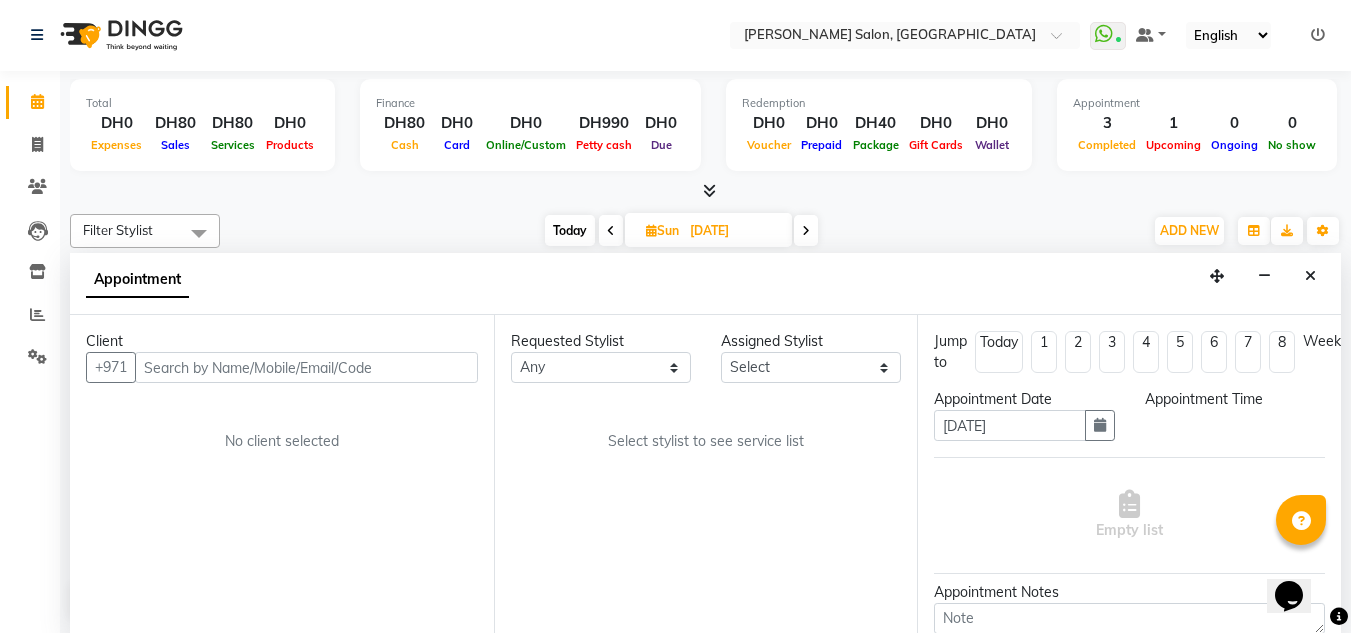 select on "confirm booking" 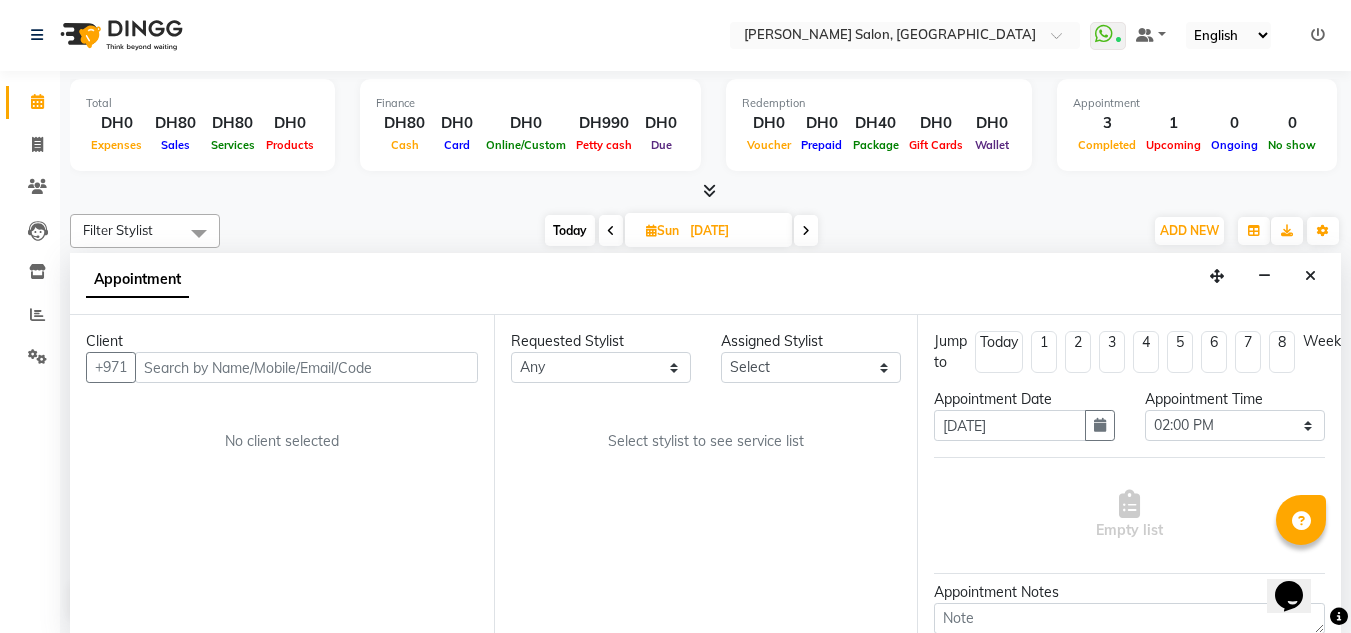 select on "76471" 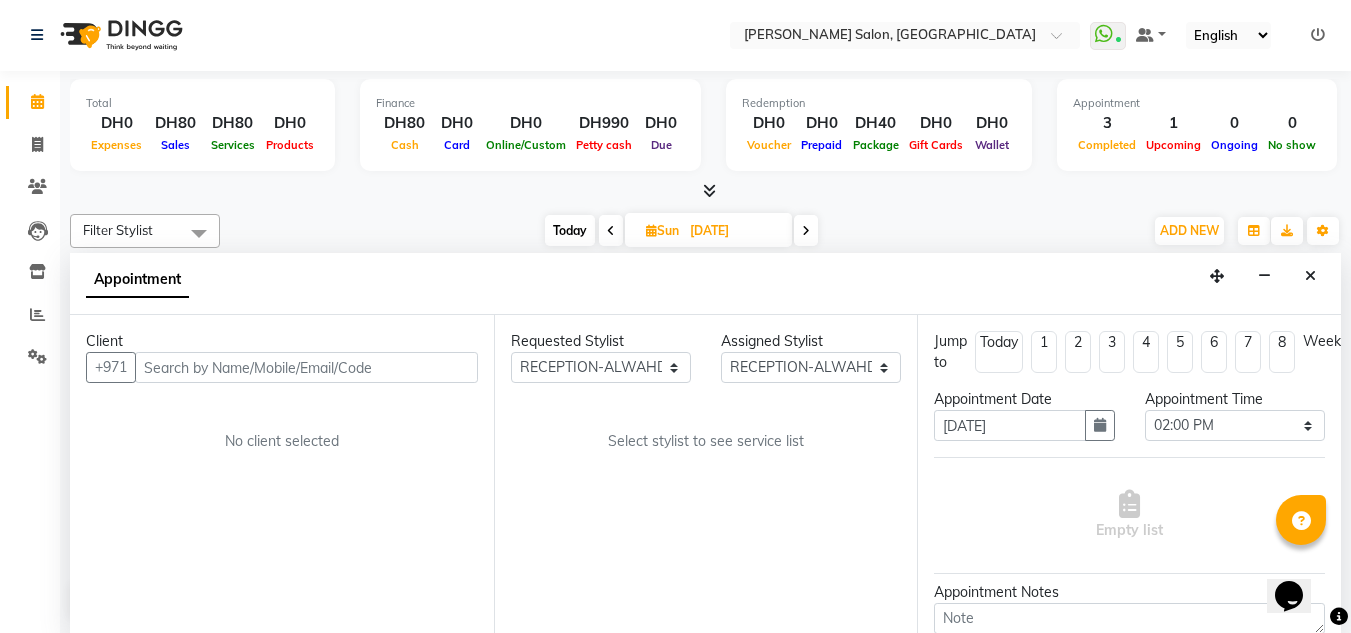 select on "1835" 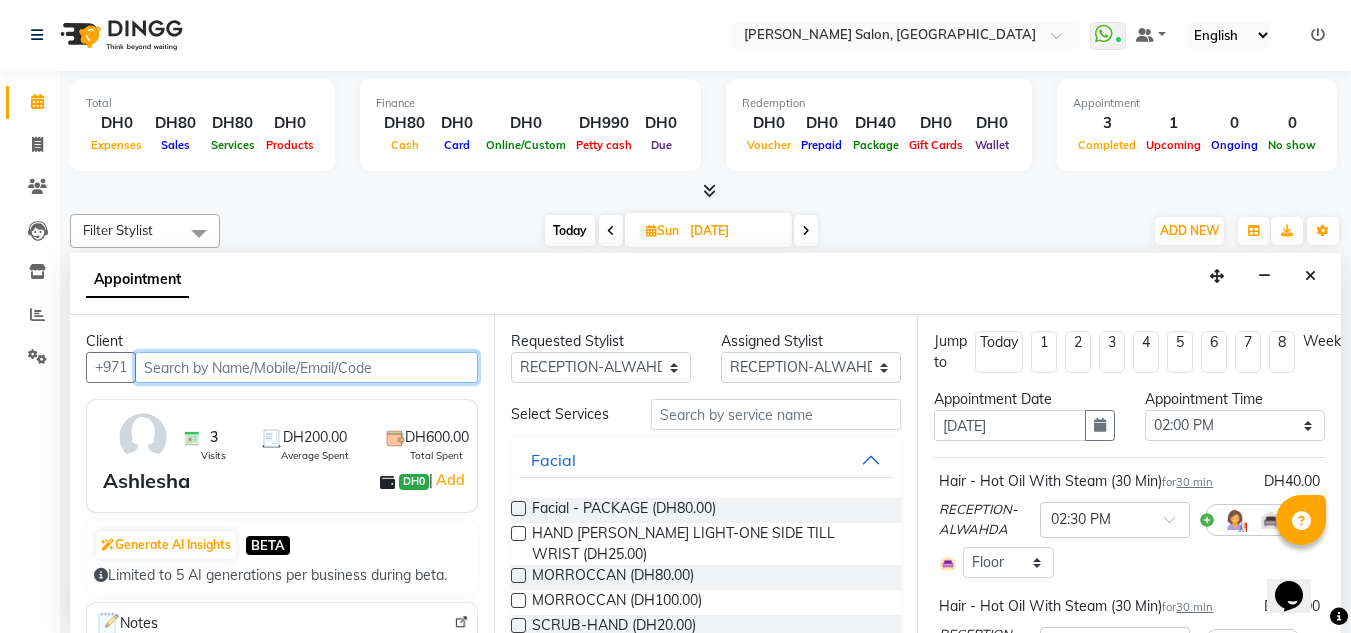 scroll, scrollTop: 441, scrollLeft: 0, axis: vertical 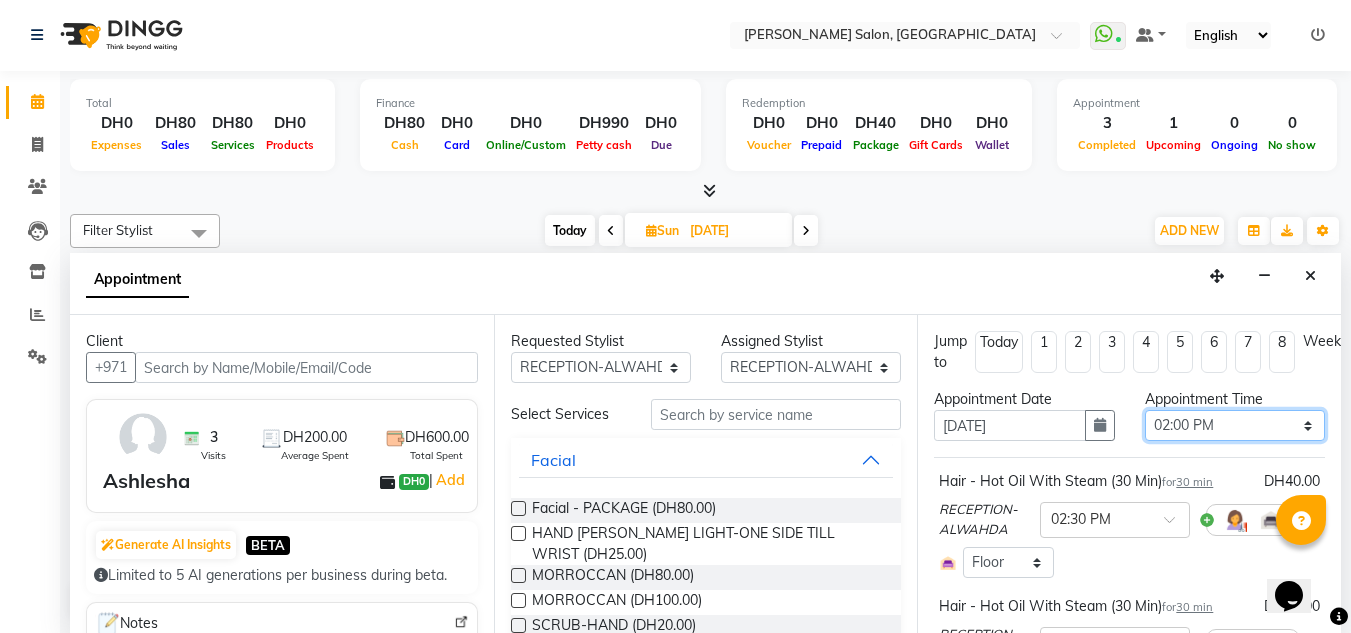 click on "Select 10:00 AM 10:15 AM 10:30 AM 10:45 AM 11:00 AM 11:15 AM 11:30 AM 11:45 AM 12:00 PM 12:15 PM 12:30 PM 12:45 PM 01:00 PM 01:15 PM 01:30 PM 01:45 PM 02:00 PM 02:15 PM 02:30 PM 02:45 PM 03:00 PM 03:15 PM 03:30 PM 03:45 PM 04:00 PM 04:15 PM 04:30 PM 04:45 PM 05:00 PM 05:15 PM 05:30 PM 05:45 PM 06:00 PM 06:15 PM 06:30 PM 06:45 PM 07:00 PM 07:15 PM 07:30 PM 07:45 PM 08:00 PM 08:15 PM 08:30 PM 08:45 PM 09:00 PM 09:15 PM 09:30 PM 09:45 PM 10:00 PM" at bounding box center [1235, 425] 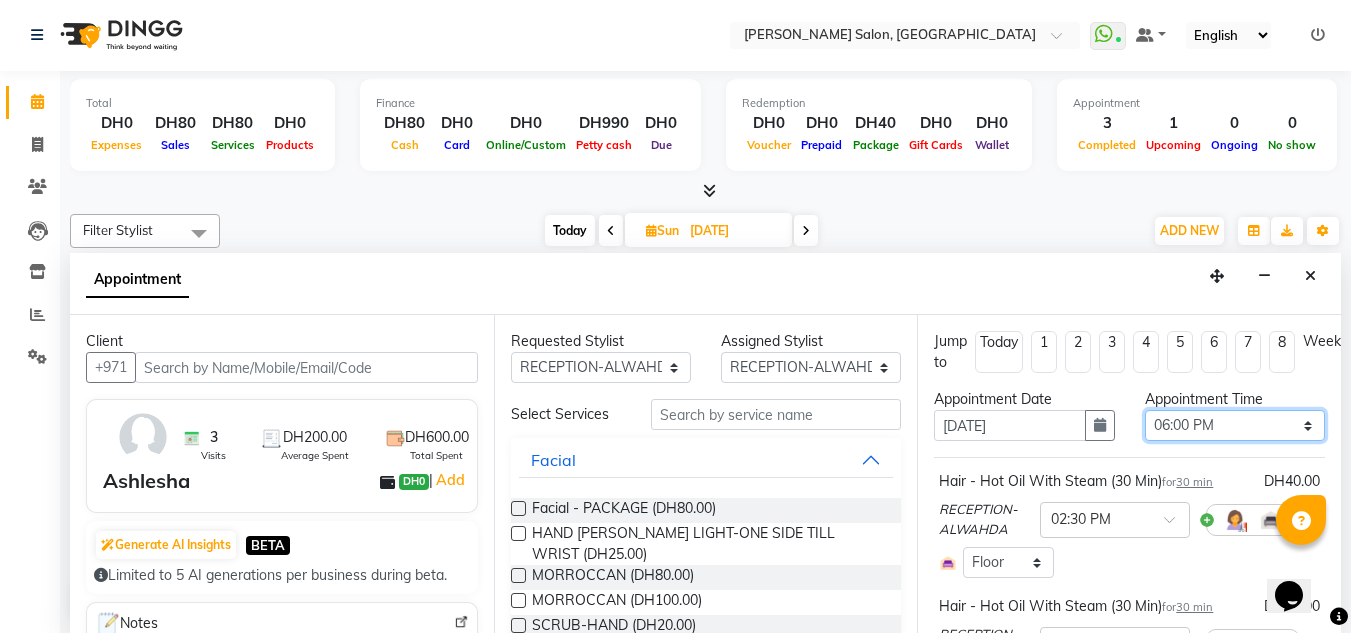 click on "Select 10:00 AM 10:15 AM 10:30 AM 10:45 AM 11:00 AM 11:15 AM 11:30 AM 11:45 AM 12:00 PM 12:15 PM 12:30 PM 12:45 PM 01:00 PM 01:15 PM 01:30 PM 01:45 PM 02:00 PM 02:15 PM 02:30 PM 02:45 PM 03:00 PM 03:15 PM 03:30 PM 03:45 PM 04:00 PM 04:15 PM 04:30 PM 04:45 PM 05:00 PM 05:15 PM 05:30 PM 05:45 PM 06:00 PM 06:15 PM 06:30 PM 06:45 PM 07:00 PM 07:15 PM 07:30 PM 07:45 PM 08:00 PM 08:15 PM 08:30 PM 08:45 PM 09:00 PM 09:15 PM 09:30 PM 09:45 PM 10:00 PM" at bounding box center (1235, 425) 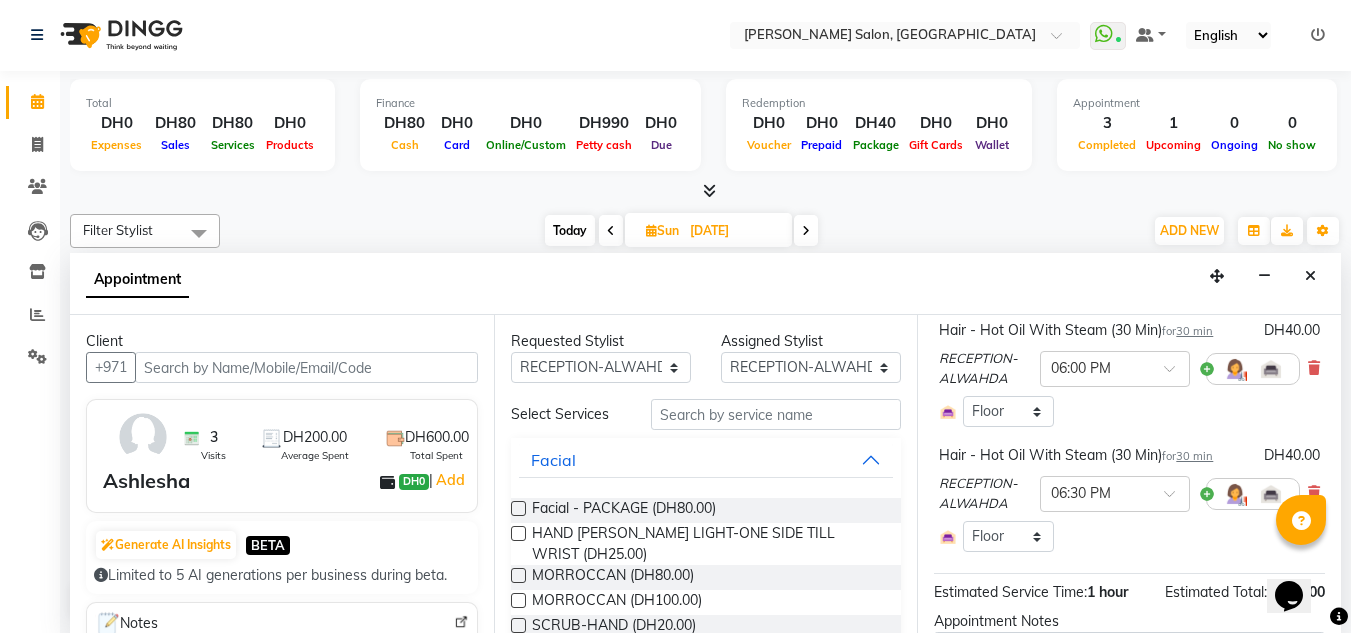 scroll, scrollTop: 324, scrollLeft: 0, axis: vertical 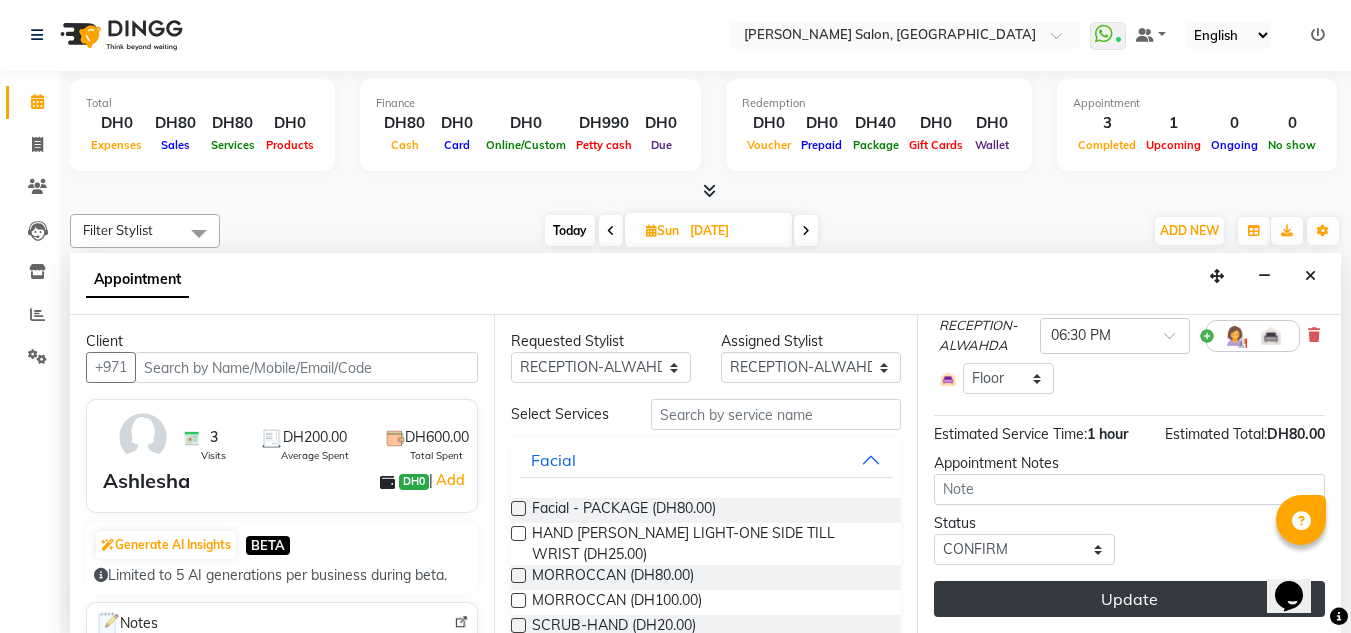 click on "Update" at bounding box center (1129, 599) 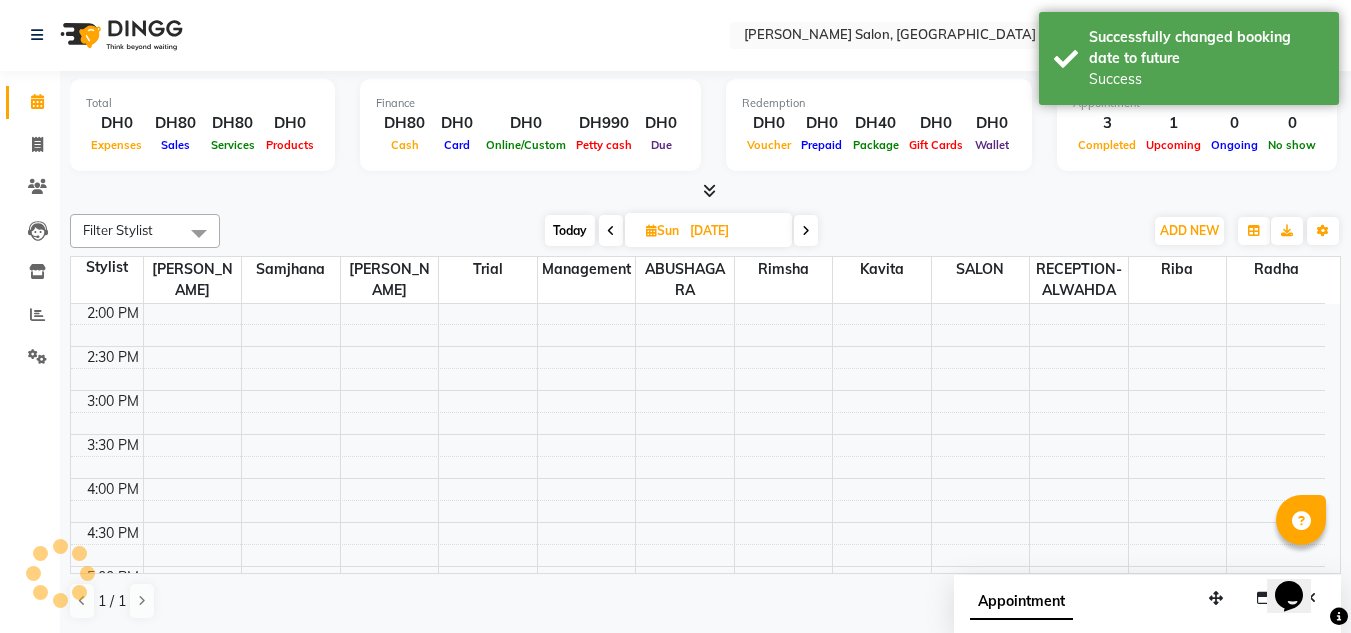 scroll, scrollTop: 0, scrollLeft: 0, axis: both 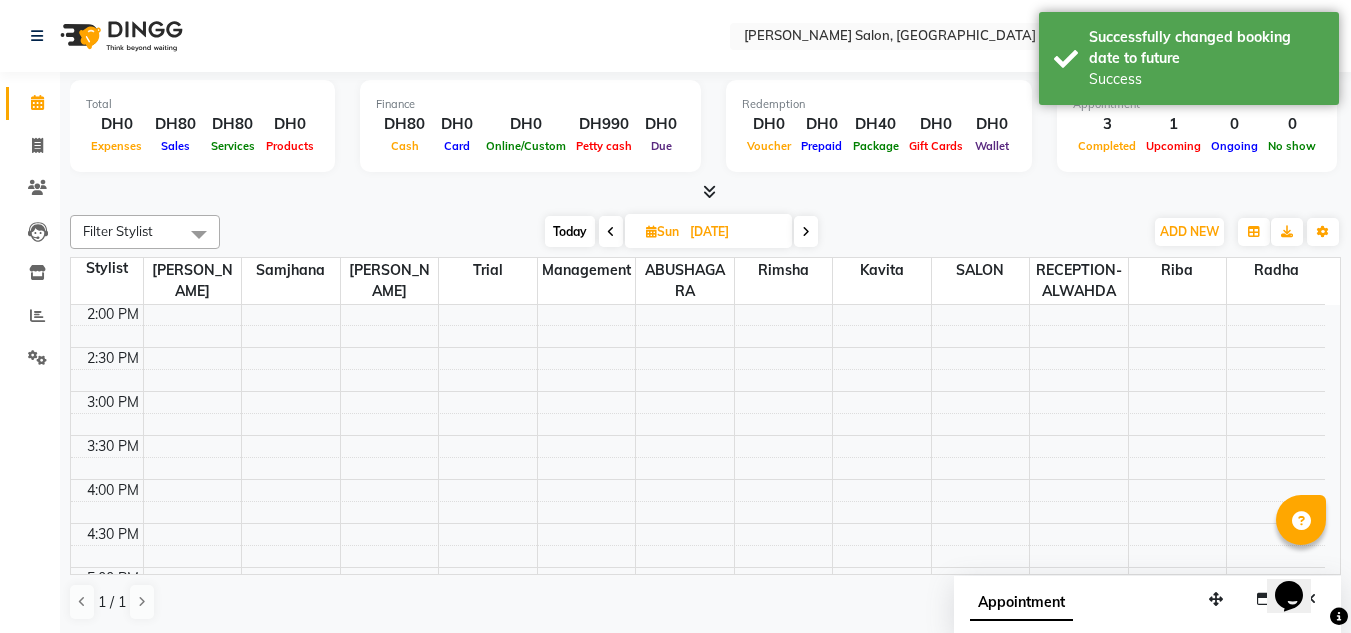 click at bounding box center (611, 231) 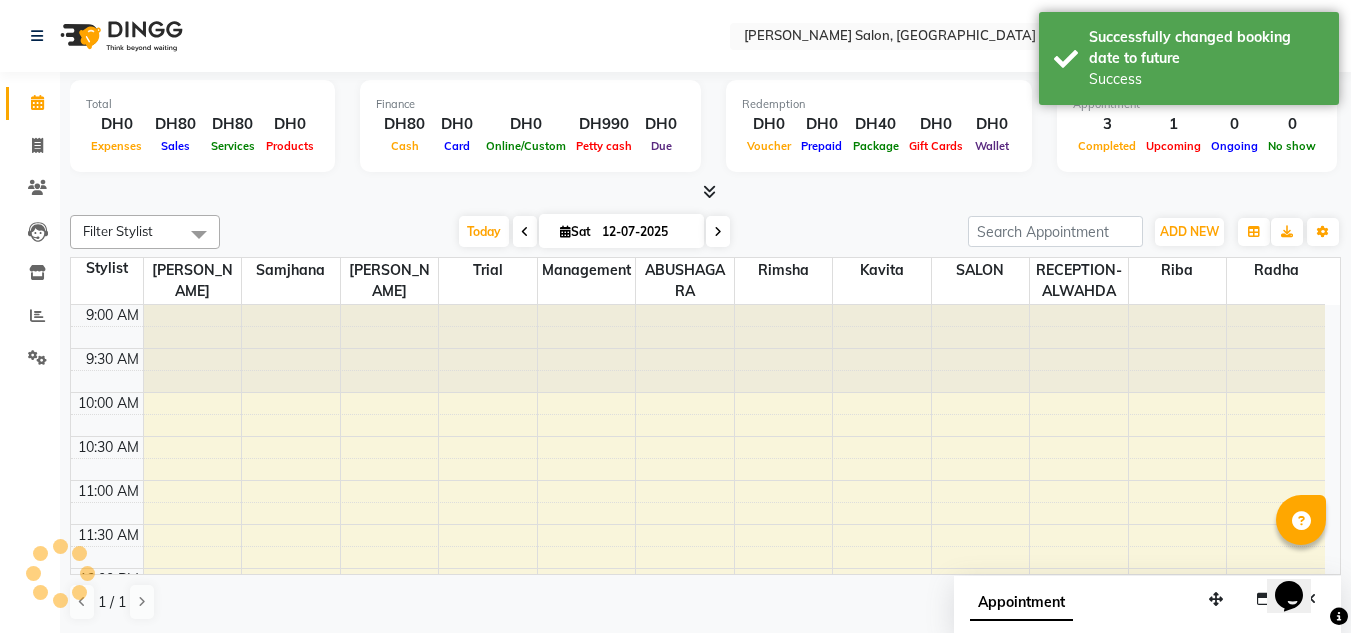 scroll, scrollTop: 441, scrollLeft: 0, axis: vertical 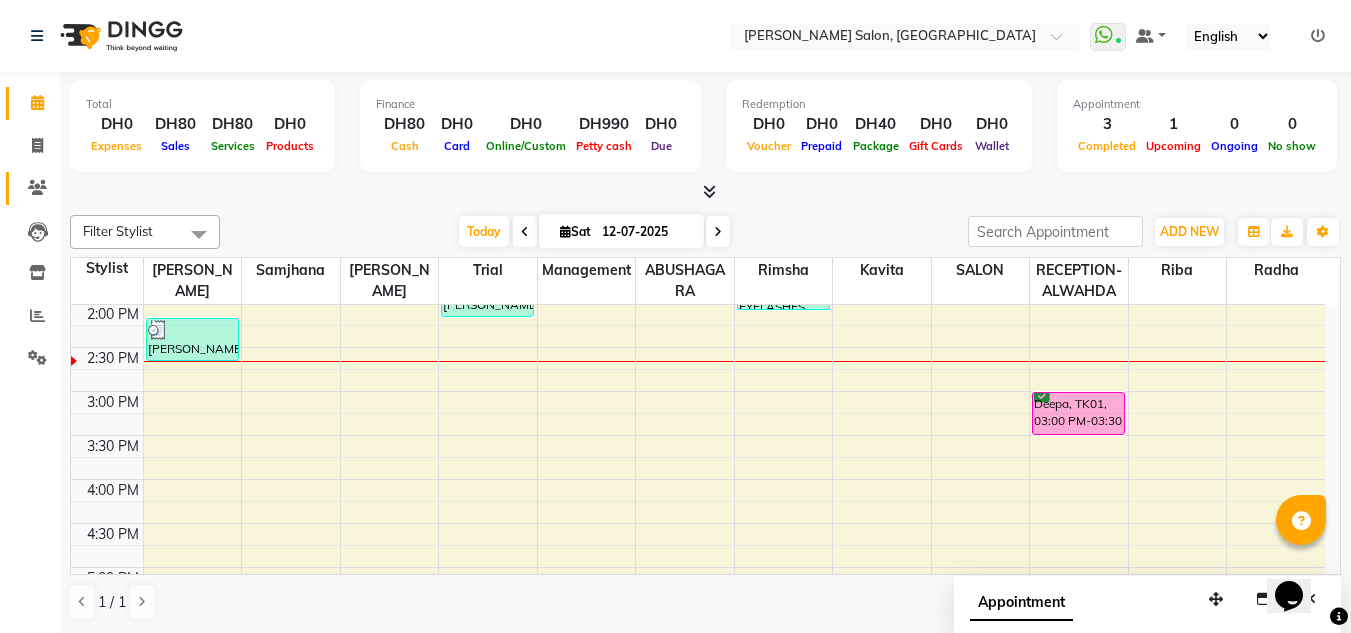 click on "Clients" 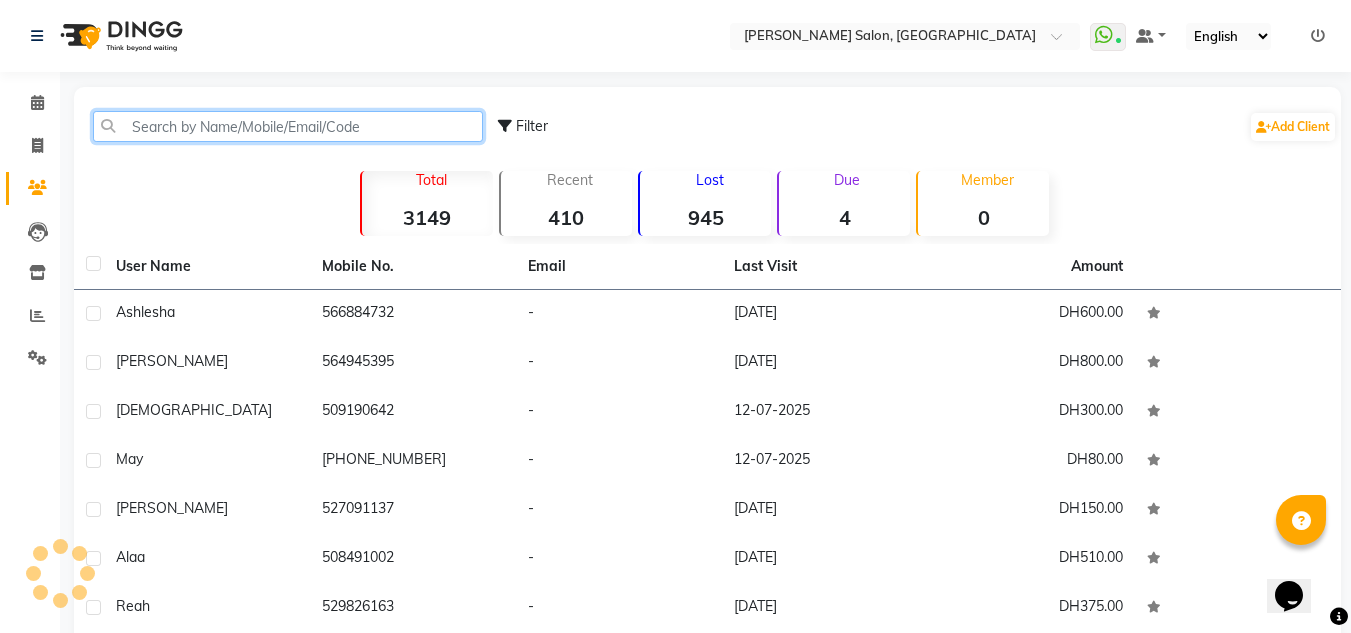click 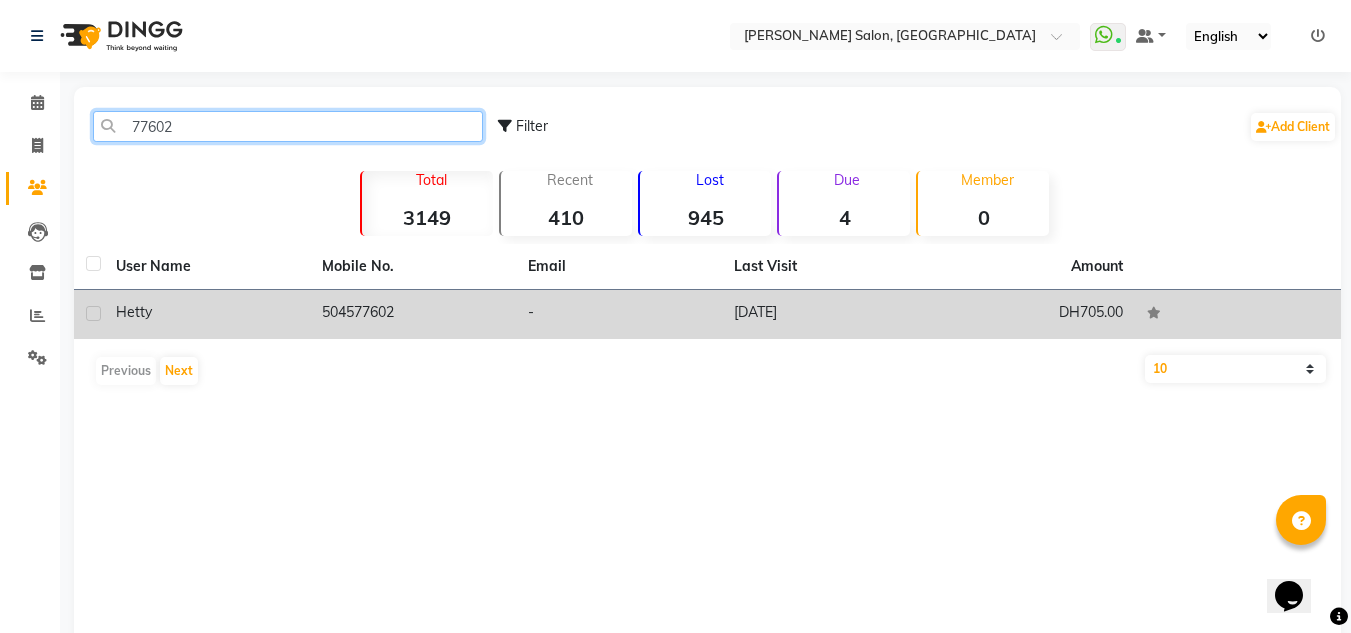 type on "77602" 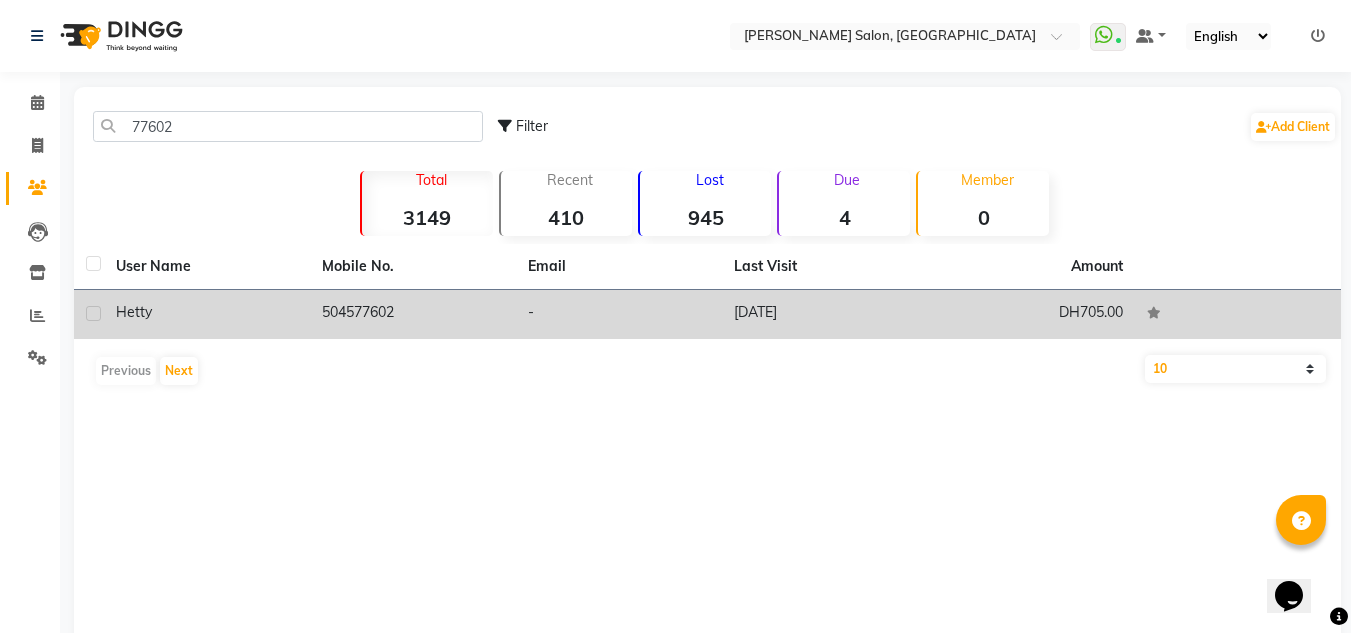click on "23-01-2025" 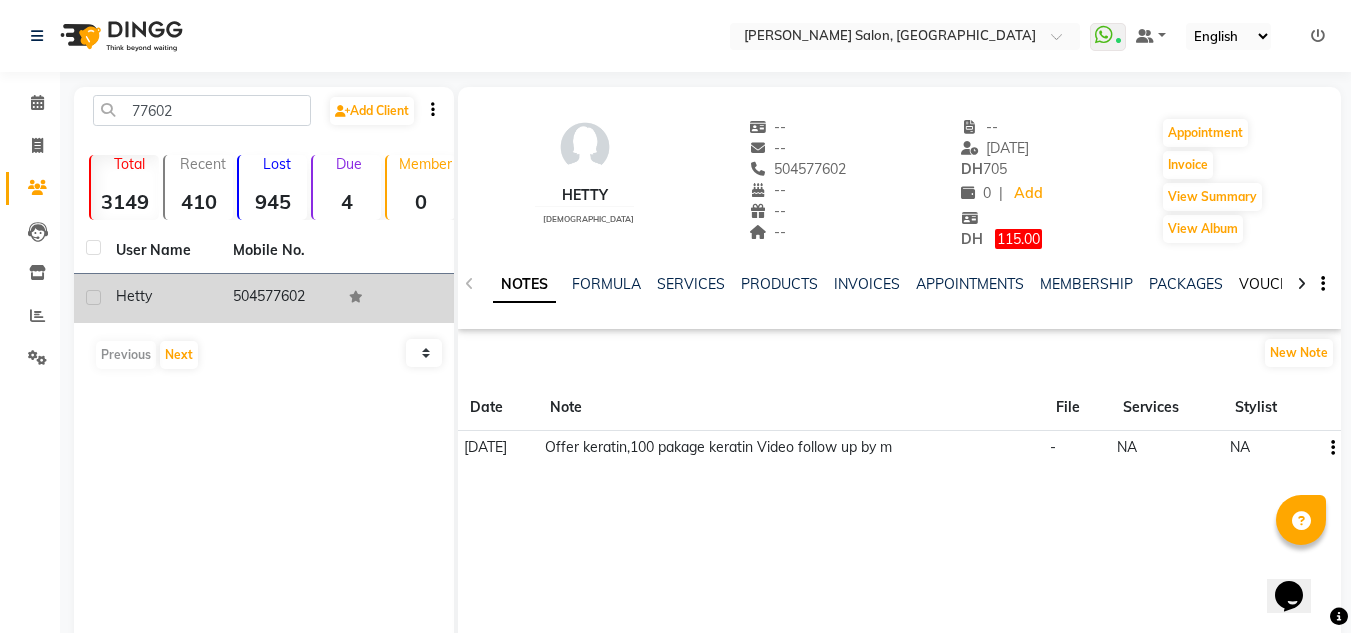 click on "VOUCHERS" 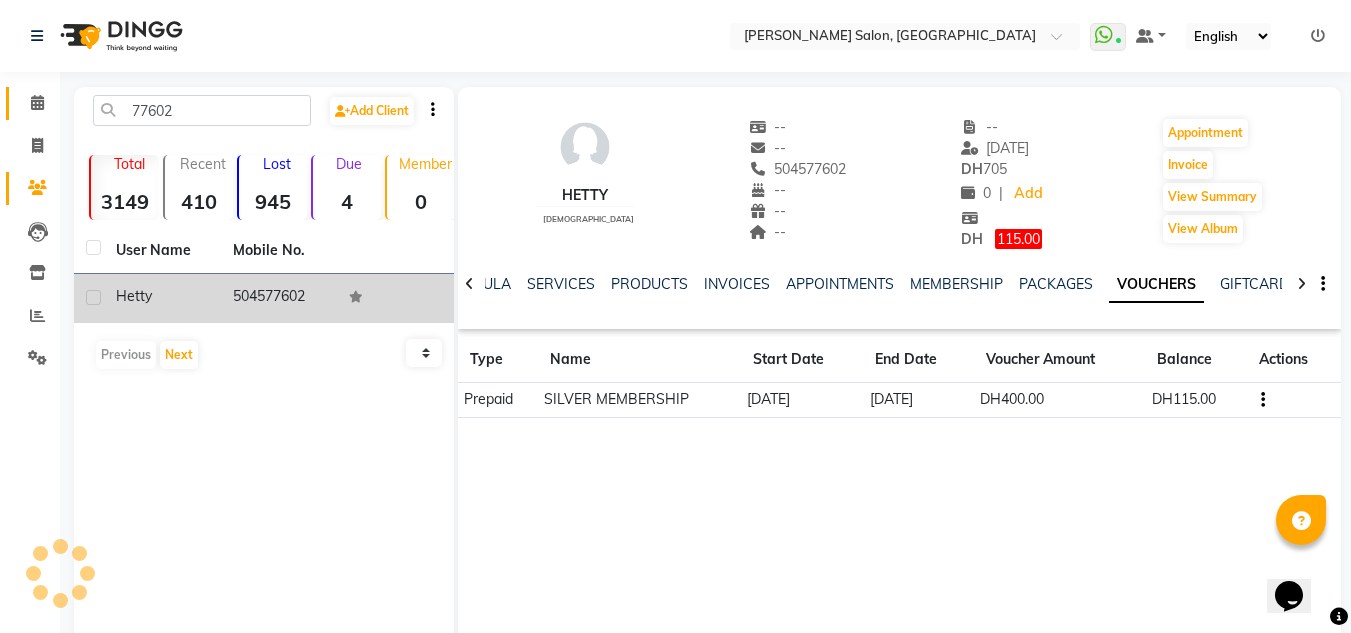 click on "Calendar" 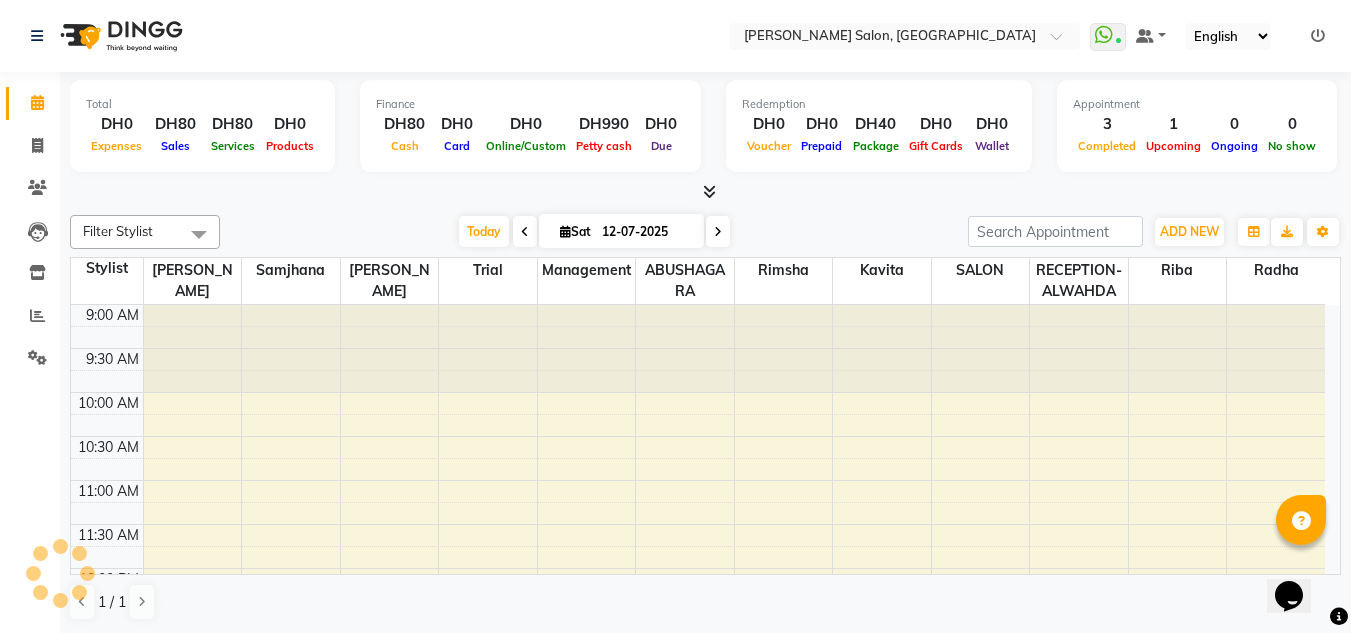 scroll, scrollTop: 0, scrollLeft: 0, axis: both 